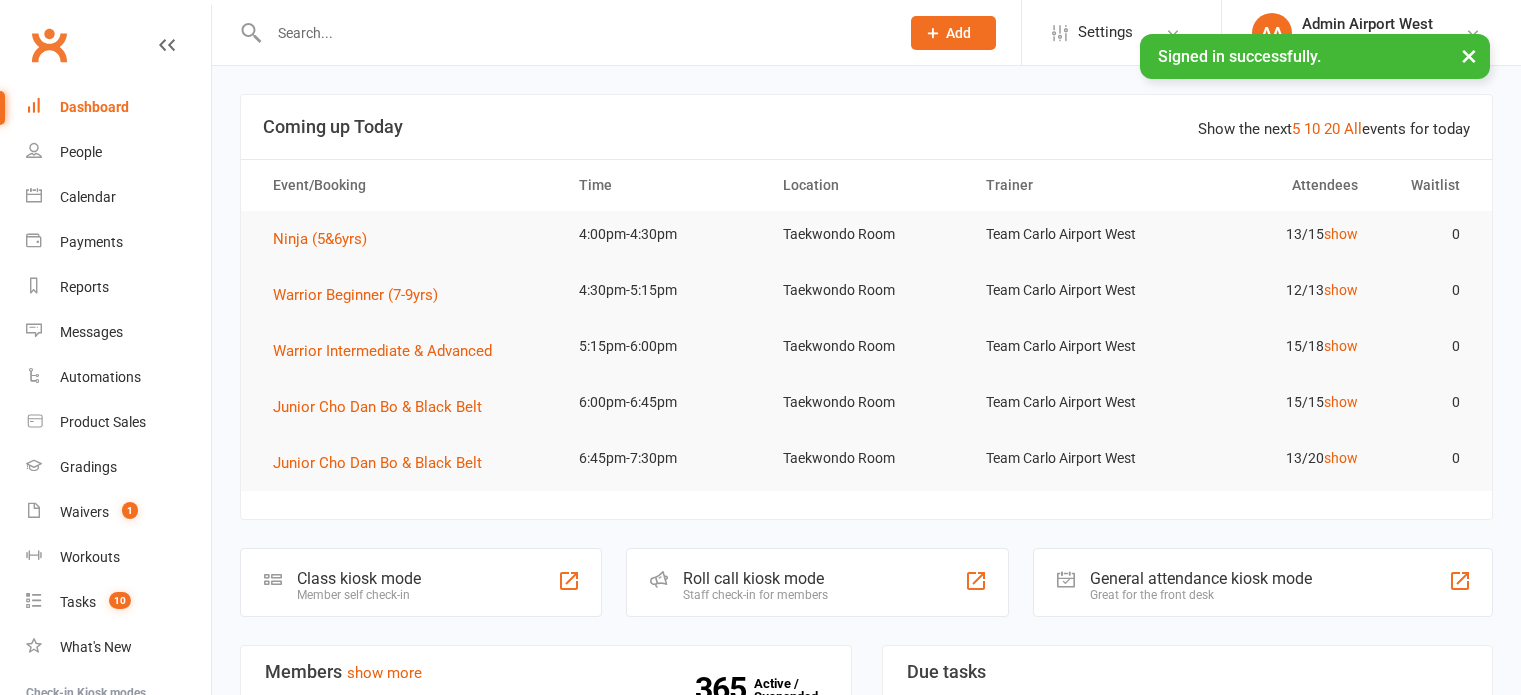 scroll, scrollTop: 0, scrollLeft: 0, axis: both 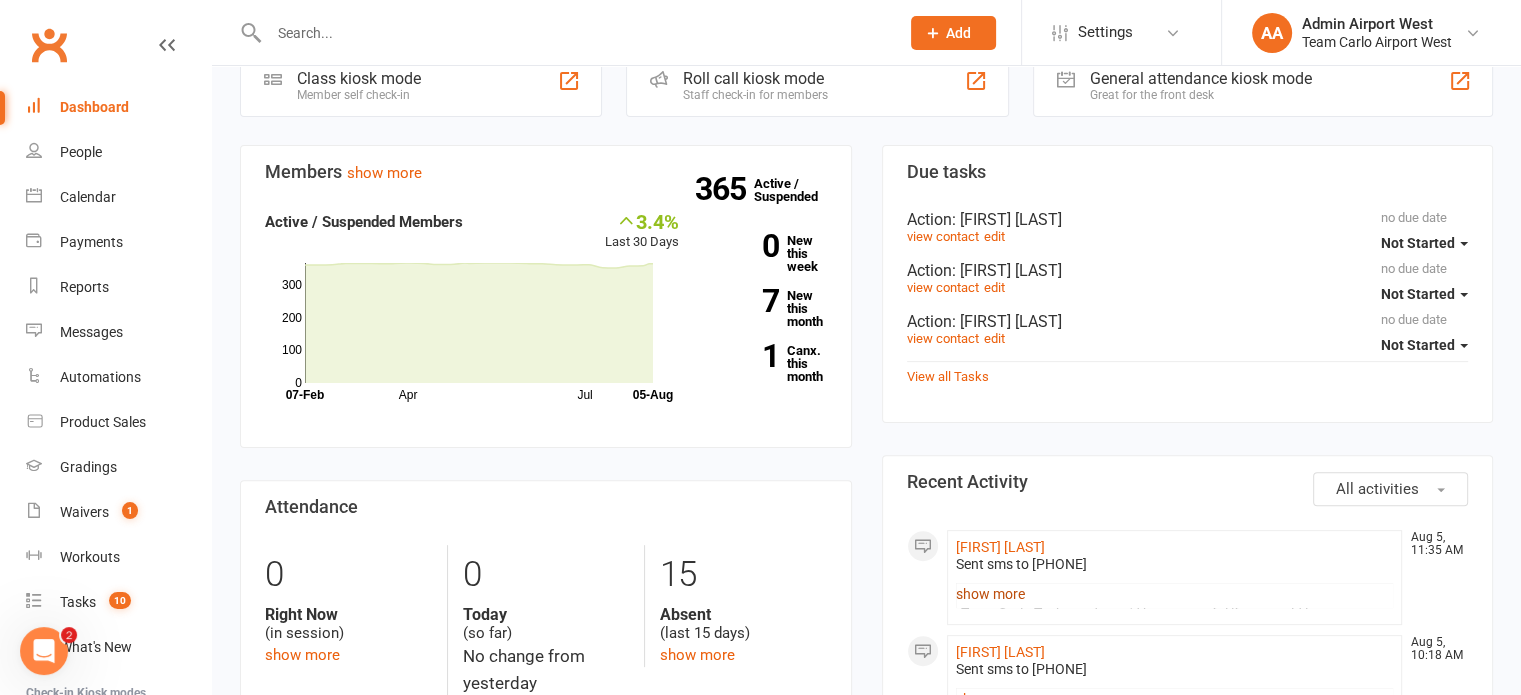 click on "show more" 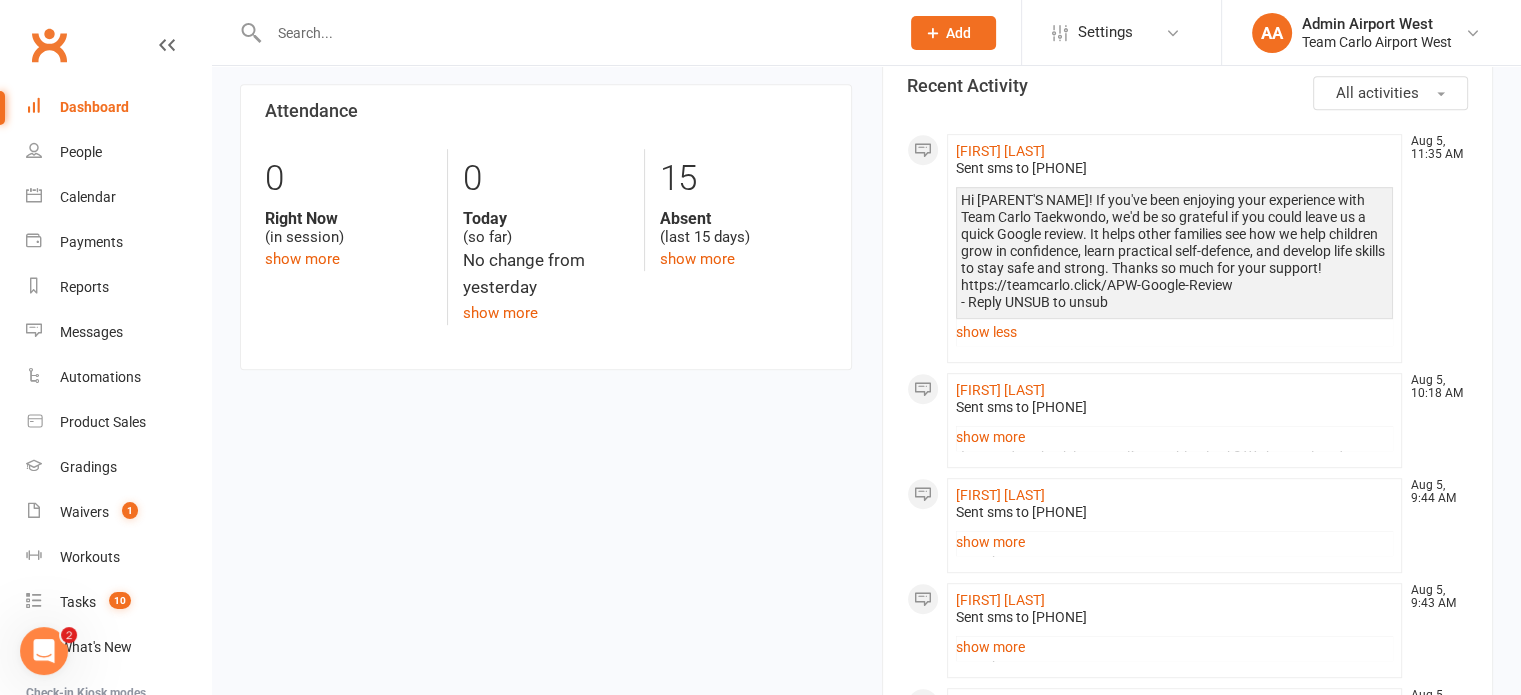 scroll, scrollTop: 900, scrollLeft: 0, axis: vertical 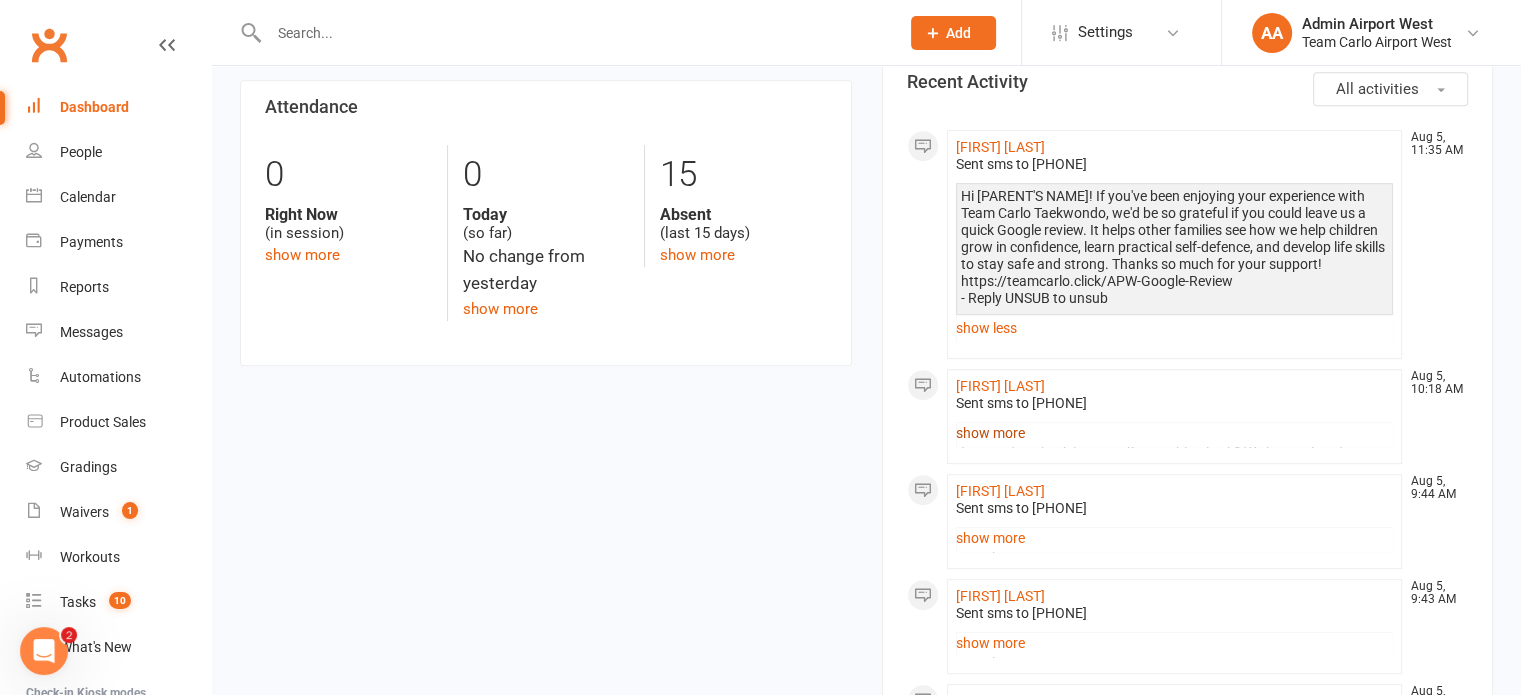 click on "show more" 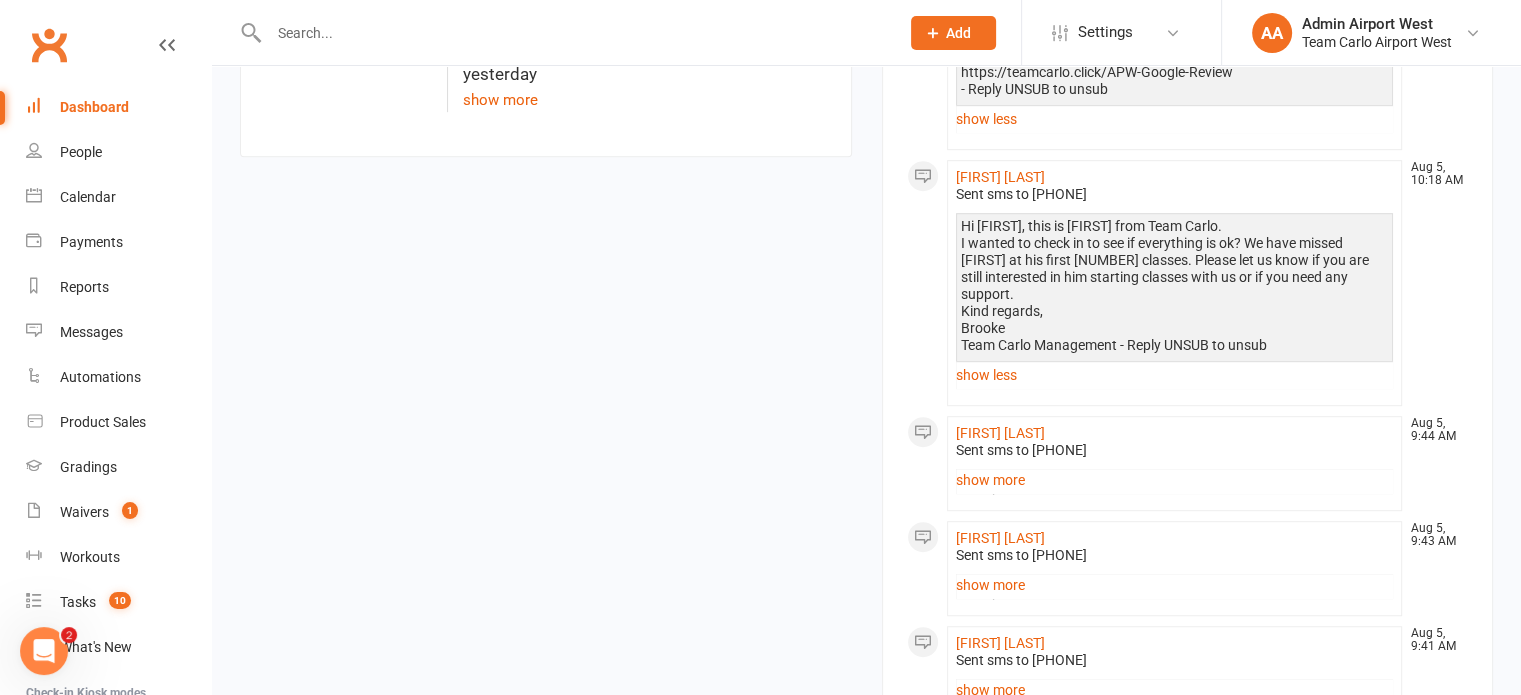 scroll, scrollTop: 1200, scrollLeft: 0, axis: vertical 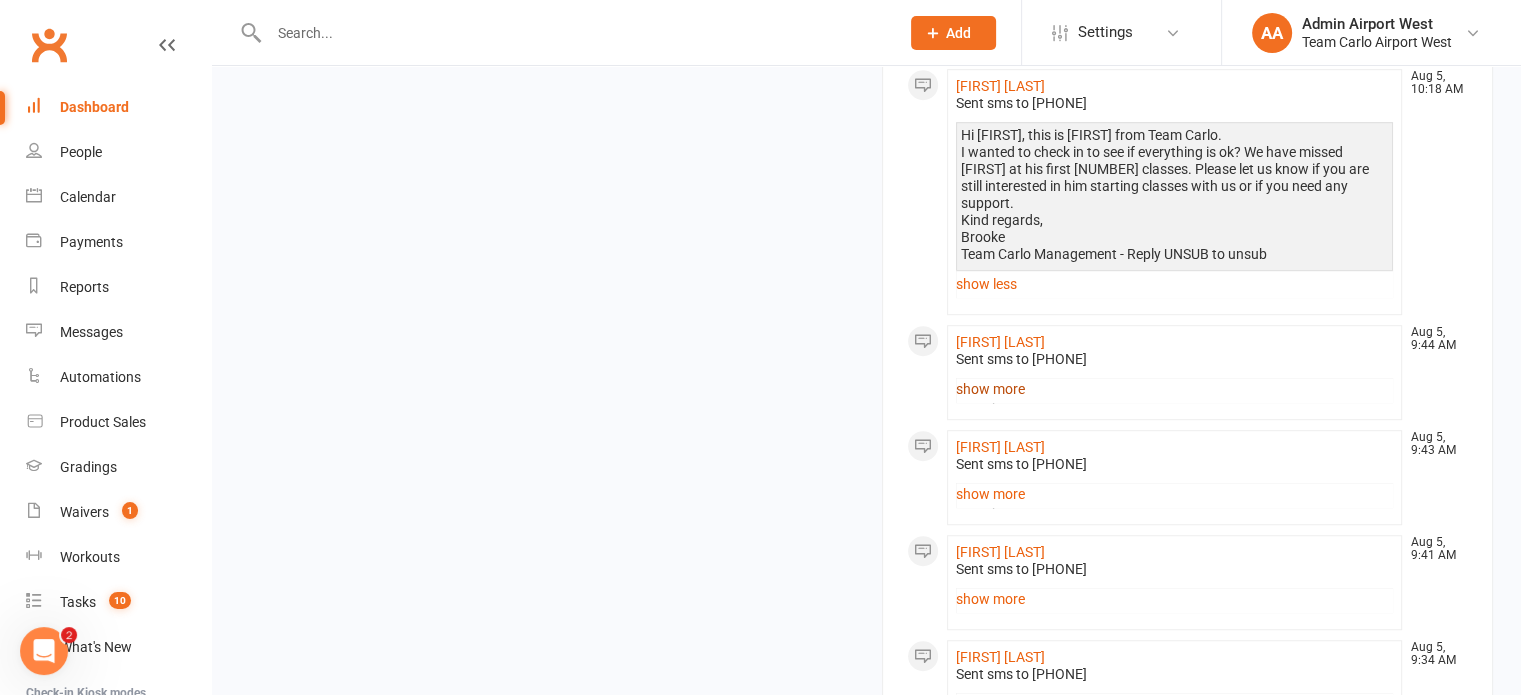 click on "show more" 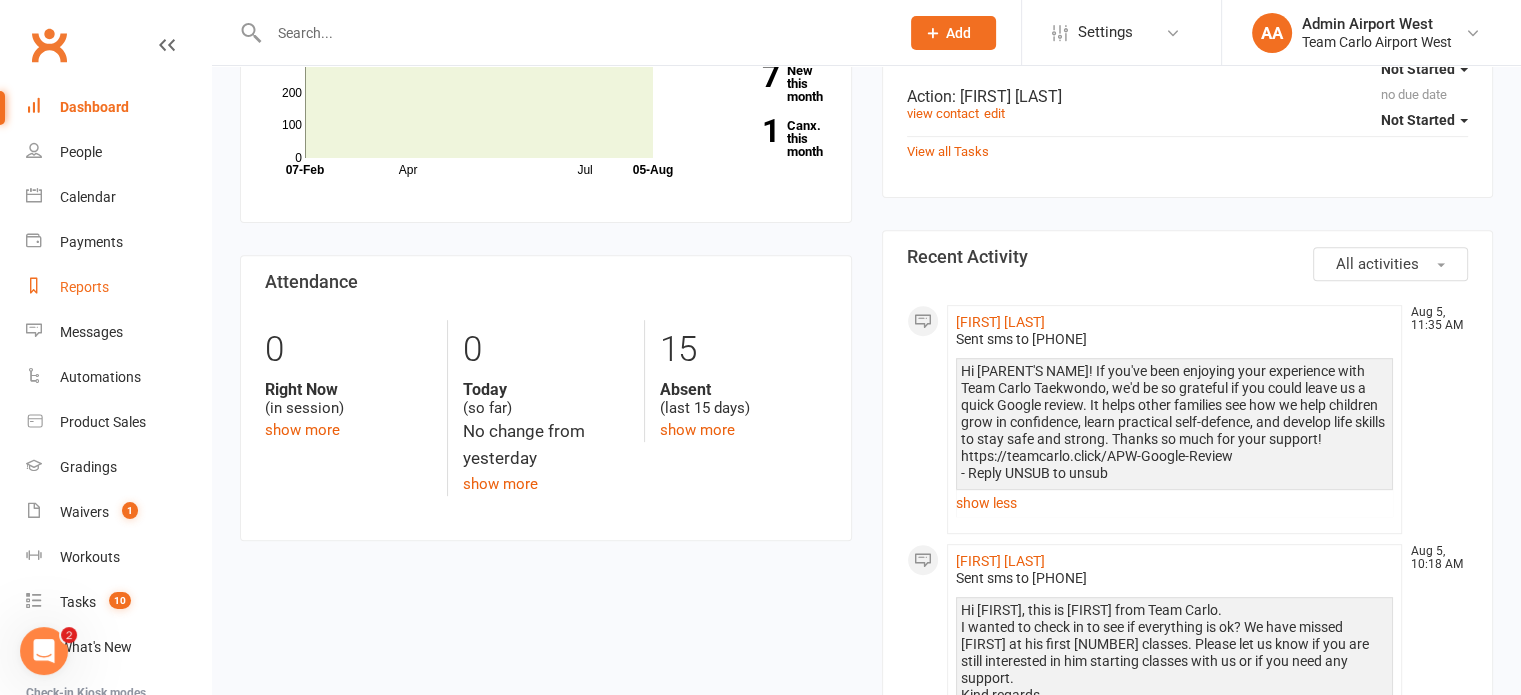 scroll, scrollTop: 500, scrollLeft: 0, axis: vertical 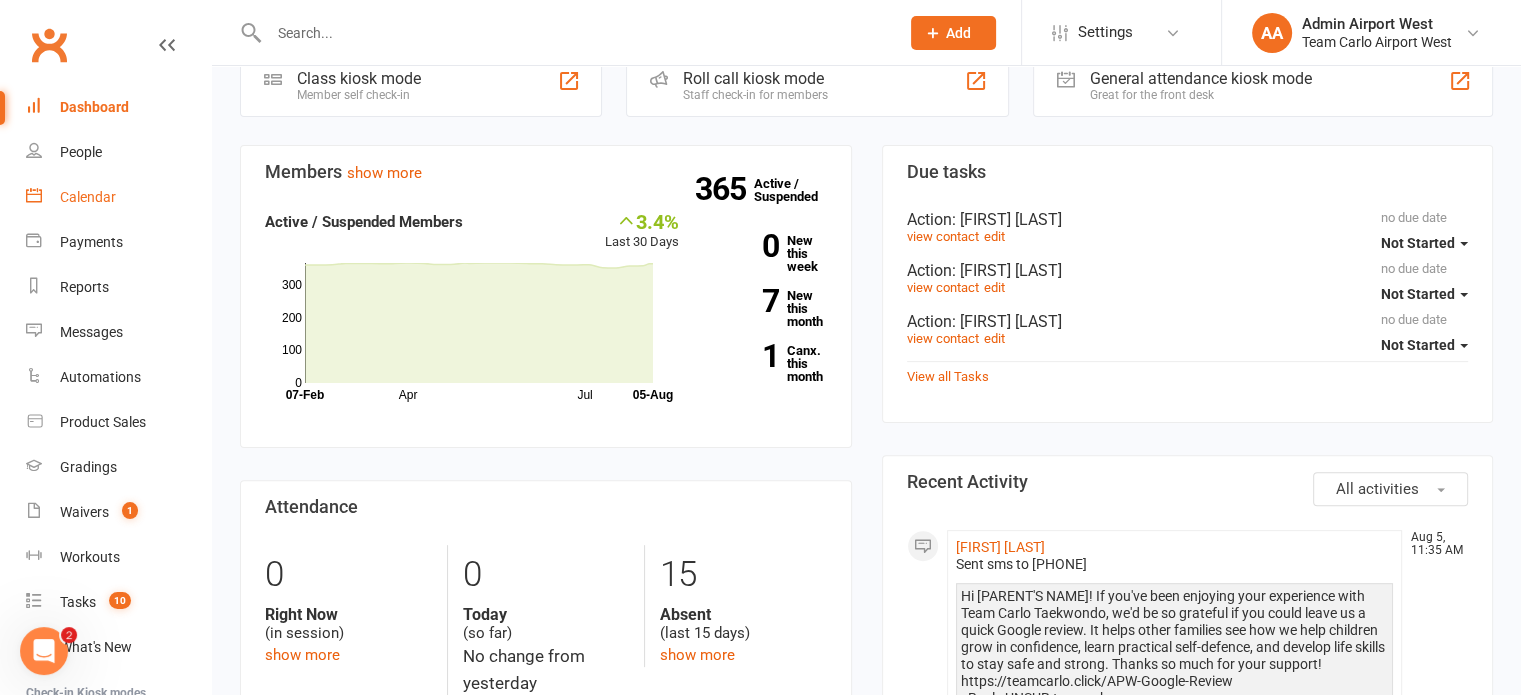 click on "Calendar" at bounding box center [118, 197] 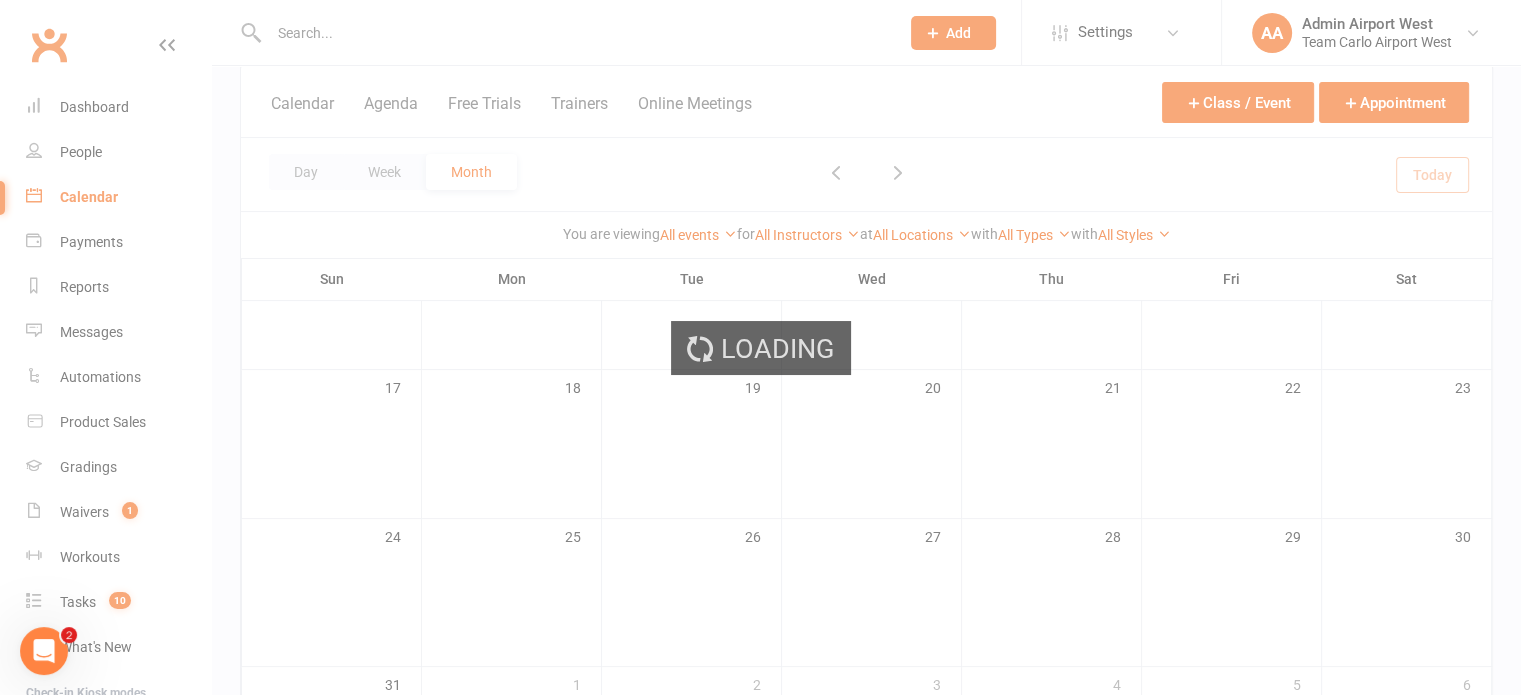 scroll, scrollTop: 0, scrollLeft: 0, axis: both 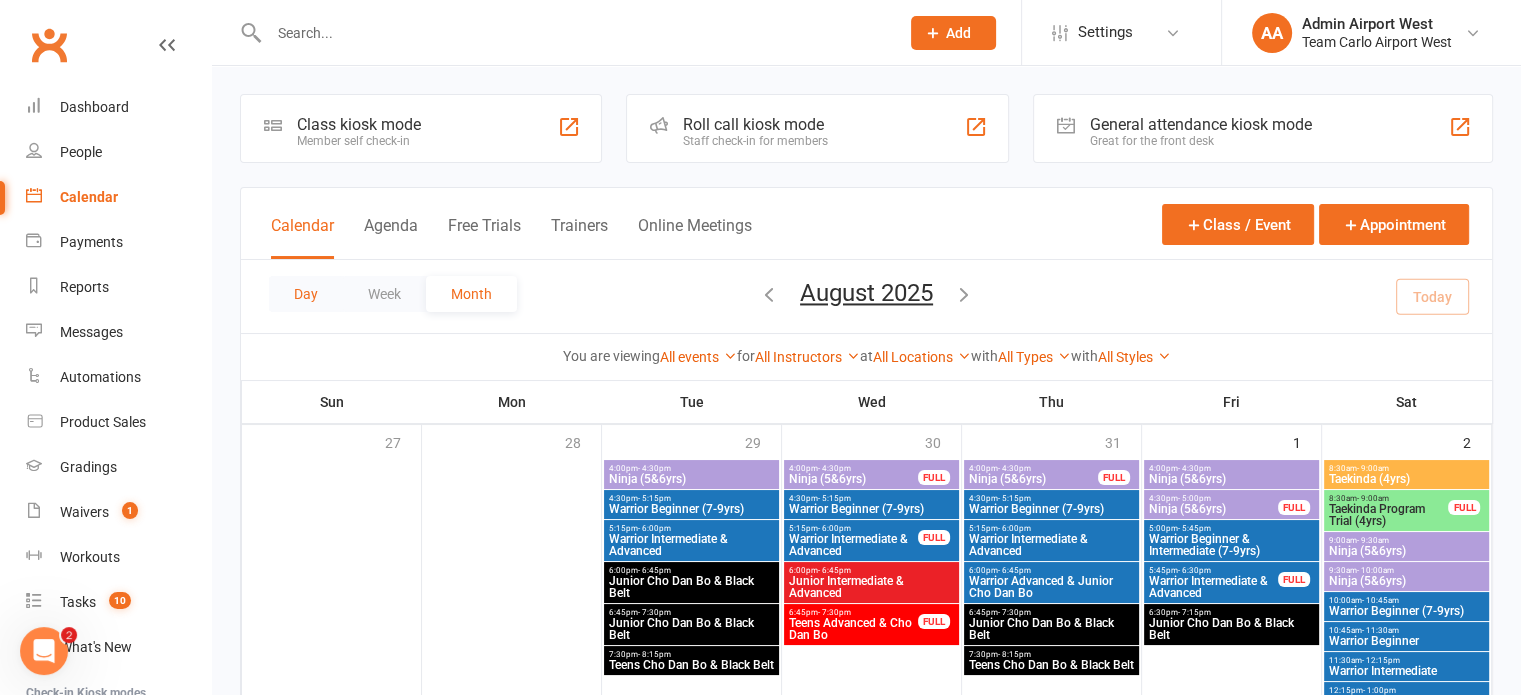 click on "Day" at bounding box center [306, 294] 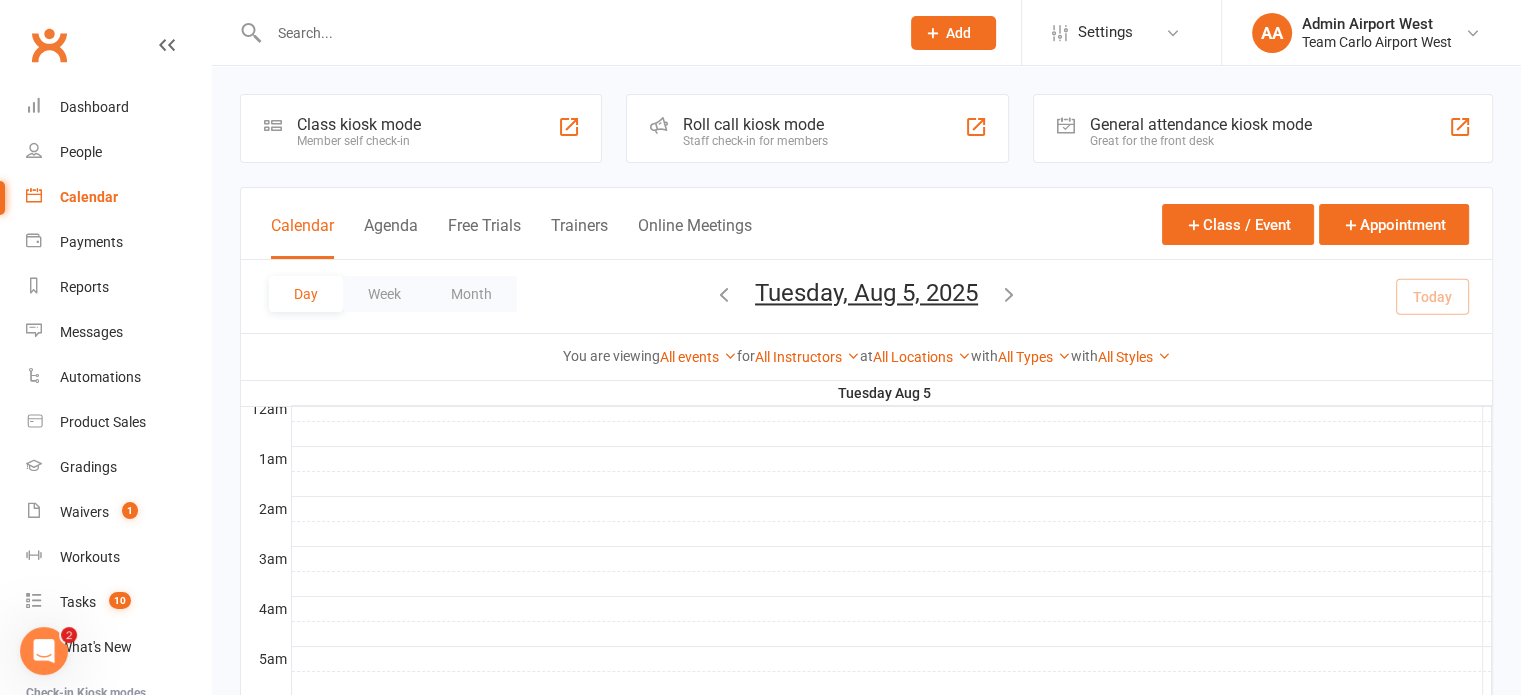 scroll, scrollTop: 0, scrollLeft: 0, axis: both 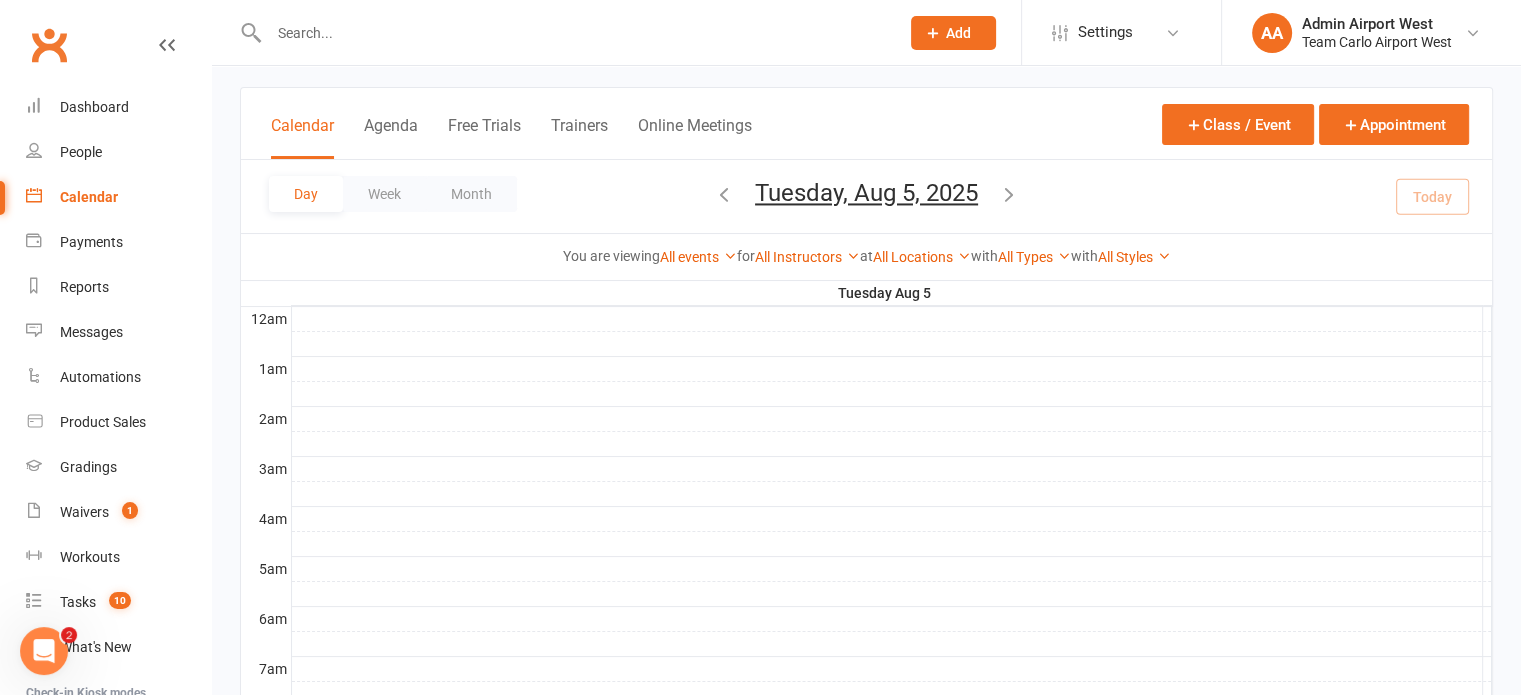 click on "Tuesday, Aug 5, 2025" at bounding box center [866, 193] 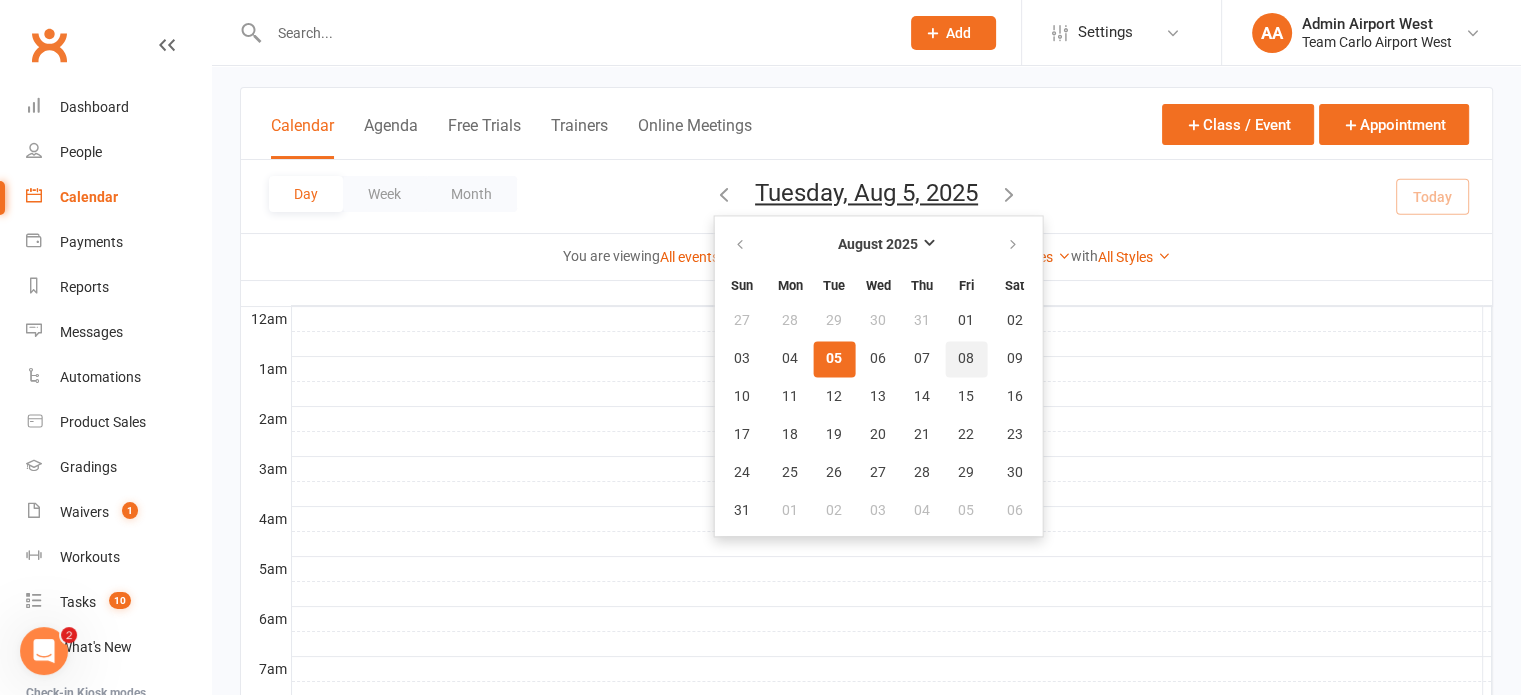click on "08" at bounding box center [966, 359] 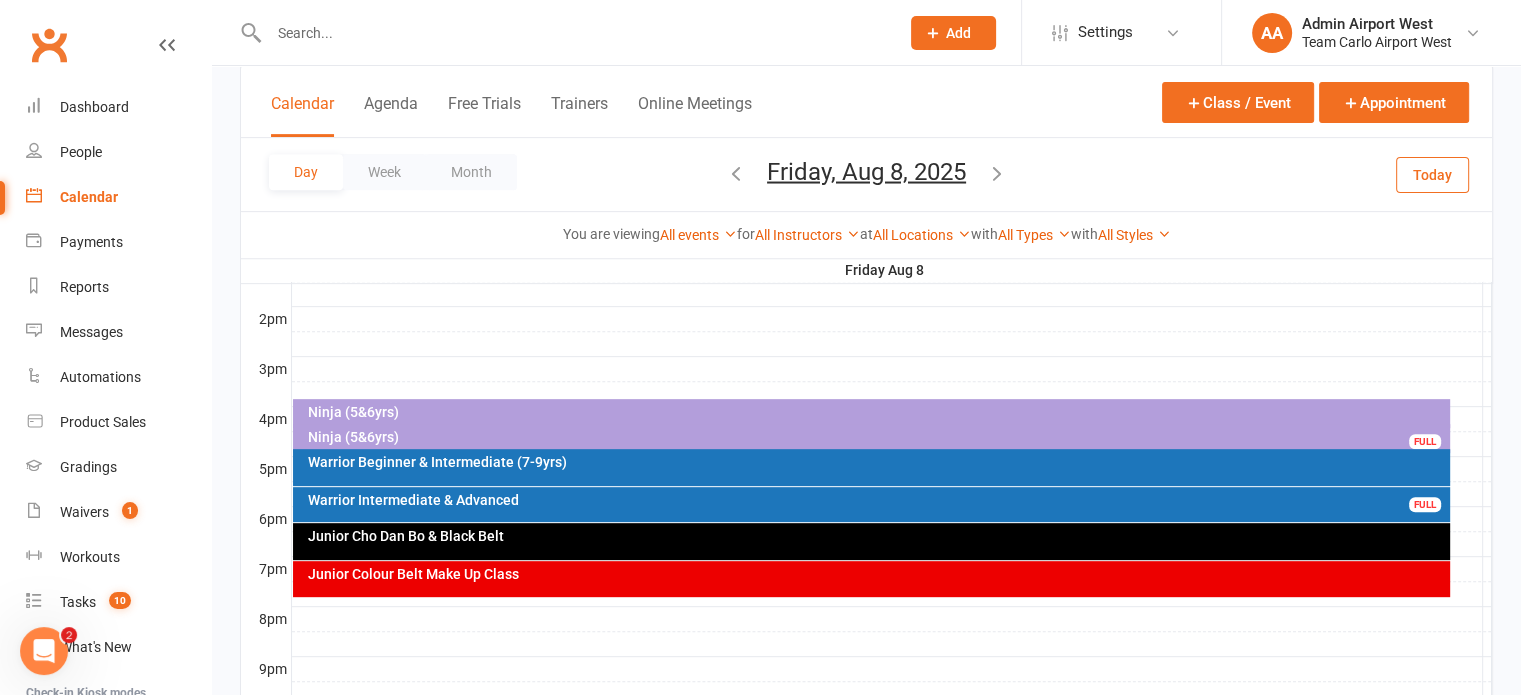 scroll, scrollTop: 900, scrollLeft: 0, axis: vertical 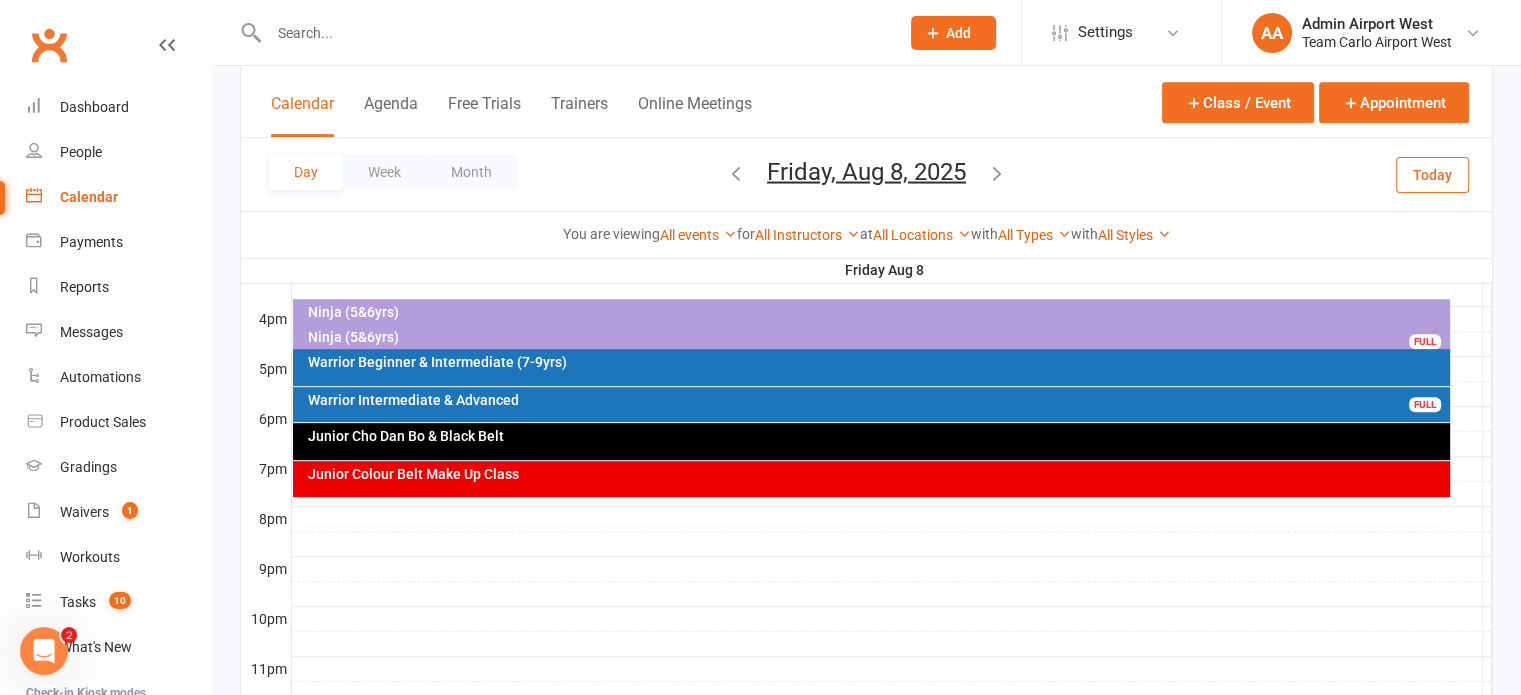 click on "Junior Cho Dan Bo & Black Belt" at bounding box center [871, 441] 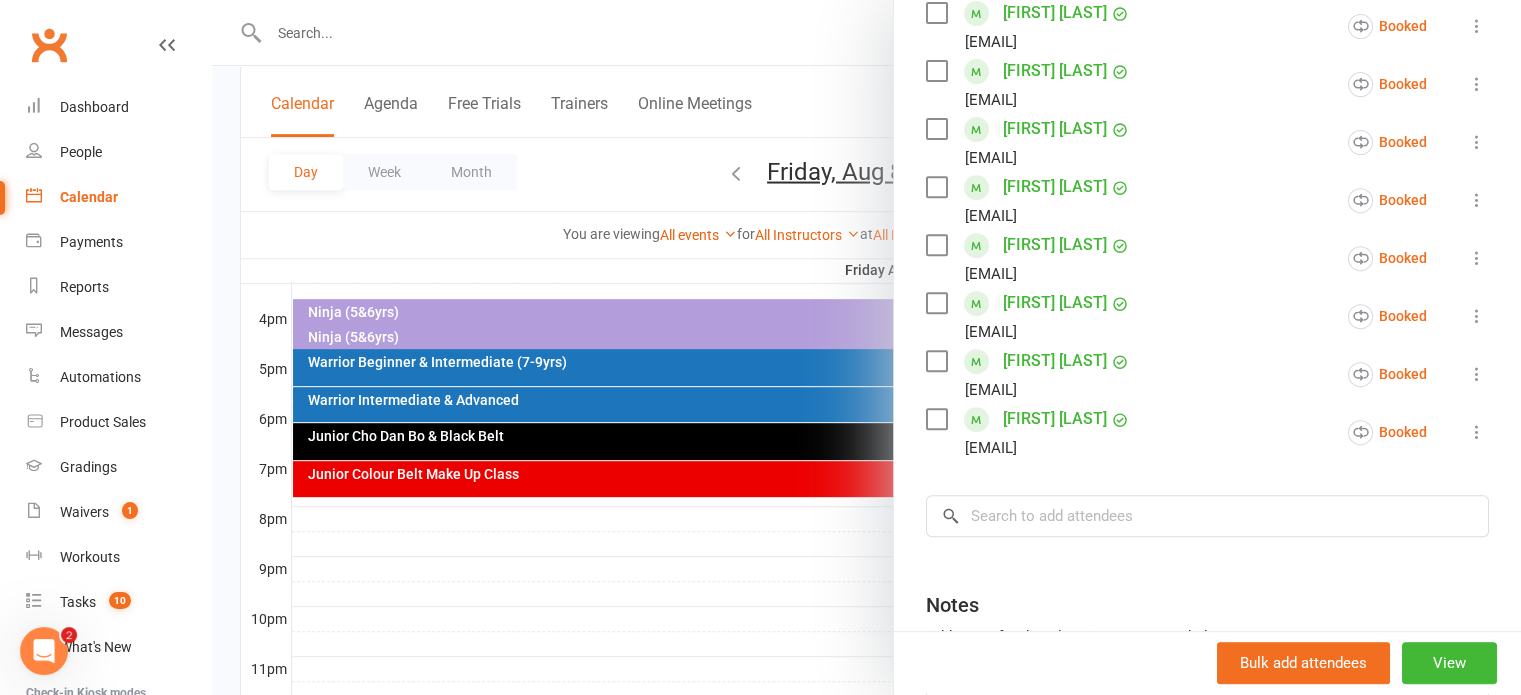 scroll, scrollTop: 800, scrollLeft: 0, axis: vertical 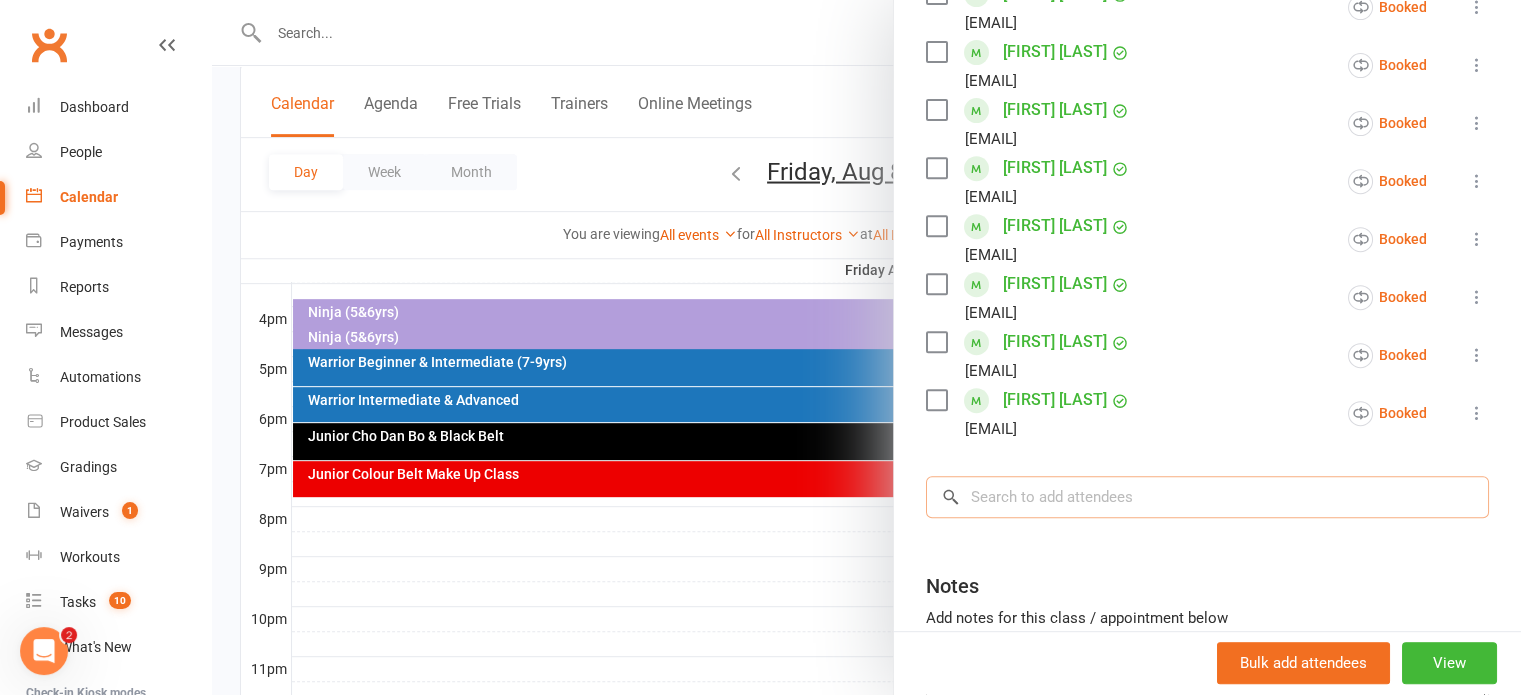 click at bounding box center [1207, 497] 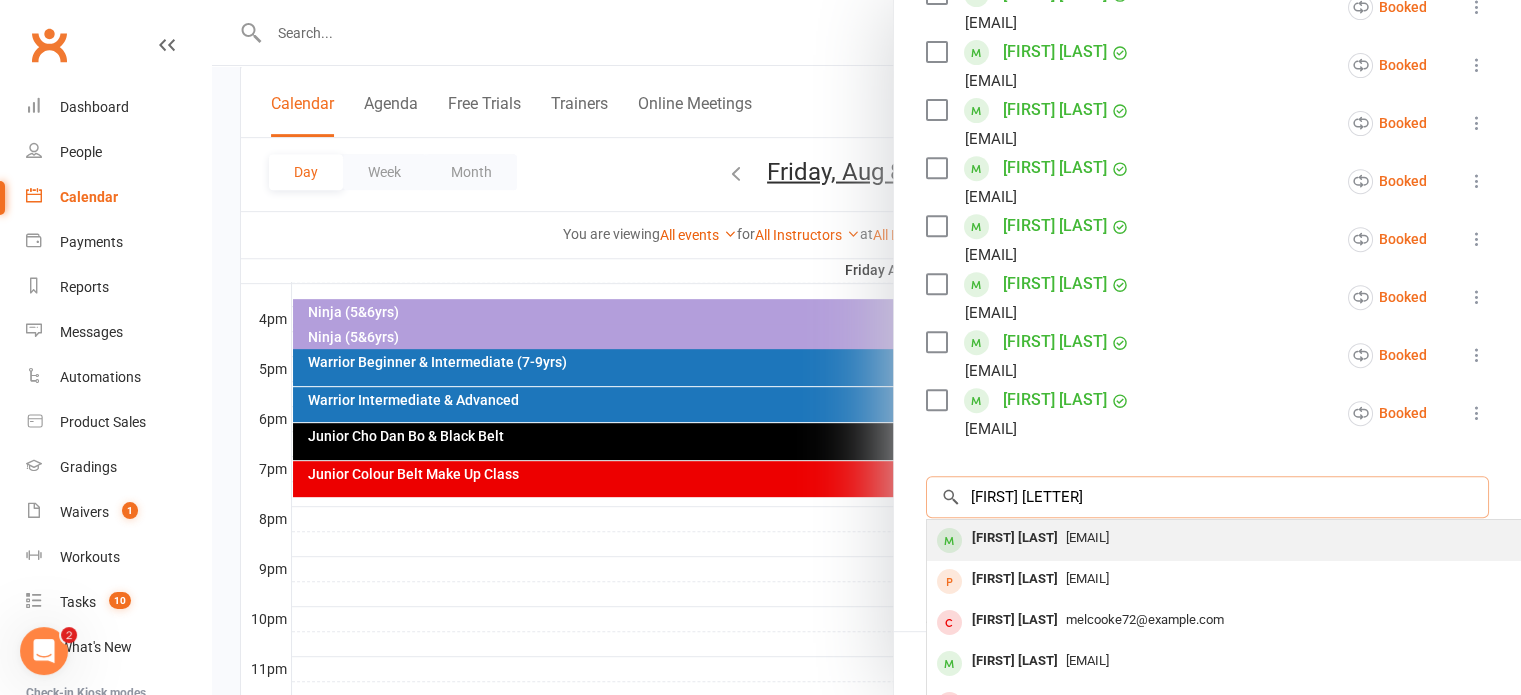 type on "[FIRST] [LETTER]" 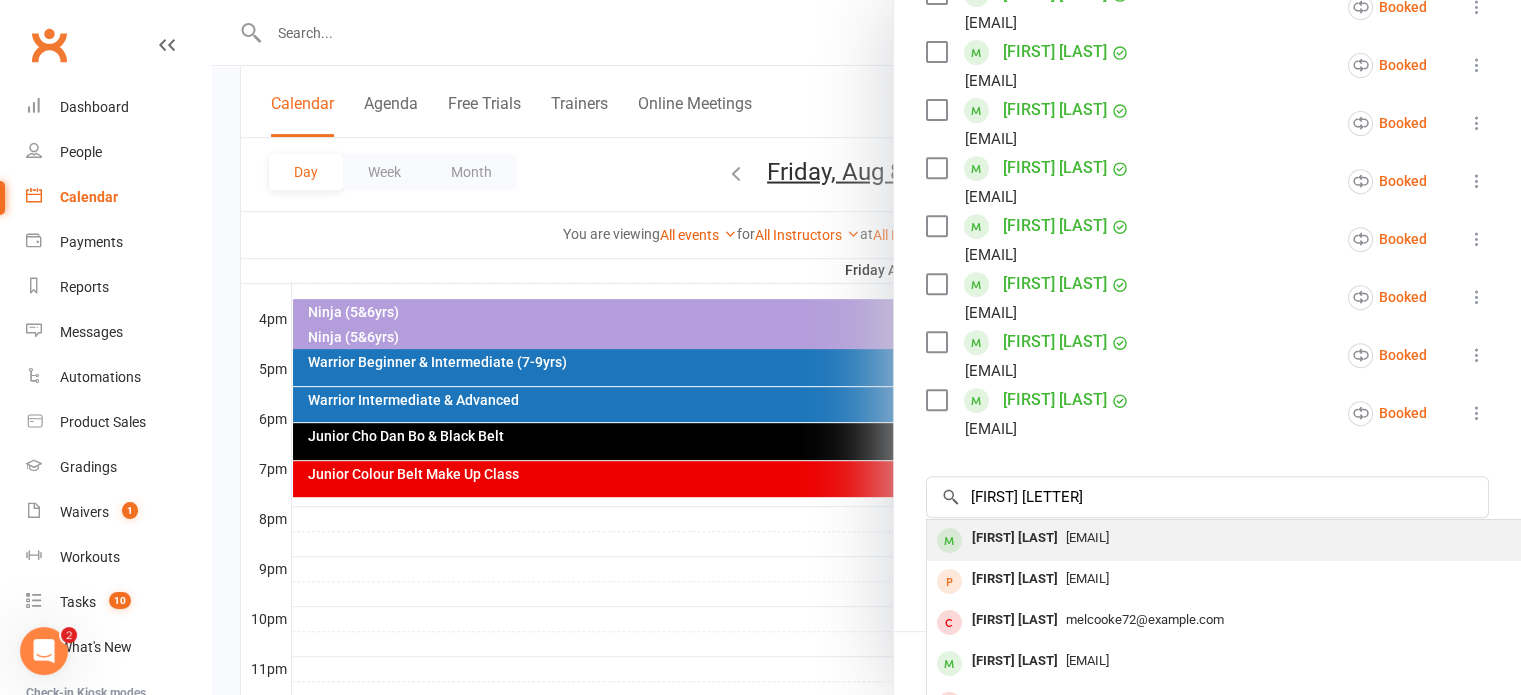 click on "Hunter Wilson" at bounding box center (1015, 538) 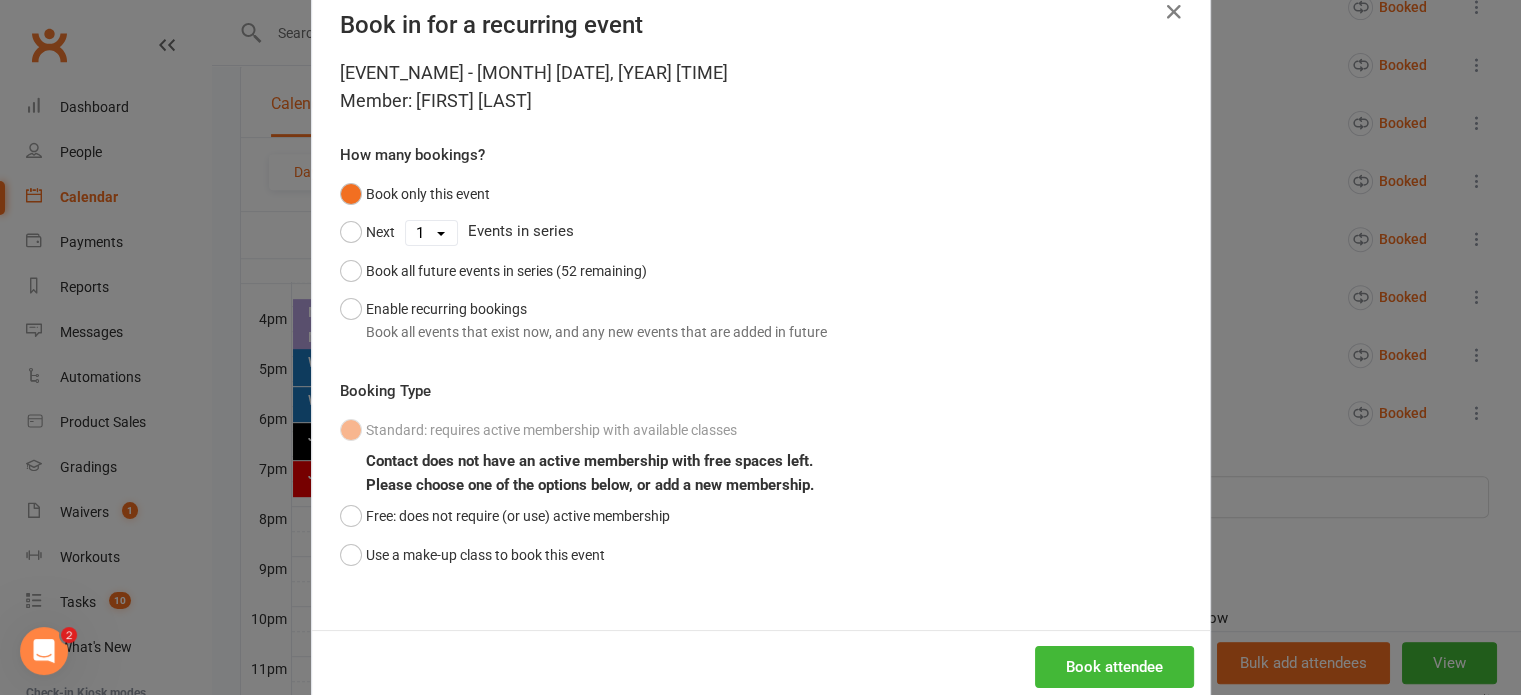 scroll, scrollTop: 87, scrollLeft: 0, axis: vertical 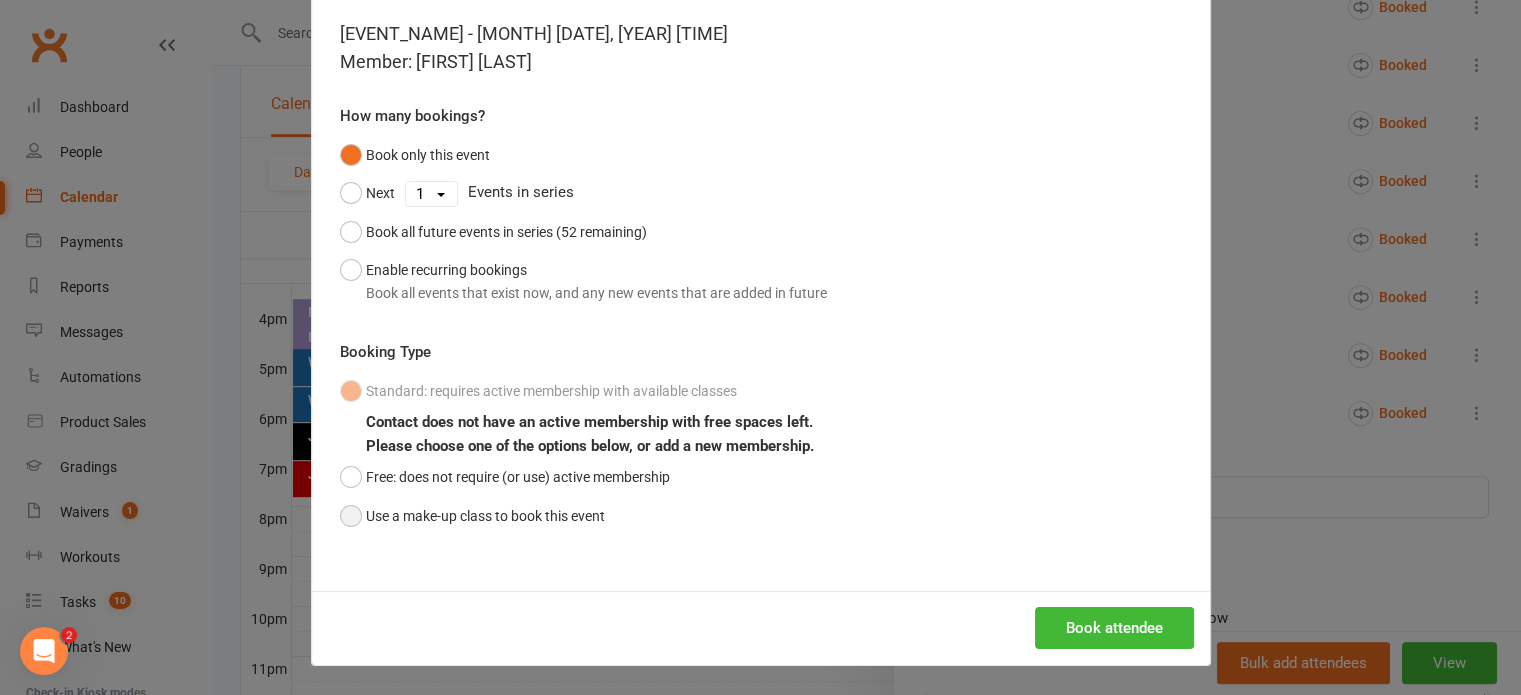 click on "Use a make-up class to book this event" at bounding box center (472, 516) 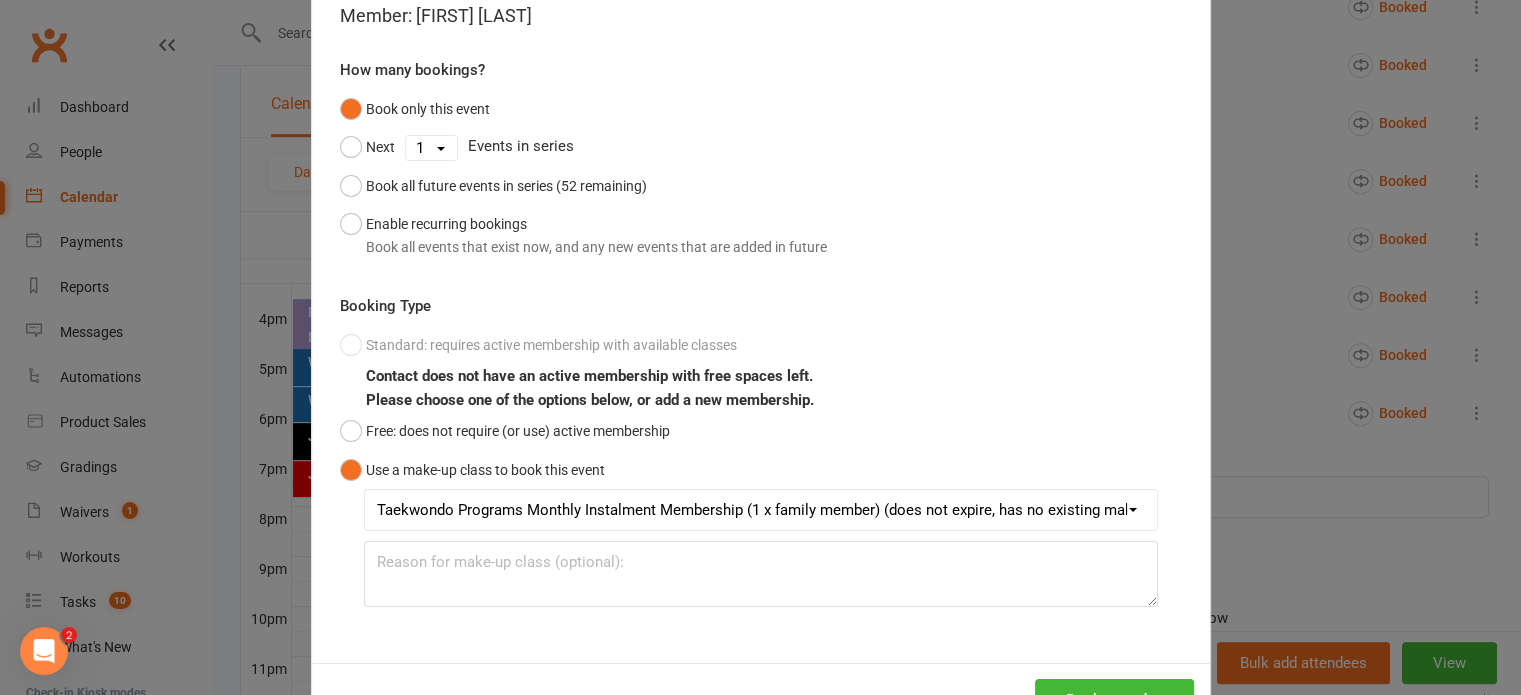 scroll, scrollTop: 204, scrollLeft: 0, axis: vertical 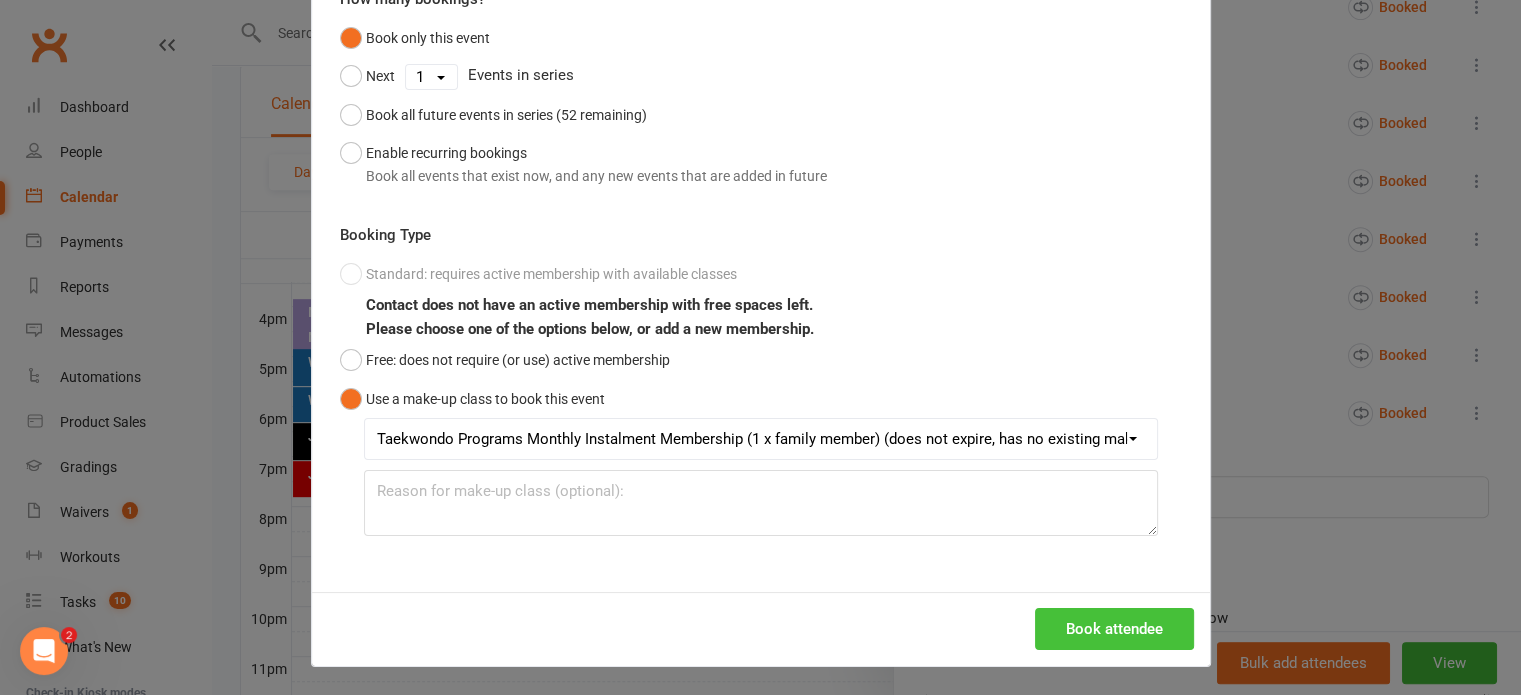 click on "Book attendee" at bounding box center (1114, 629) 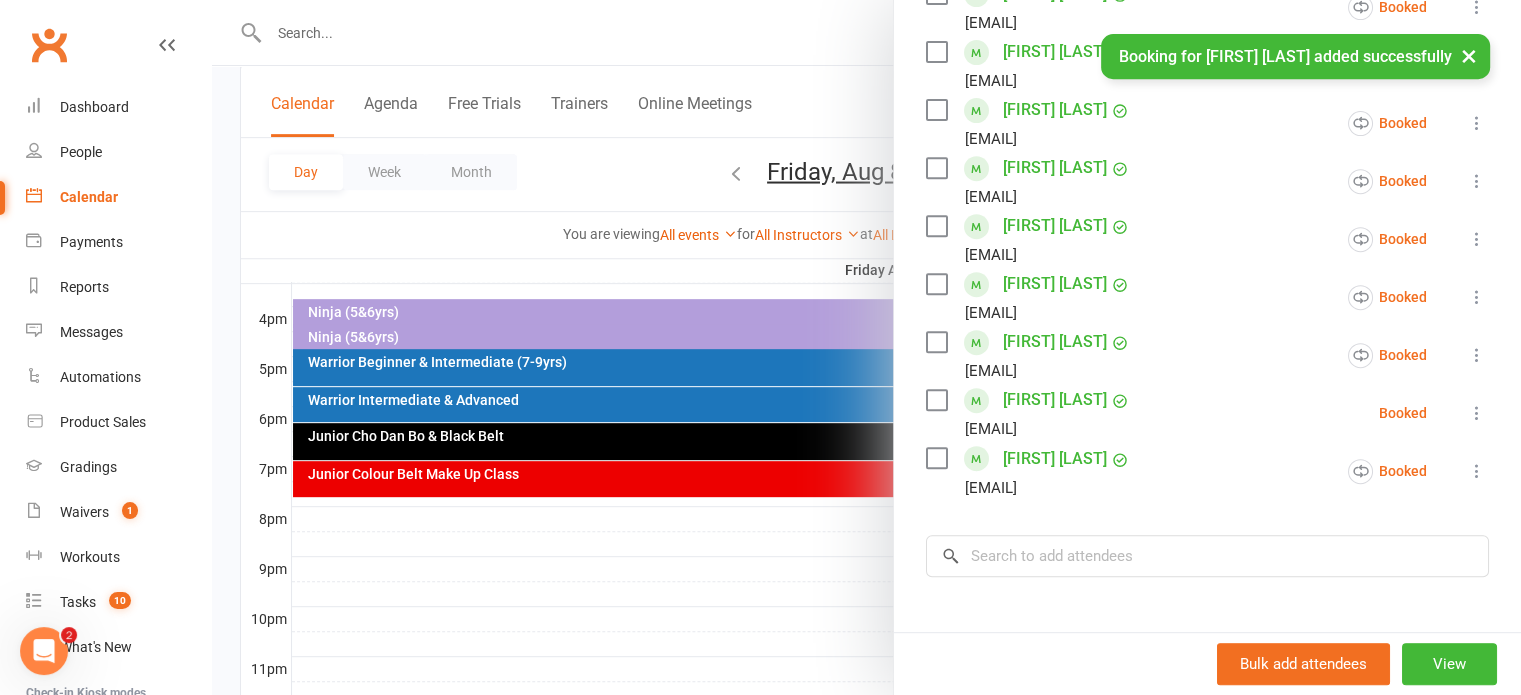 click at bounding box center [866, 347] 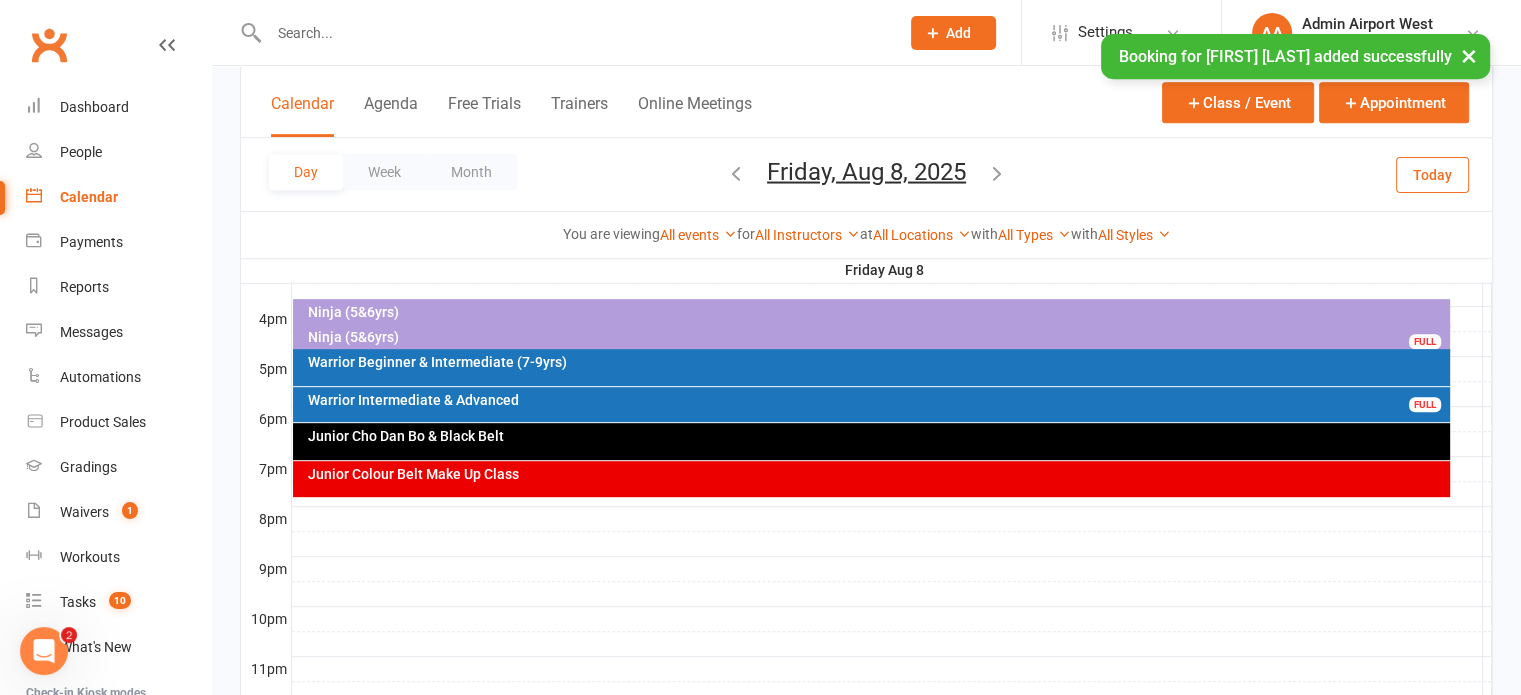 click on "Friday, Aug 8, 2025" at bounding box center [866, 171] 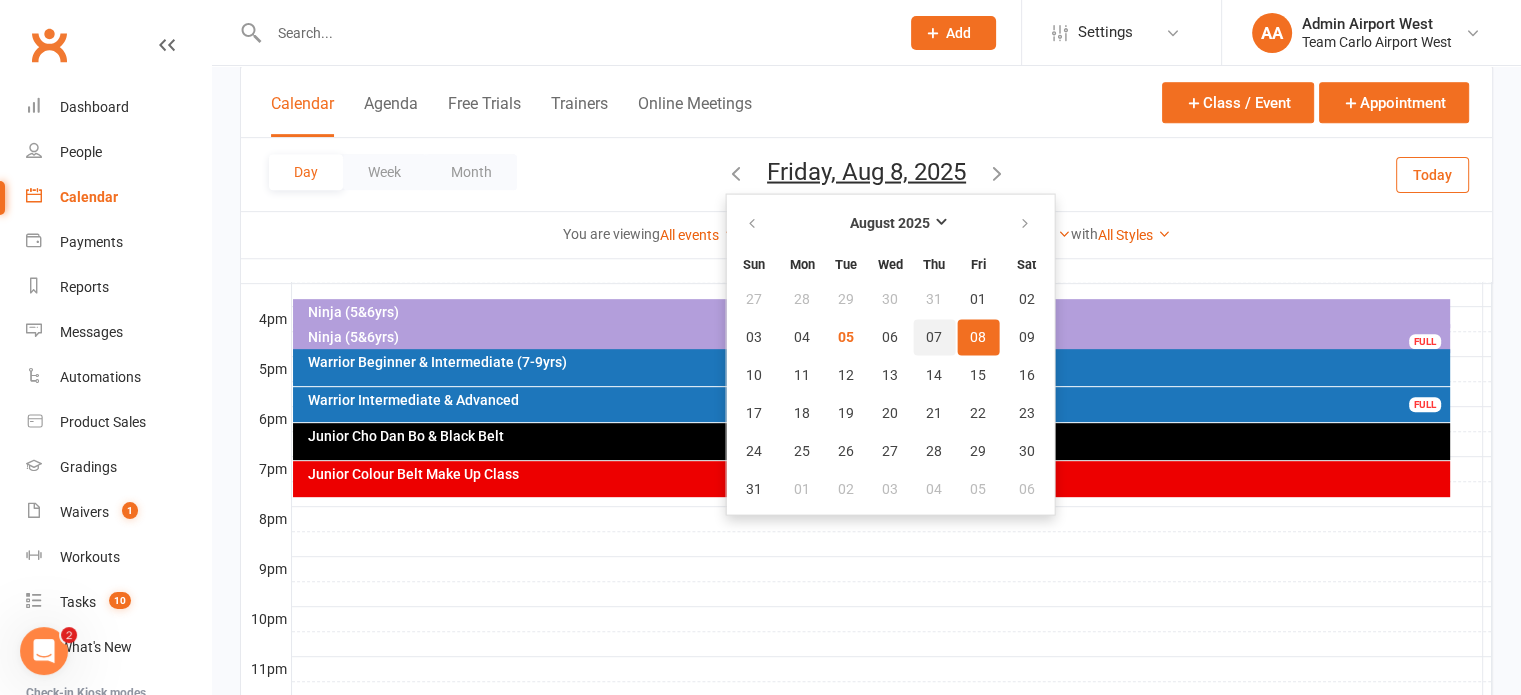 click on "07" at bounding box center (934, 337) 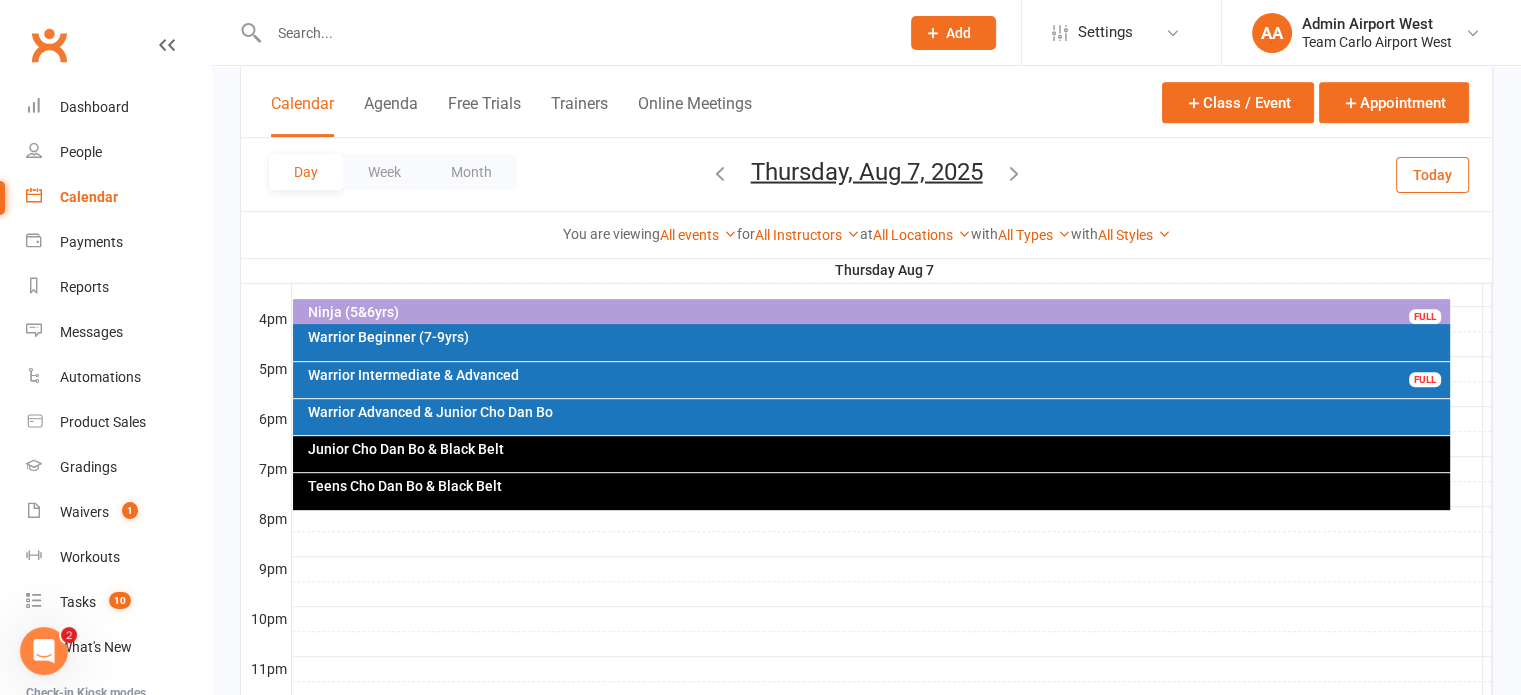click at bounding box center [1014, 172] 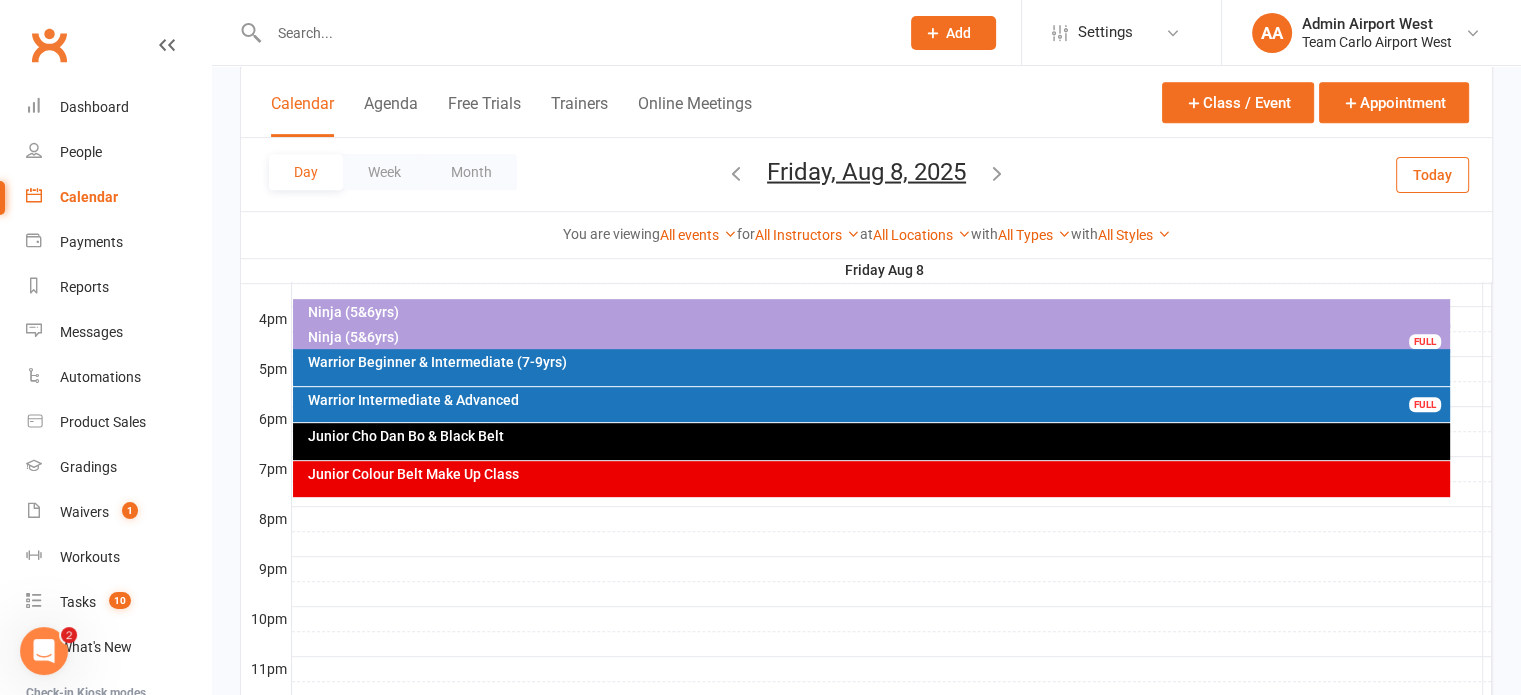 click on "Junior Cho Dan Bo & Black Belt" at bounding box center [876, 436] 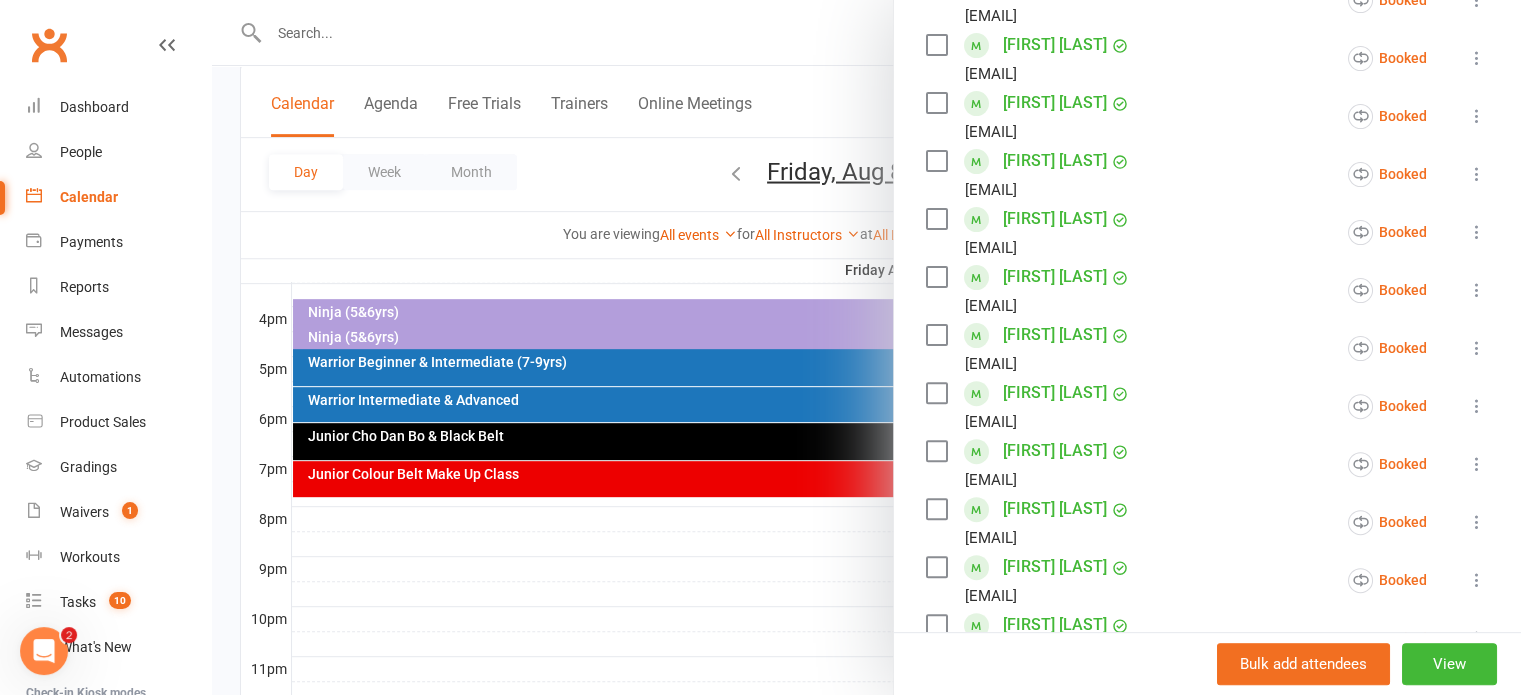 scroll, scrollTop: 600, scrollLeft: 0, axis: vertical 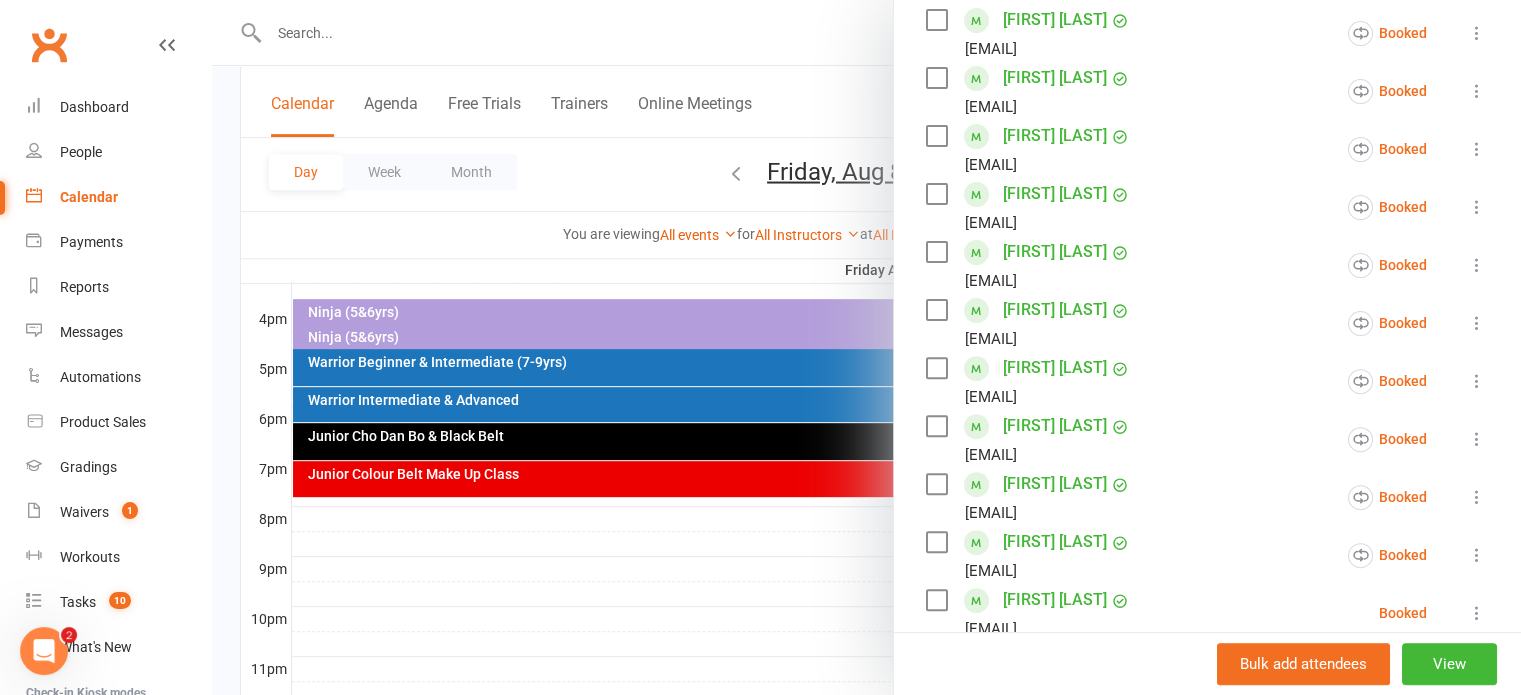 click on "Hudson Sparks" at bounding box center [1055, 542] 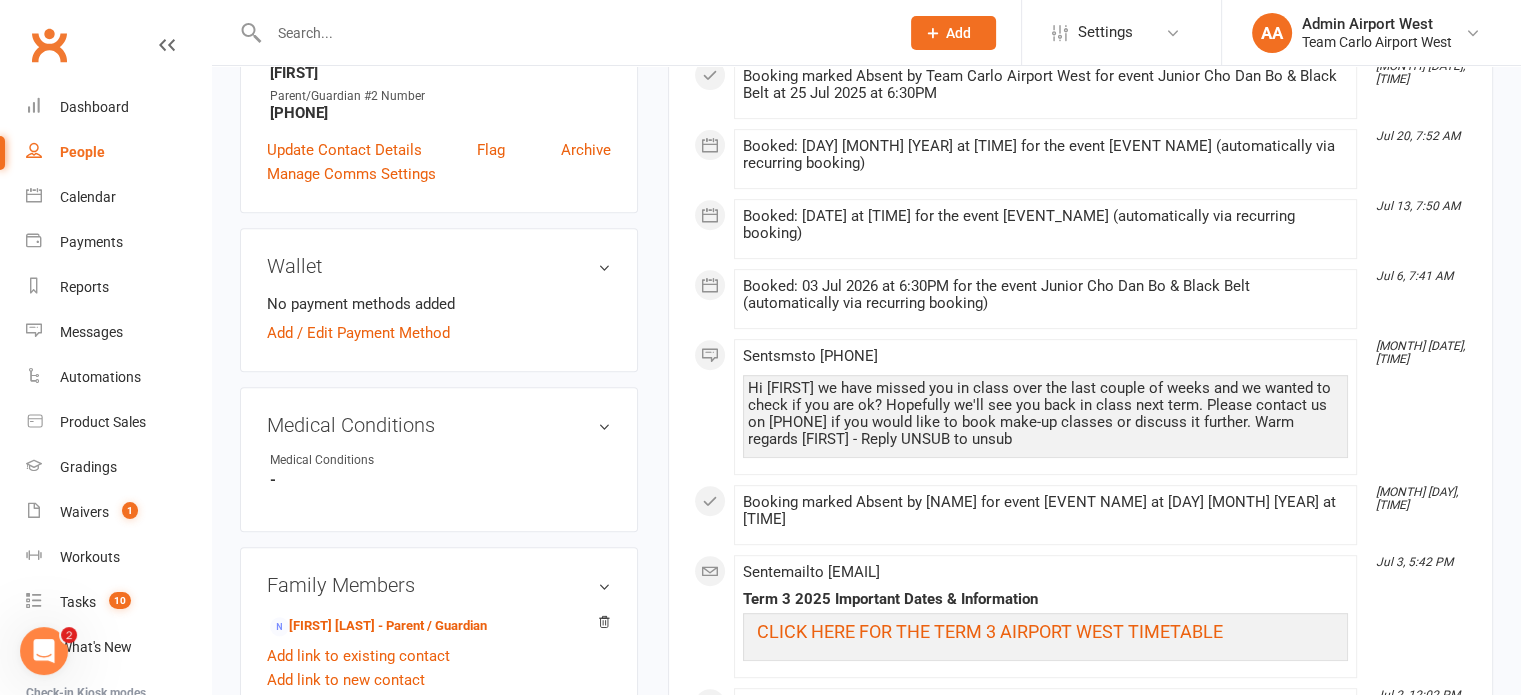 scroll, scrollTop: 800, scrollLeft: 0, axis: vertical 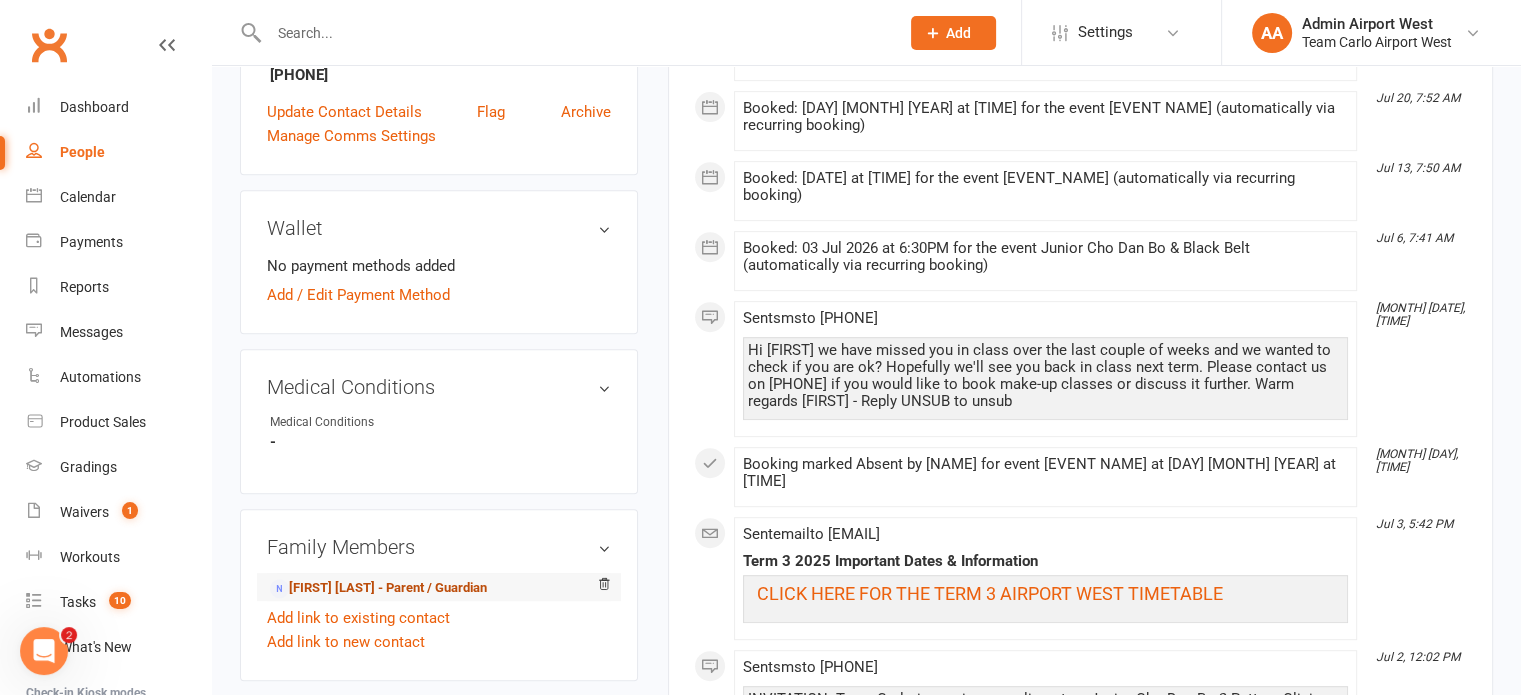 click on "Ieisha Sparks - Parent / Guardian" at bounding box center [378, 588] 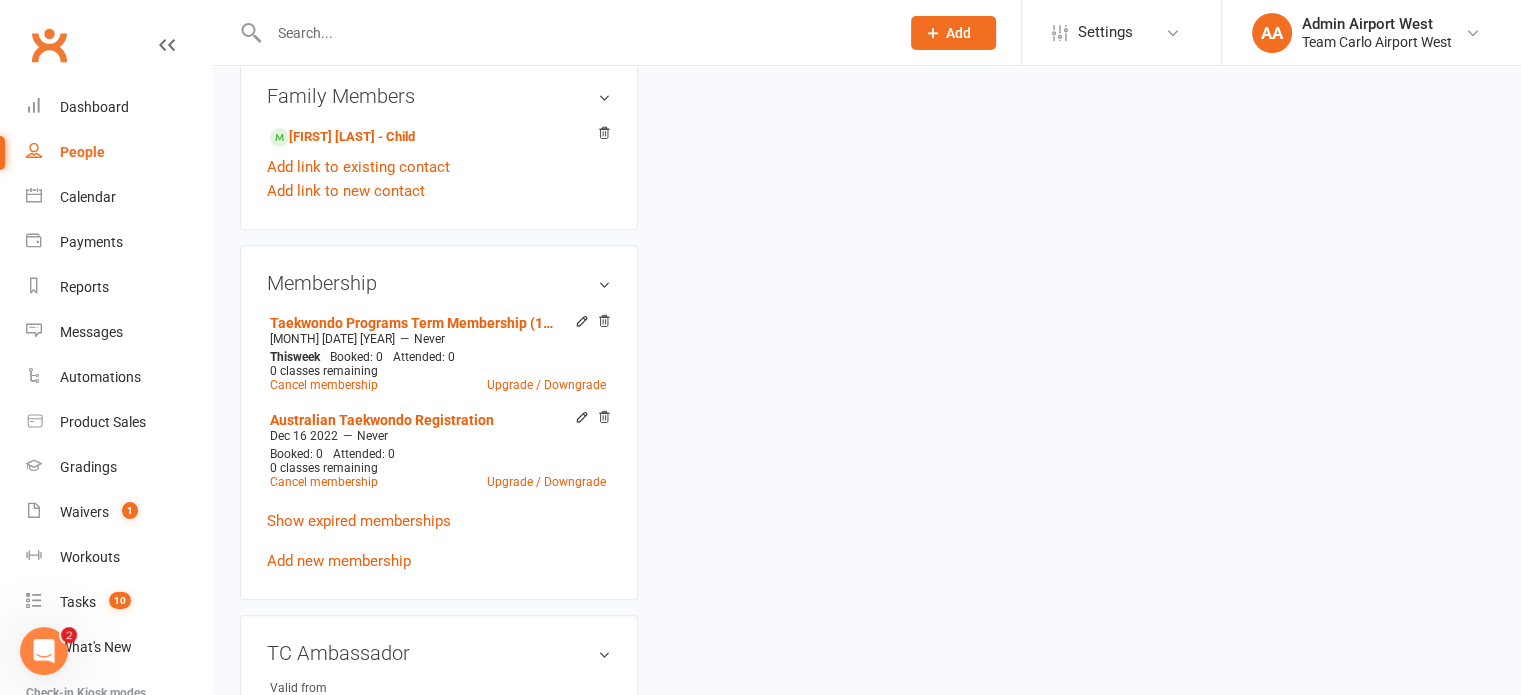 scroll, scrollTop: 0, scrollLeft: 0, axis: both 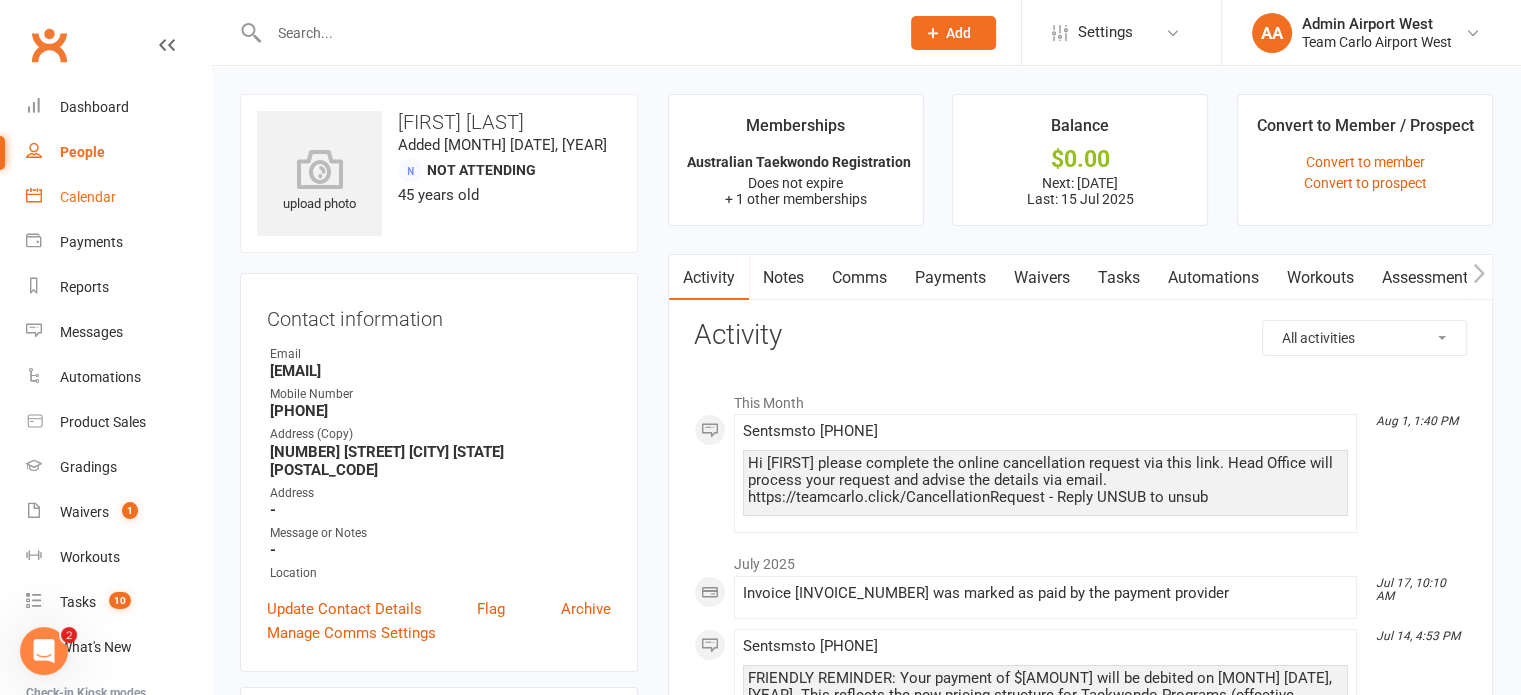 click on "Calendar" at bounding box center (118, 197) 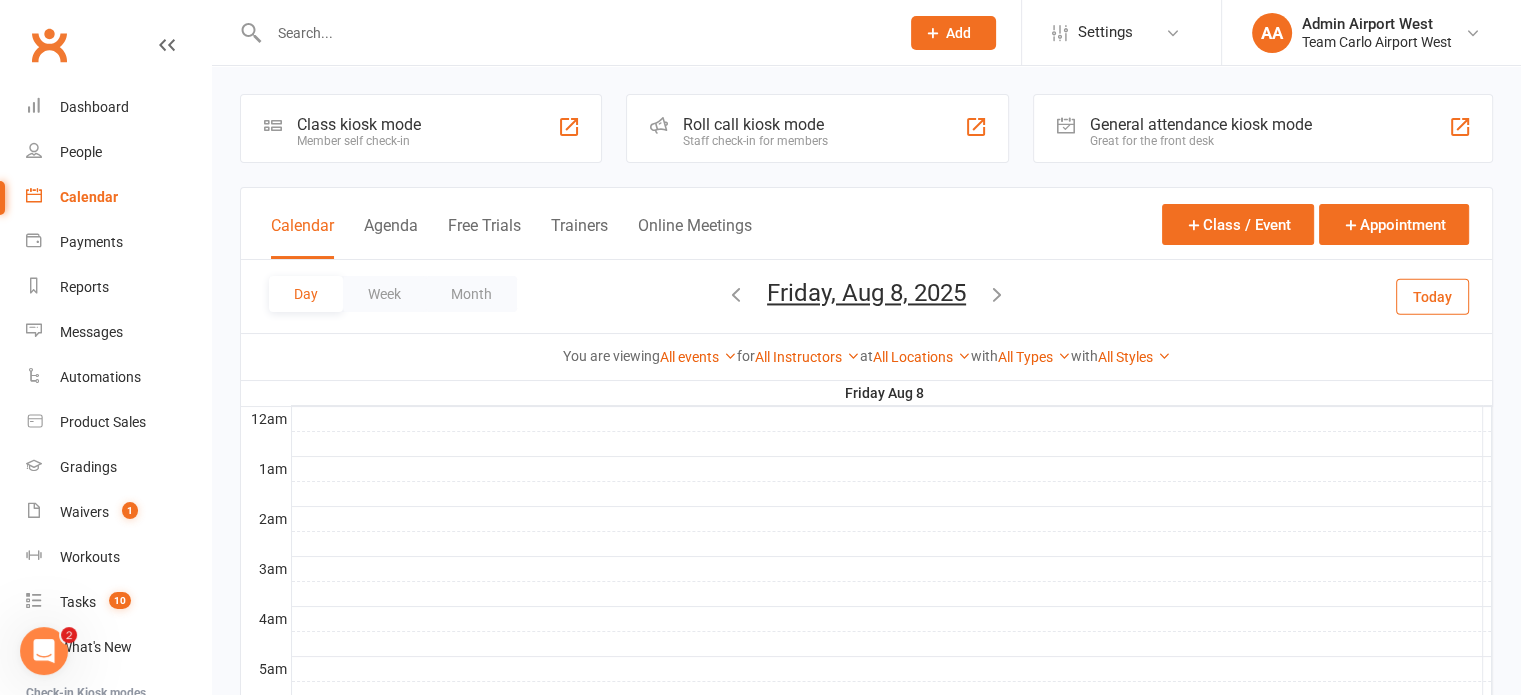 click on "Friday, Aug 8, 2025" at bounding box center (866, 293) 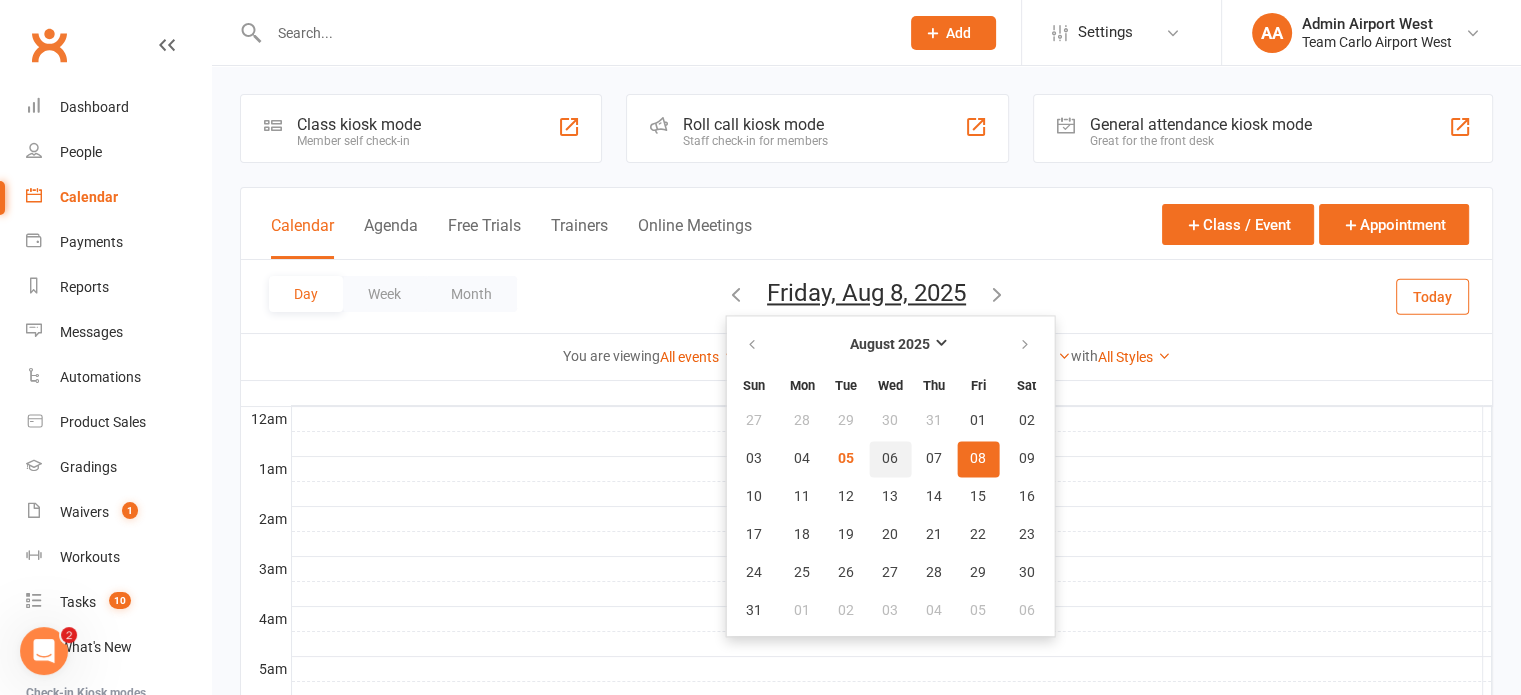 click on "06" at bounding box center (890, 459) 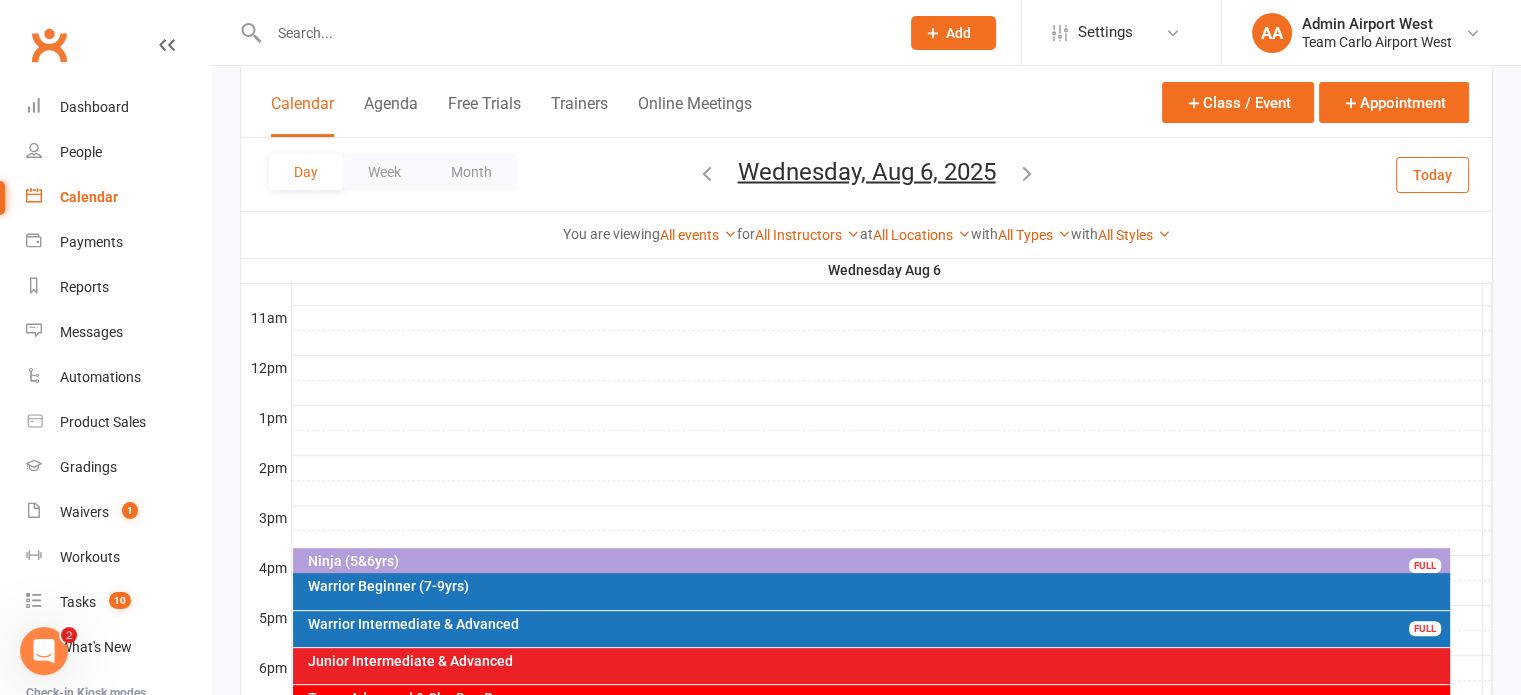scroll, scrollTop: 700, scrollLeft: 0, axis: vertical 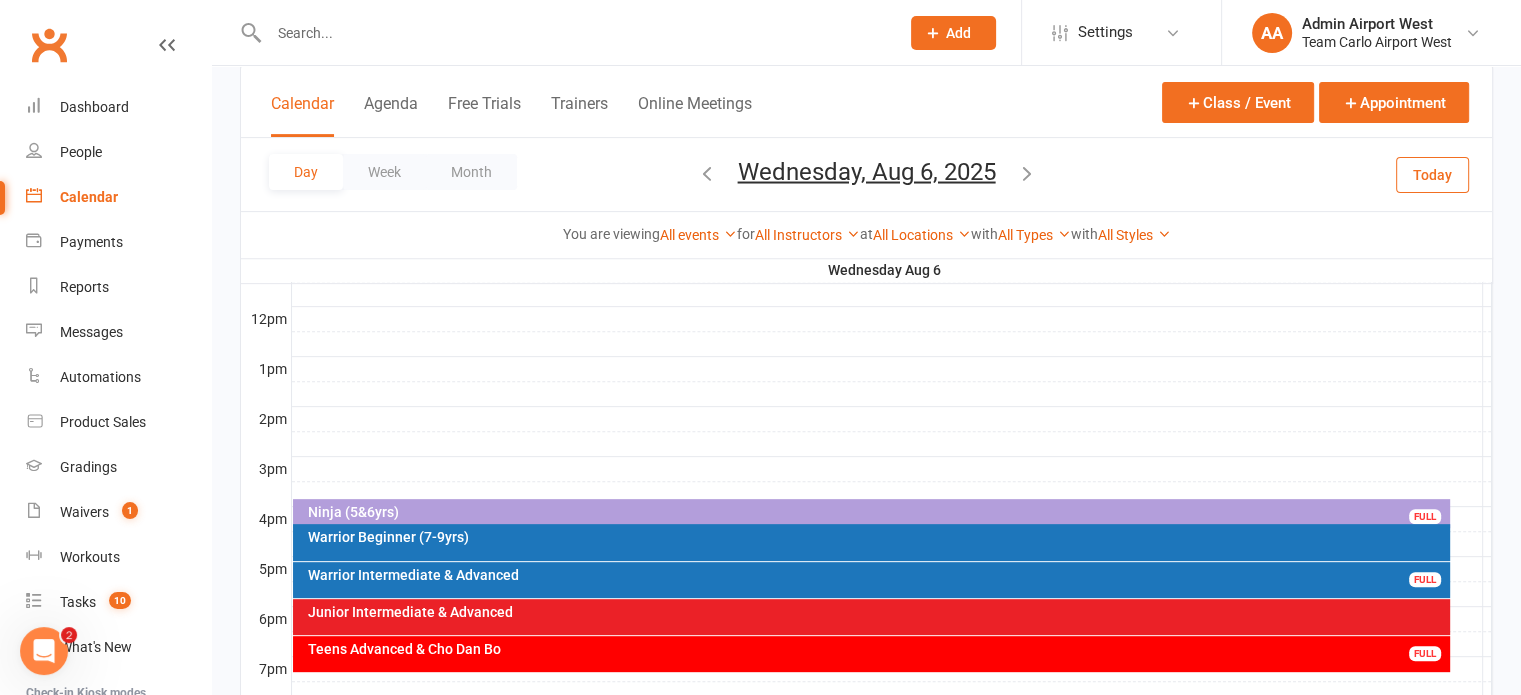 click on "Ninja (5&6yrs)" at bounding box center (876, 512) 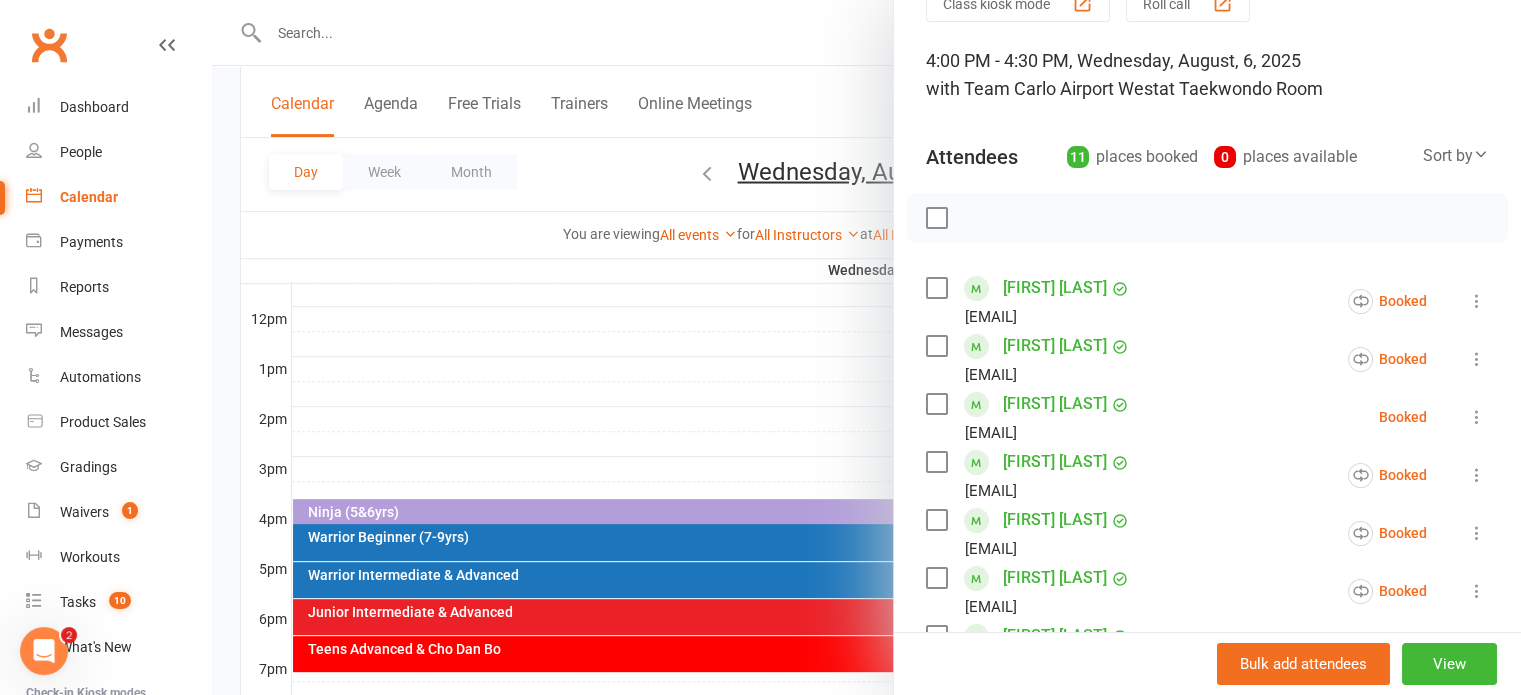 scroll, scrollTop: 0, scrollLeft: 0, axis: both 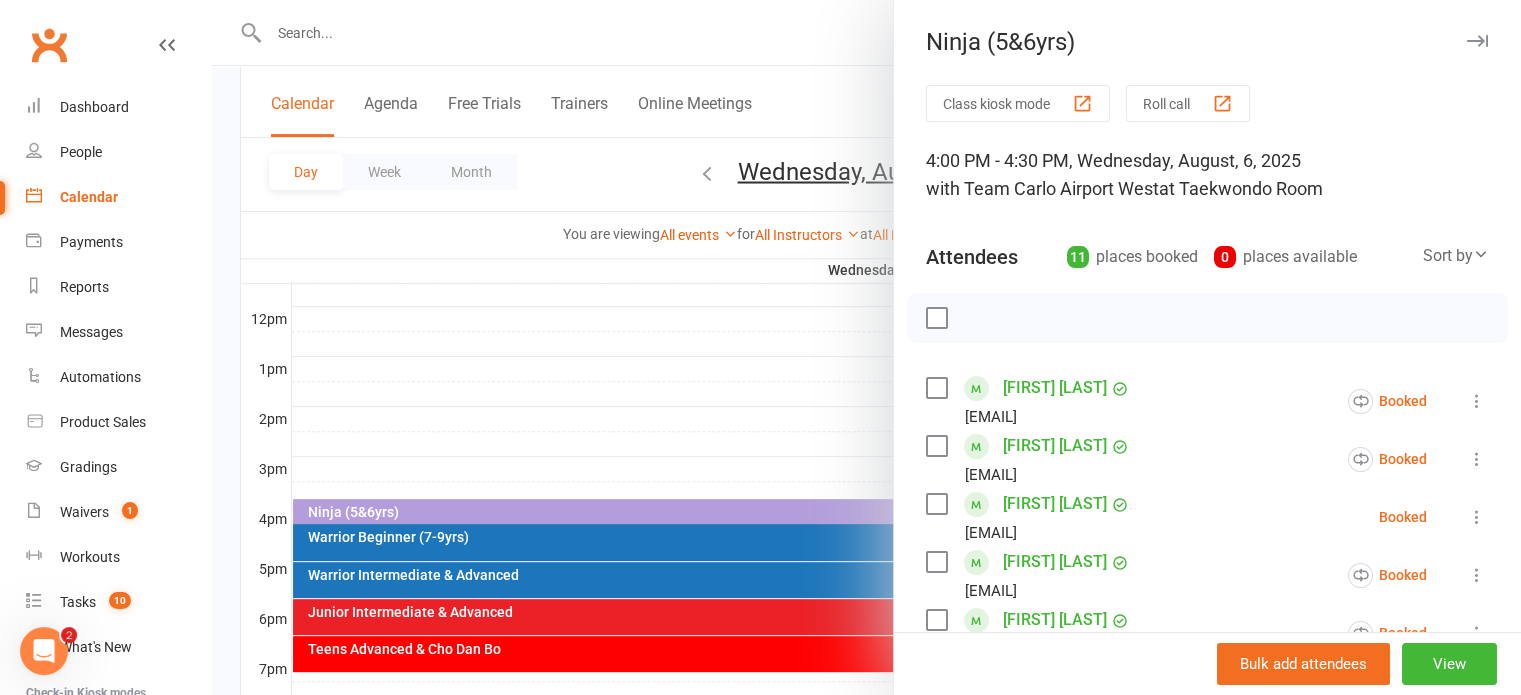 click at bounding box center [866, 347] 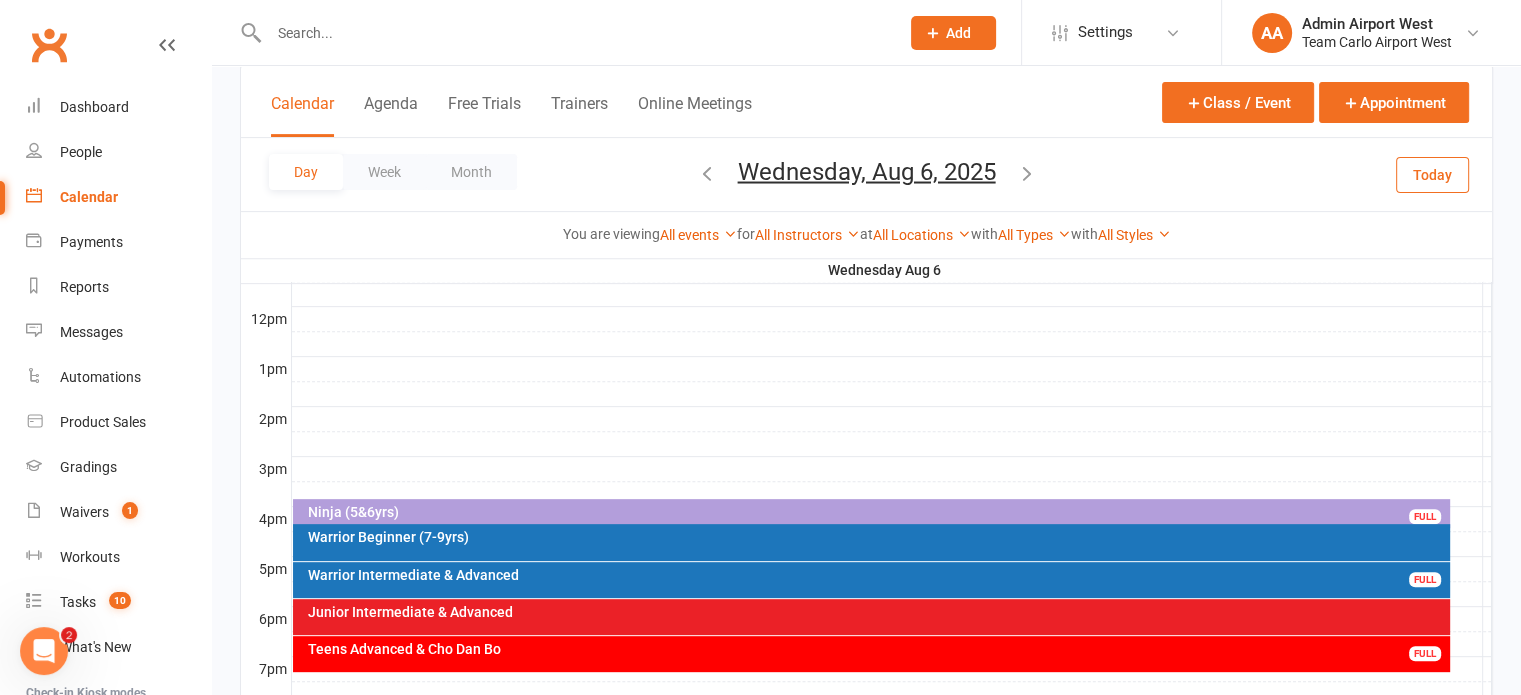 click on "Wednesday, Aug 6, 2025" at bounding box center (867, 171) 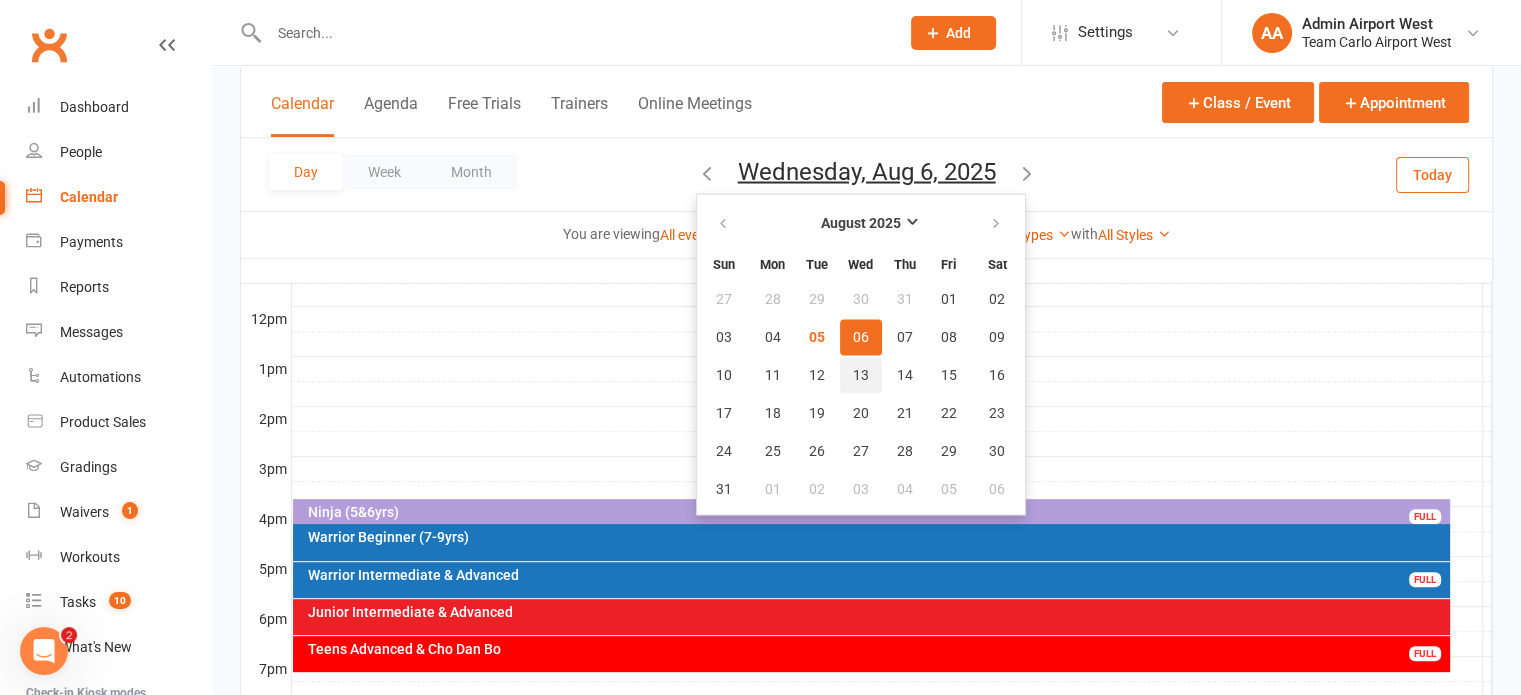 click on "13" at bounding box center [861, 375] 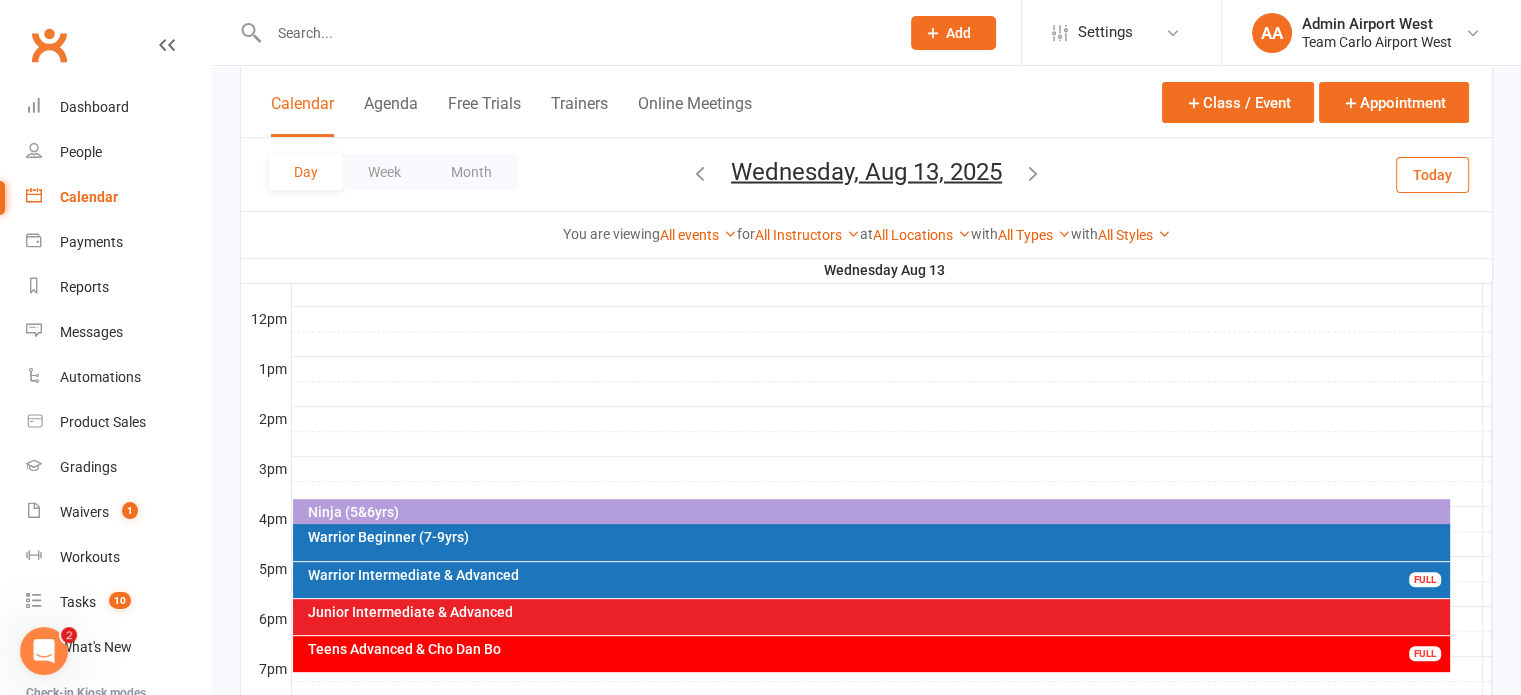 click on "Ninja (5&6yrs)" at bounding box center (876, 512) 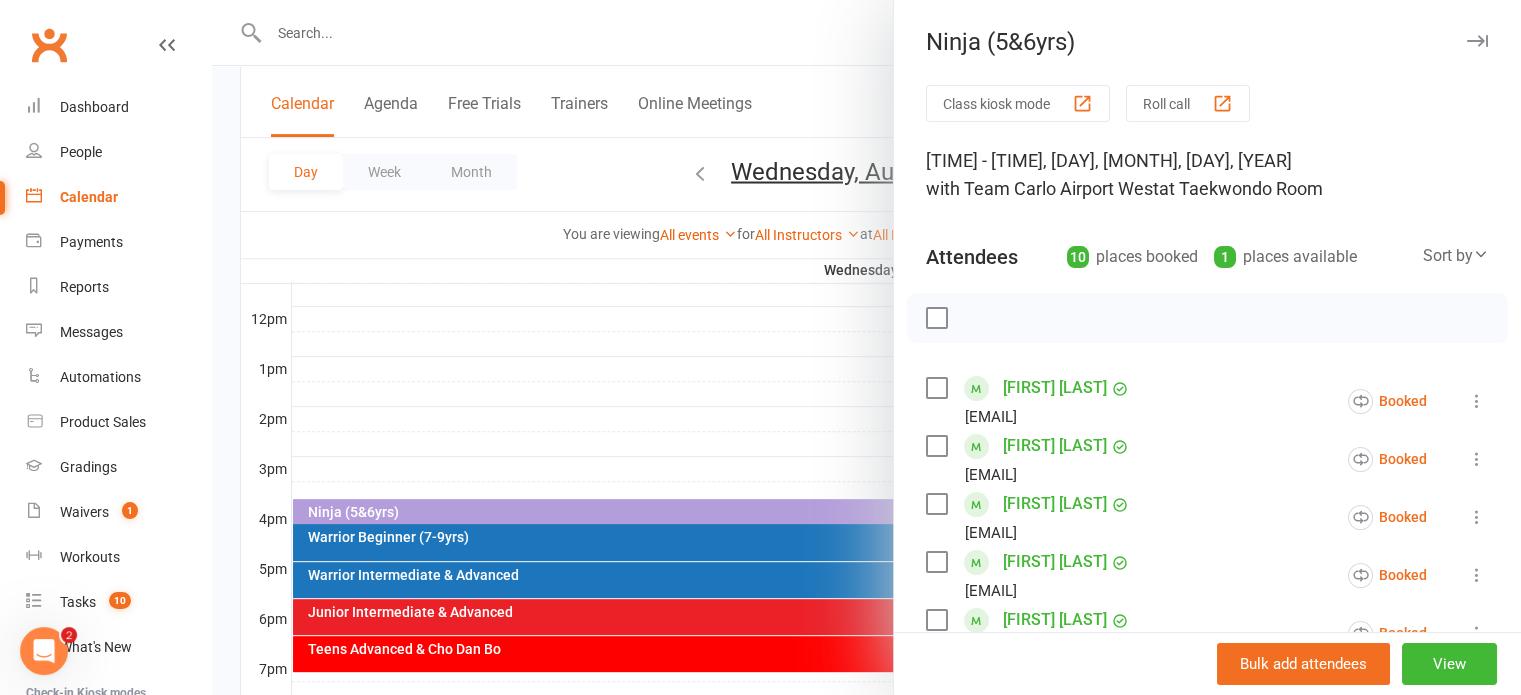 click at bounding box center [866, 347] 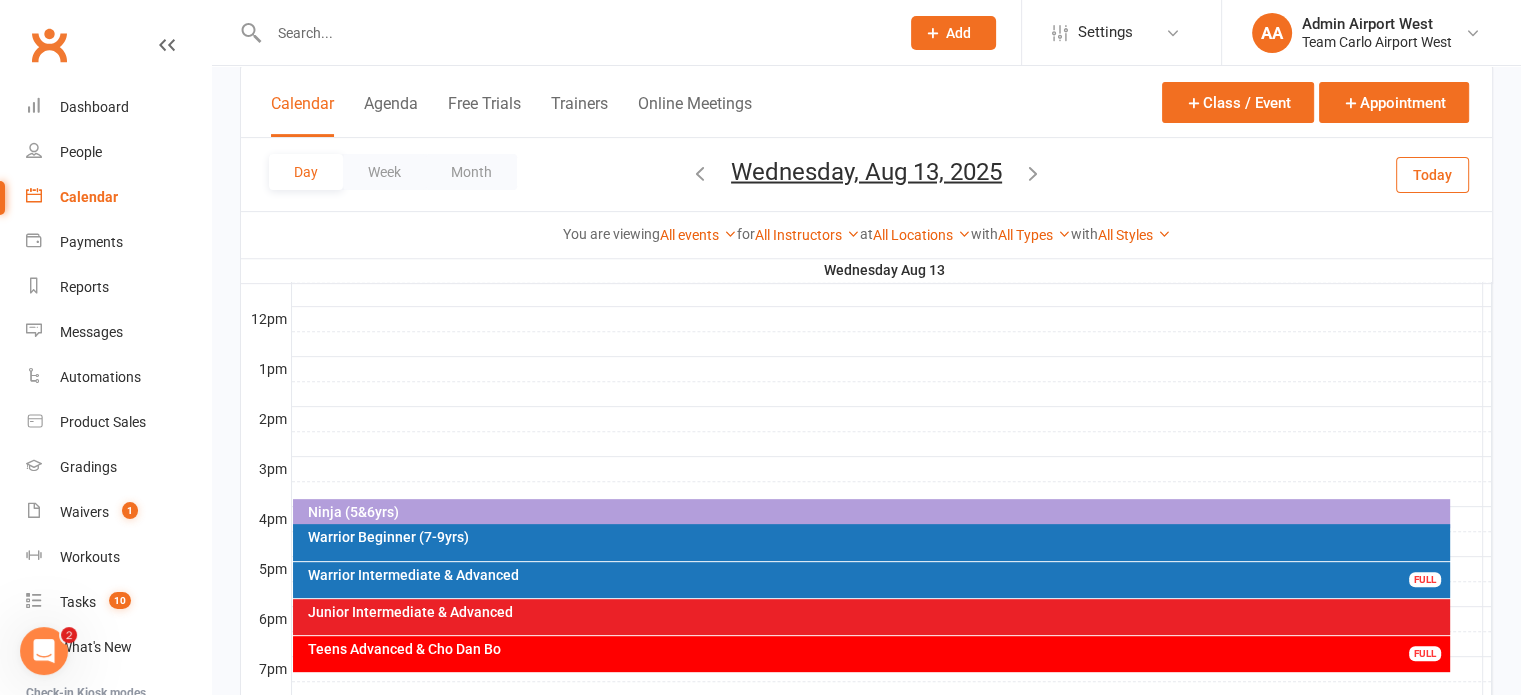 click on "Wednesday, Aug 13, 2025" at bounding box center [866, 171] 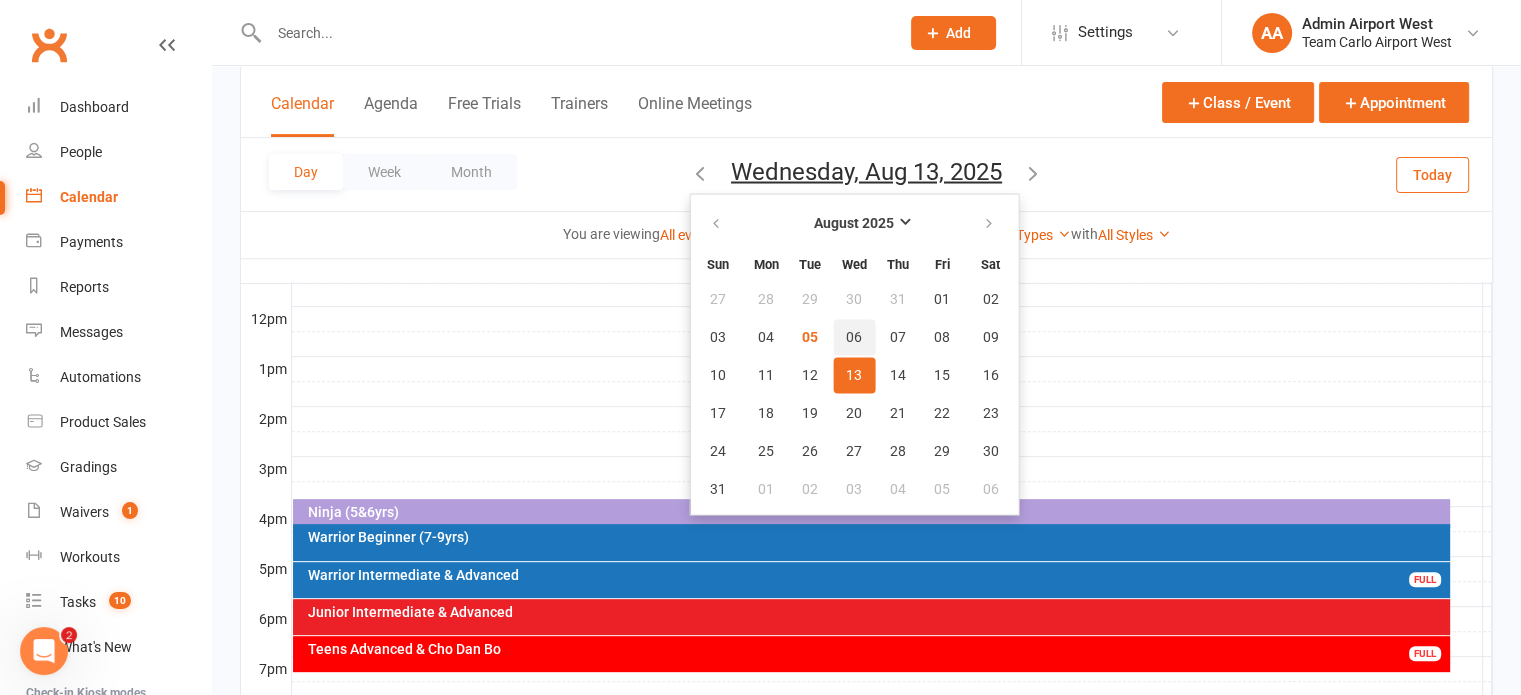 click on "06" at bounding box center (854, 337) 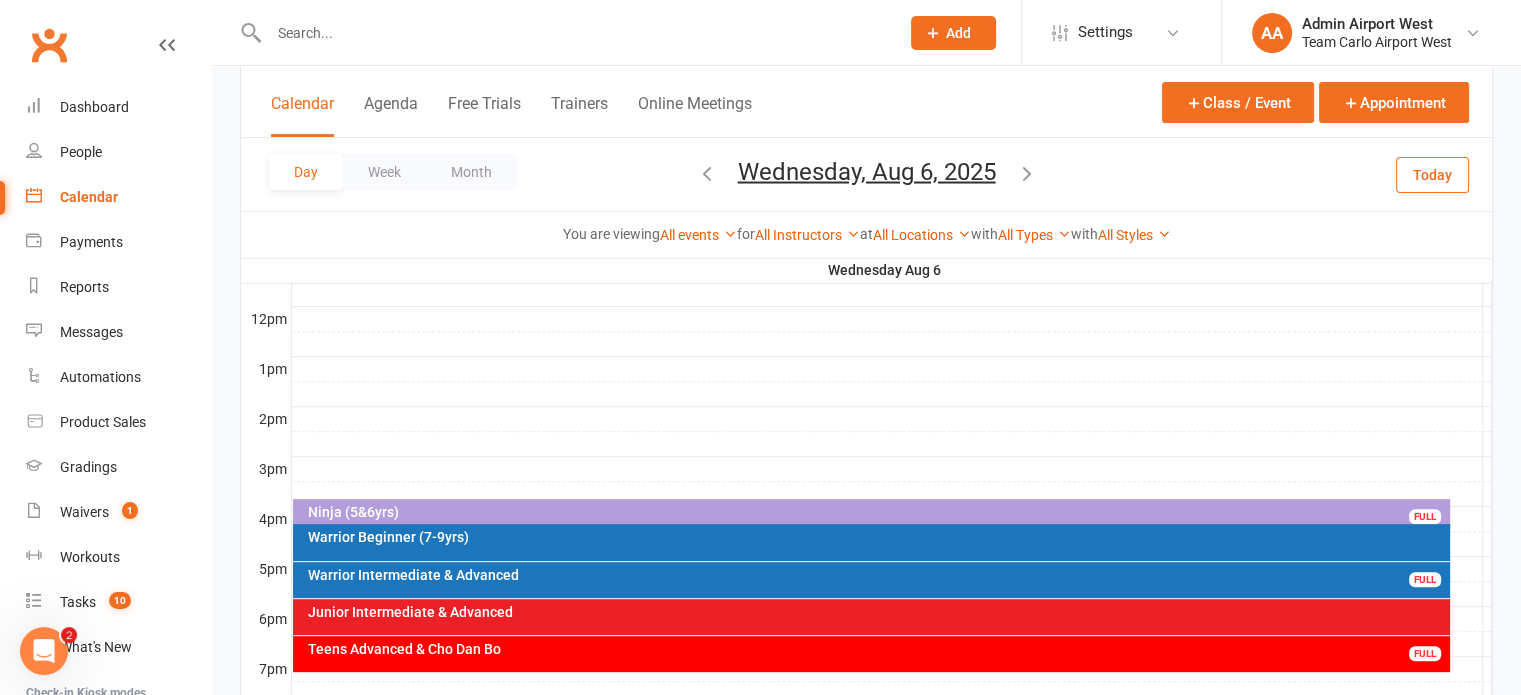 click on "Ninja (5&6yrs)" at bounding box center [876, 512] 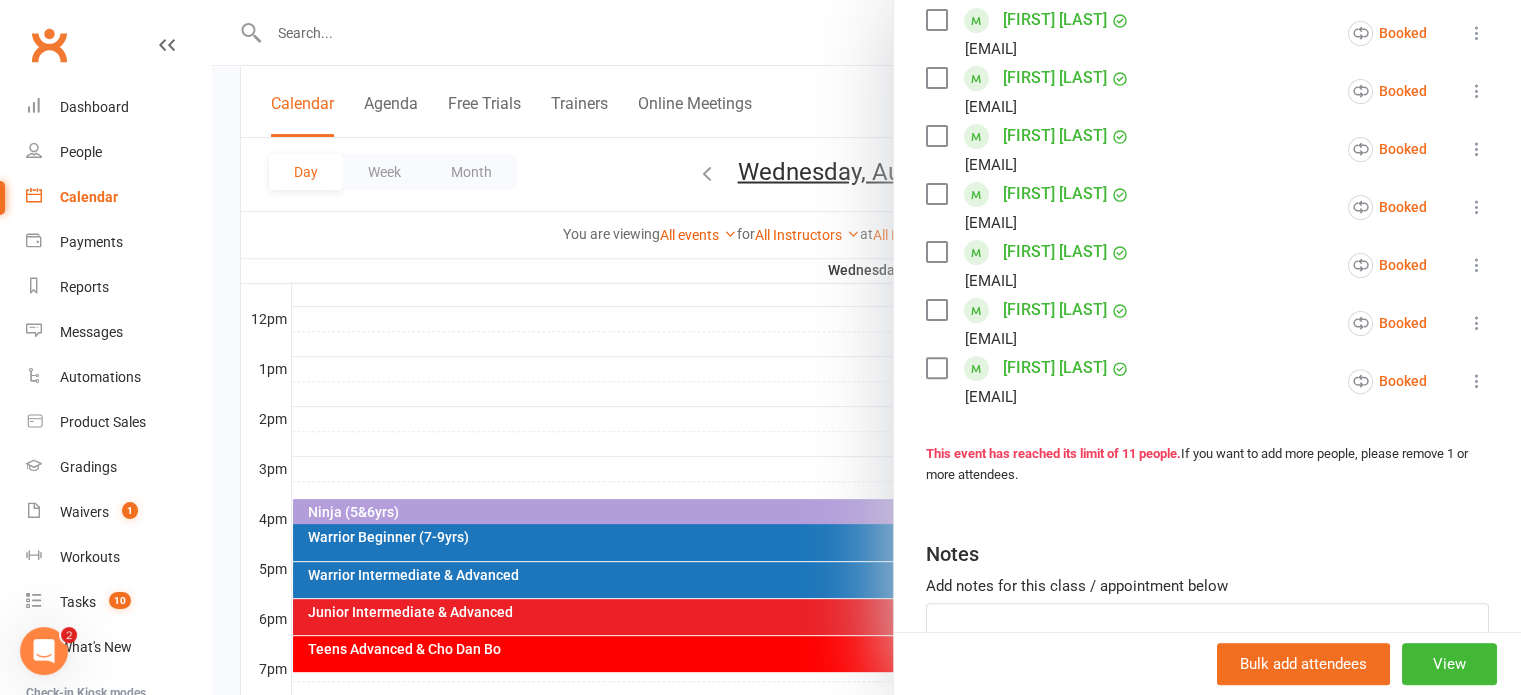 scroll, scrollTop: 735, scrollLeft: 0, axis: vertical 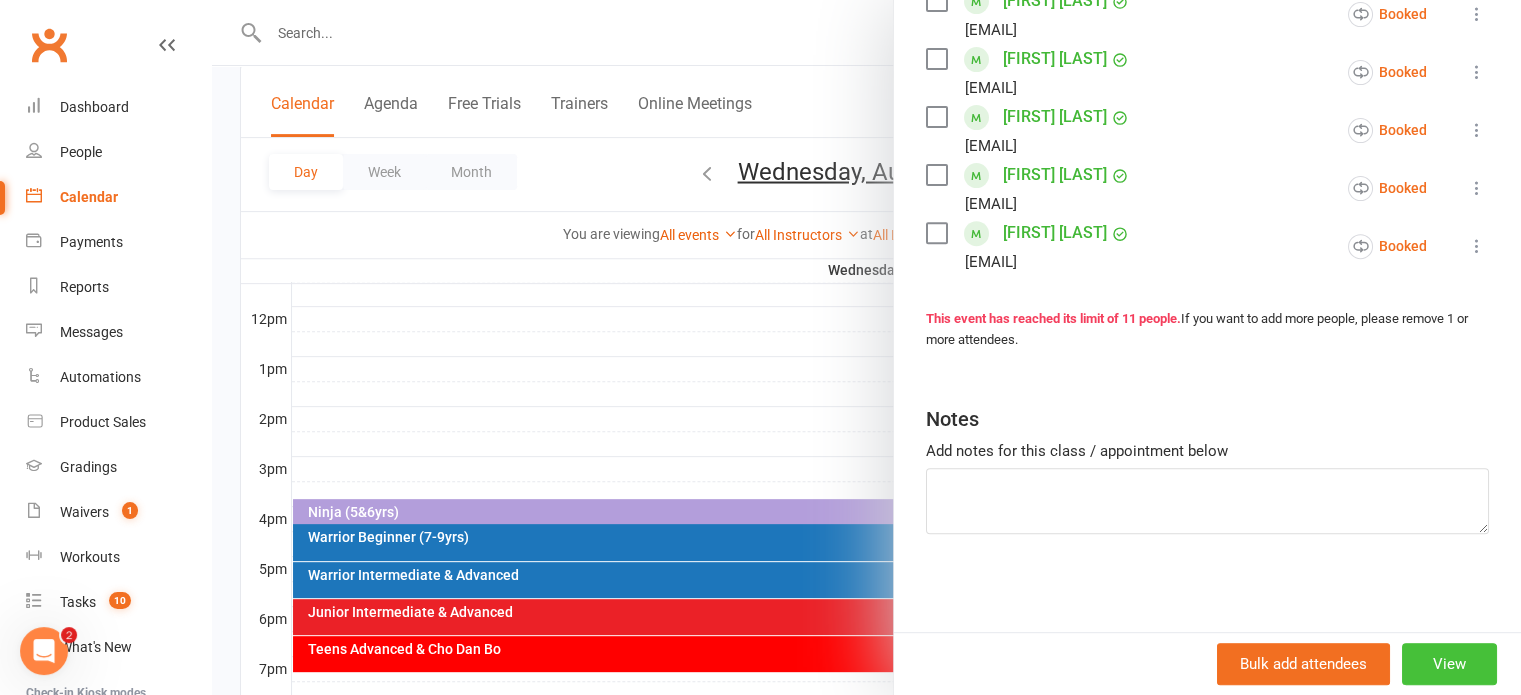 click on "View" at bounding box center [1449, 664] 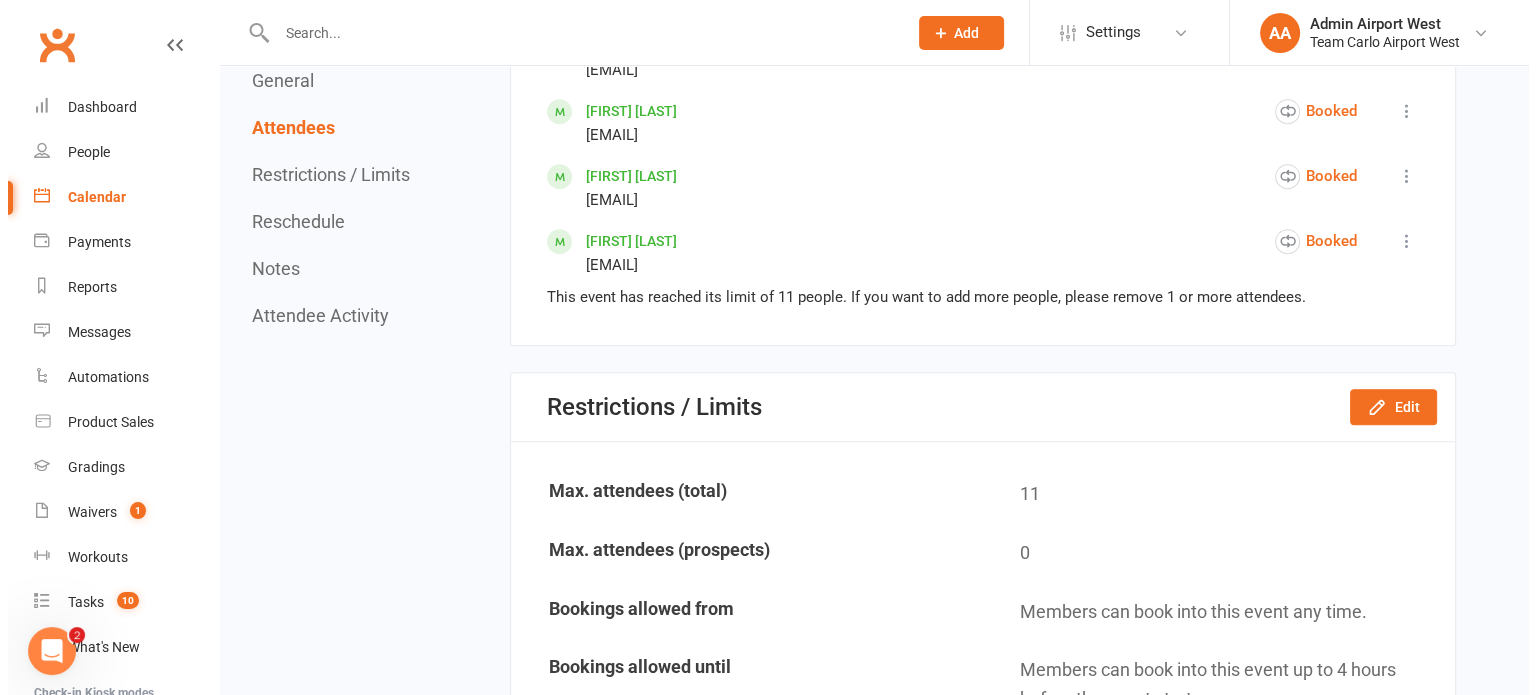 scroll, scrollTop: 1600, scrollLeft: 0, axis: vertical 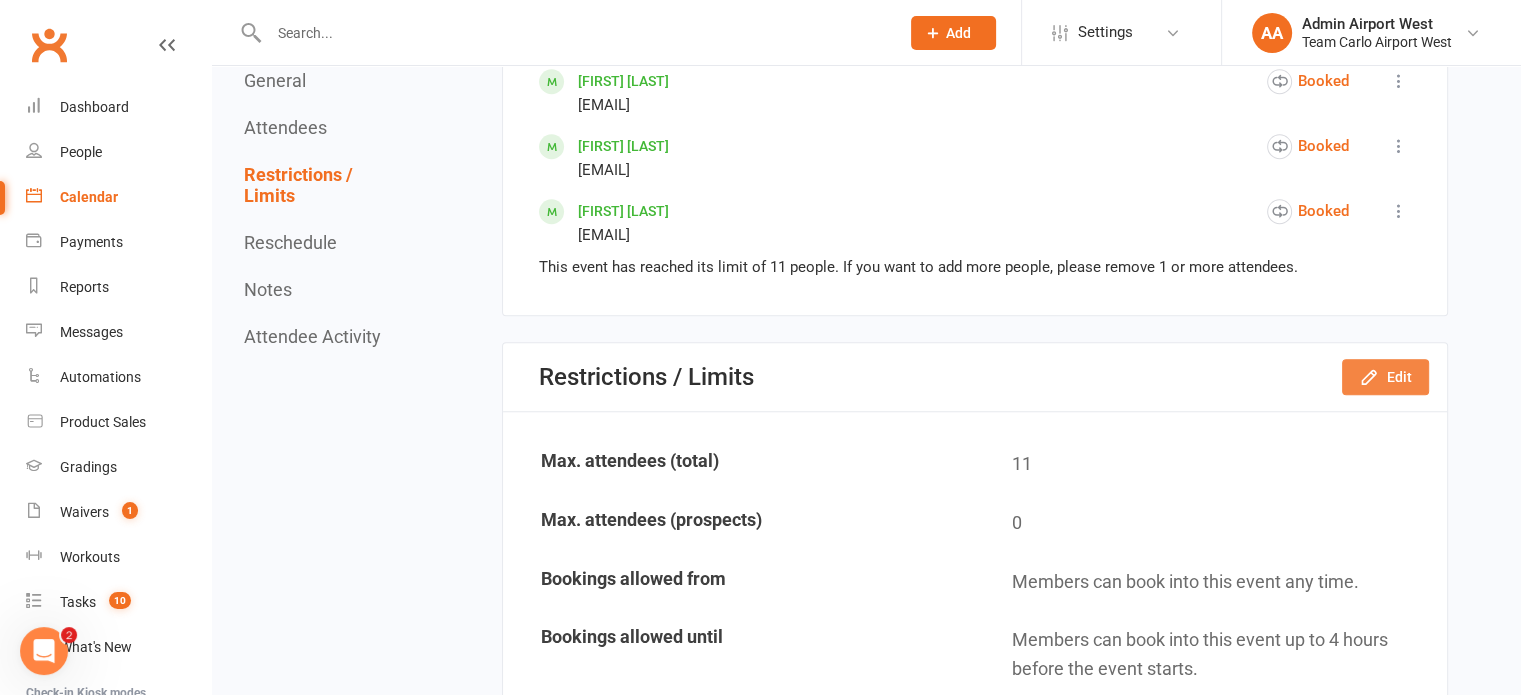 click on "Edit" 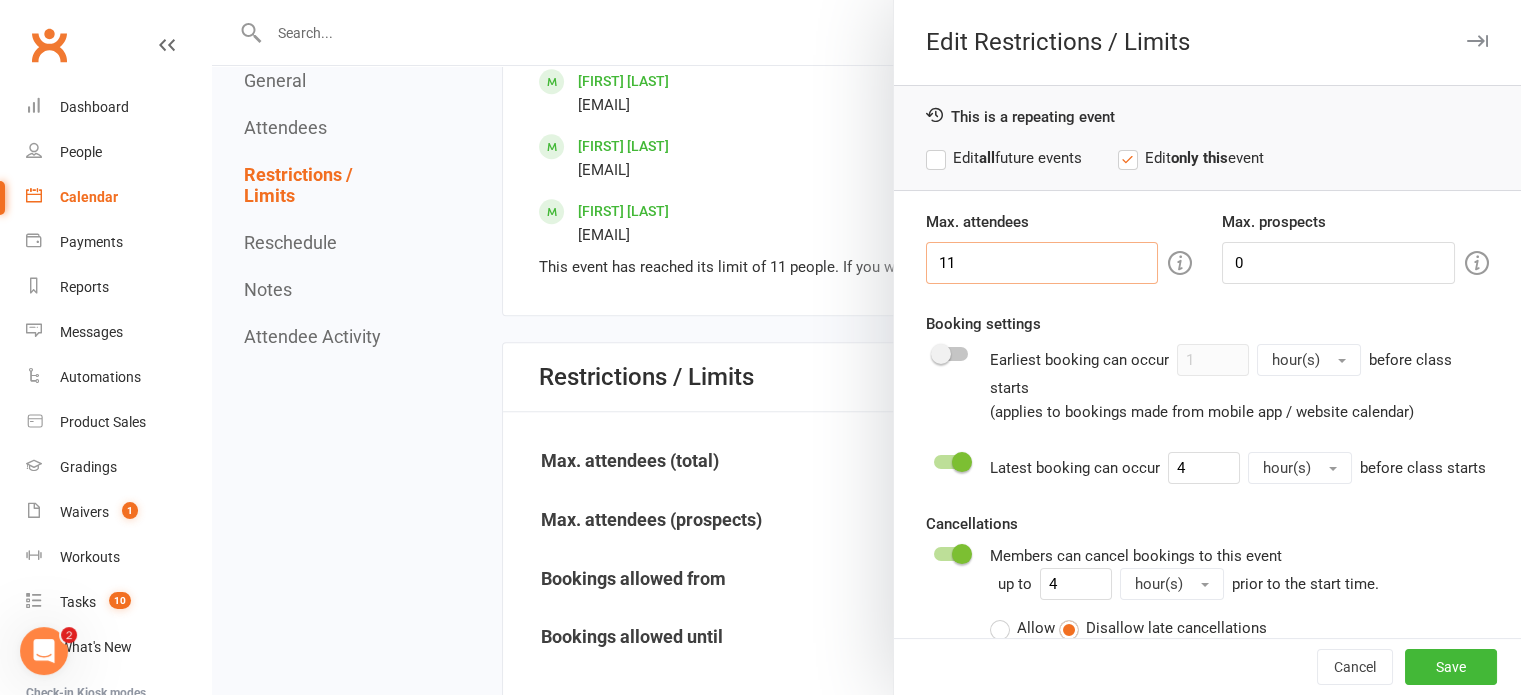 click on "11" at bounding box center [1042, 263] 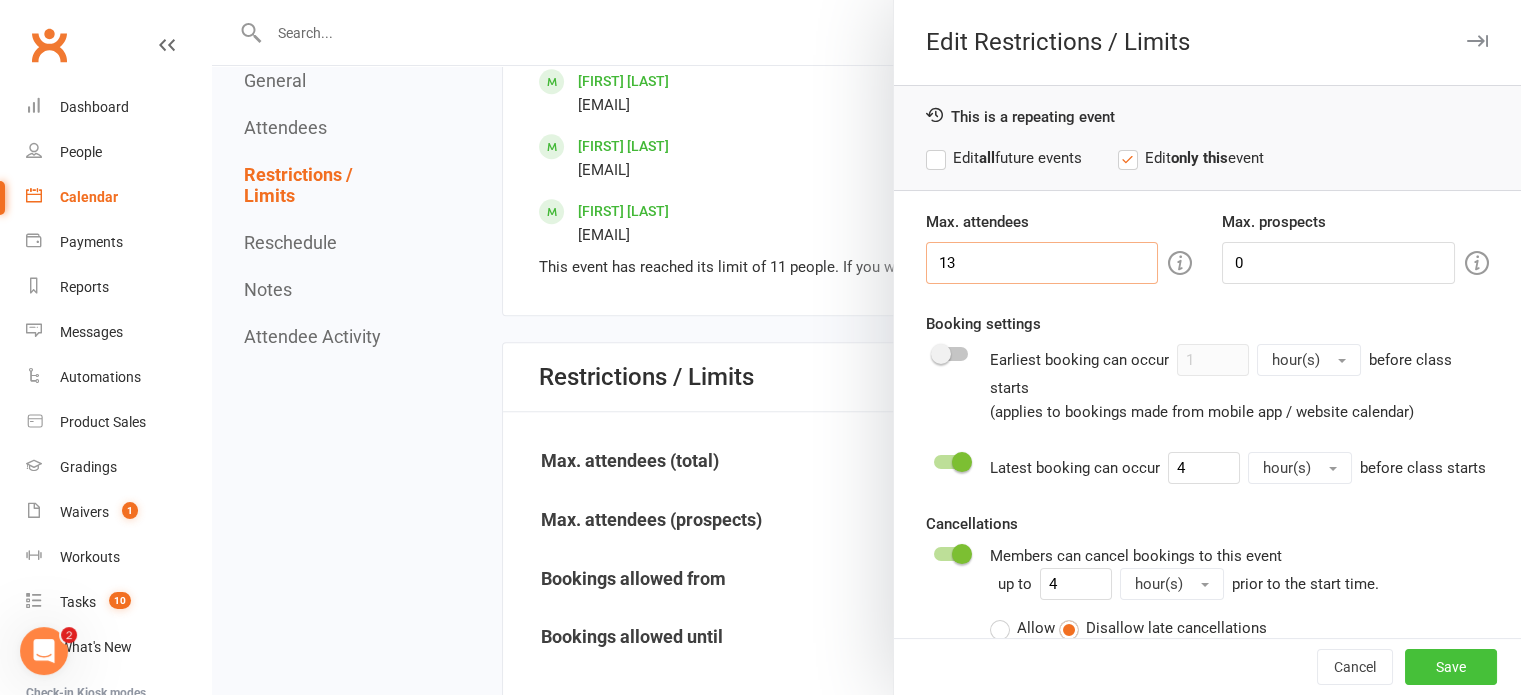 type on "13" 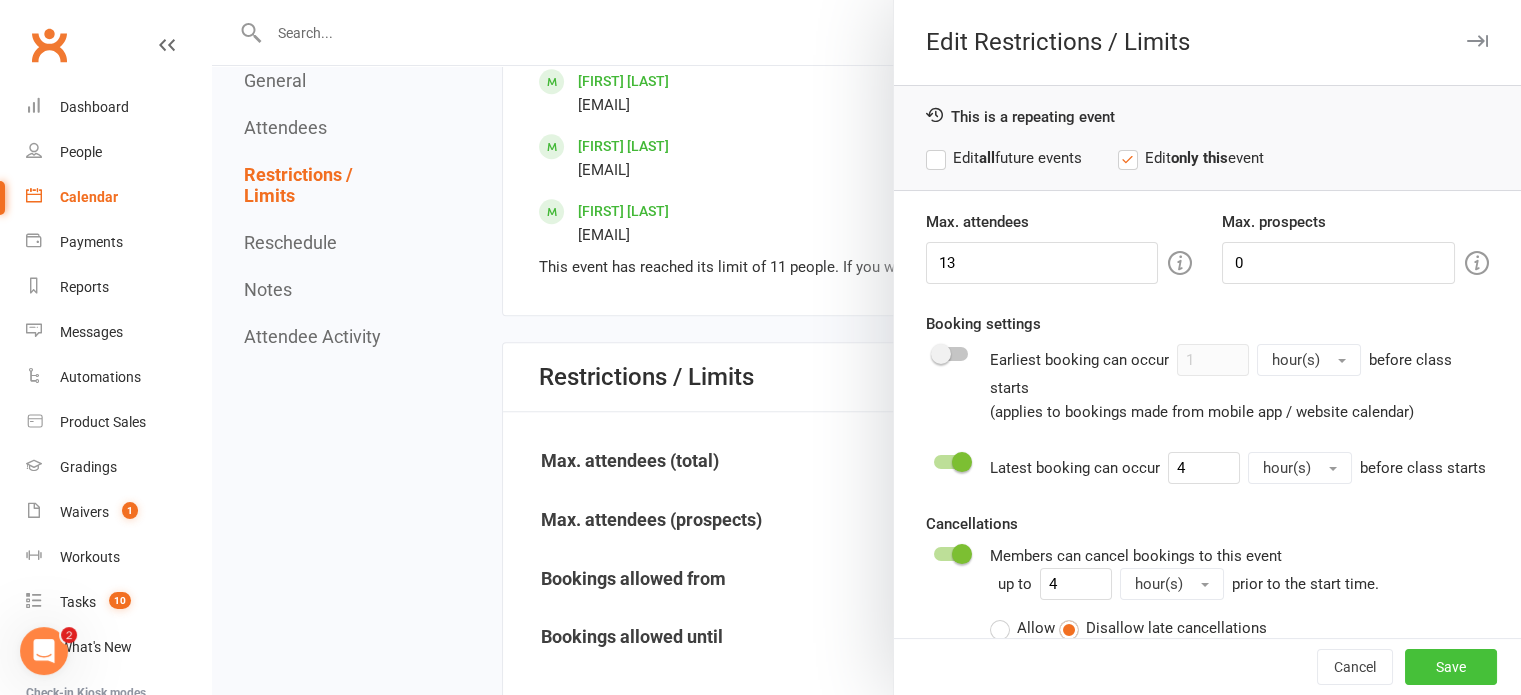 click on "Save" at bounding box center (1451, 667) 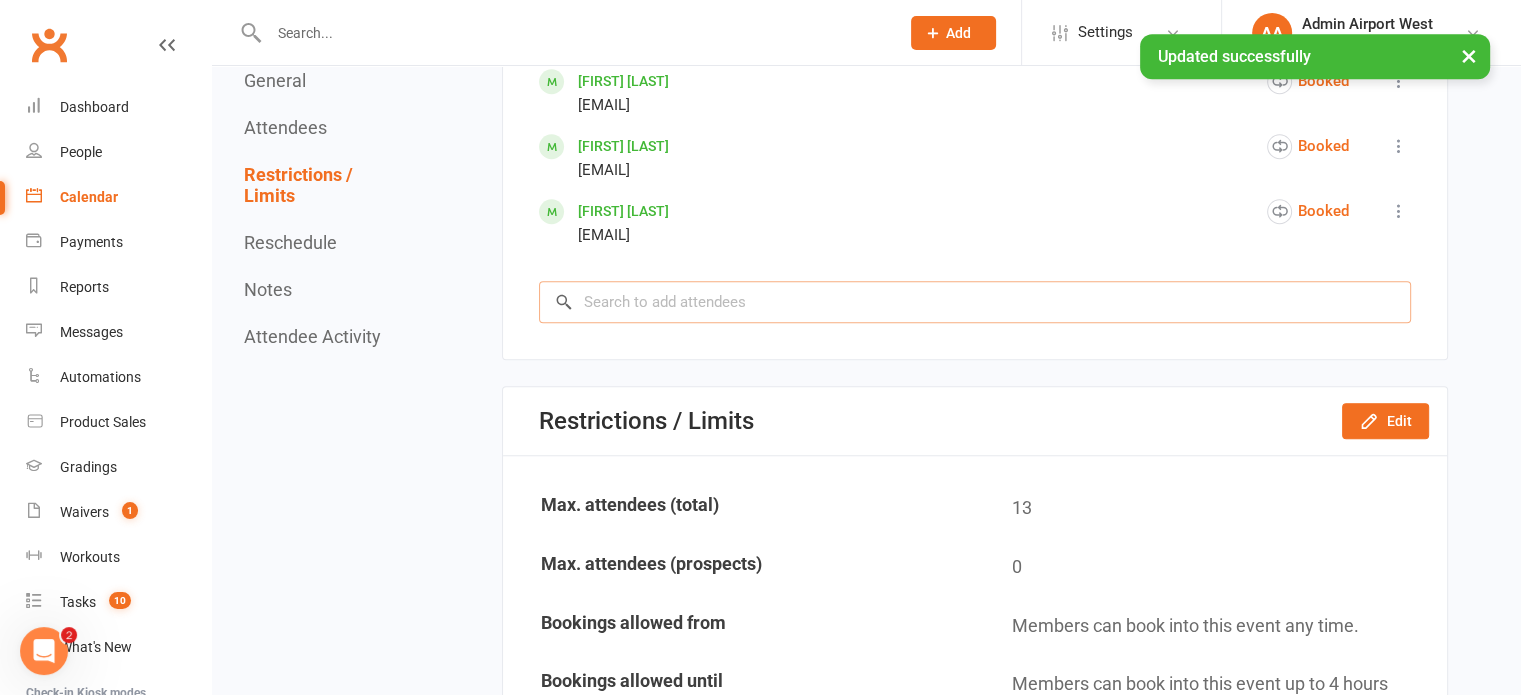 click at bounding box center (975, 302) 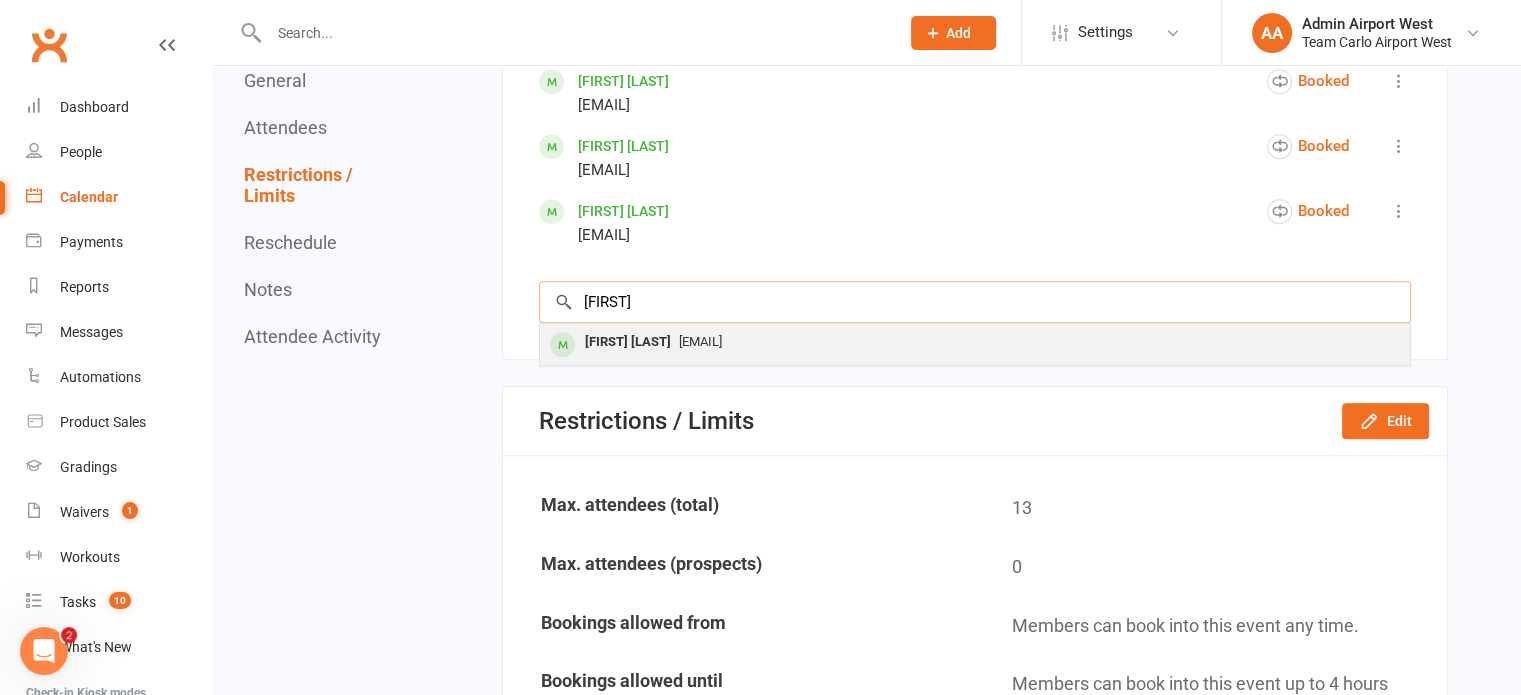 type on "rupert" 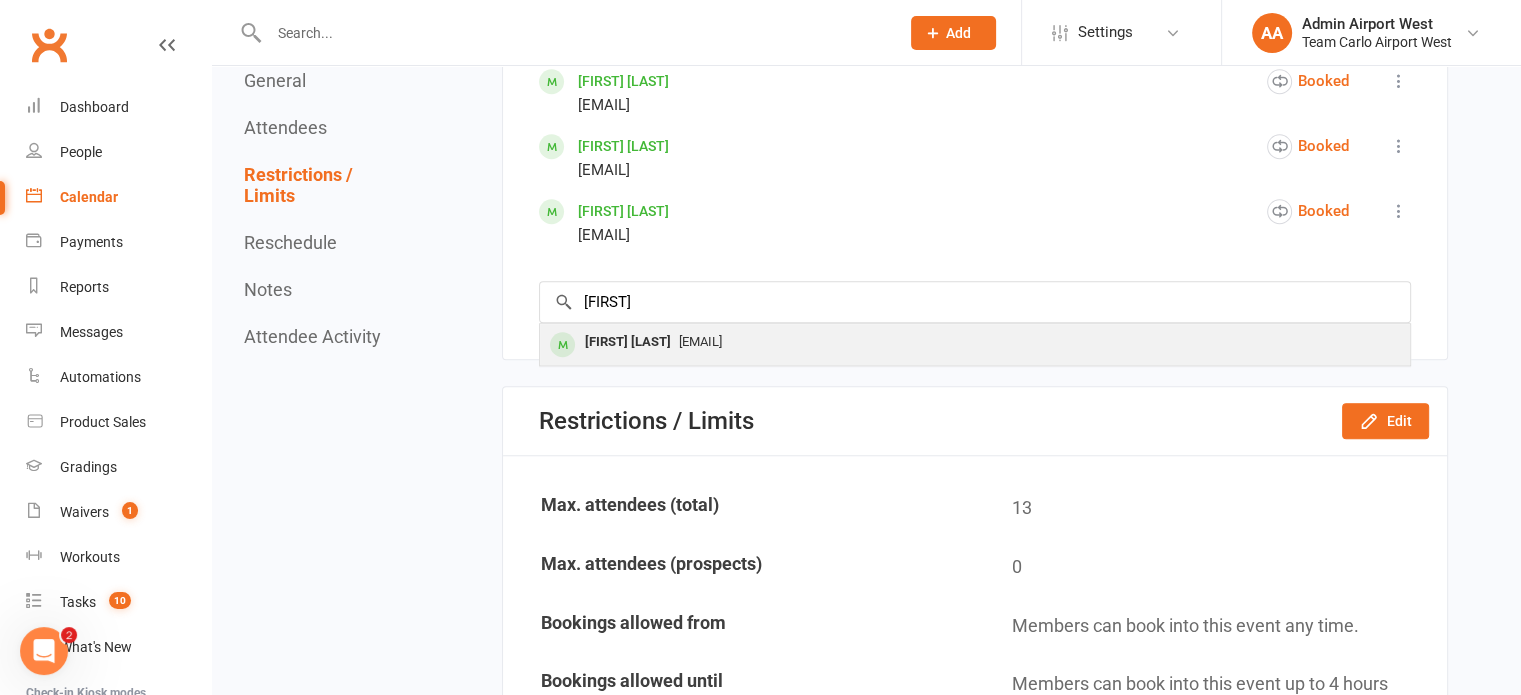 click on "Janet.Tran82@gmail.com" at bounding box center (700, 341) 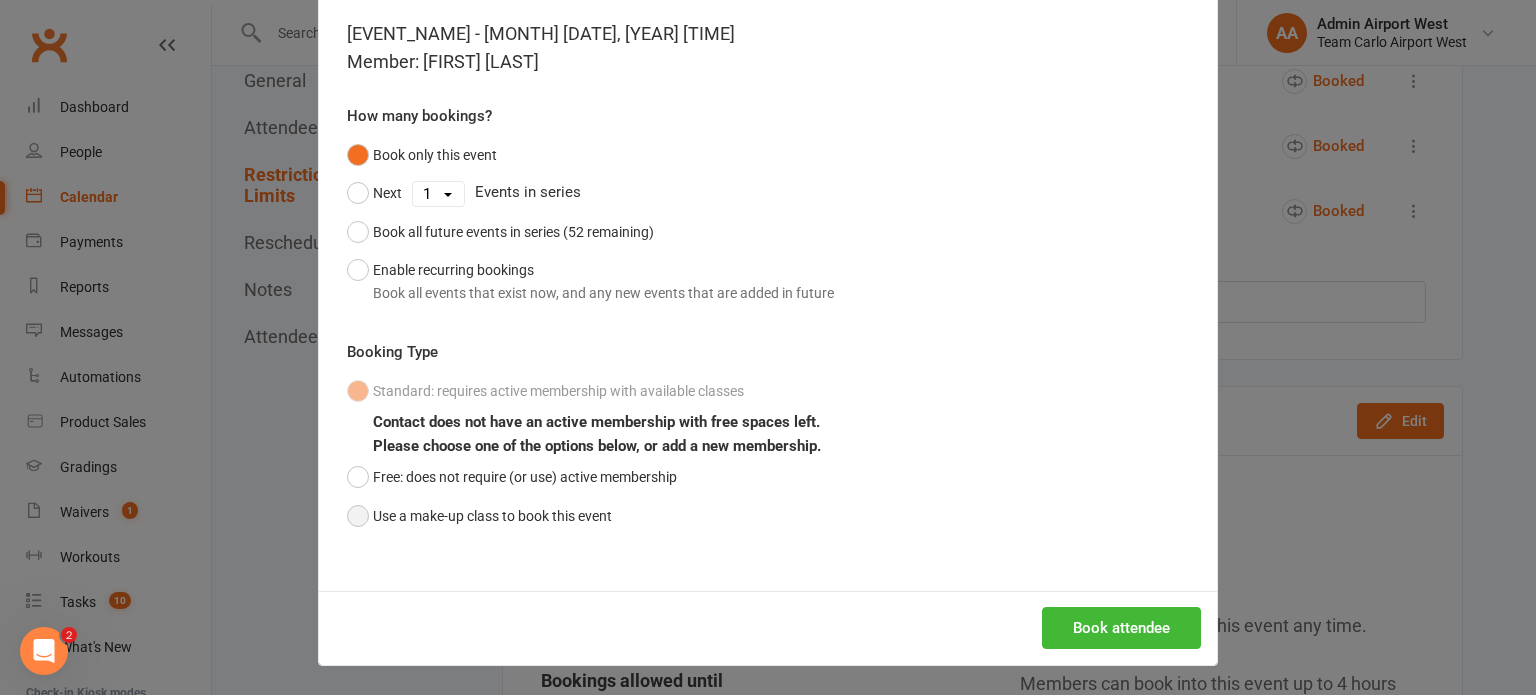 drag, startPoint x: 346, startPoint y: 508, endPoint x: 407, endPoint y: 519, distance: 61.983868 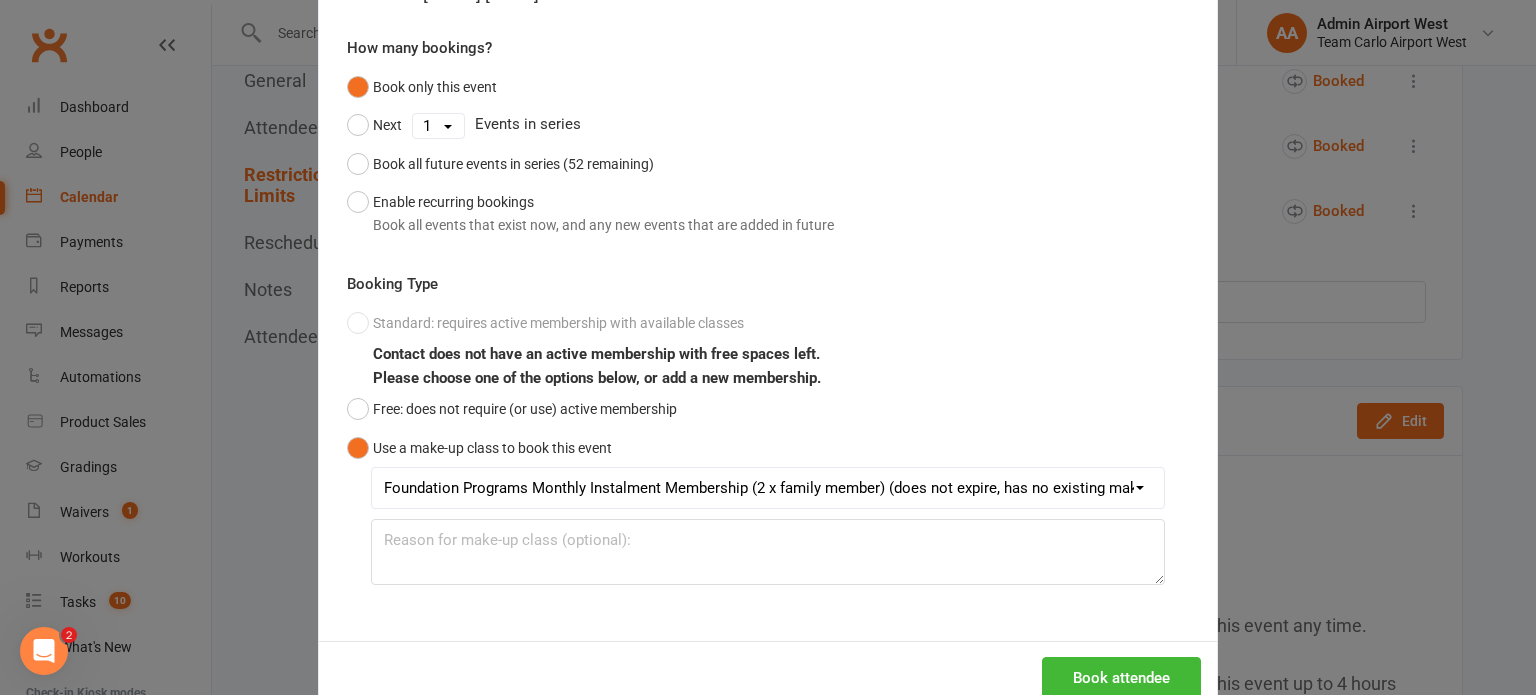scroll, scrollTop: 204, scrollLeft: 0, axis: vertical 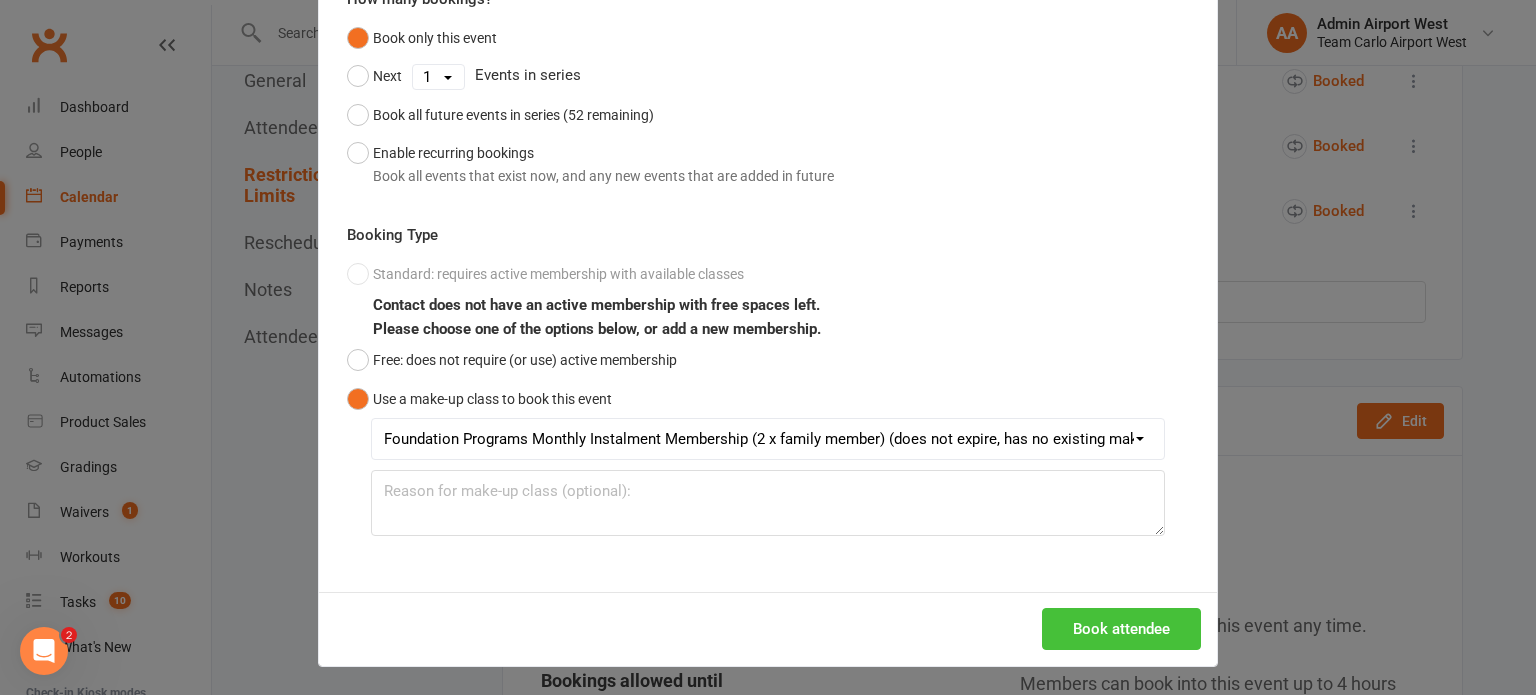 click on "Book attendee" at bounding box center [1121, 629] 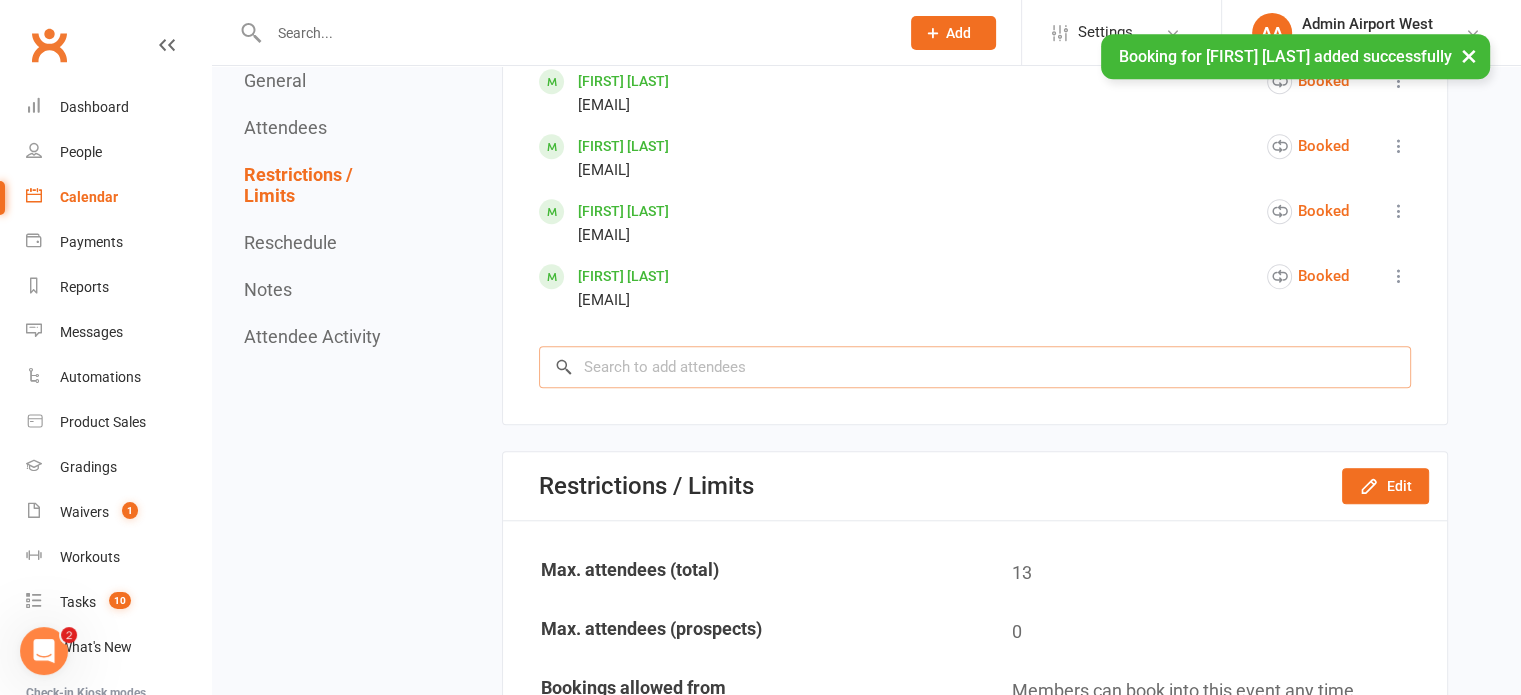 click at bounding box center (975, 367) 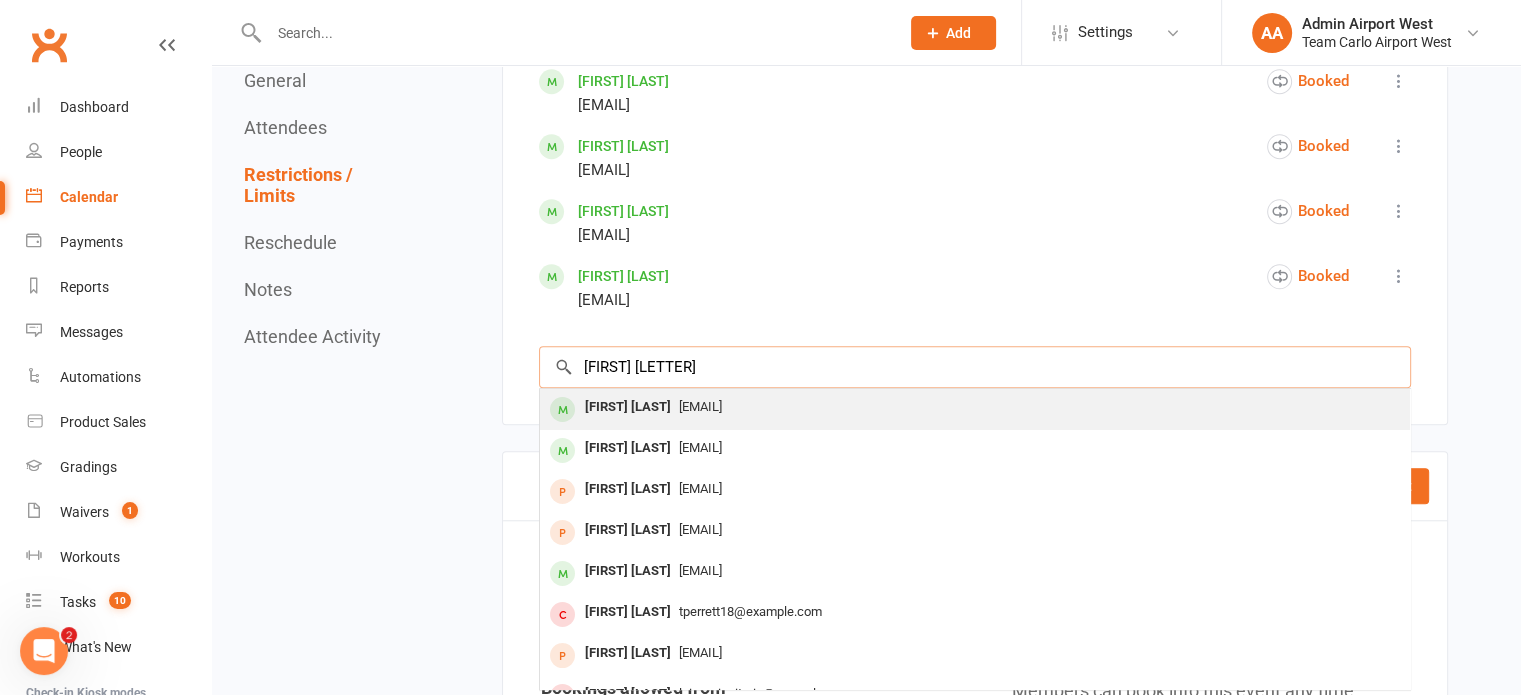 type on "evie ki" 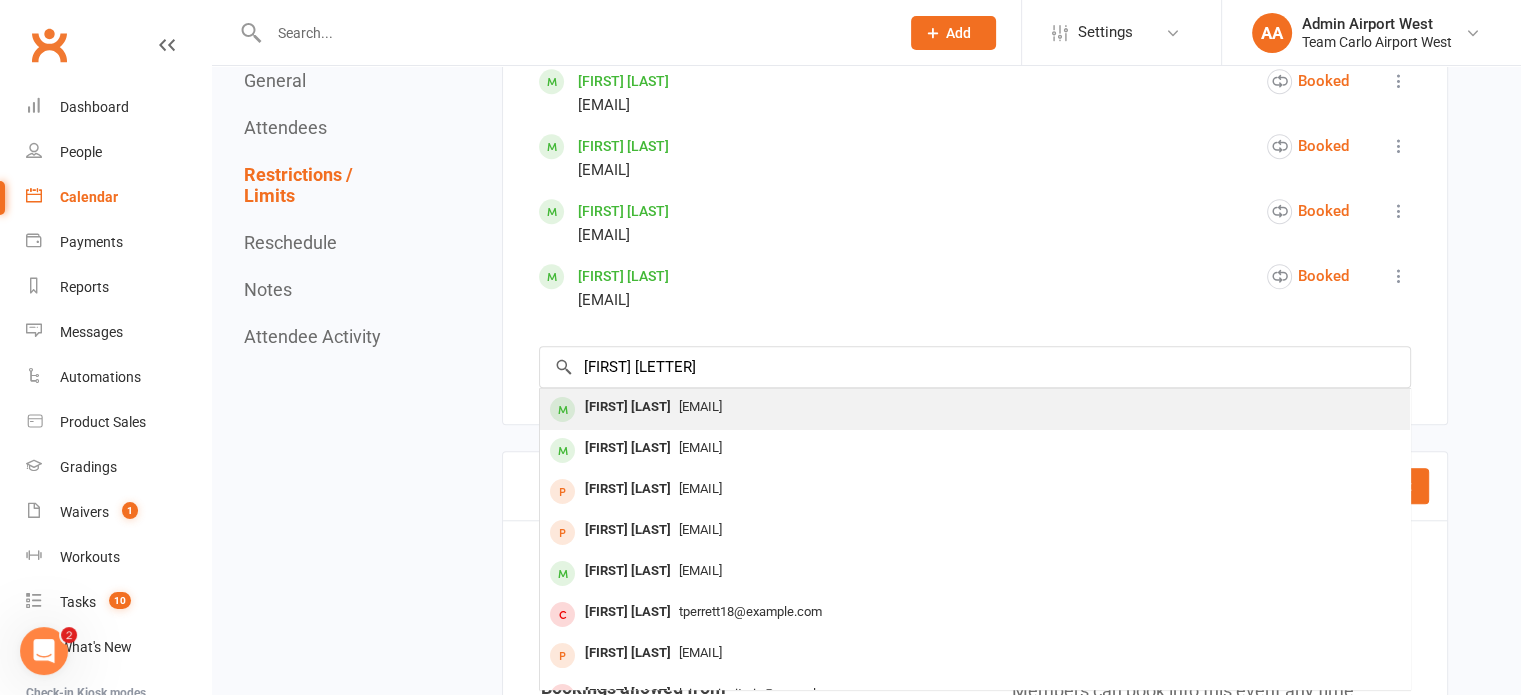 click on "Janet.Tran82@gmail.com" at bounding box center (700, 406) 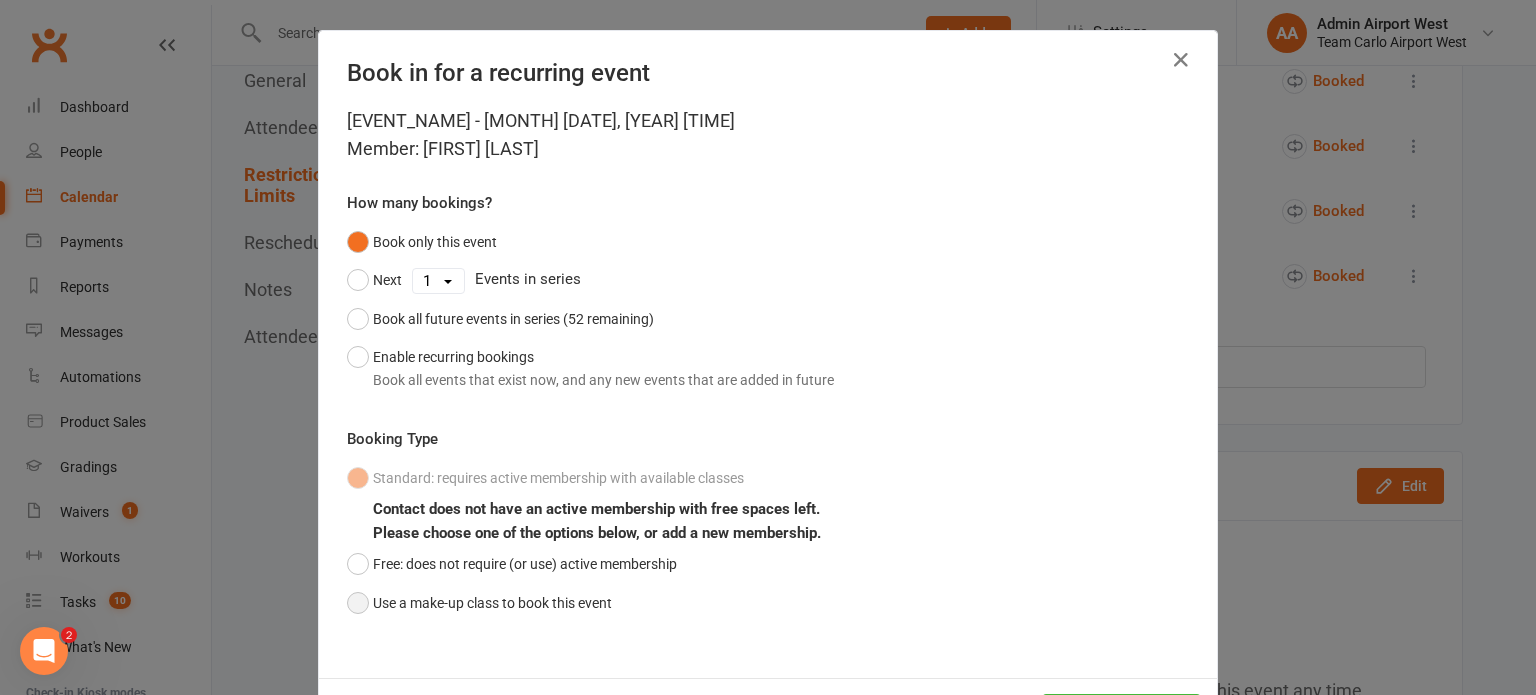click on "Use a make-up class to book this event" at bounding box center [479, 603] 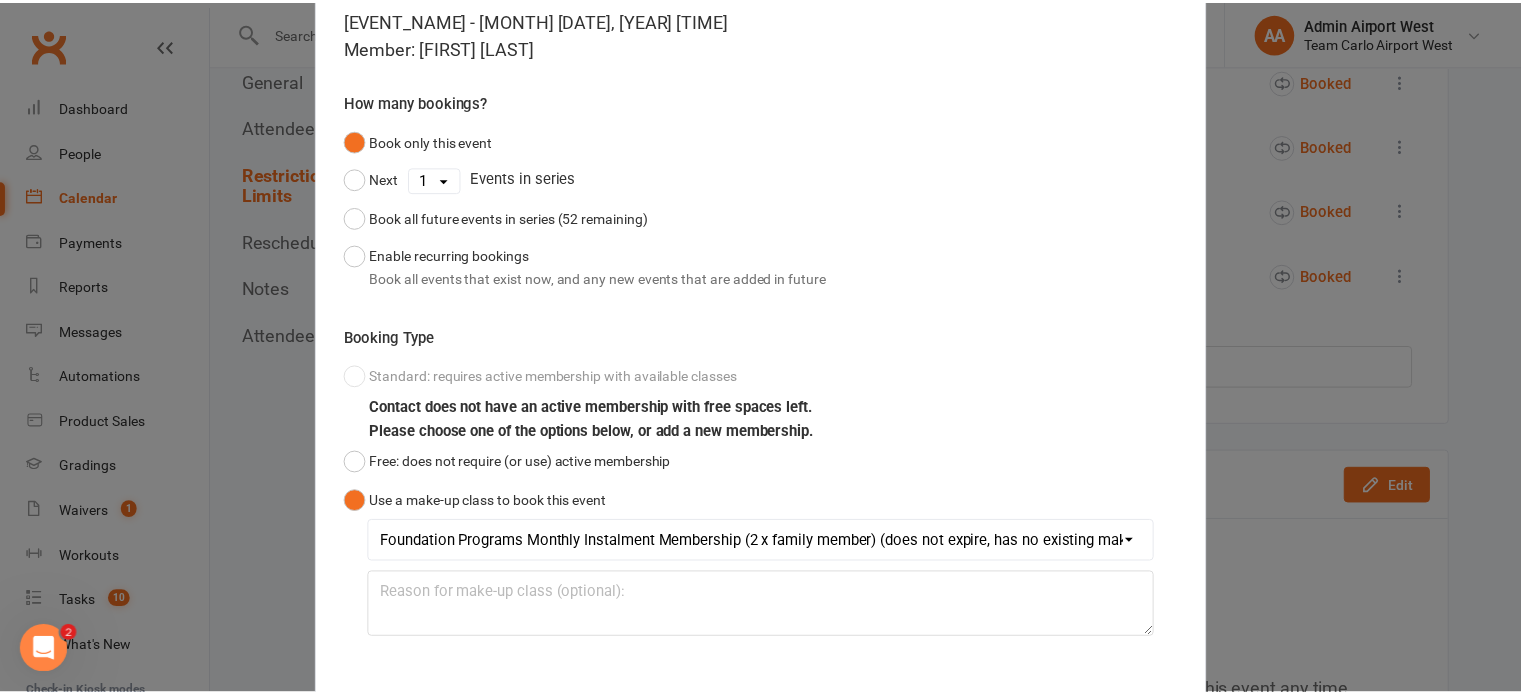scroll, scrollTop: 204, scrollLeft: 0, axis: vertical 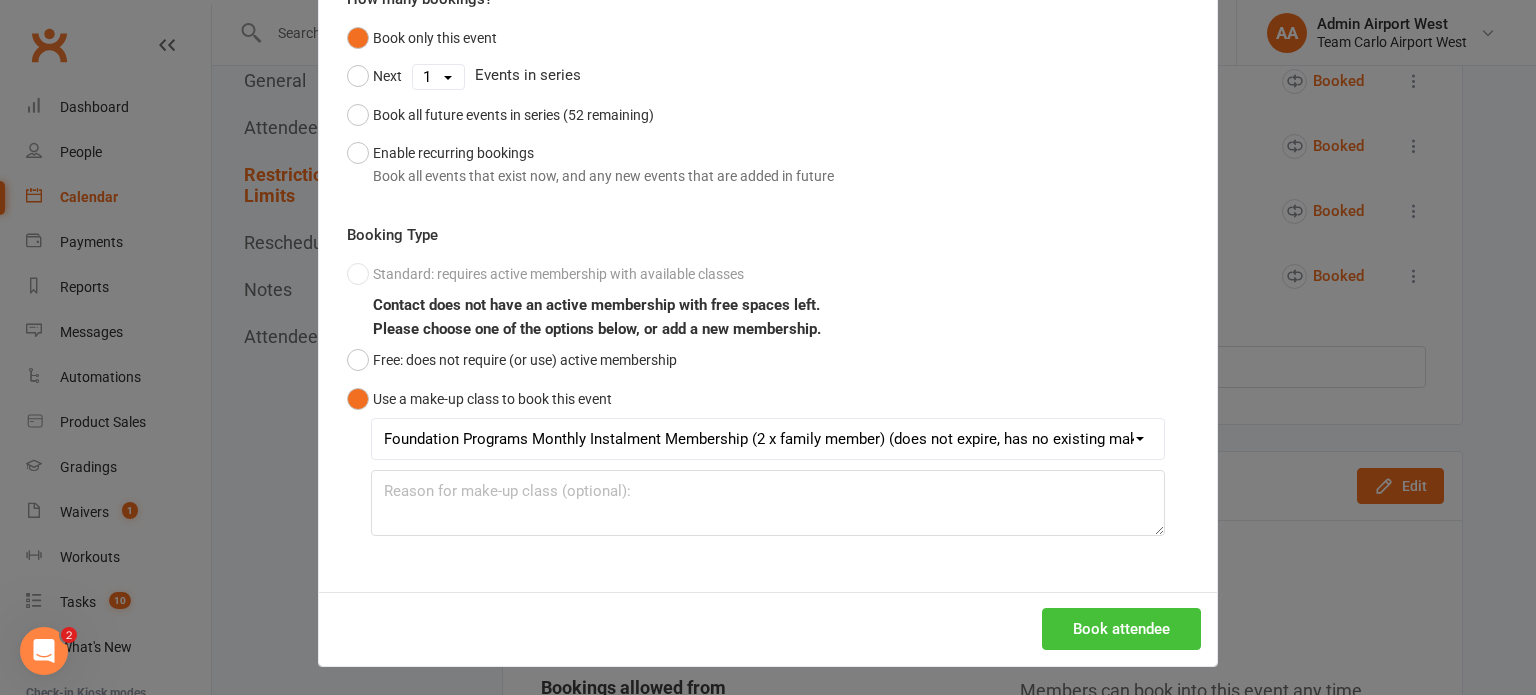 click on "Book attendee" at bounding box center [1121, 629] 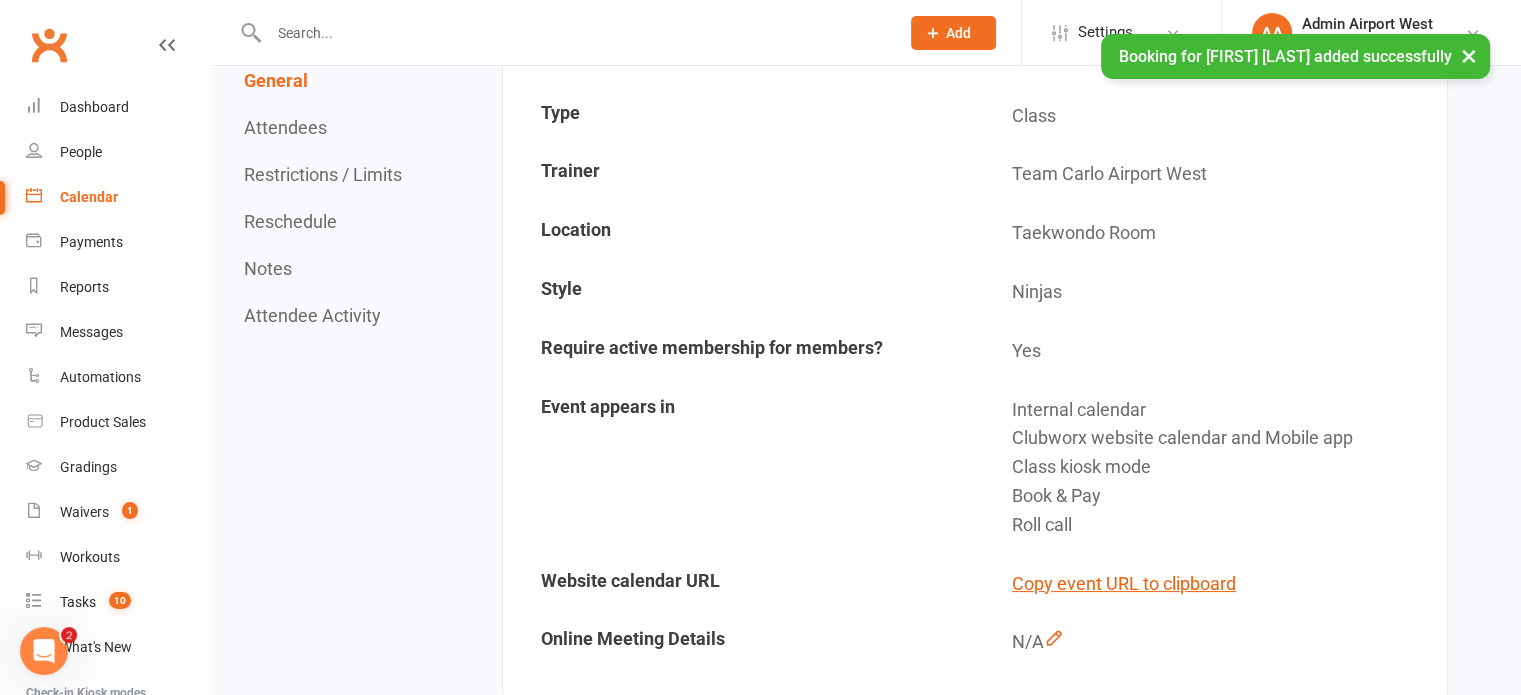 scroll, scrollTop: 100, scrollLeft: 0, axis: vertical 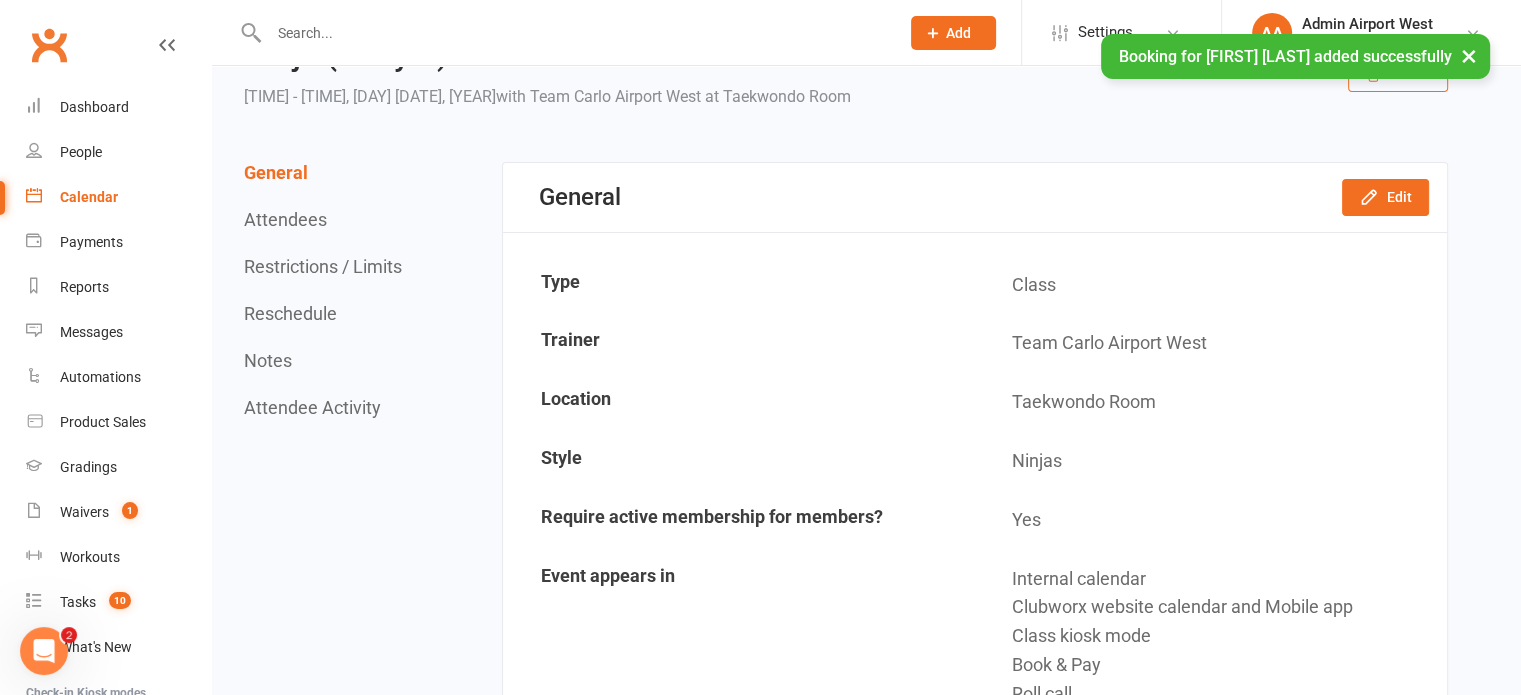 click on "Calendar" at bounding box center [89, 197] 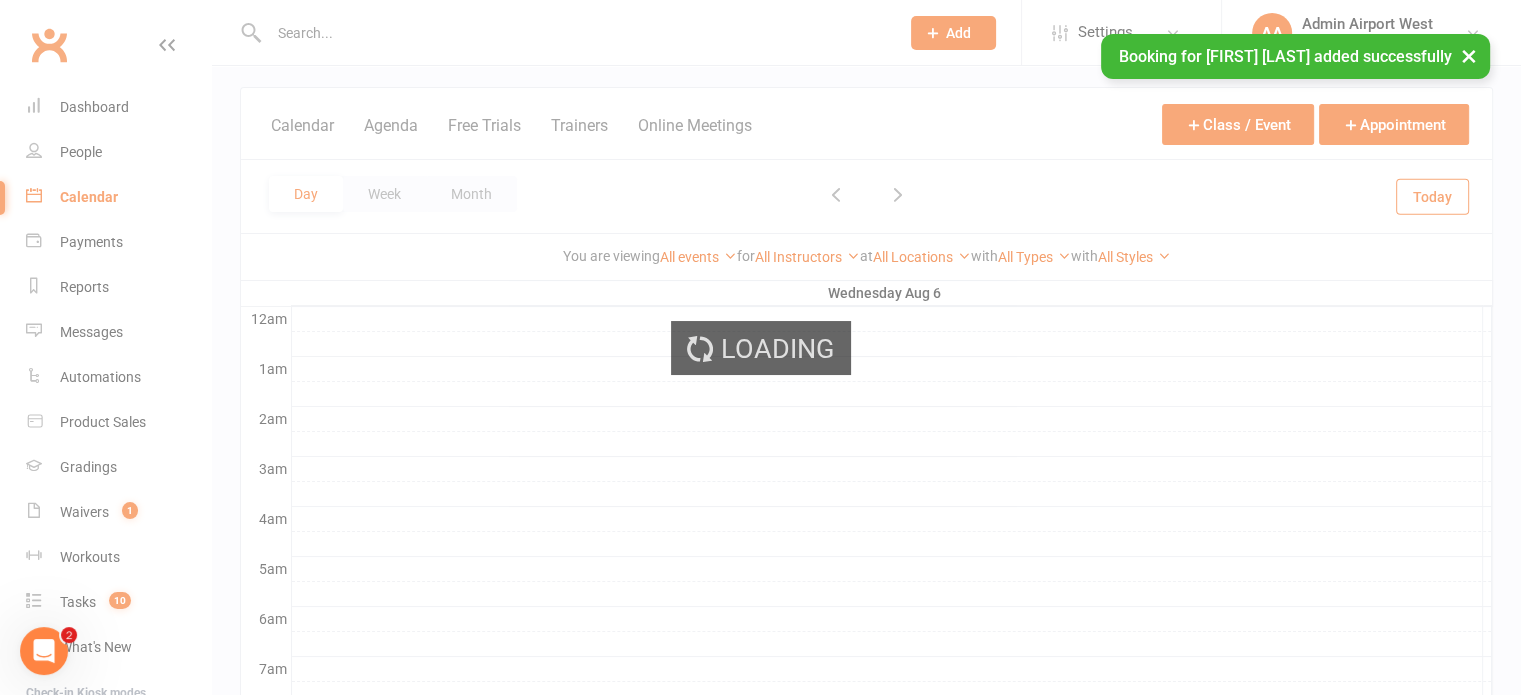 scroll, scrollTop: 0, scrollLeft: 0, axis: both 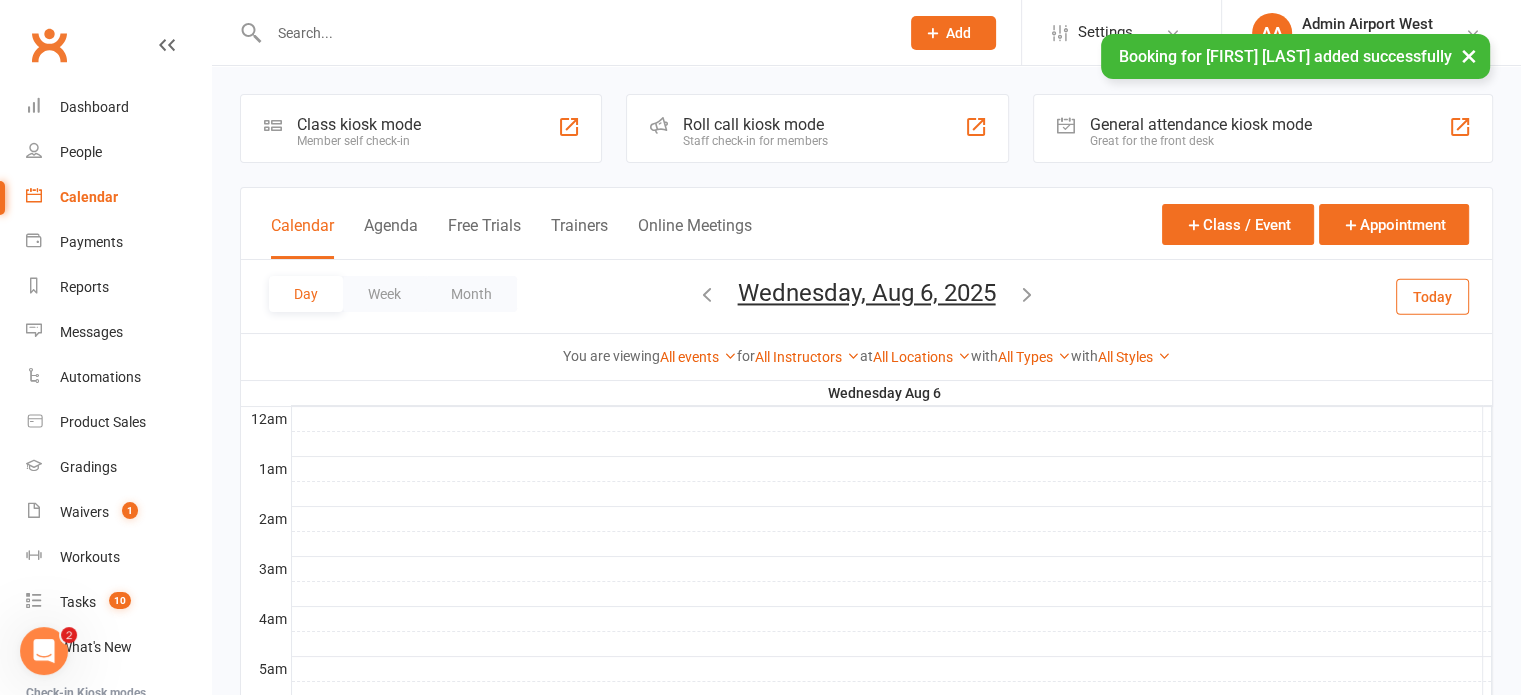 drag, startPoint x: 872, startPoint y: 283, endPoint x: 867, endPoint y: 320, distance: 37.336308 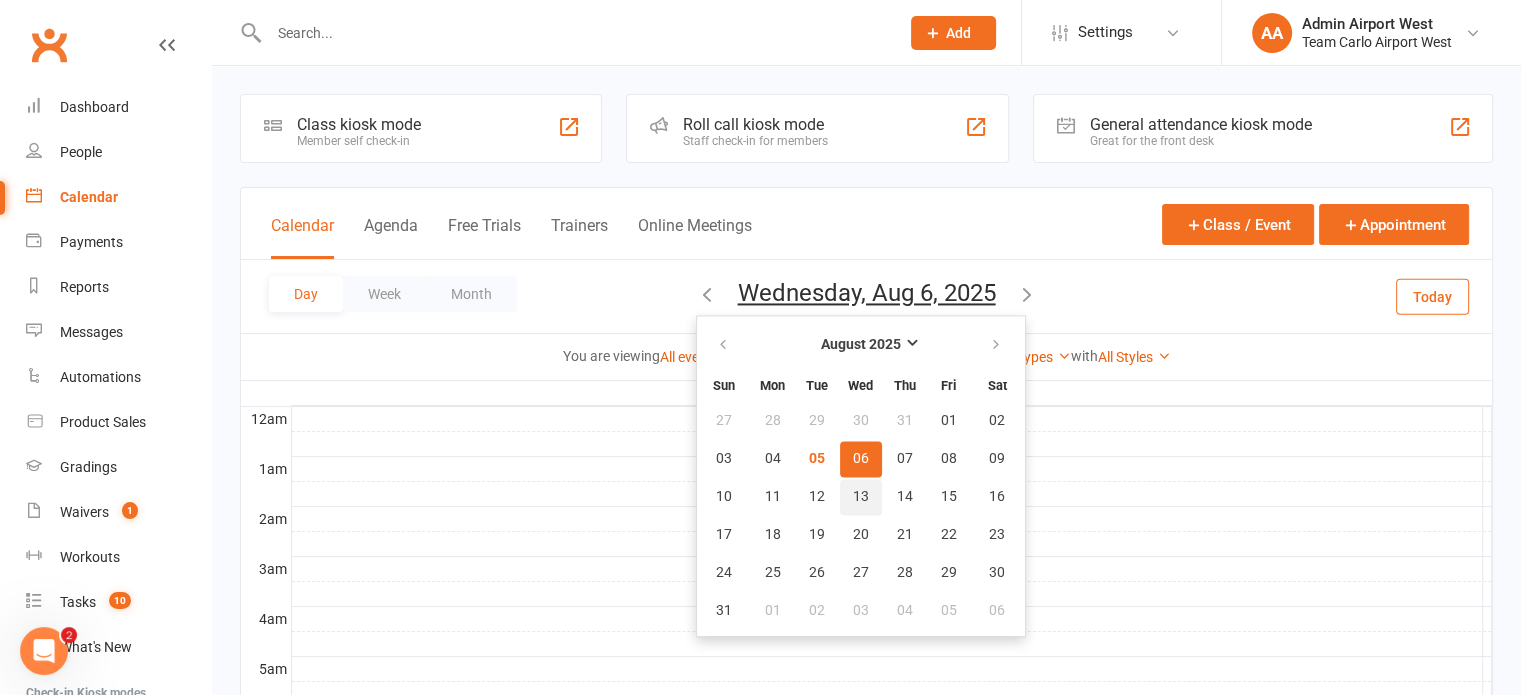 click on "13" at bounding box center (861, 497) 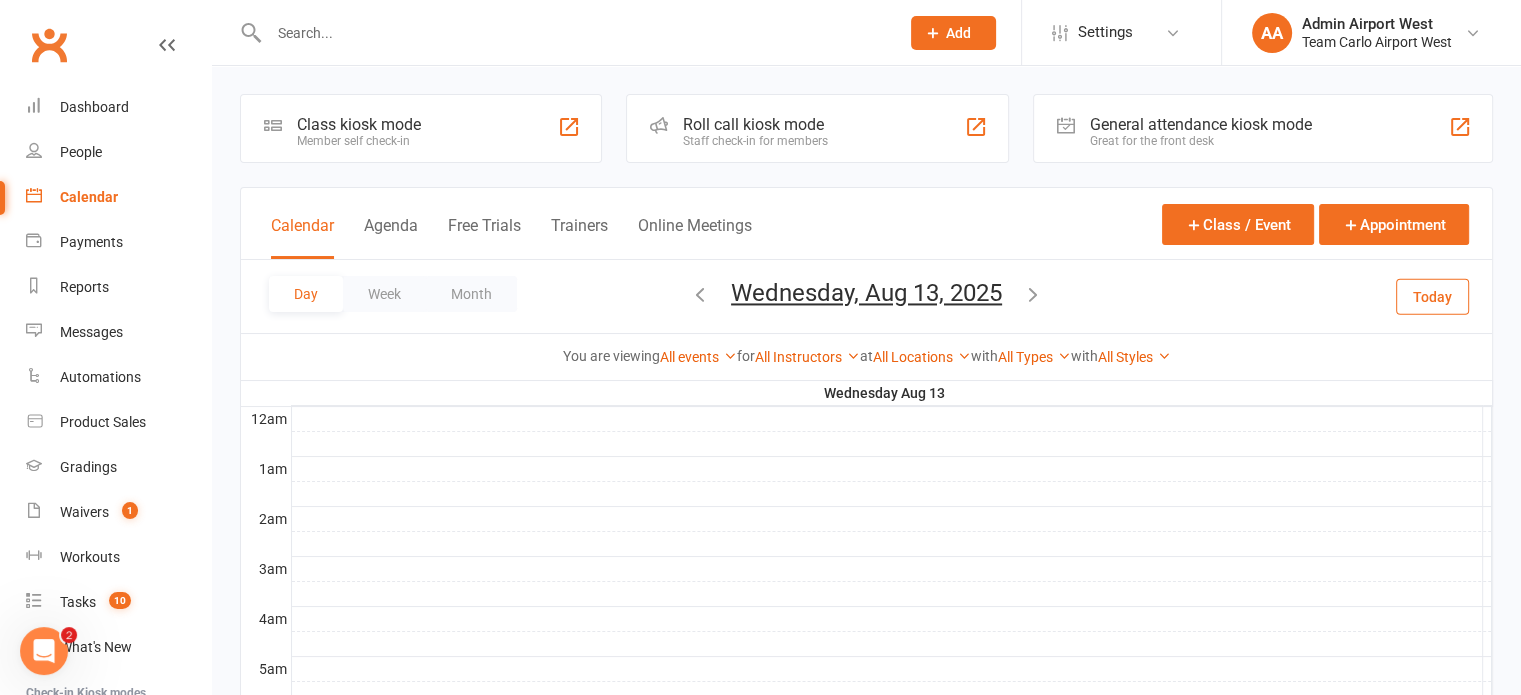 click on "Wednesday, Aug 13, 2025" at bounding box center (866, 293) 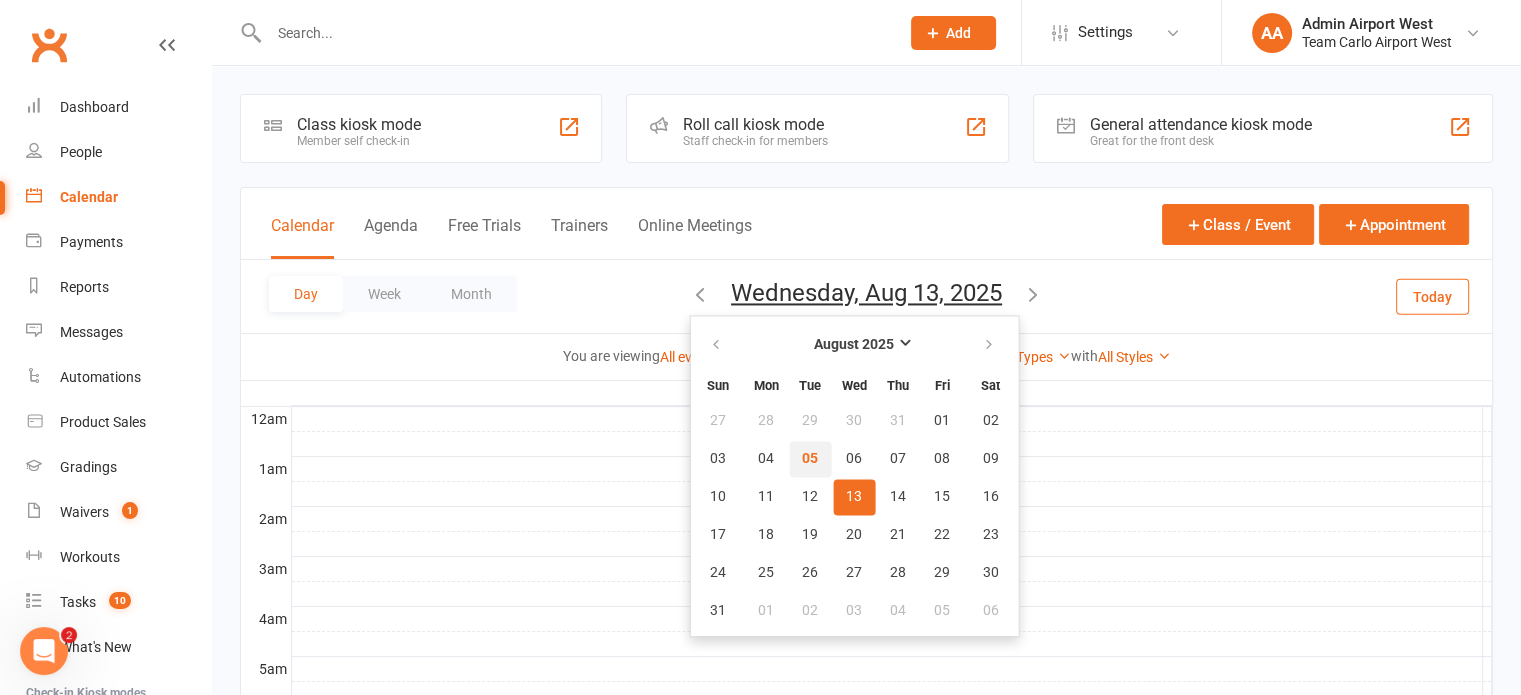 click on "05" at bounding box center [810, 459] 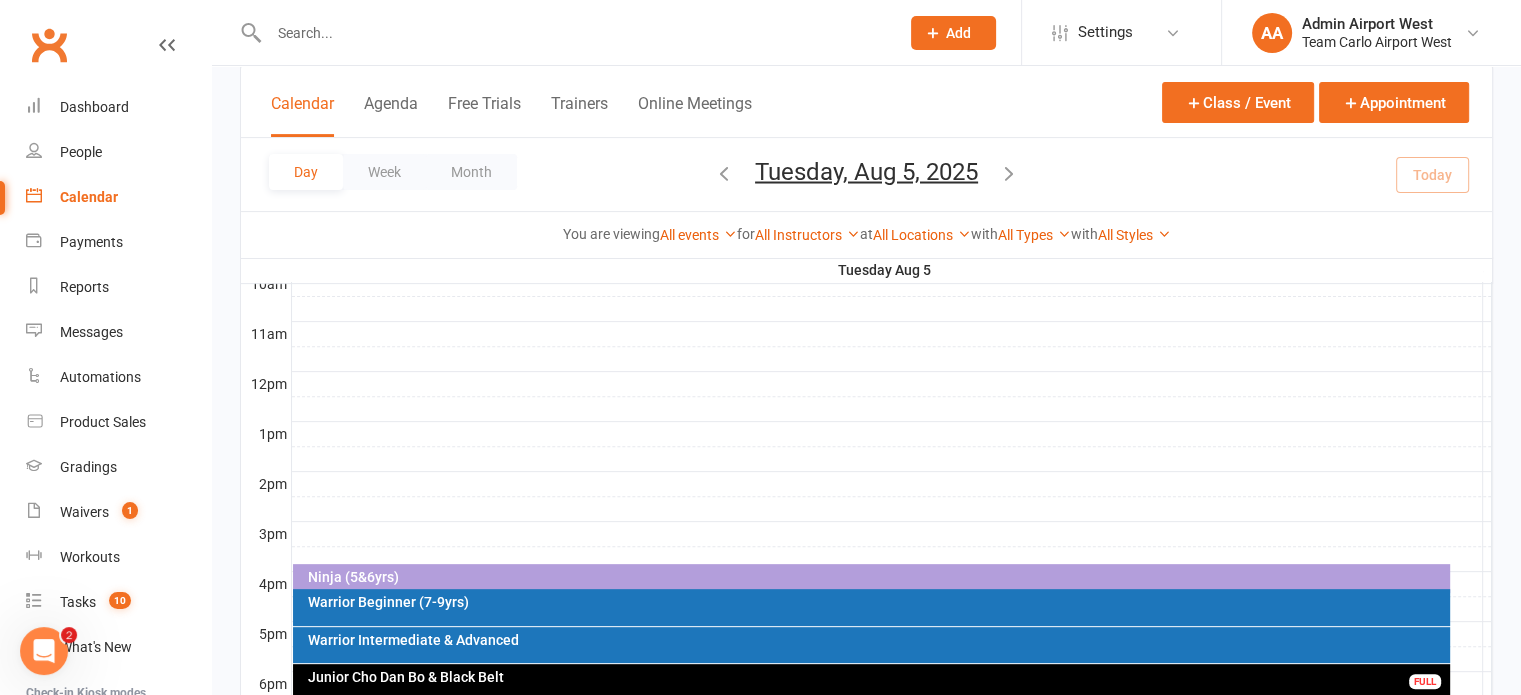 scroll, scrollTop: 800, scrollLeft: 0, axis: vertical 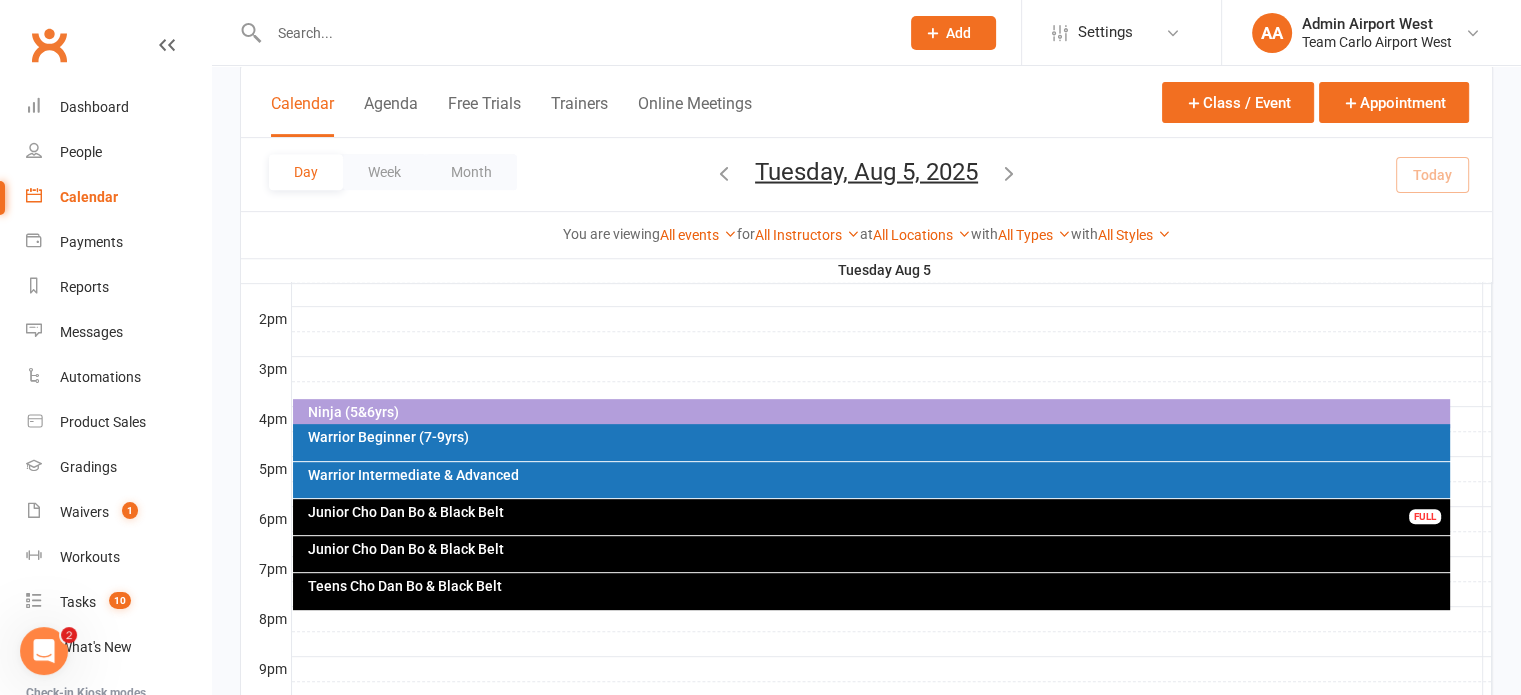 click on "Ninja (5&6yrs)" at bounding box center [876, 412] 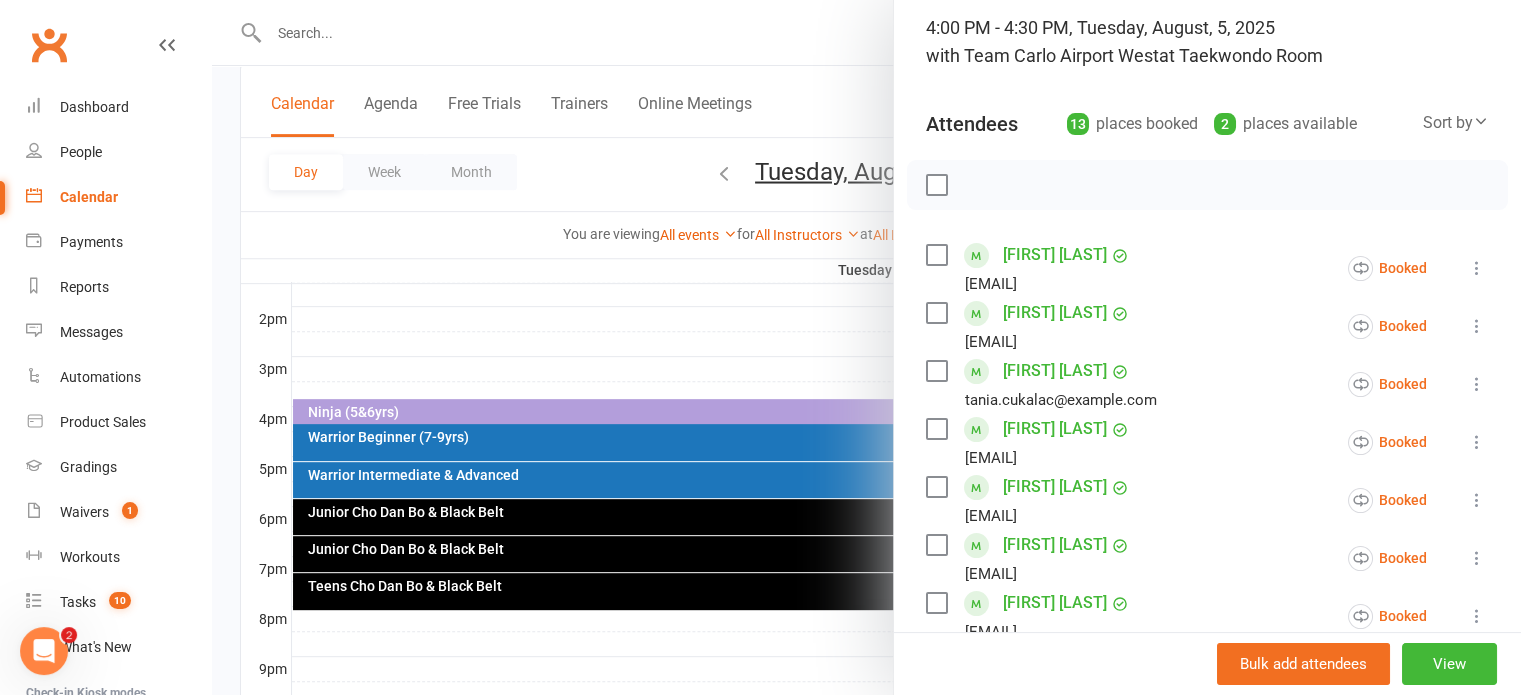 scroll, scrollTop: 100, scrollLeft: 0, axis: vertical 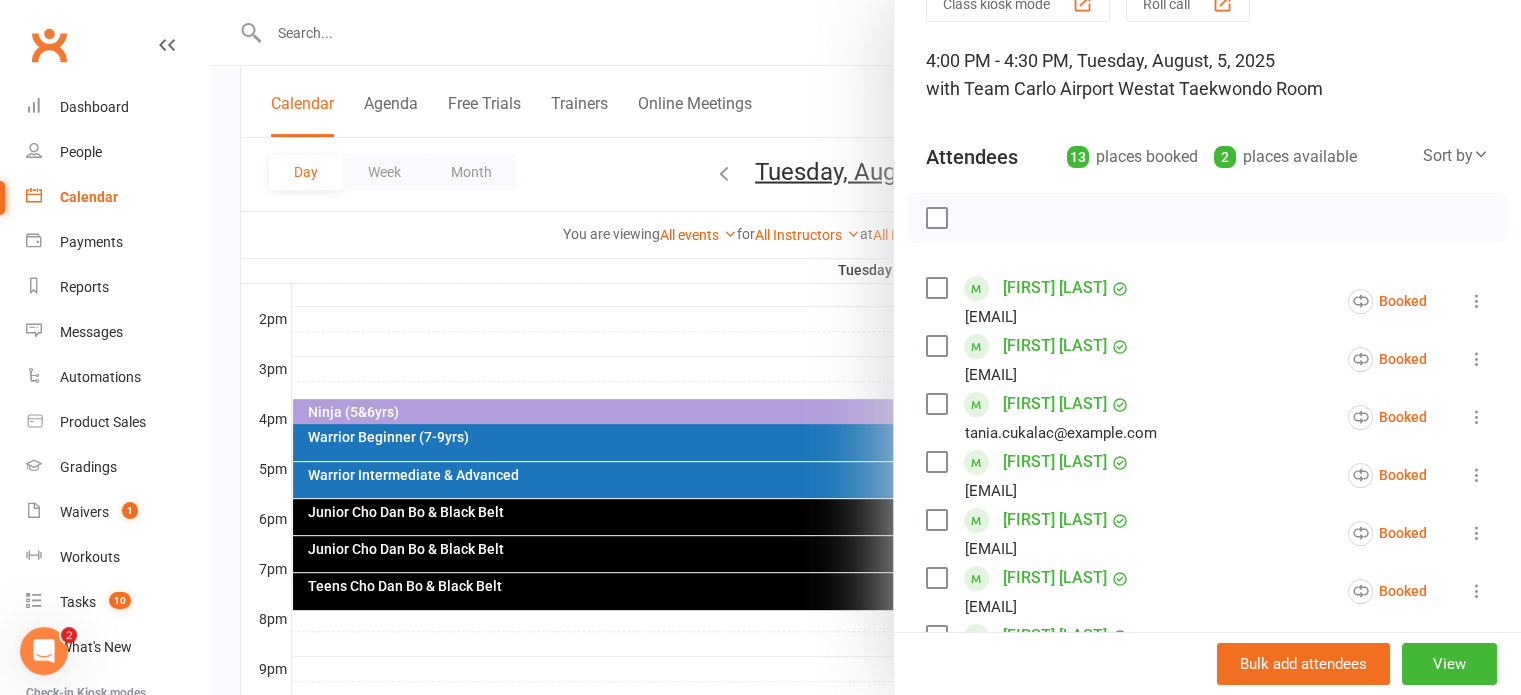 click at bounding box center [866, 347] 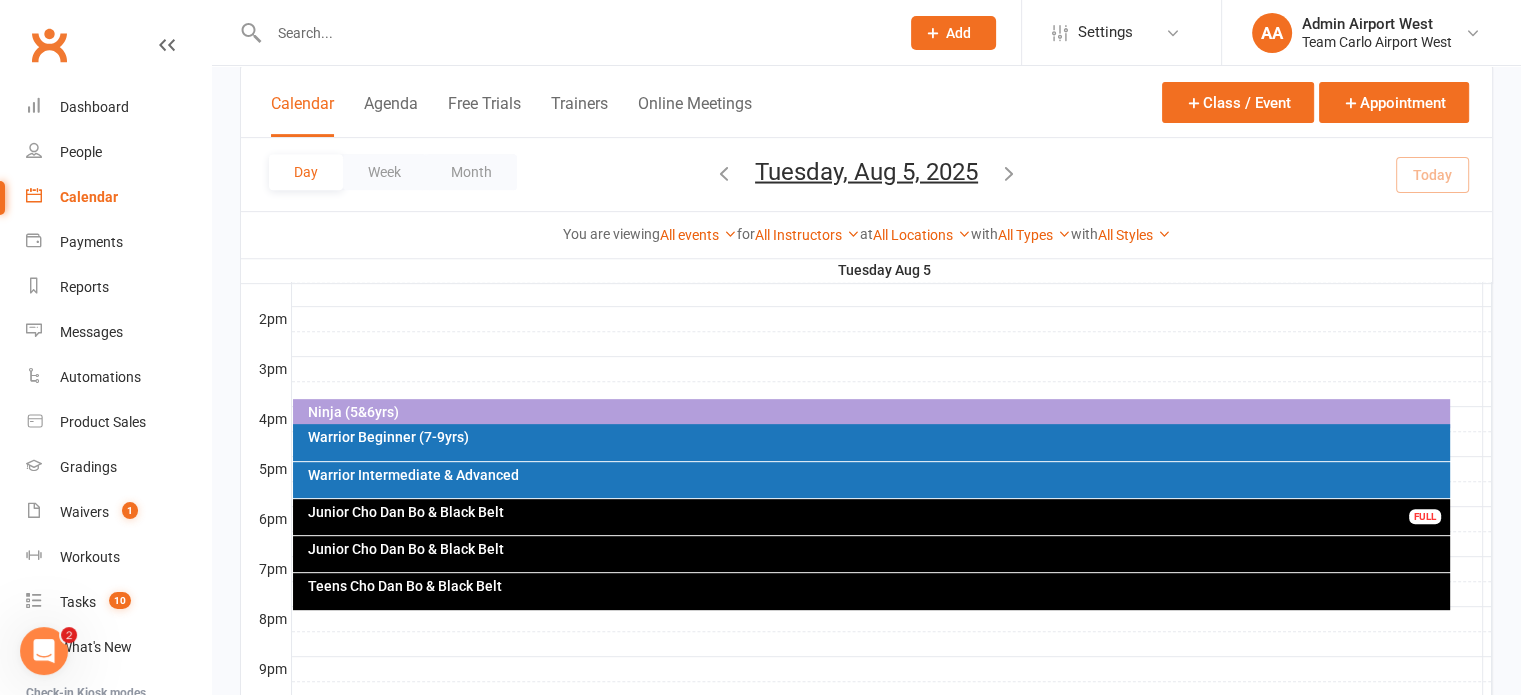 click at bounding box center [1009, 172] 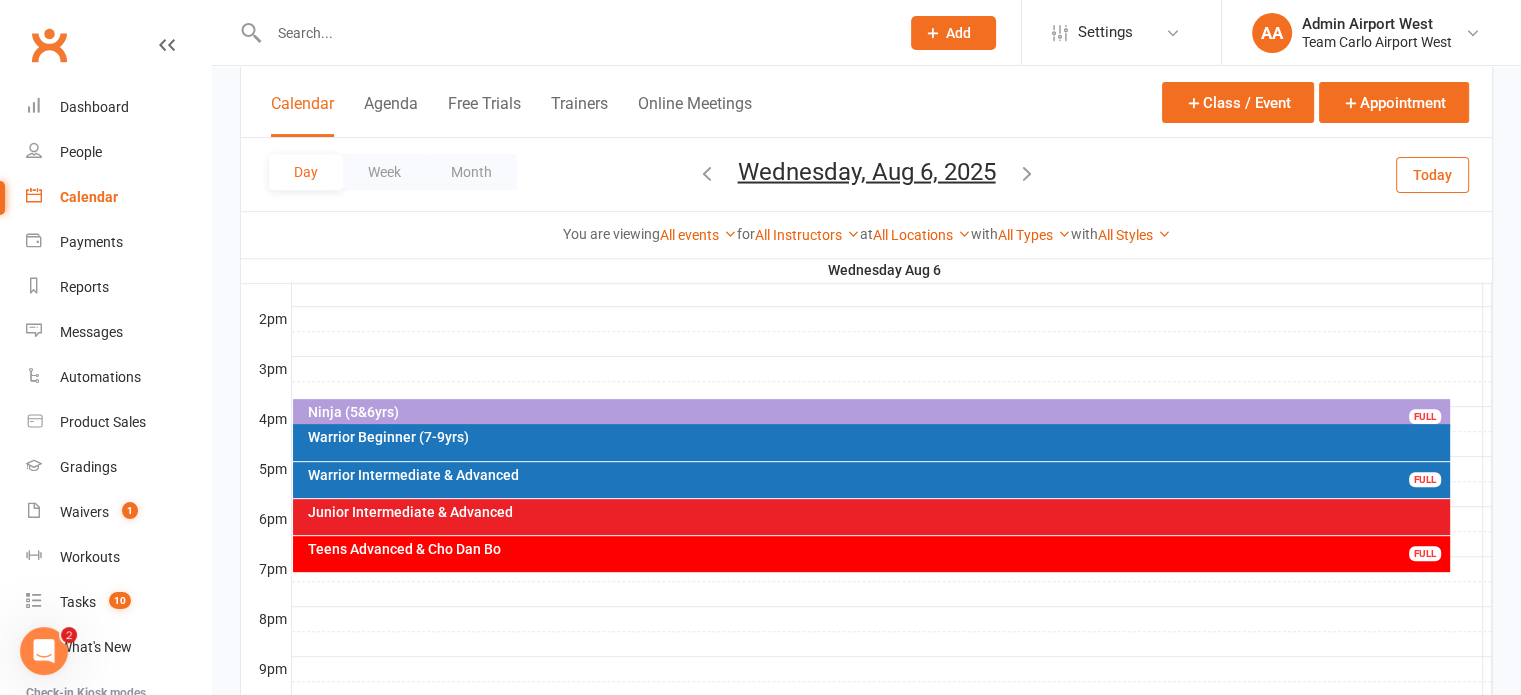 drag, startPoint x: 1015, startPoint y: 174, endPoint x: 1030, endPoint y: 162, distance: 19.209373 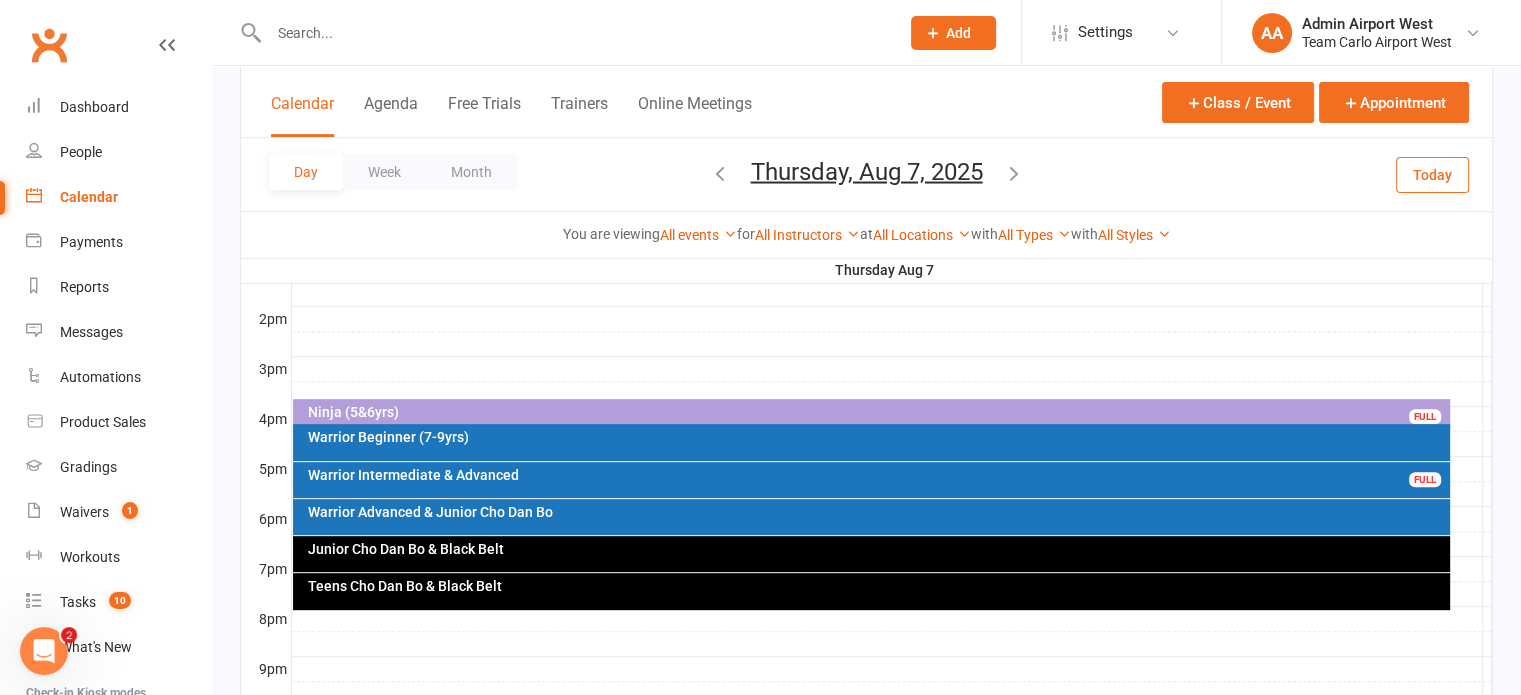 click on "Ninja (5&6yrs)" at bounding box center (876, 412) 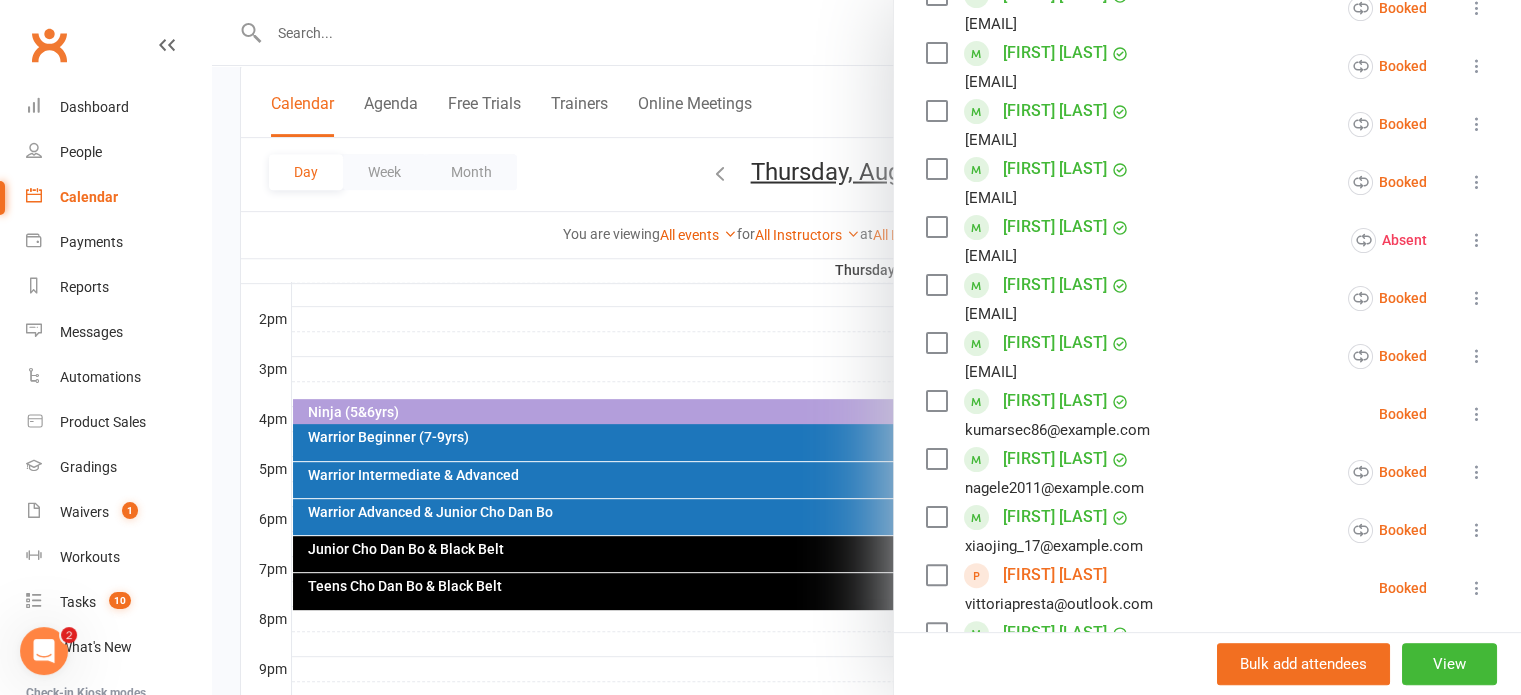 scroll, scrollTop: 400, scrollLeft: 0, axis: vertical 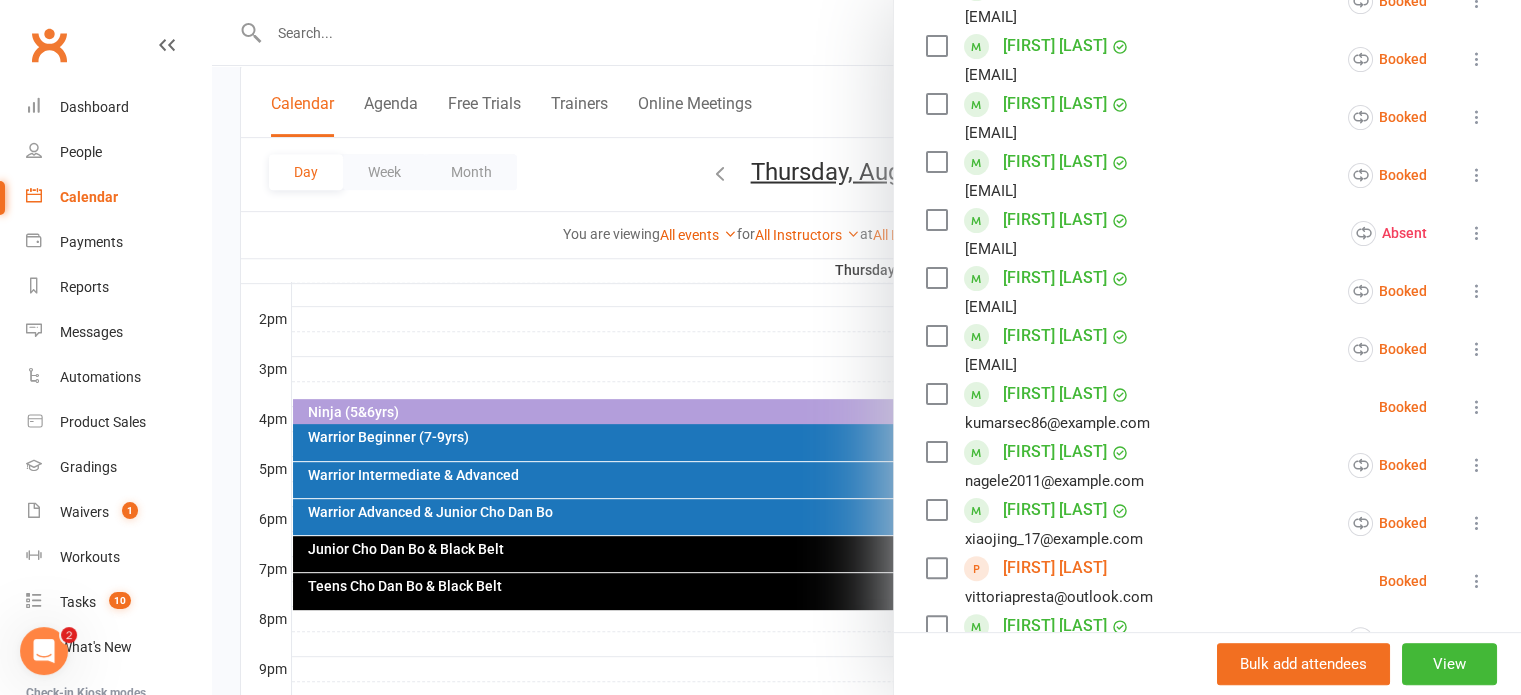 click at bounding box center (866, 347) 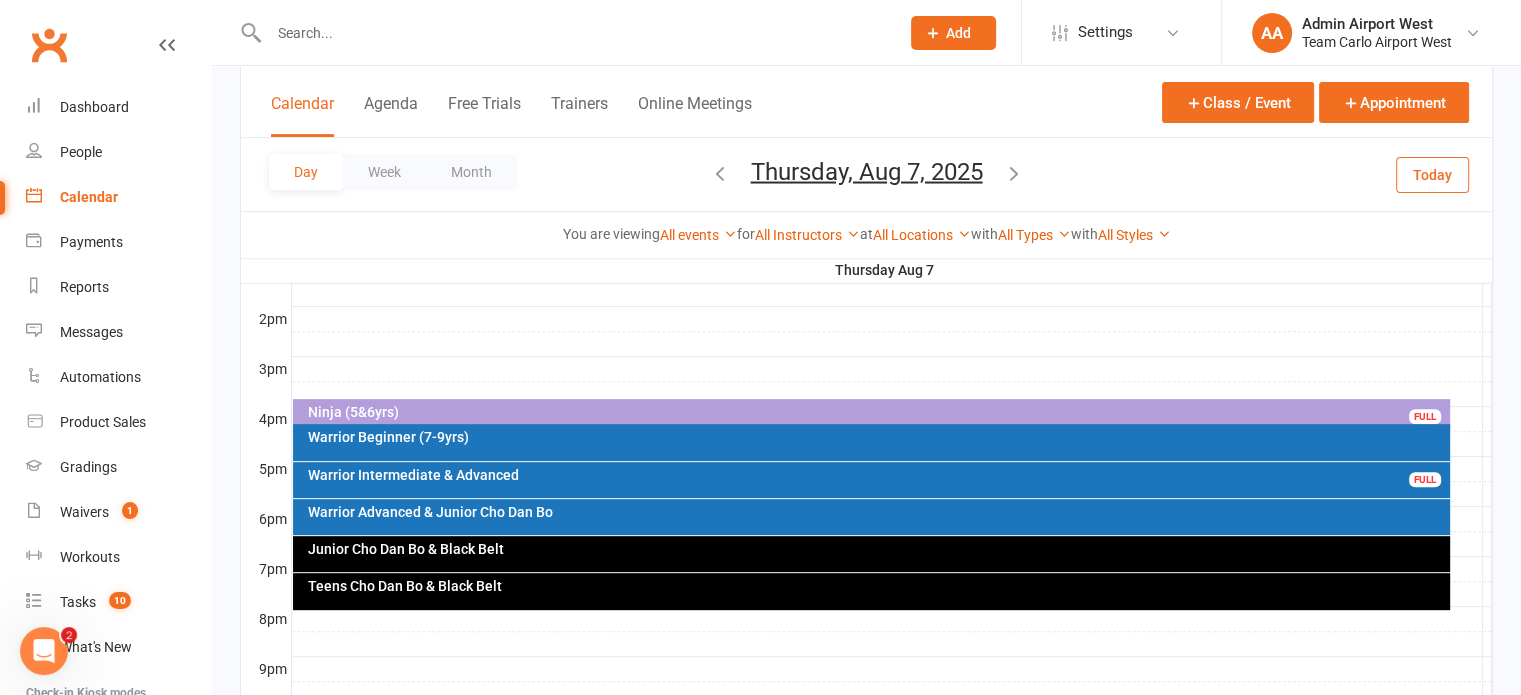 click on "Thursday, Aug 7, 2025" at bounding box center (867, 171) 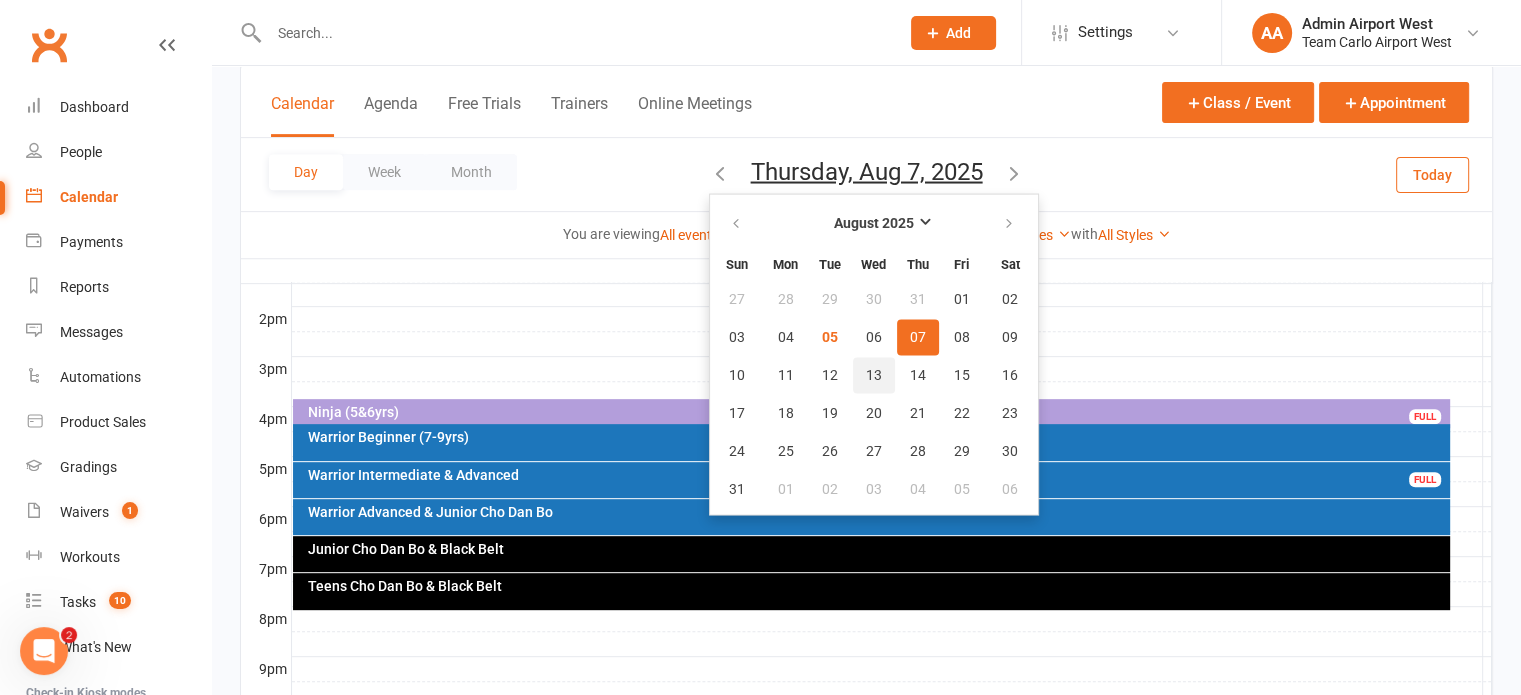 click on "13" at bounding box center [874, 375] 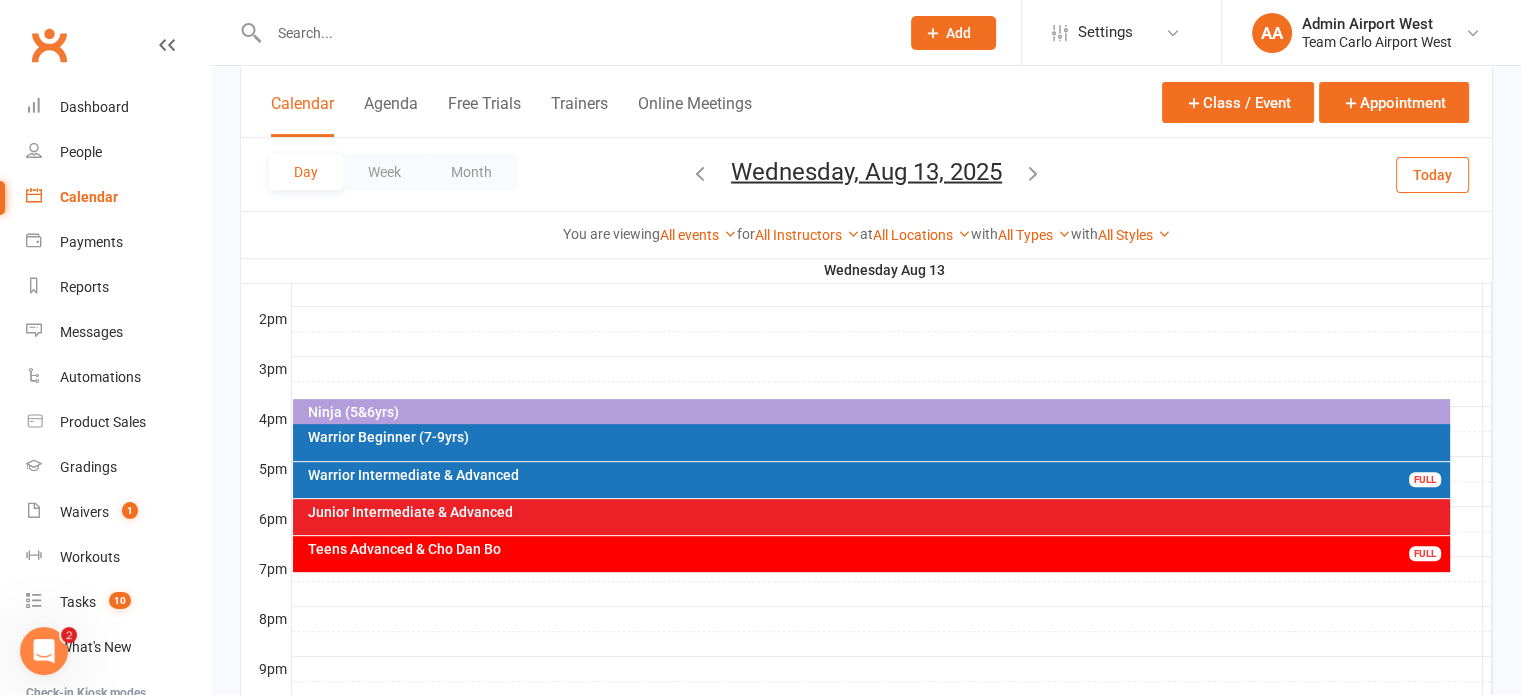 click on "Ninja (5&6yrs)" at bounding box center (876, 412) 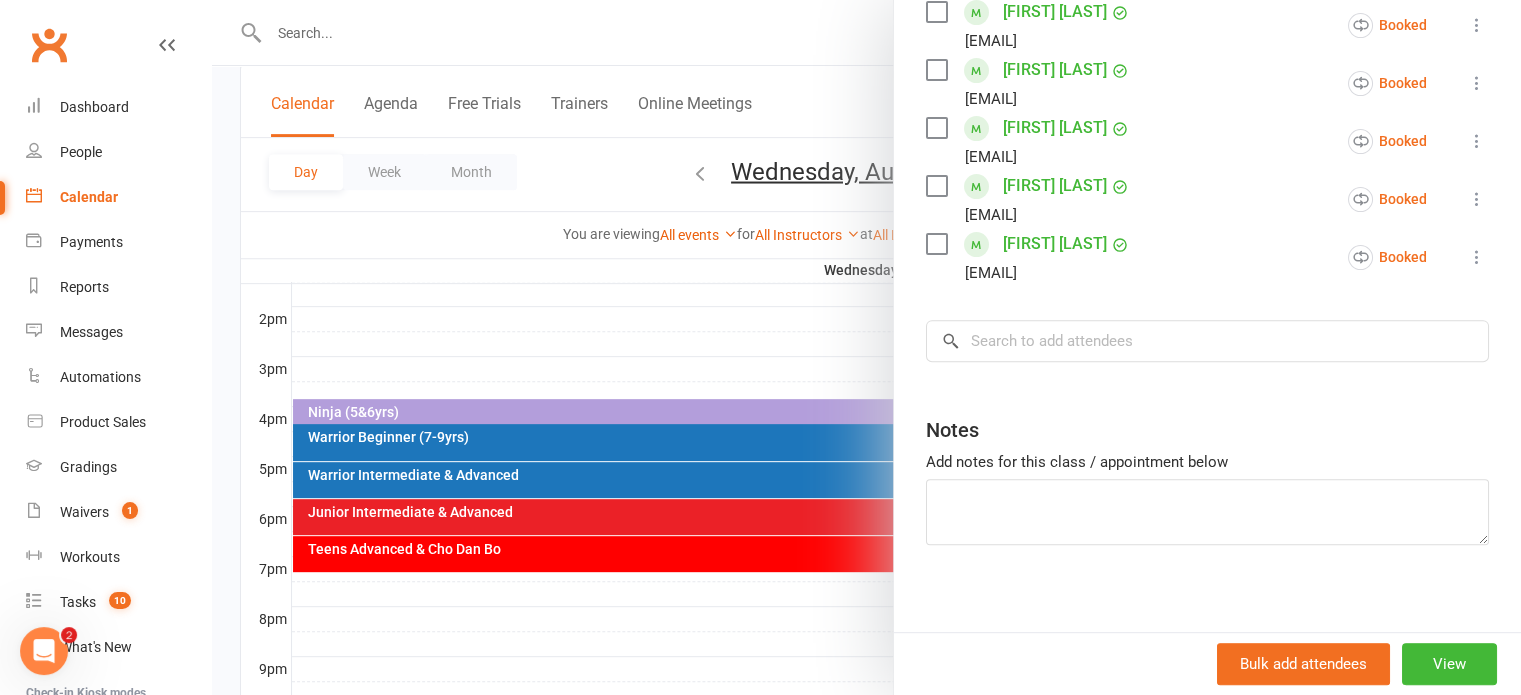 scroll, scrollTop: 677, scrollLeft: 0, axis: vertical 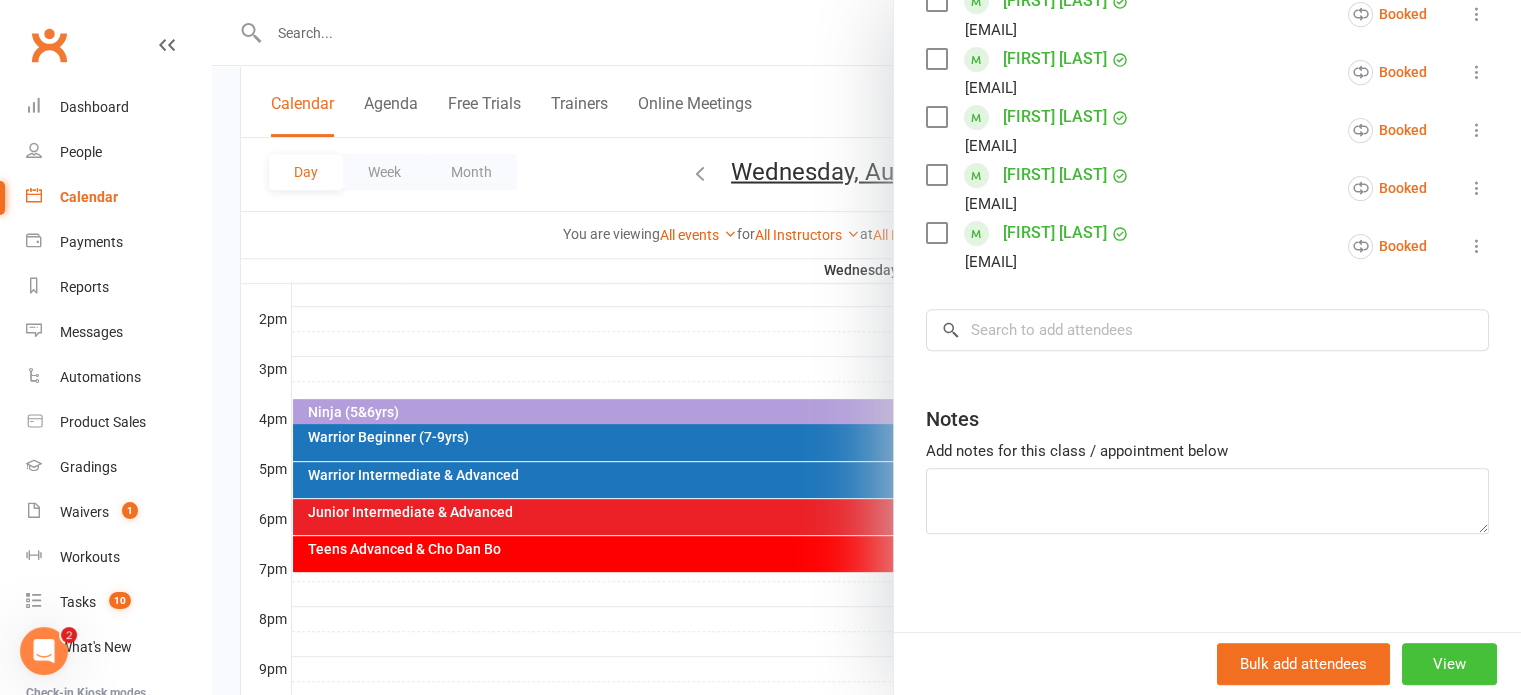 click on "View" at bounding box center (1449, 664) 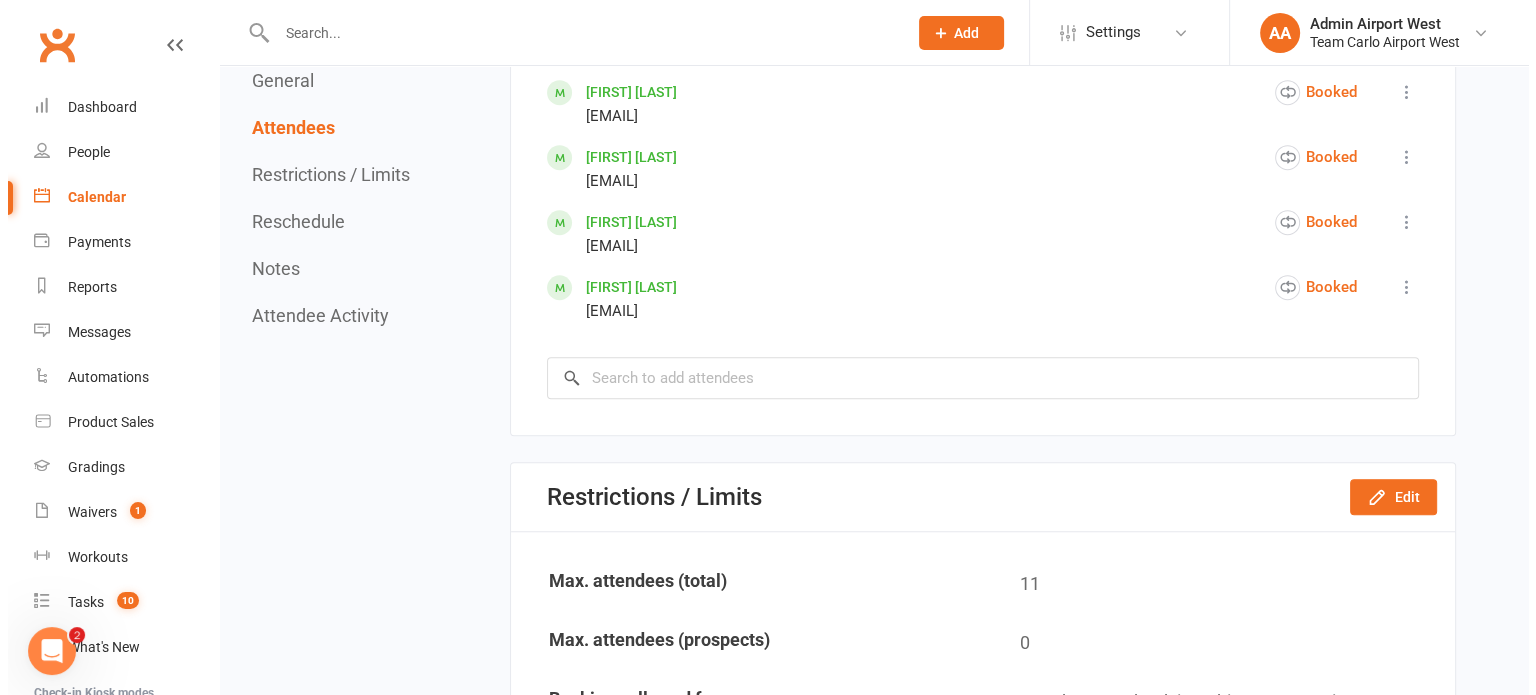 scroll, scrollTop: 1700, scrollLeft: 0, axis: vertical 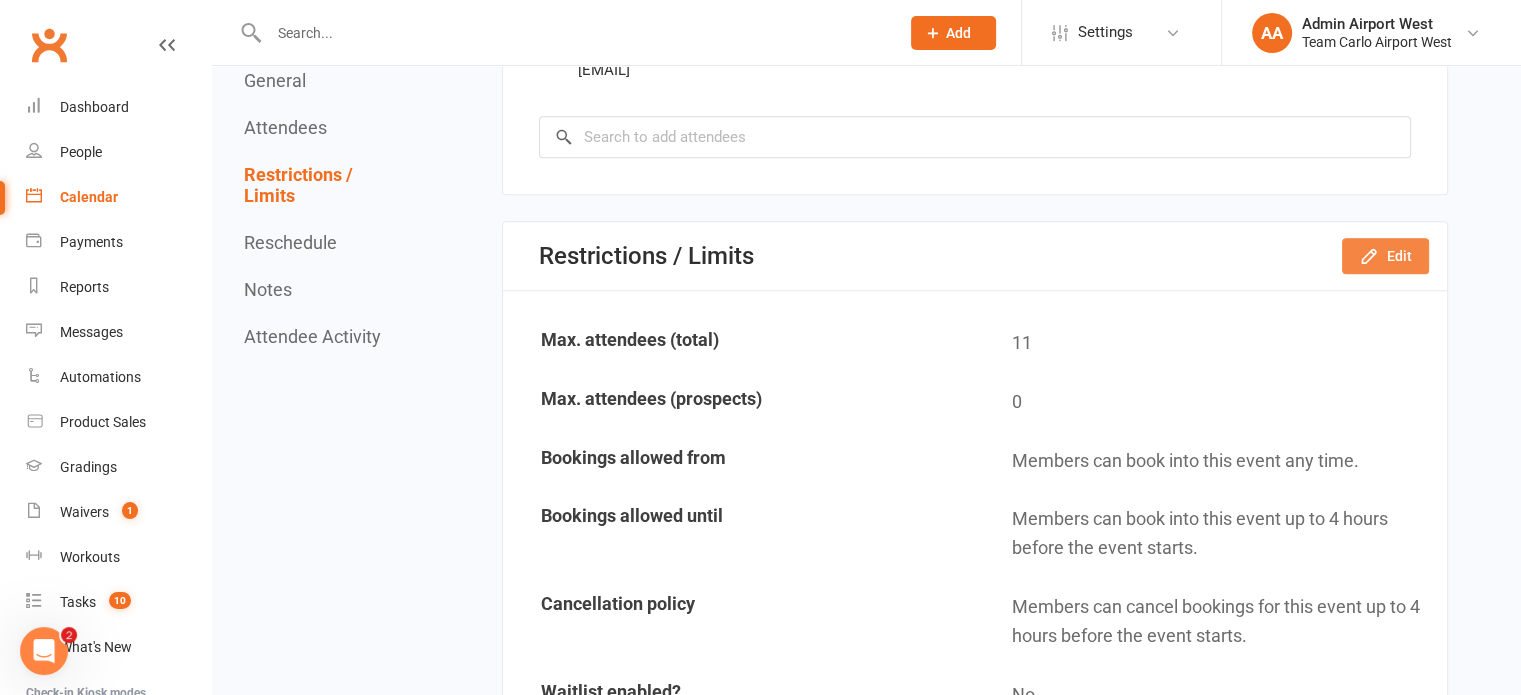 click on "Edit" 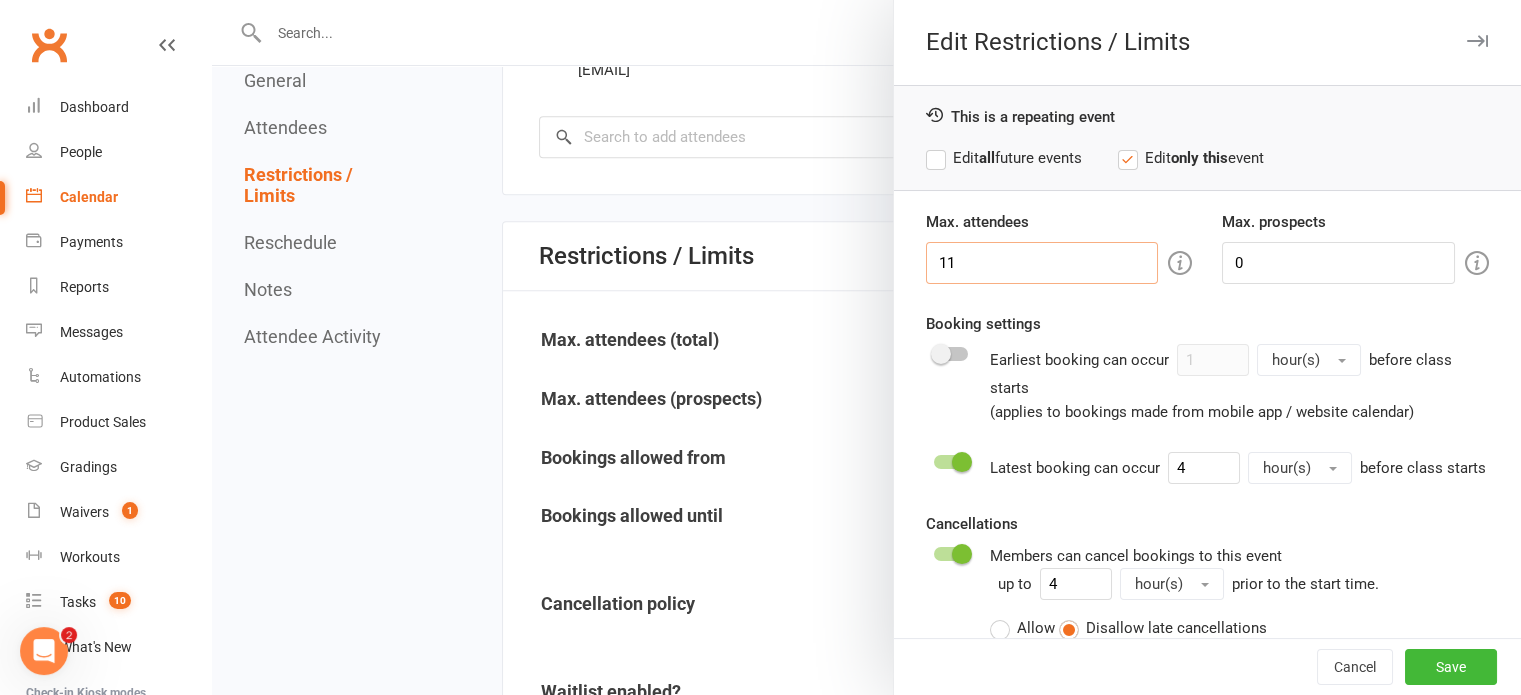 click on "11" at bounding box center (1042, 263) 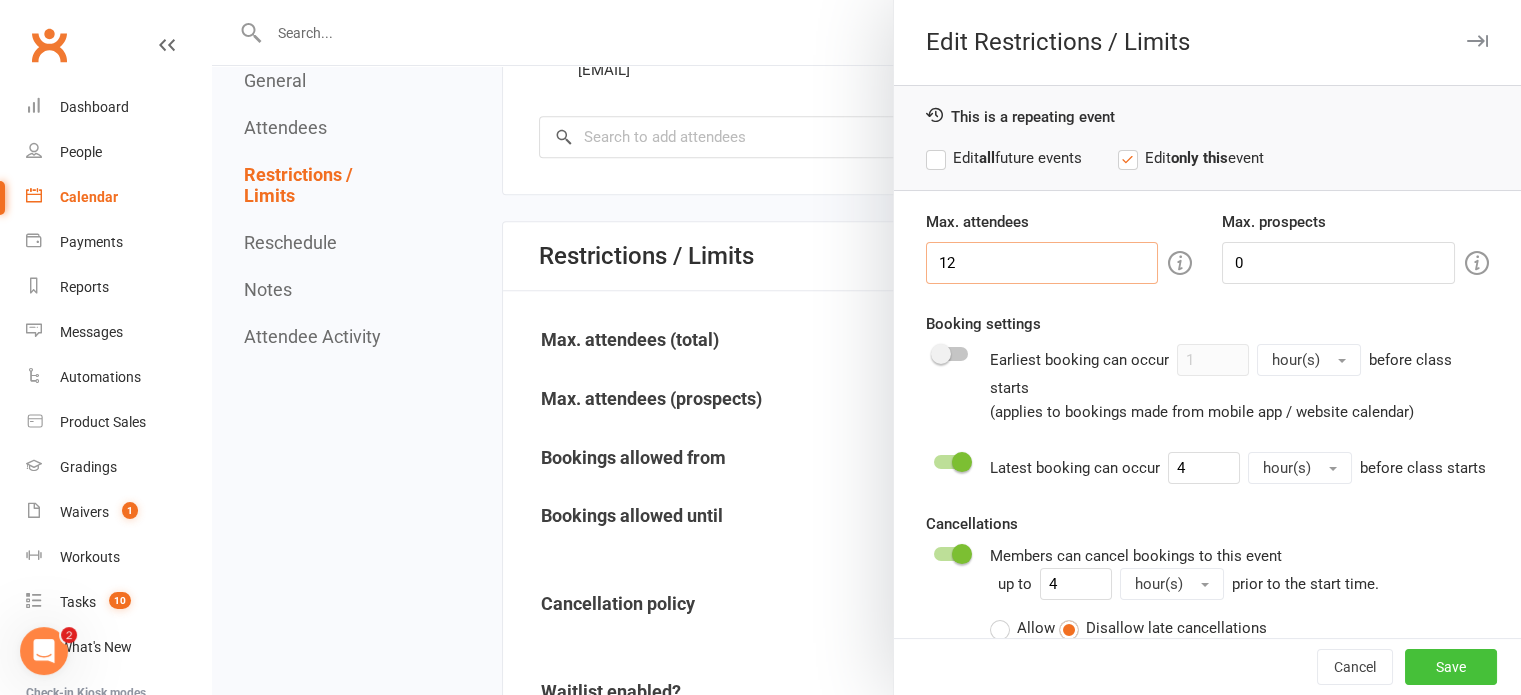 type on "12" 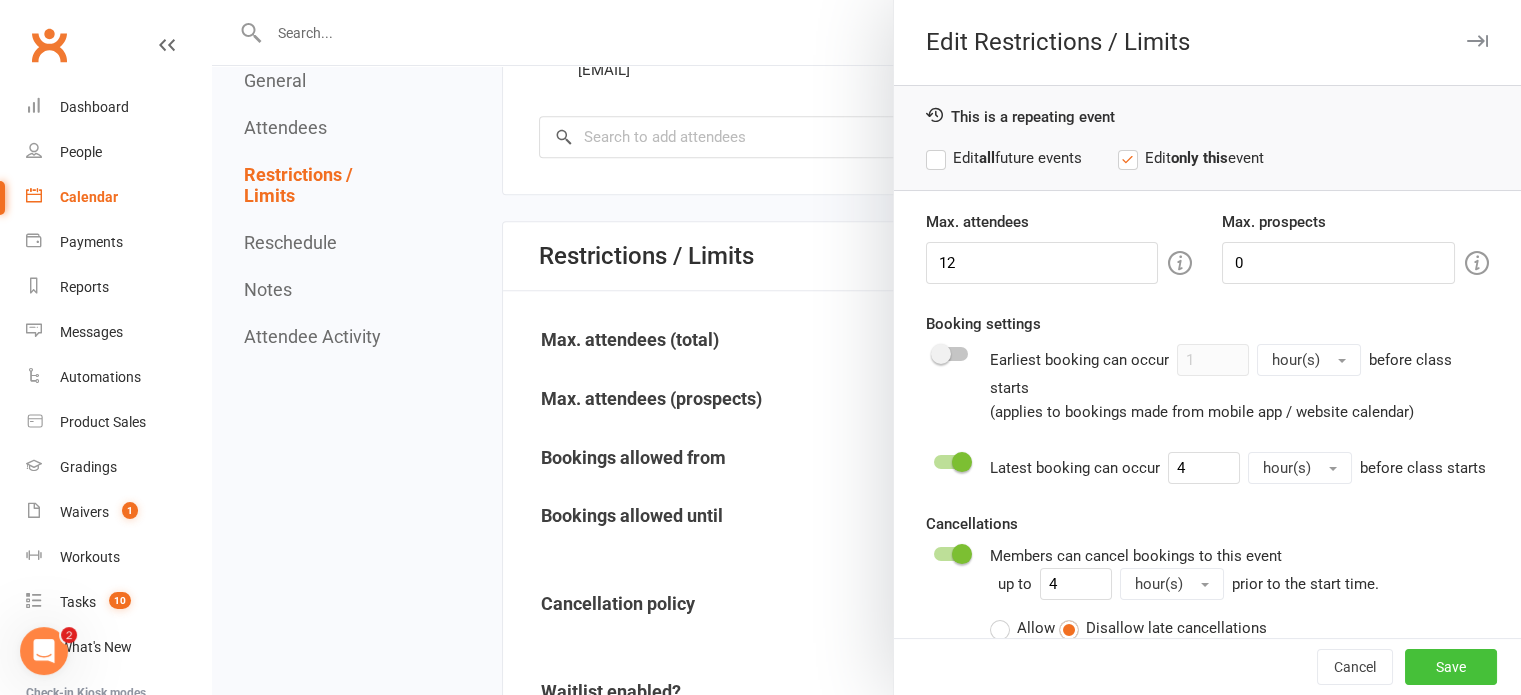 click on "Save" at bounding box center (1451, 667) 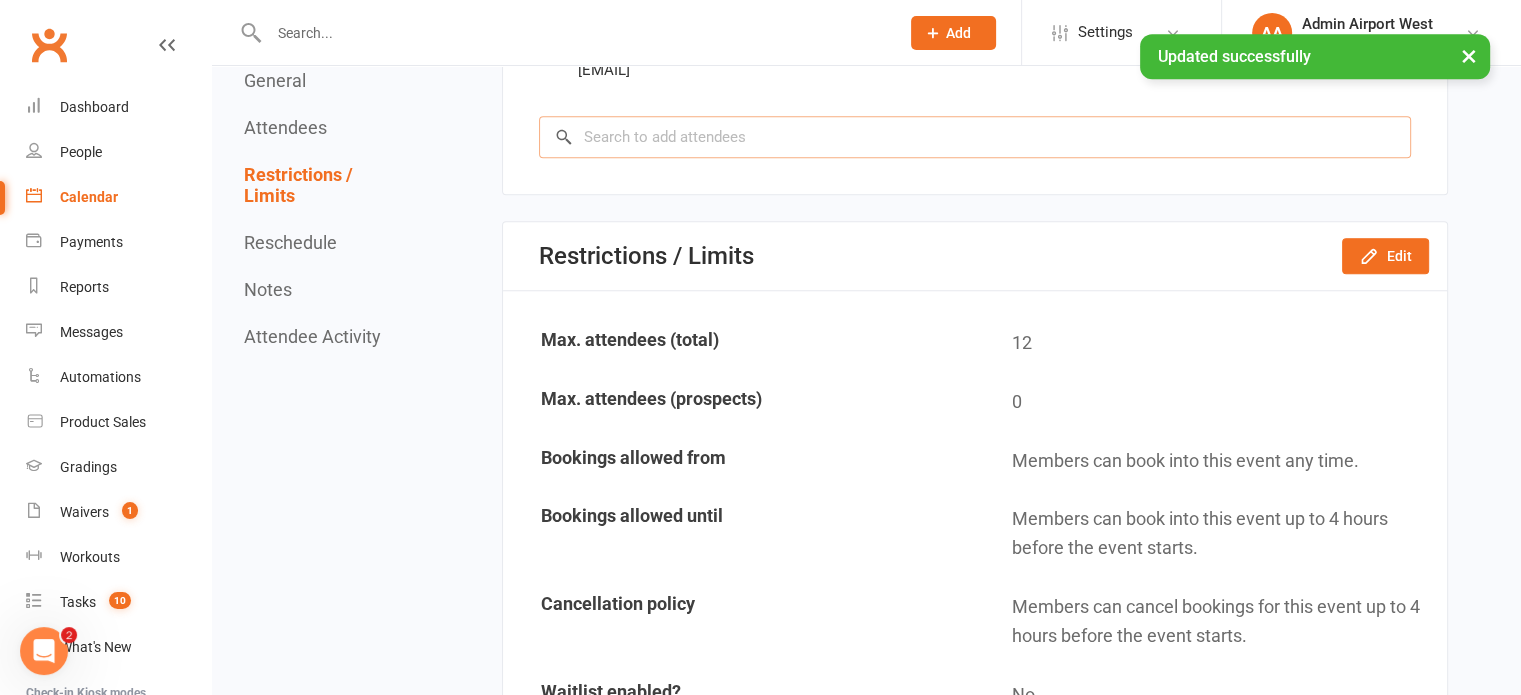 click at bounding box center (975, 137) 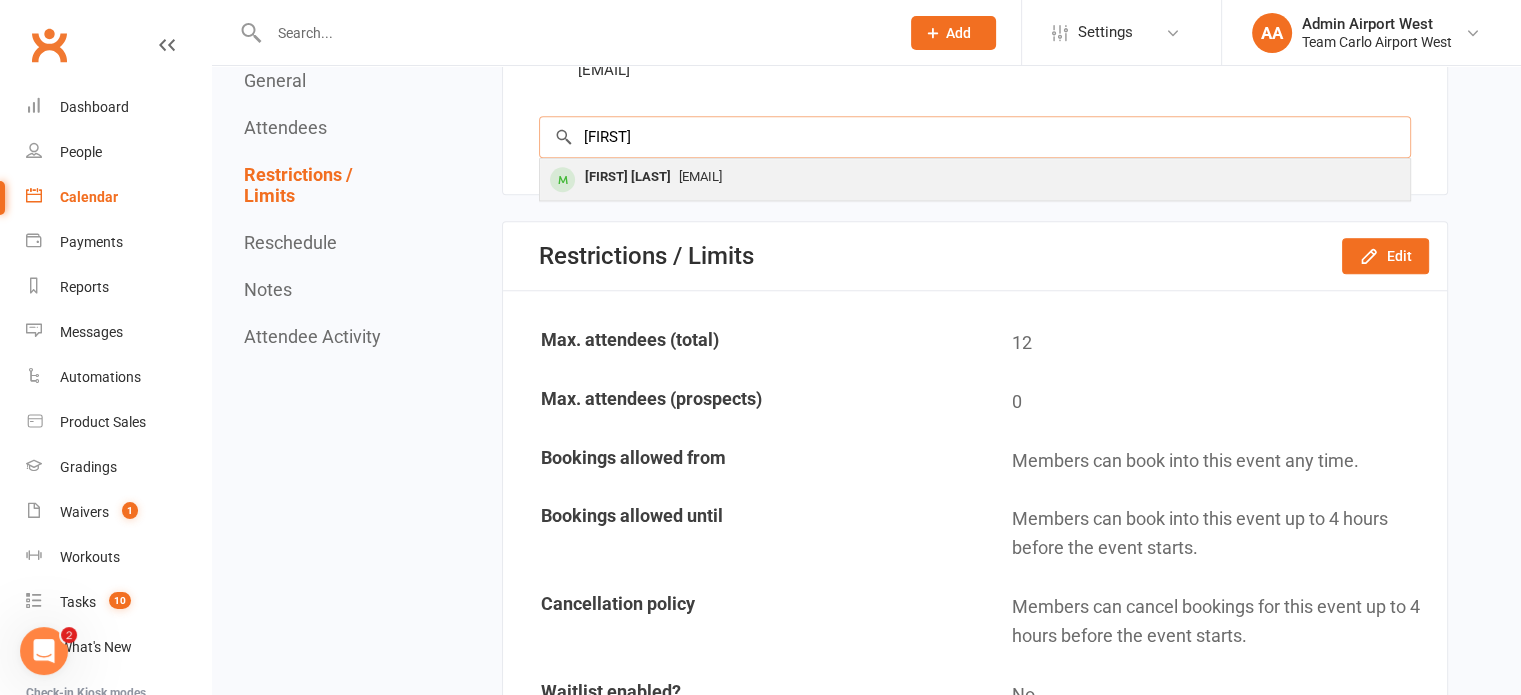 type on "rupert" 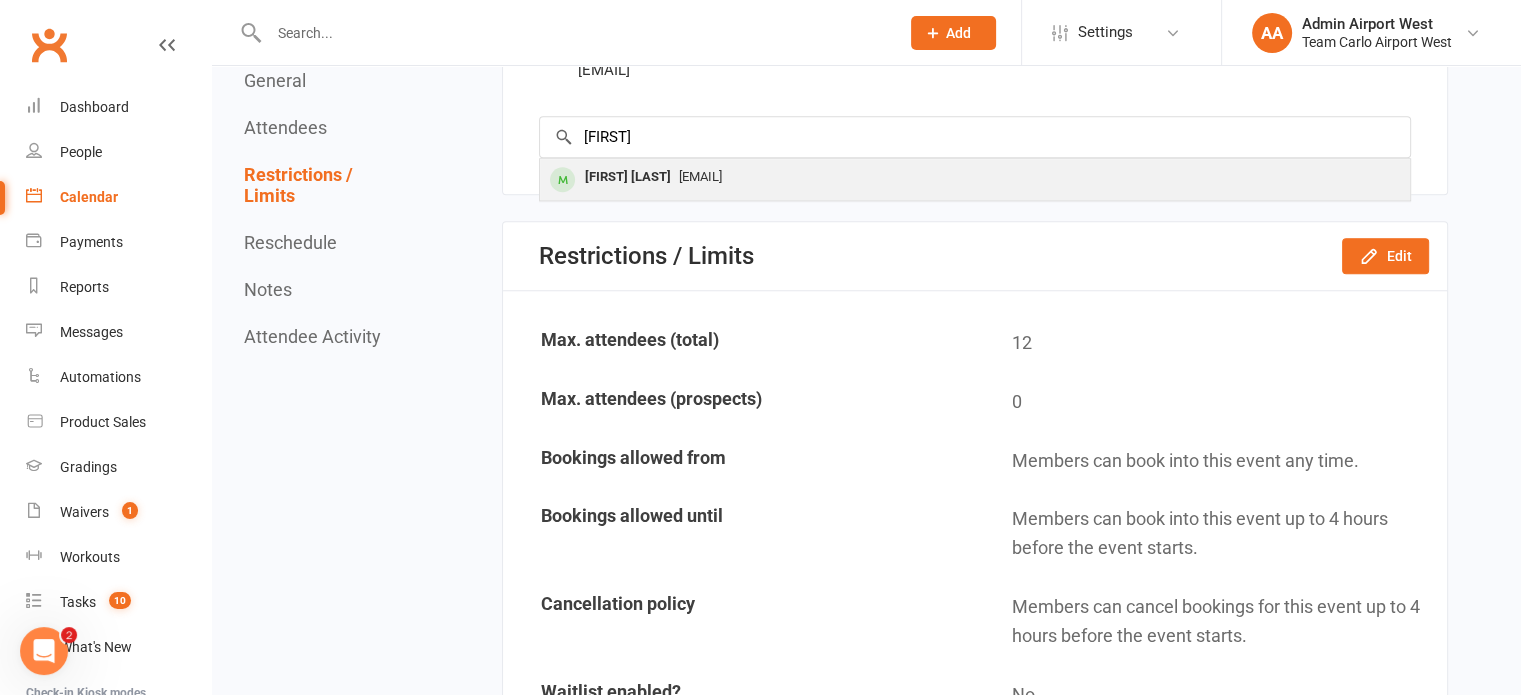 click on "Janet.Tran82@gmail.com" at bounding box center [700, 176] 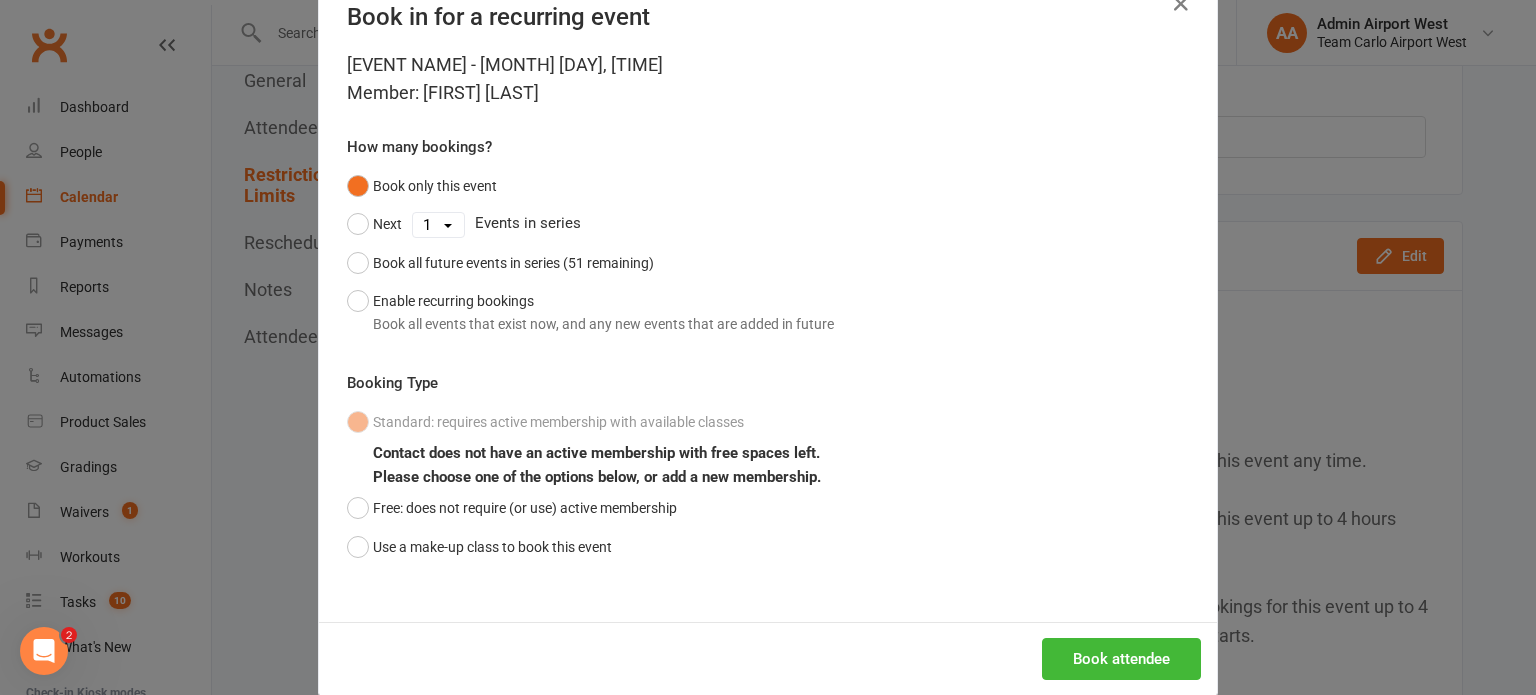 scroll, scrollTop: 87, scrollLeft: 0, axis: vertical 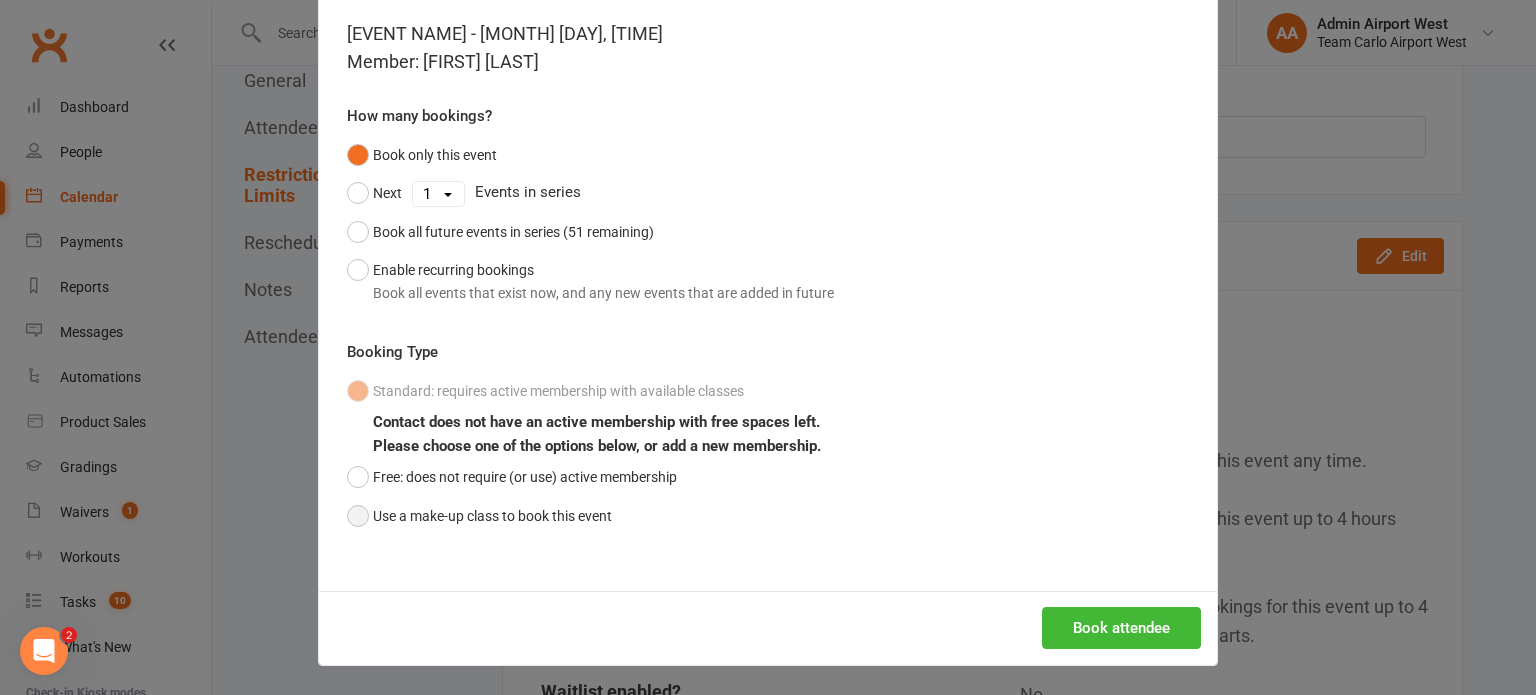 click on "Use a make-up class to book this event" at bounding box center [479, 516] 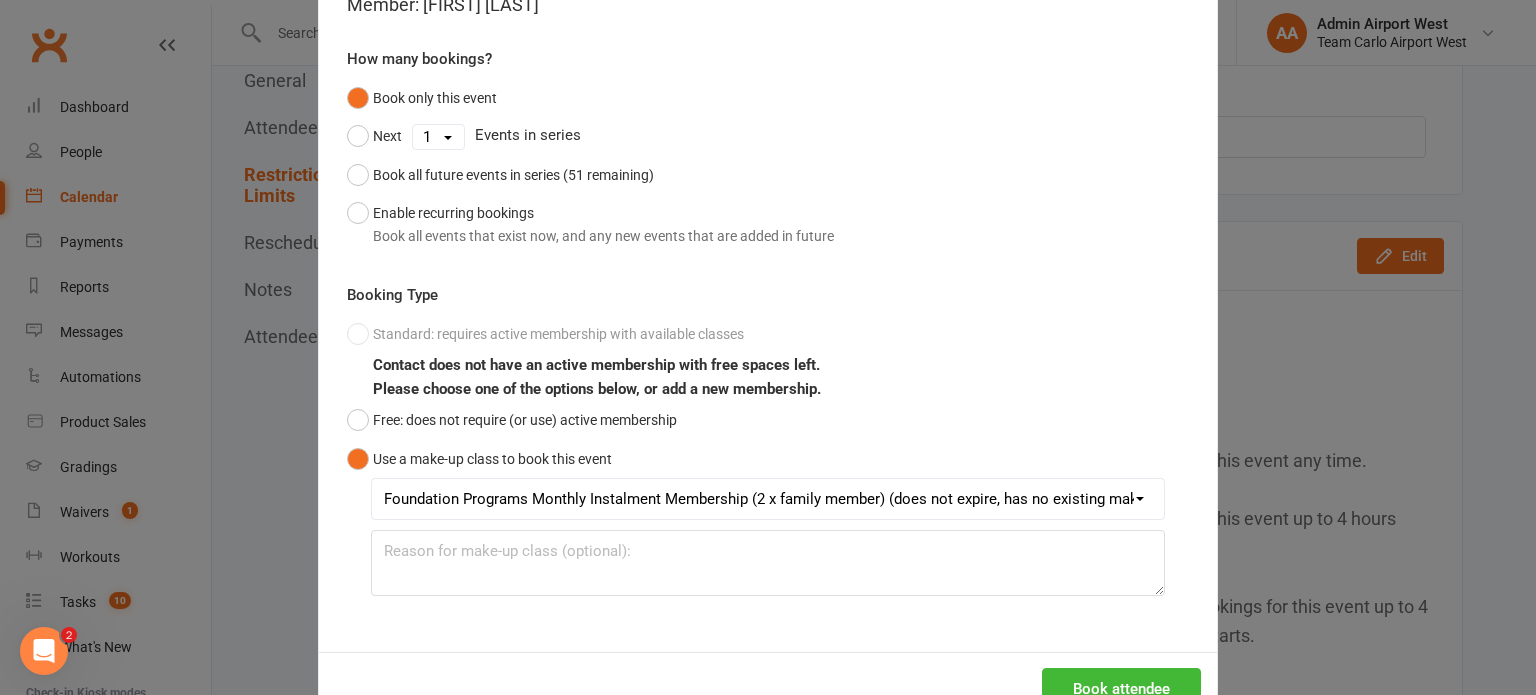 scroll, scrollTop: 204, scrollLeft: 0, axis: vertical 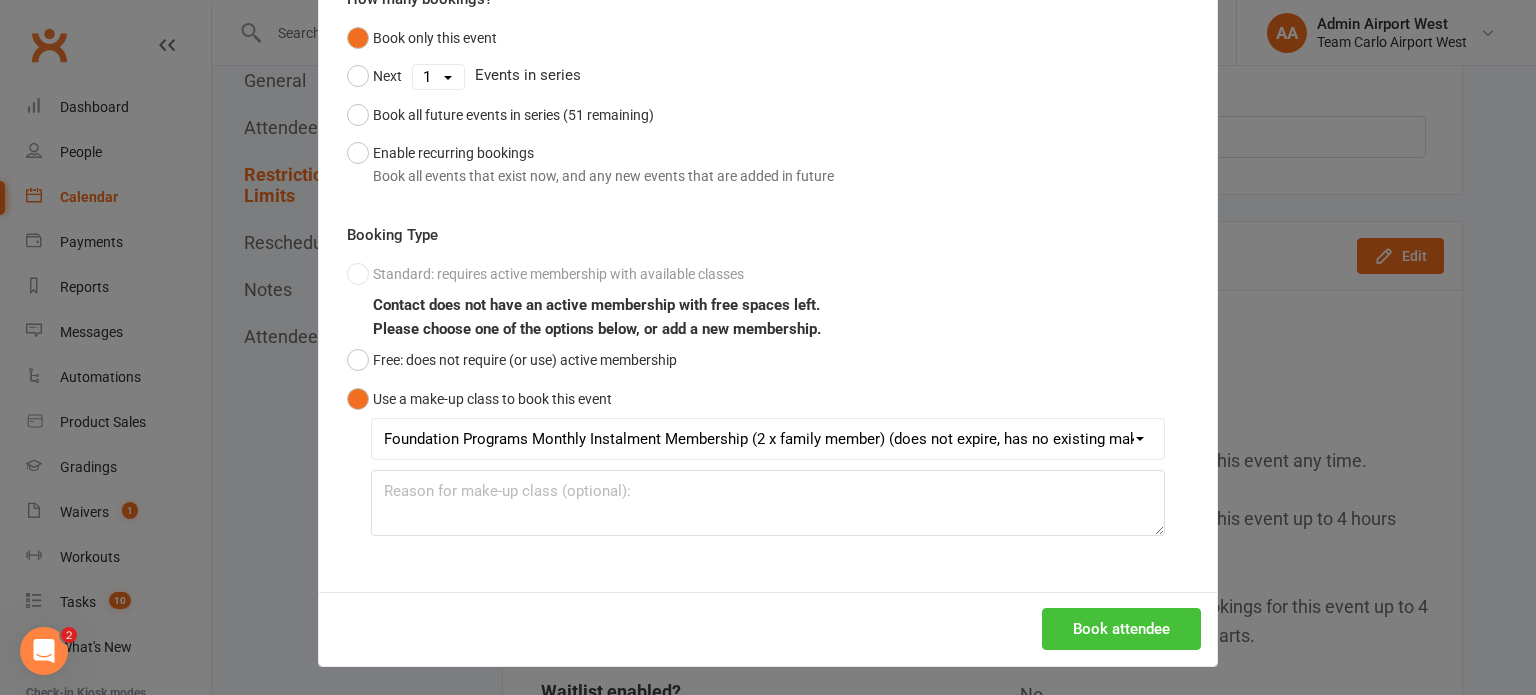 click on "Book attendee" at bounding box center [1121, 629] 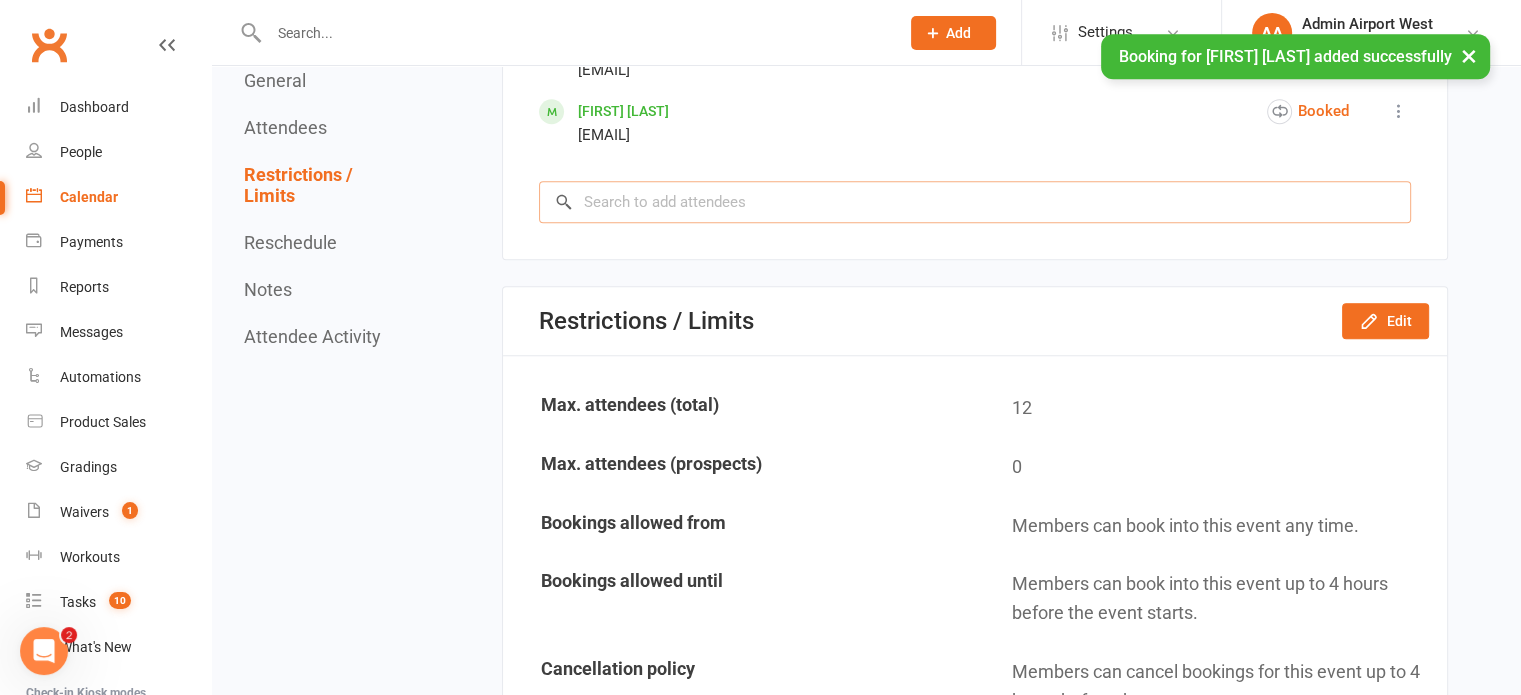 click at bounding box center [975, 202] 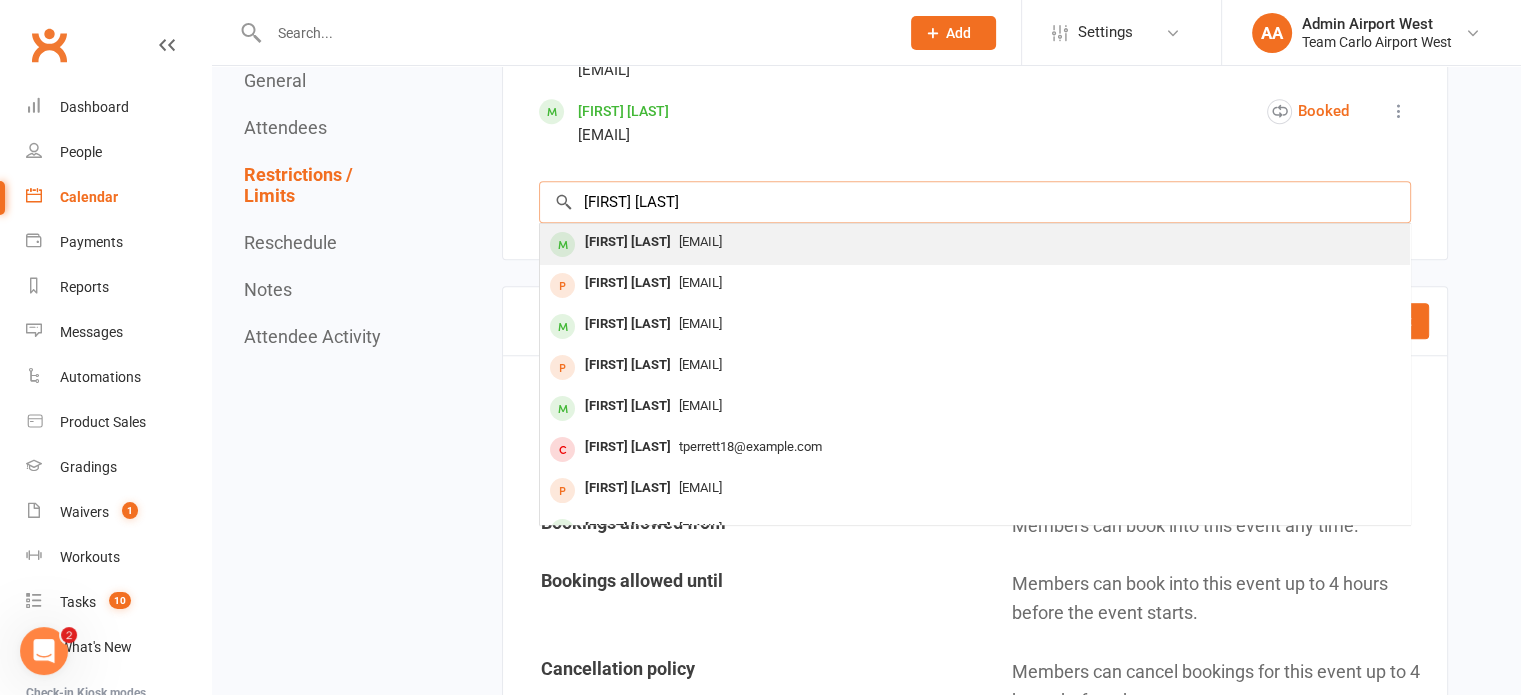 type on "evie king" 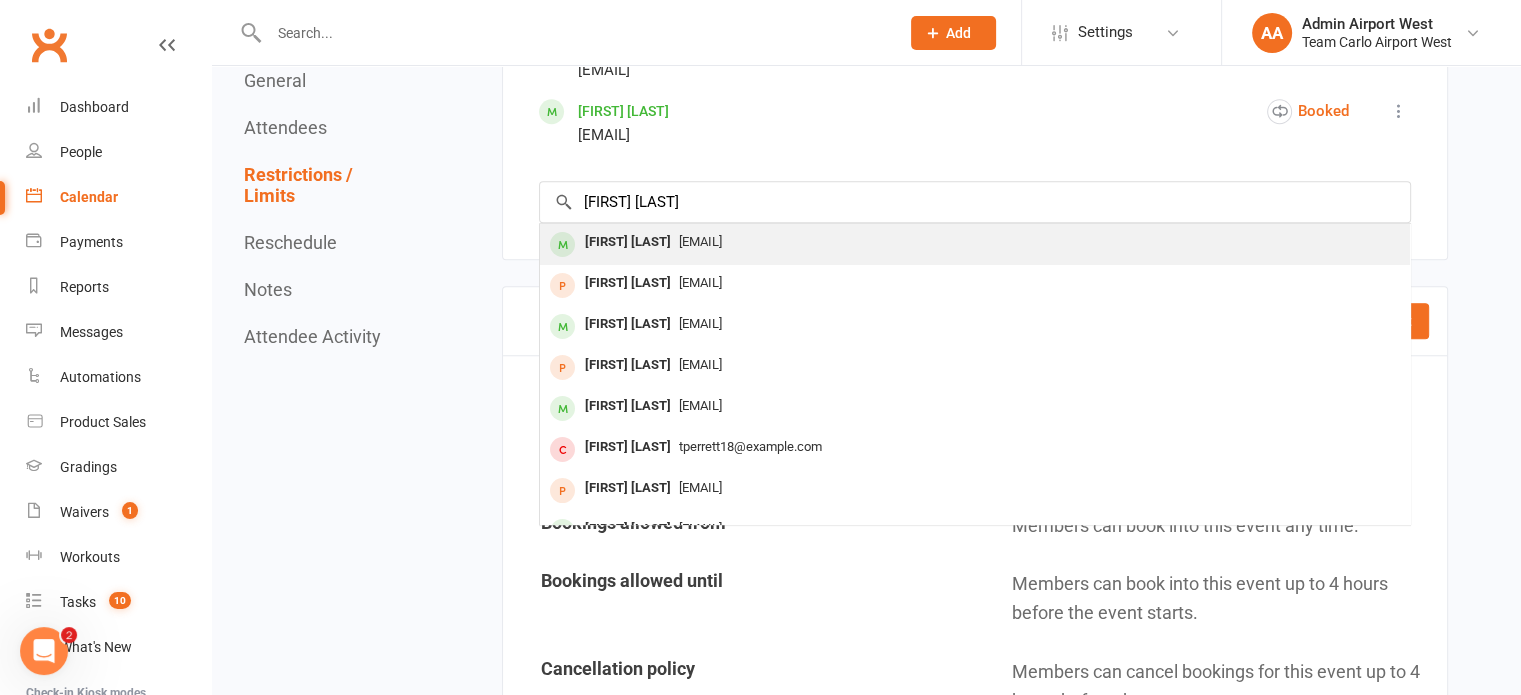 click on "Evie King" at bounding box center [628, 242] 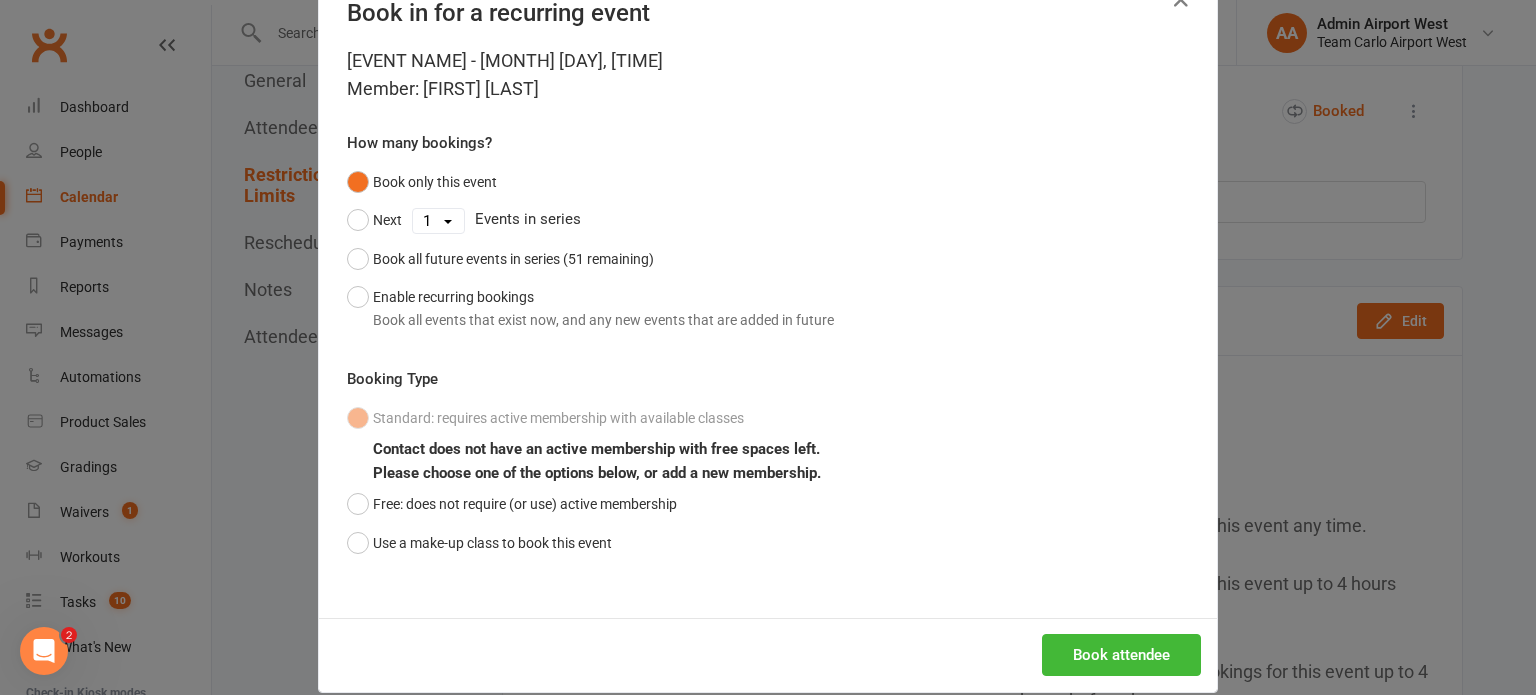 scroll, scrollTop: 87, scrollLeft: 0, axis: vertical 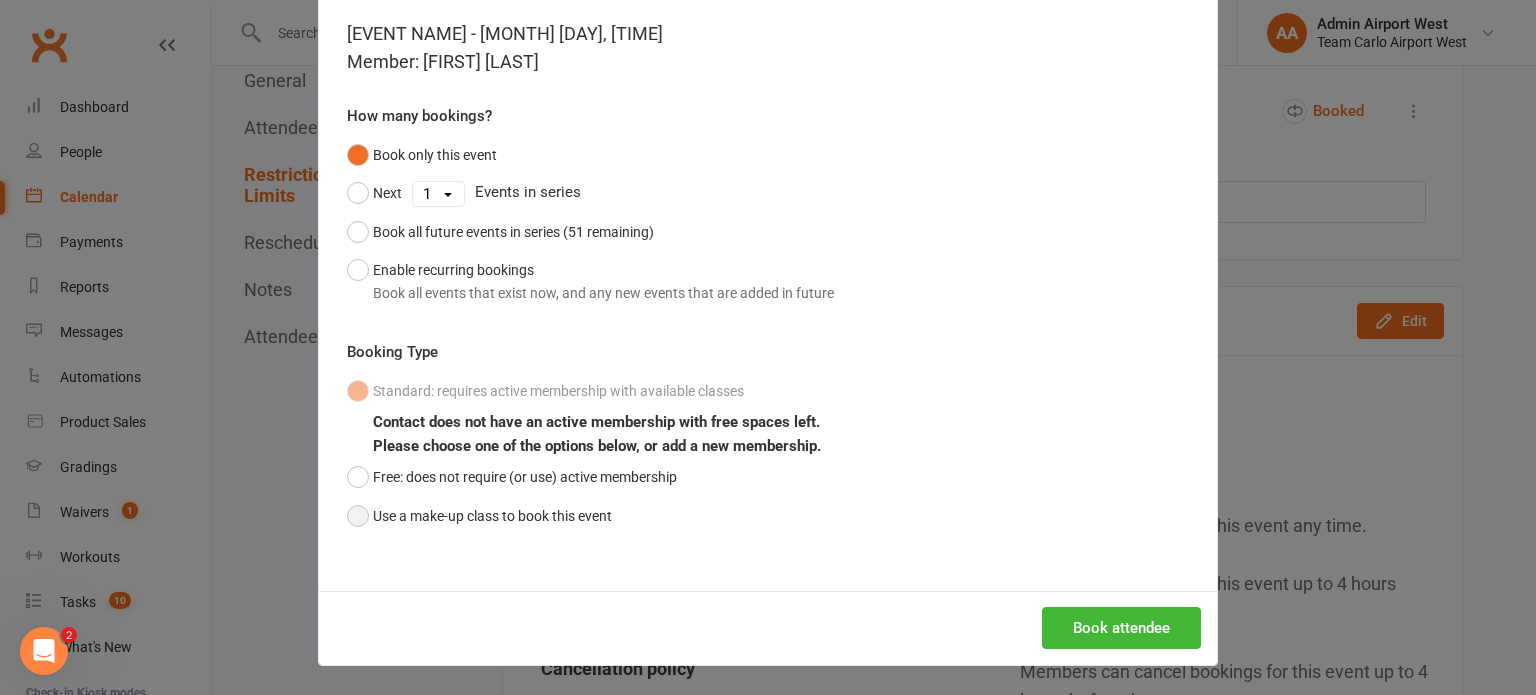 click on "Use a make-up class to book this event" at bounding box center [479, 516] 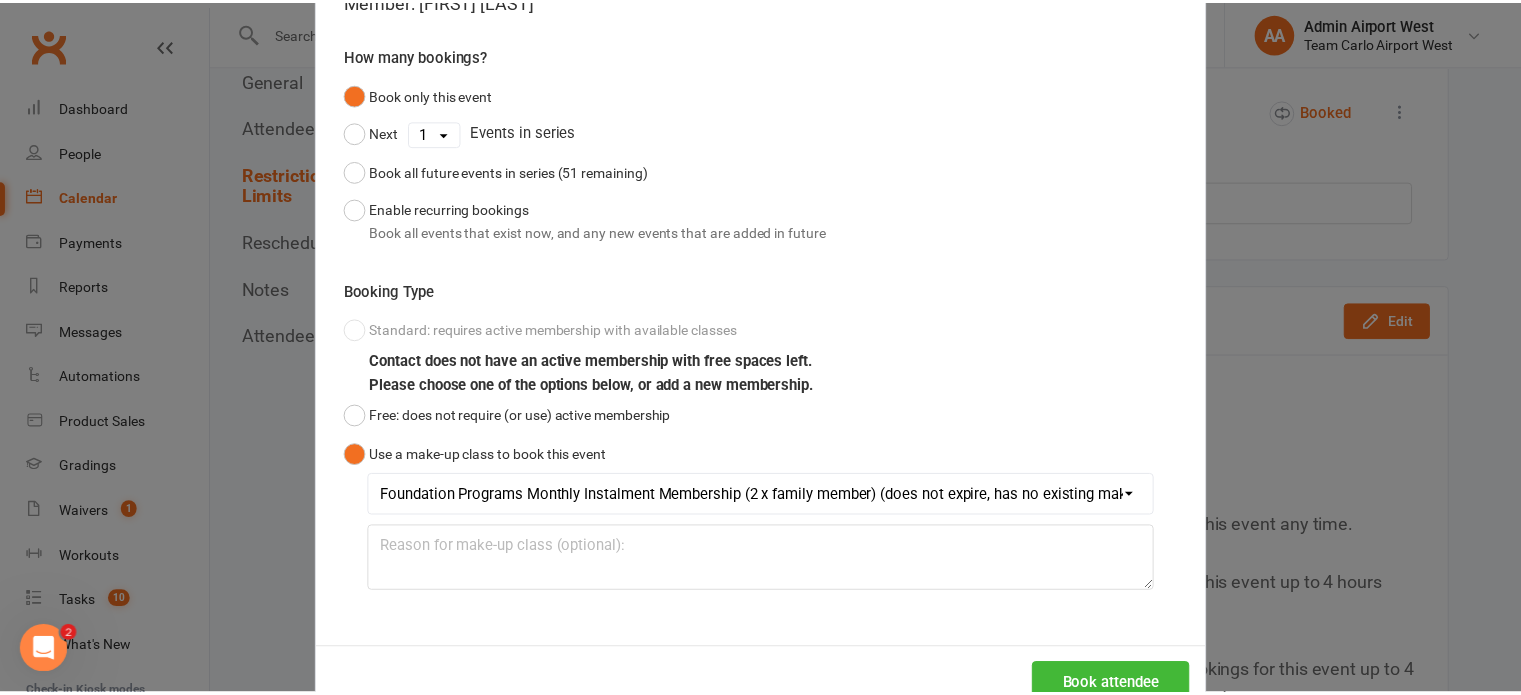 scroll, scrollTop: 204, scrollLeft: 0, axis: vertical 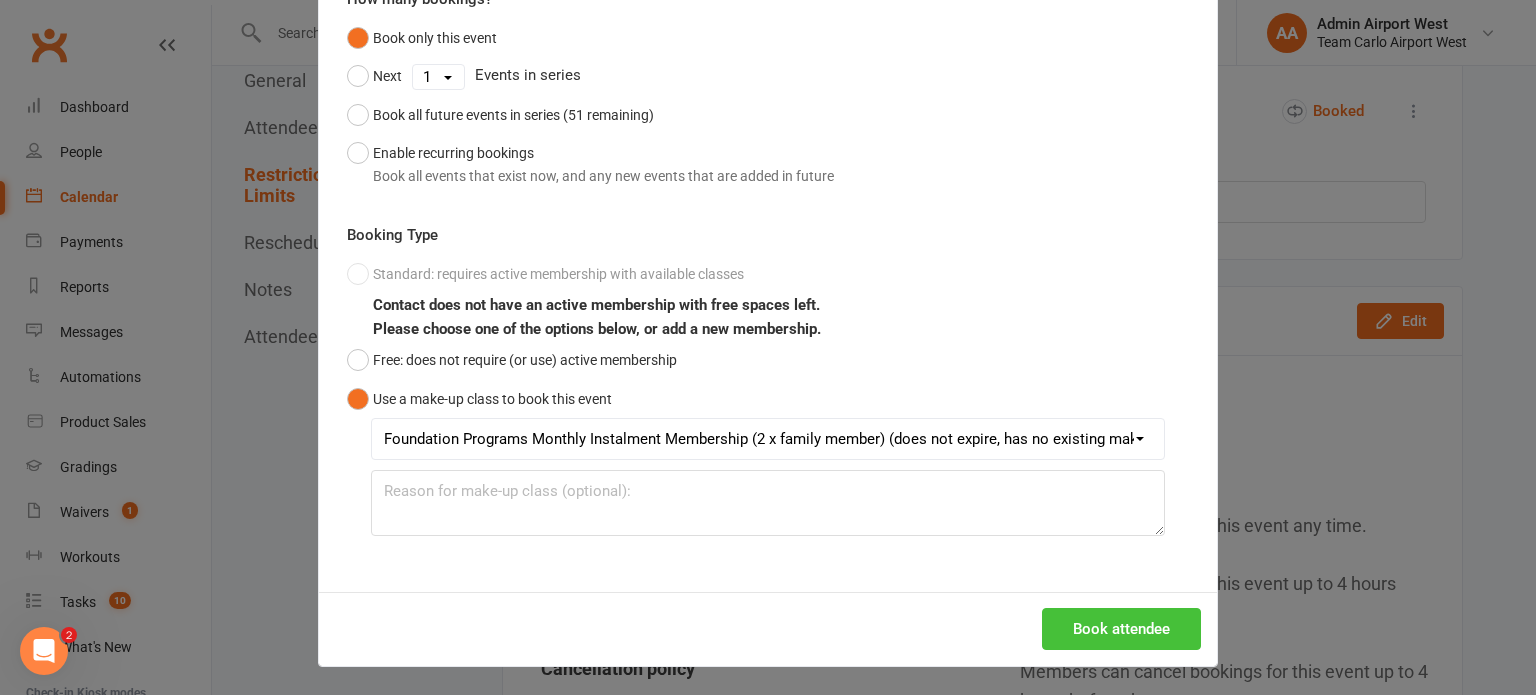 click on "Book attendee" at bounding box center [1121, 629] 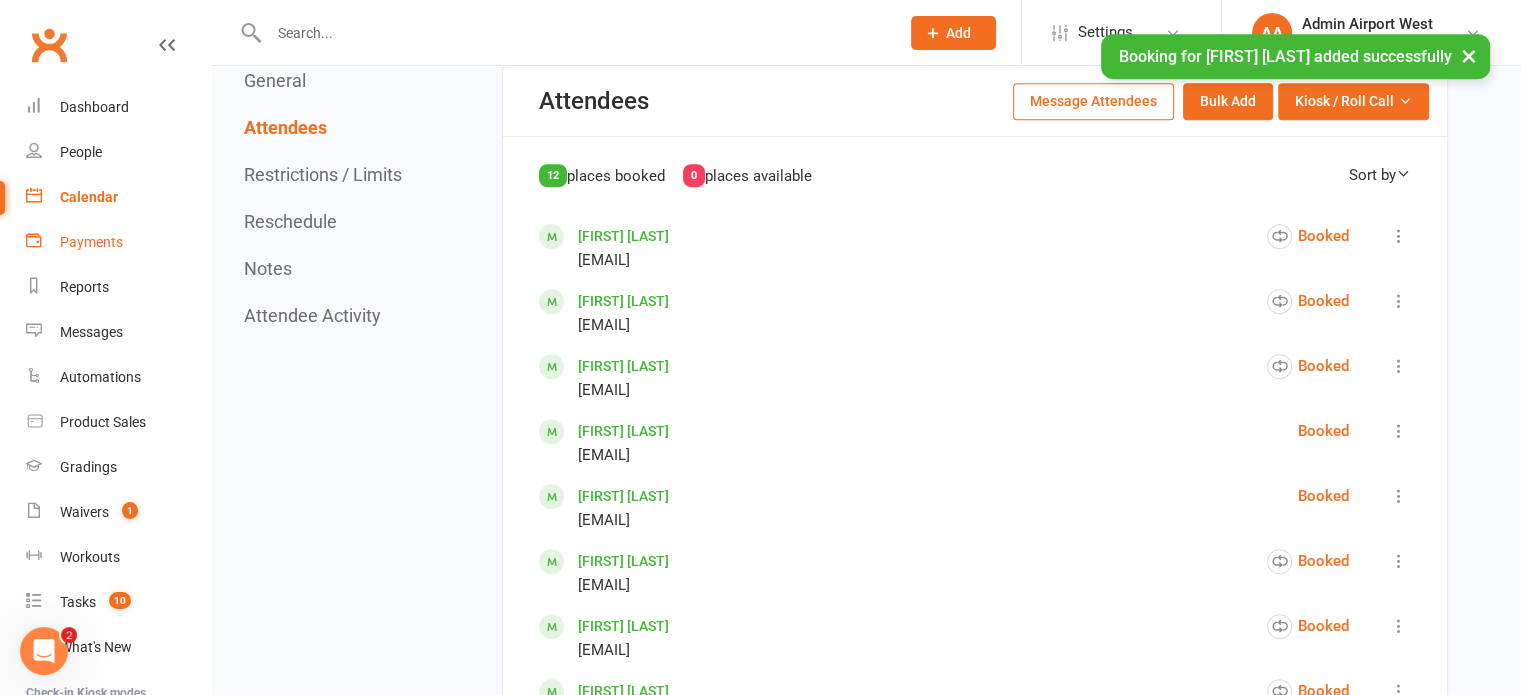 scroll, scrollTop: 800, scrollLeft: 0, axis: vertical 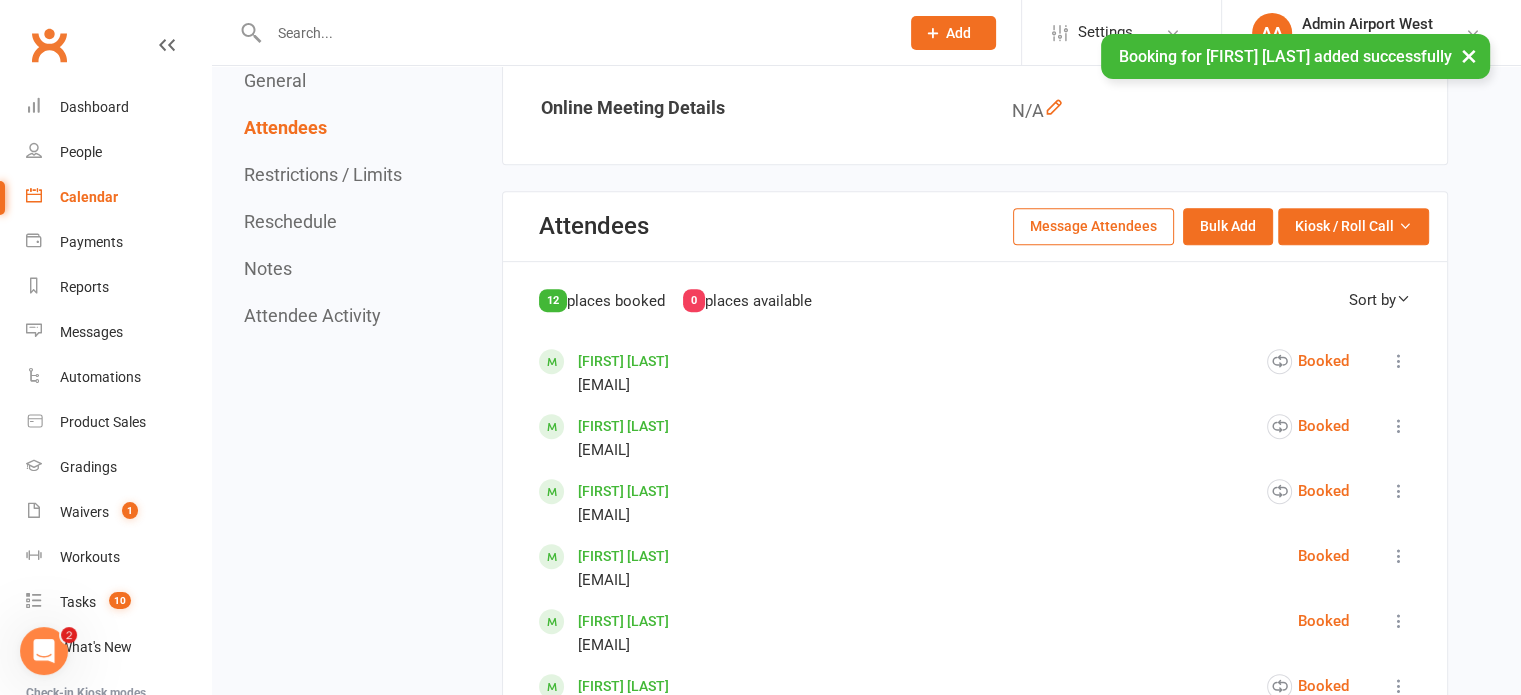 click on "Calendar" at bounding box center (118, 197) 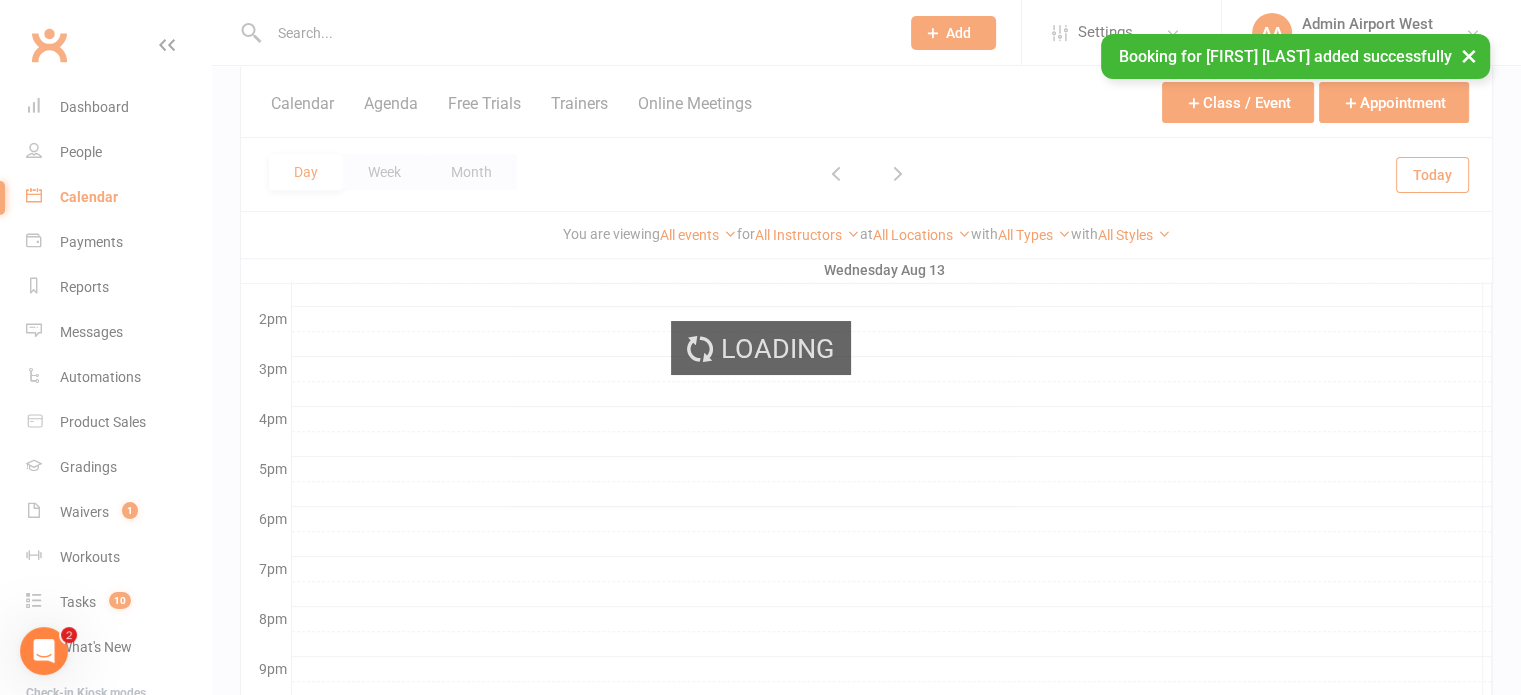scroll, scrollTop: 0, scrollLeft: 0, axis: both 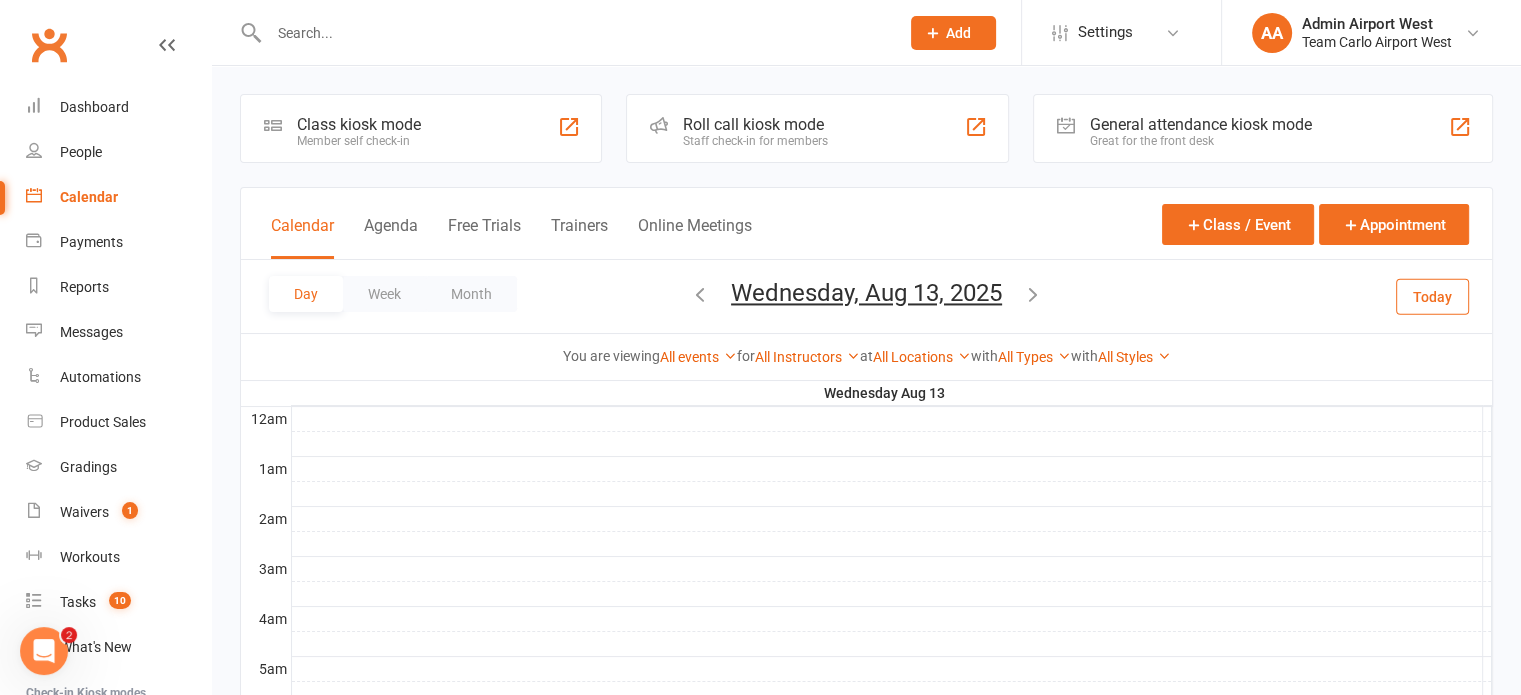 click on "Wednesday, Aug 13, 2025" at bounding box center (866, 293) 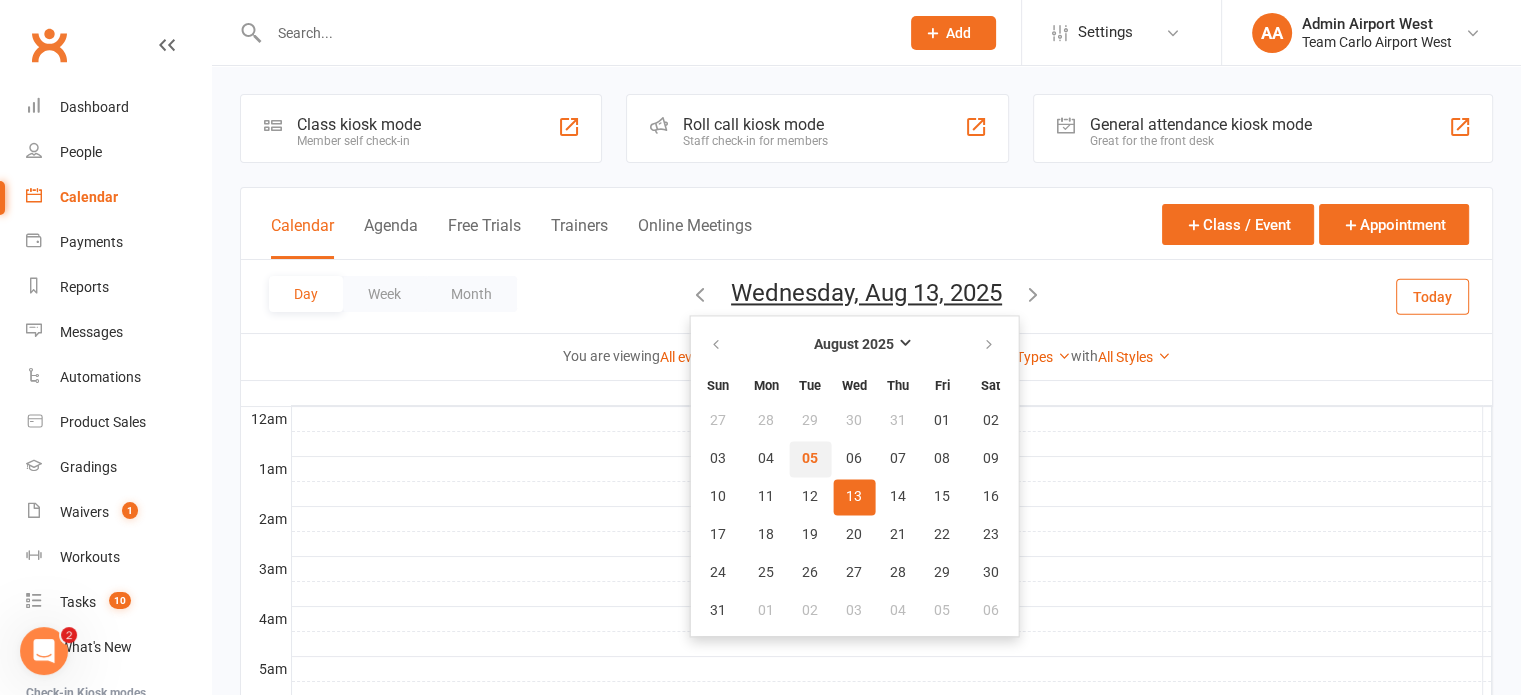 click on "05" at bounding box center [810, 459] 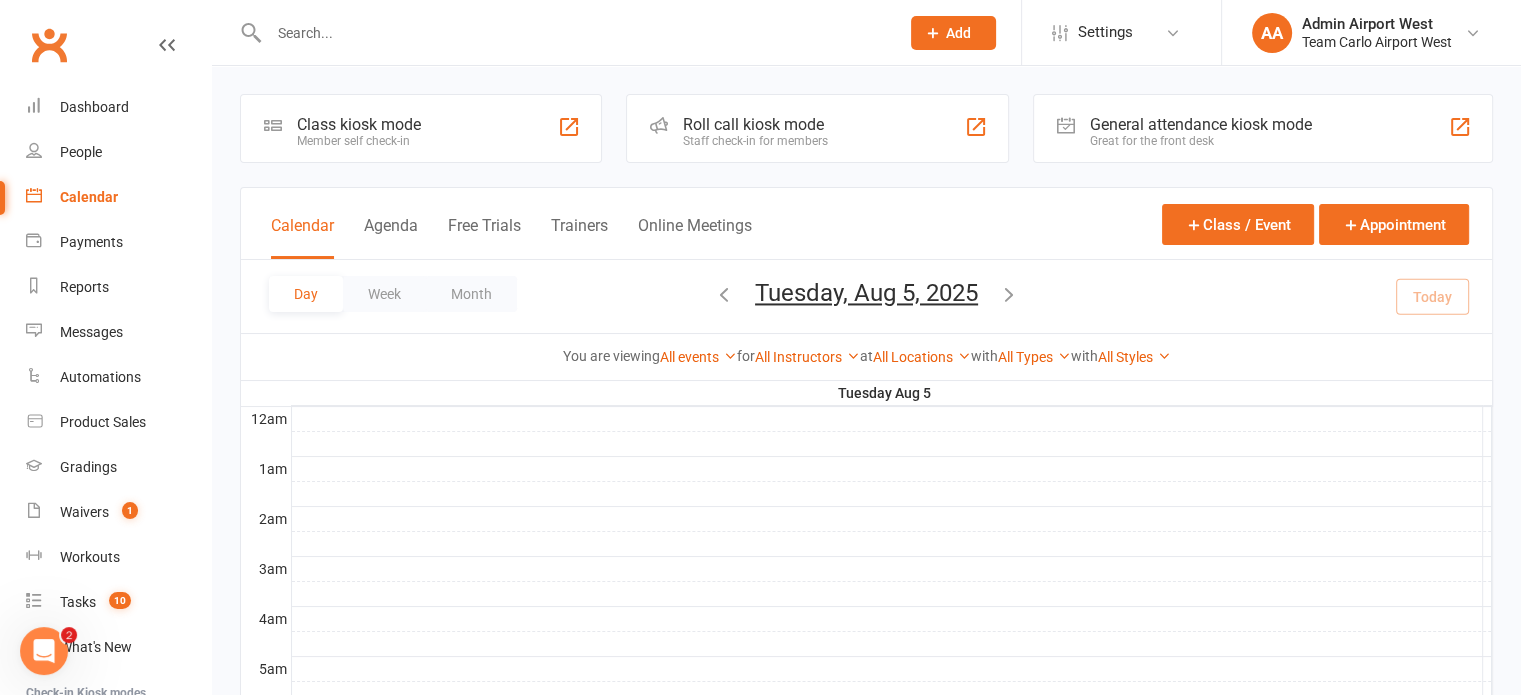 click on "Tuesday, Aug 5, 2025" at bounding box center [866, 293] 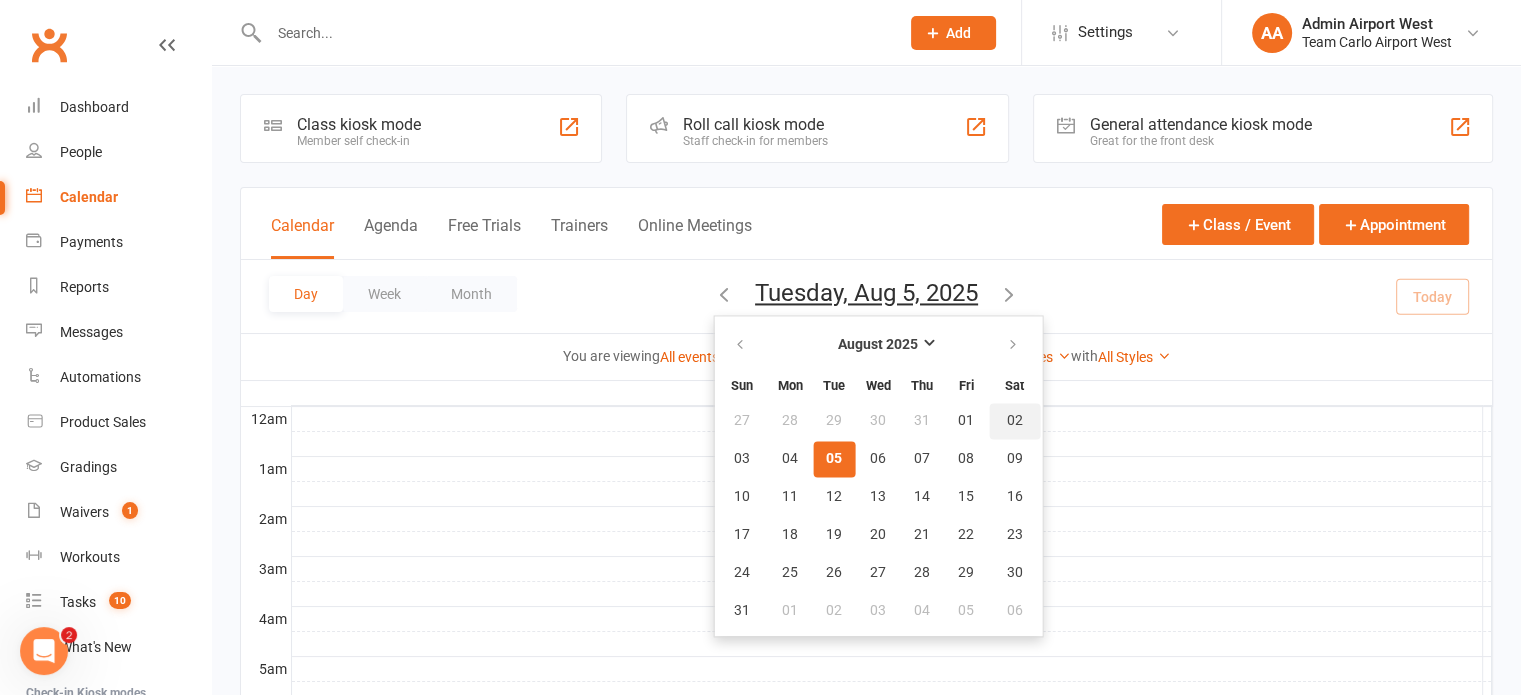 click on "02" at bounding box center [1015, 421] 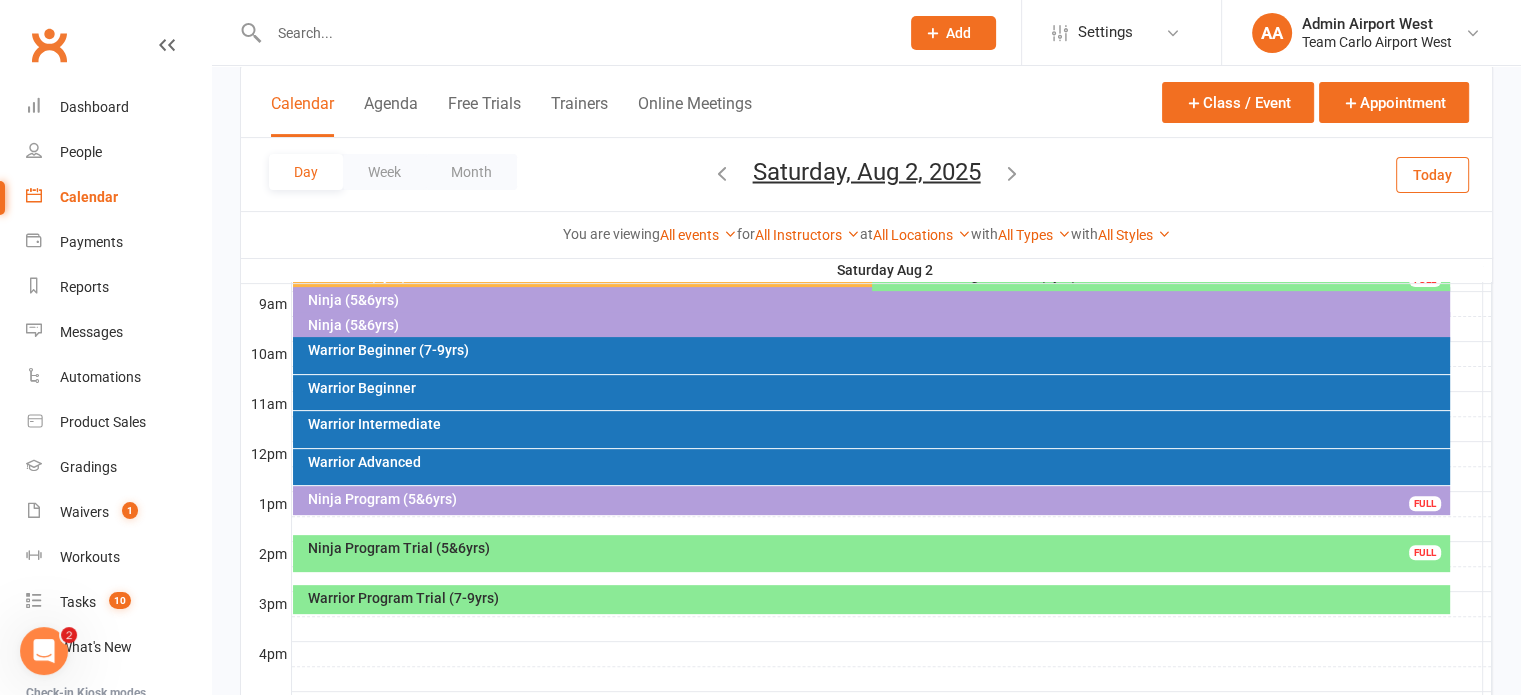 scroll, scrollTop: 600, scrollLeft: 0, axis: vertical 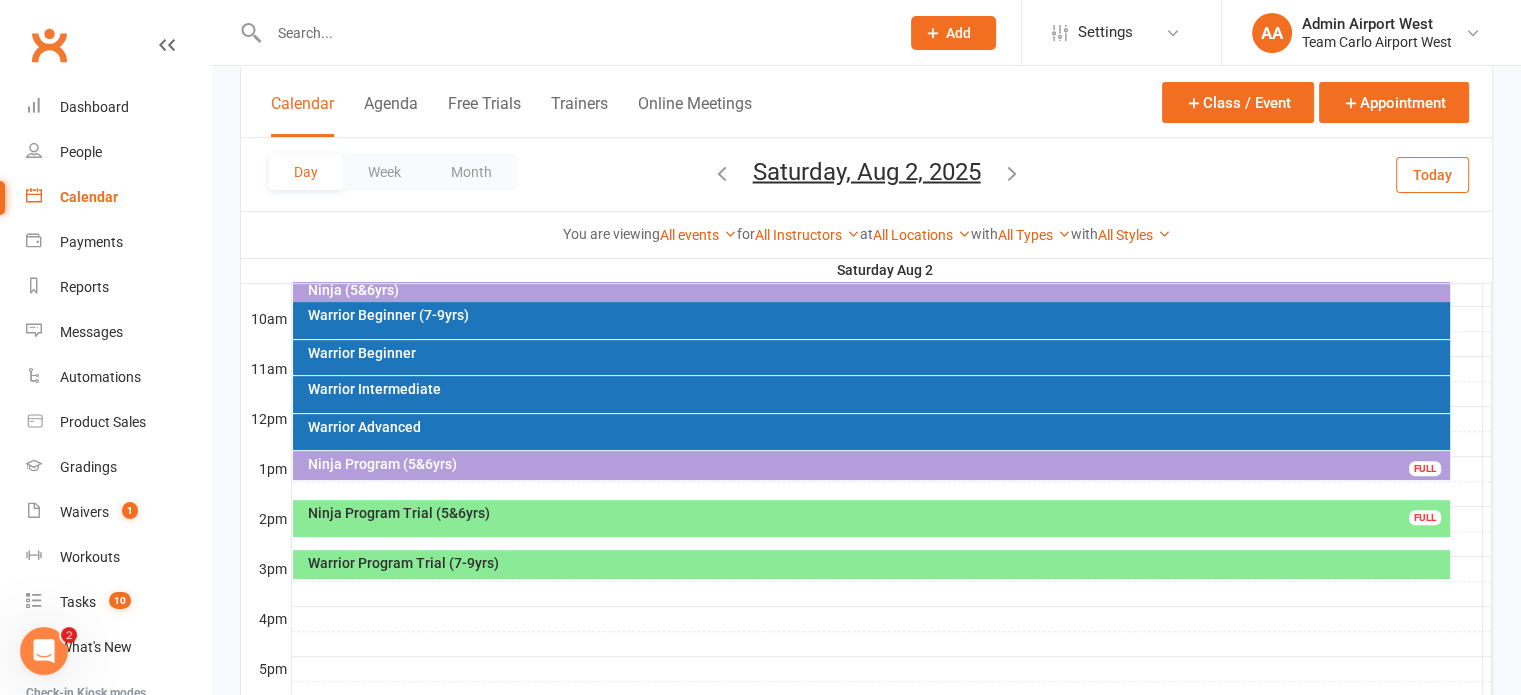 click on "Warrior Beginner (7-9yrs)" at bounding box center [876, 315] 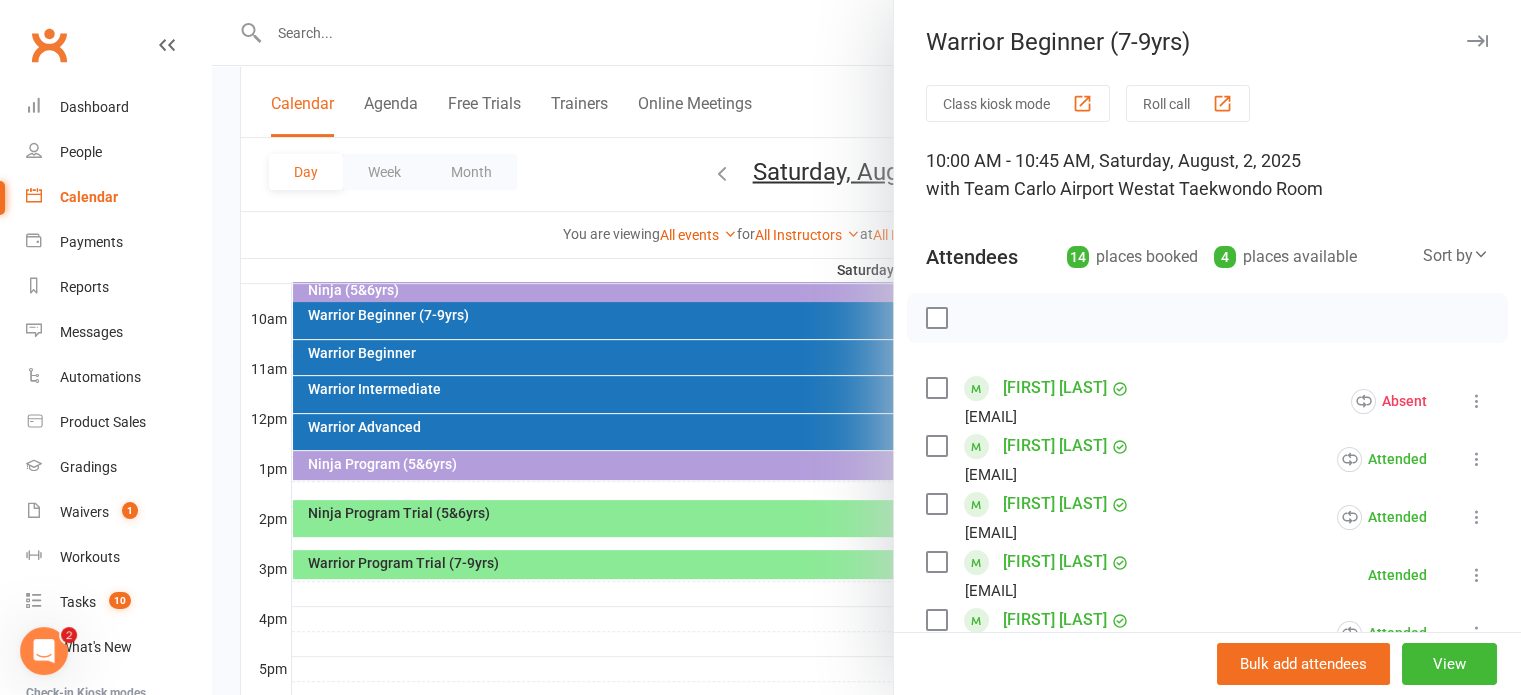 click at bounding box center [866, 347] 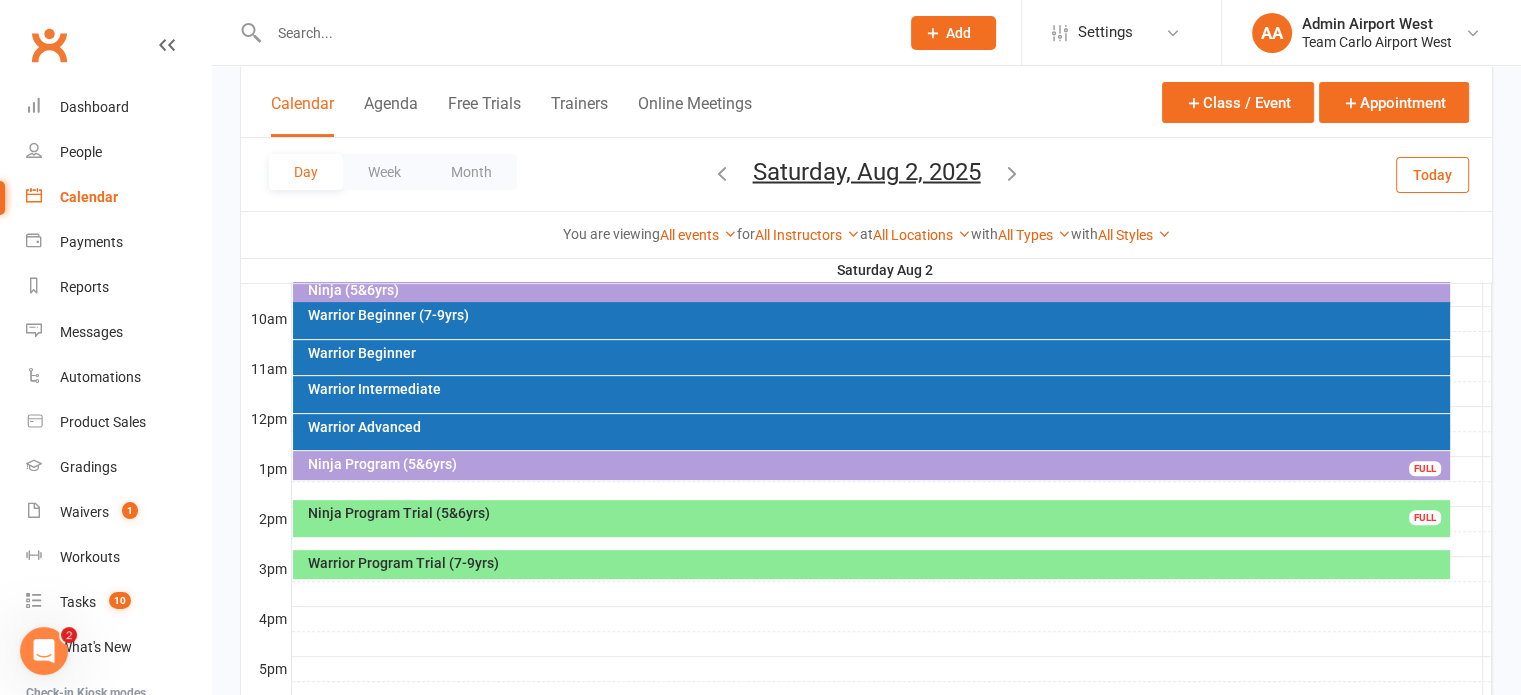 click on "Warrior Beginner" at bounding box center [871, 357] 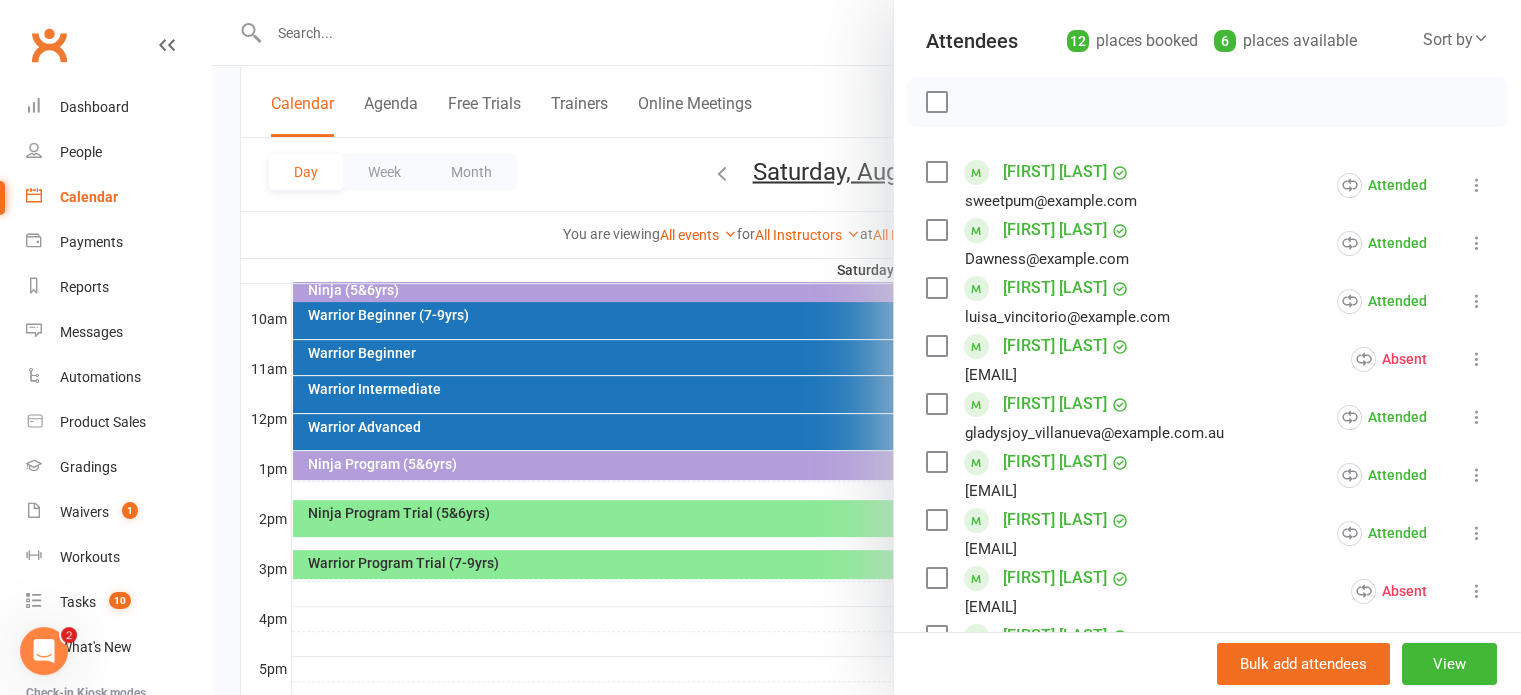 scroll, scrollTop: 200, scrollLeft: 0, axis: vertical 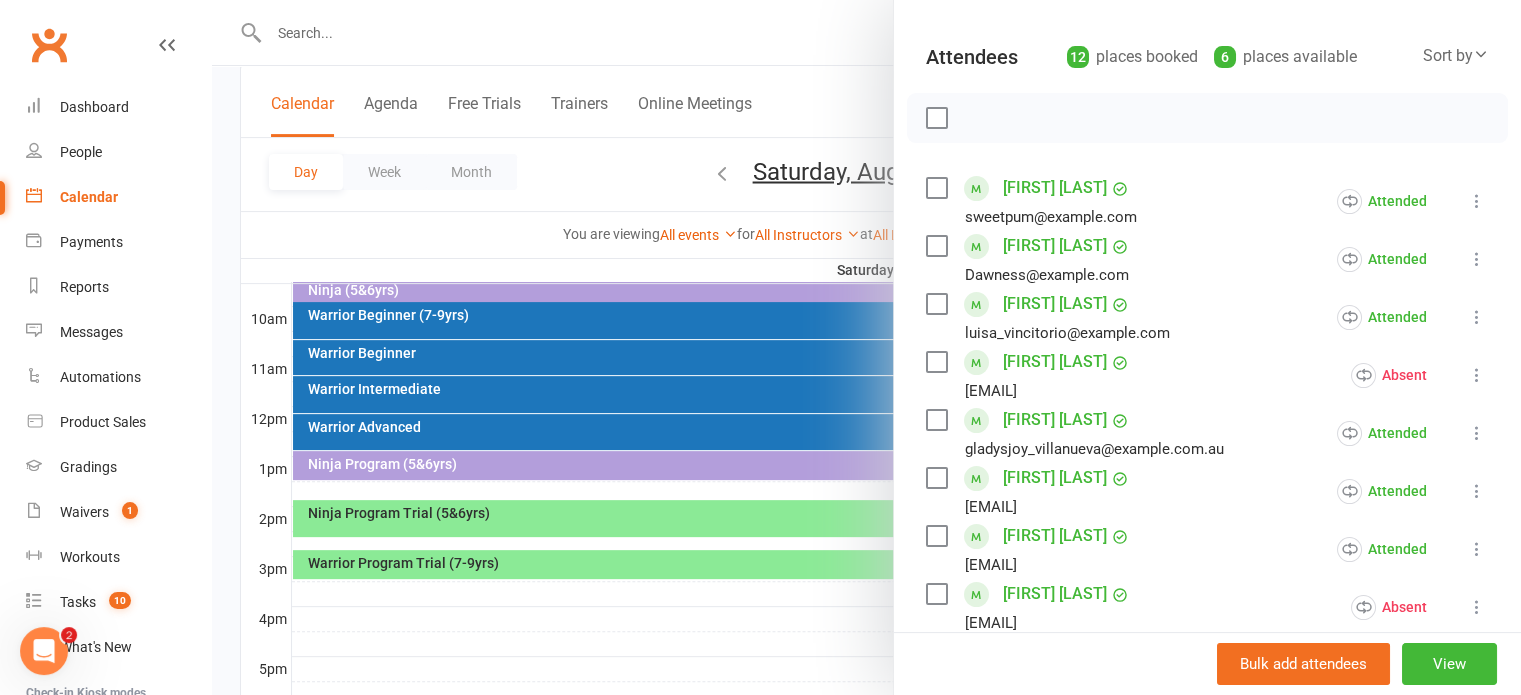click on "Skanda Regunathan" at bounding box center (1055, 478) 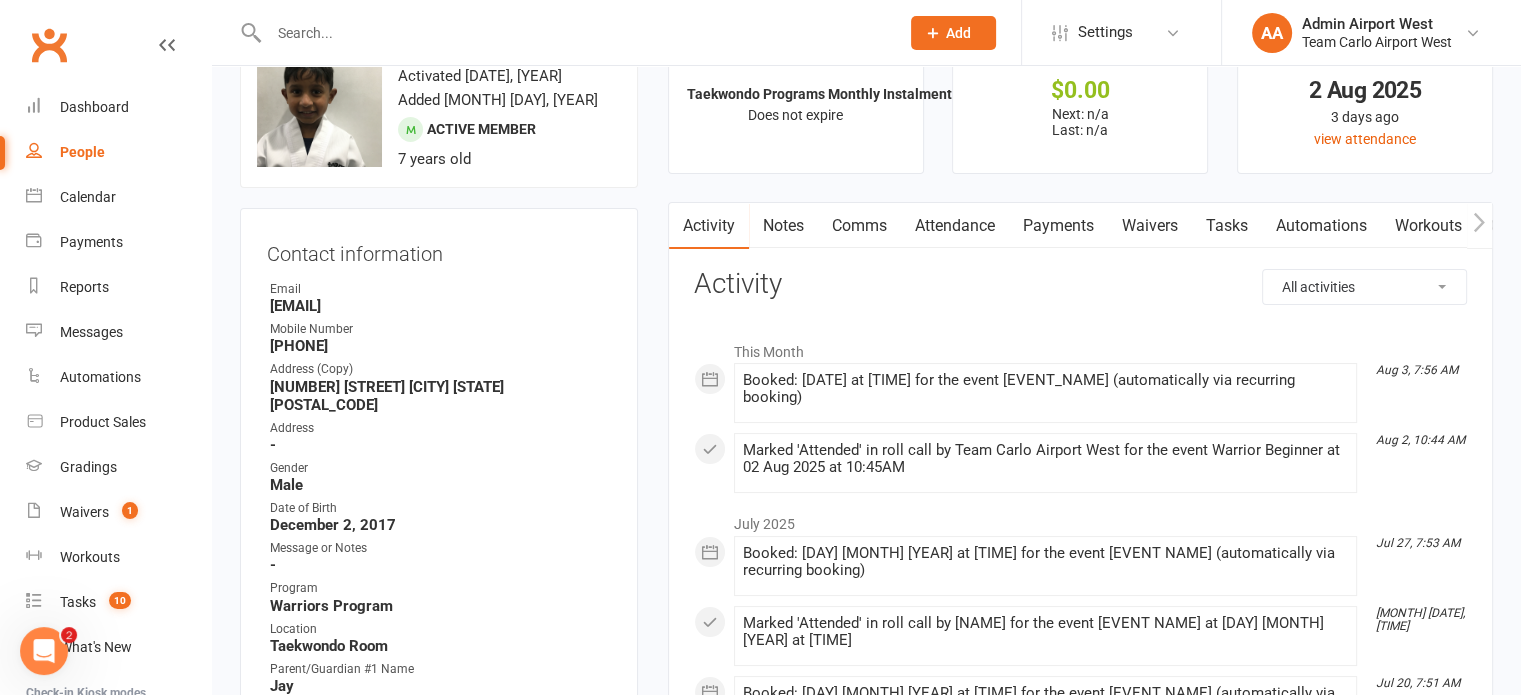 scroll, scrollTop: 0, scrollLeft: 0, axis: both 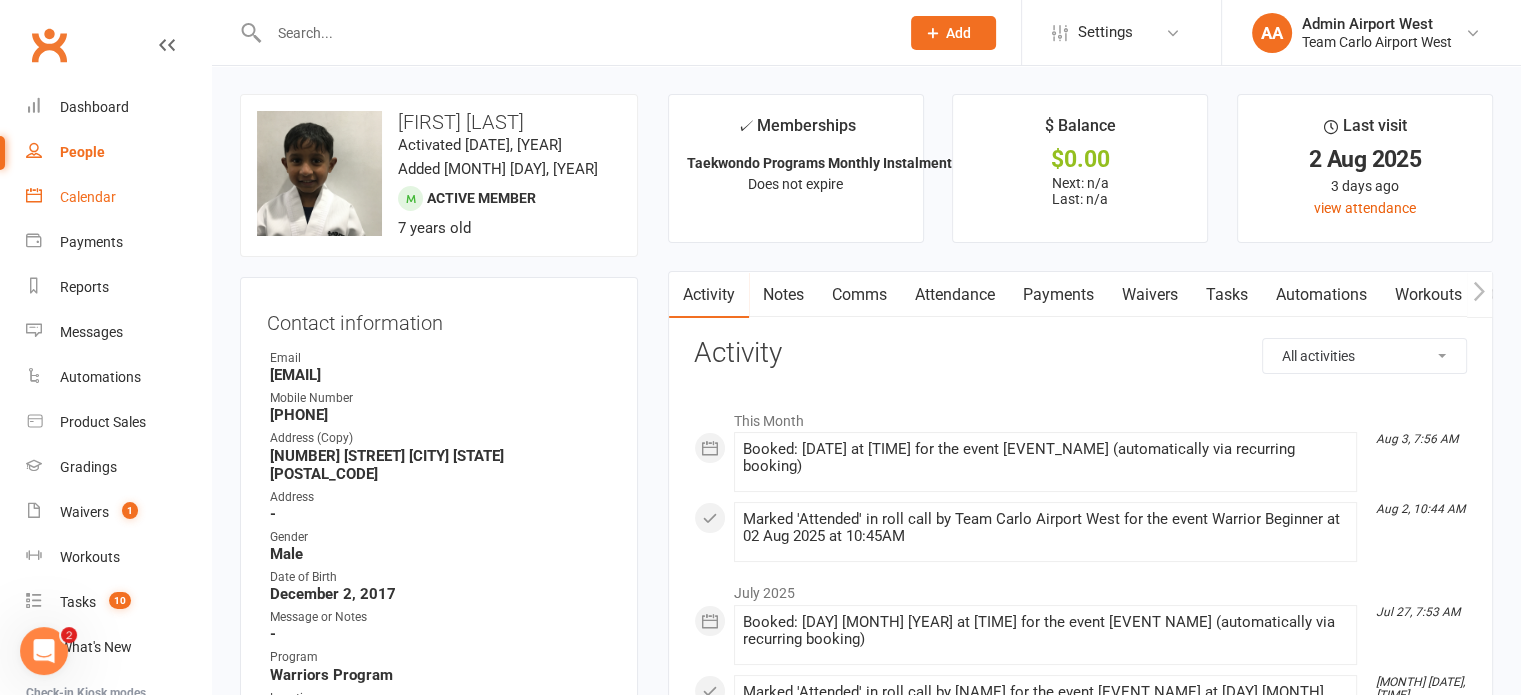 click on "Calendar" at bounding box center [88, 197] 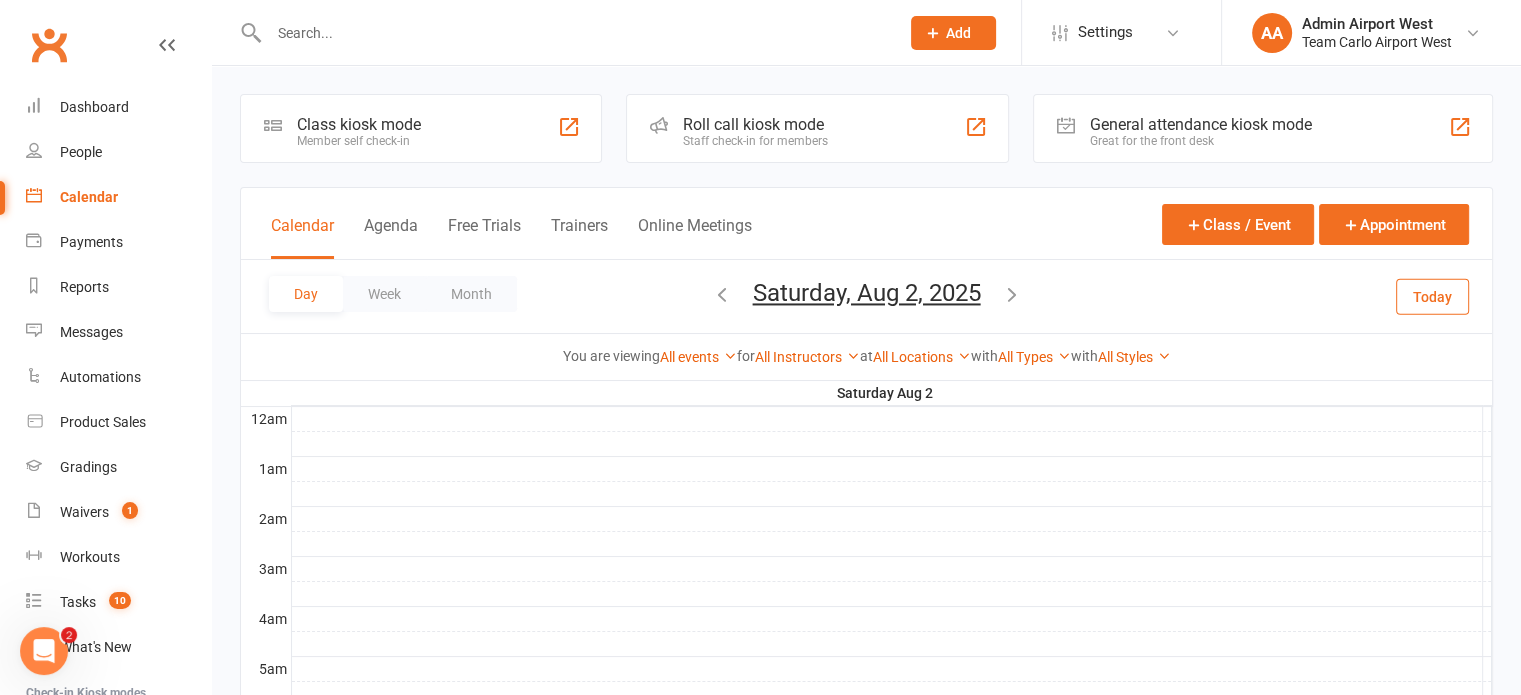 click on "Saturday, Aug 2, 2025" at bounding box center (867, 293) 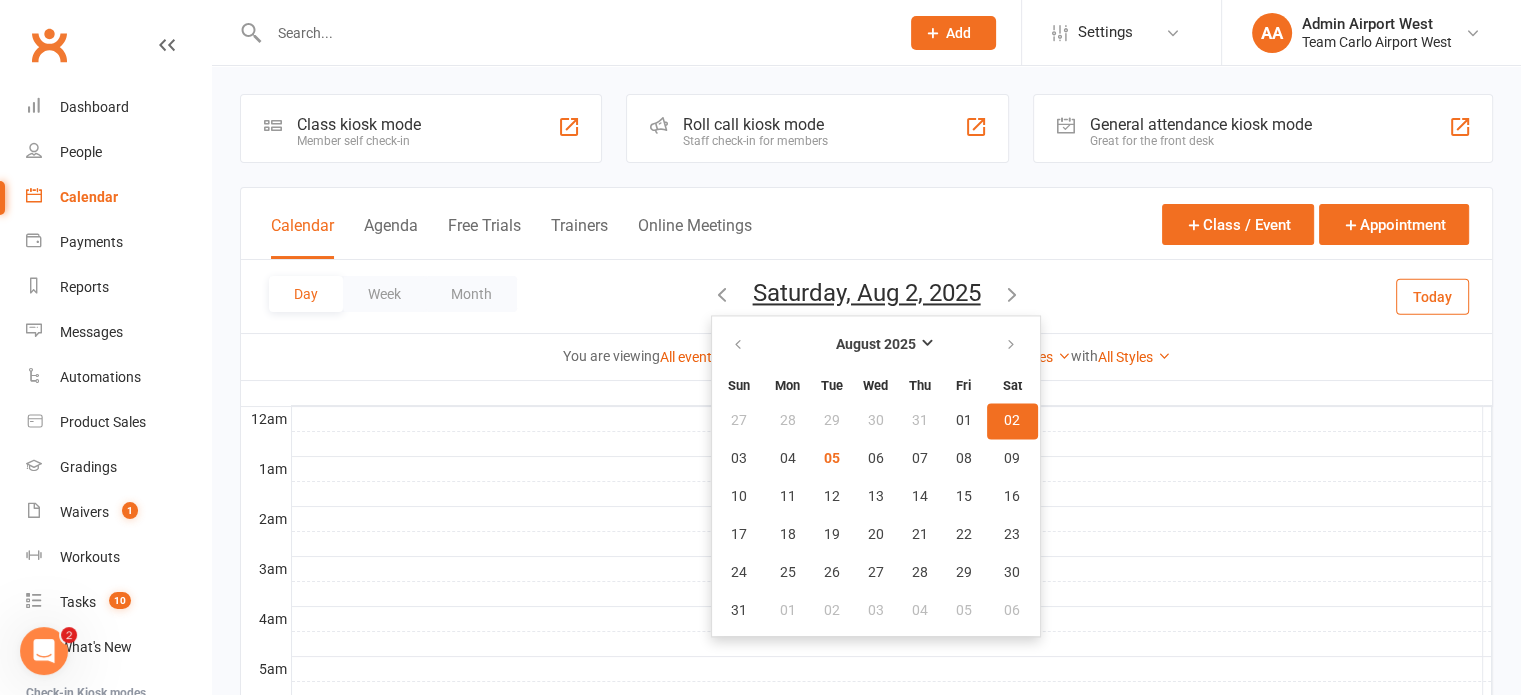 click on "02" at bounding box center [1012, 421] 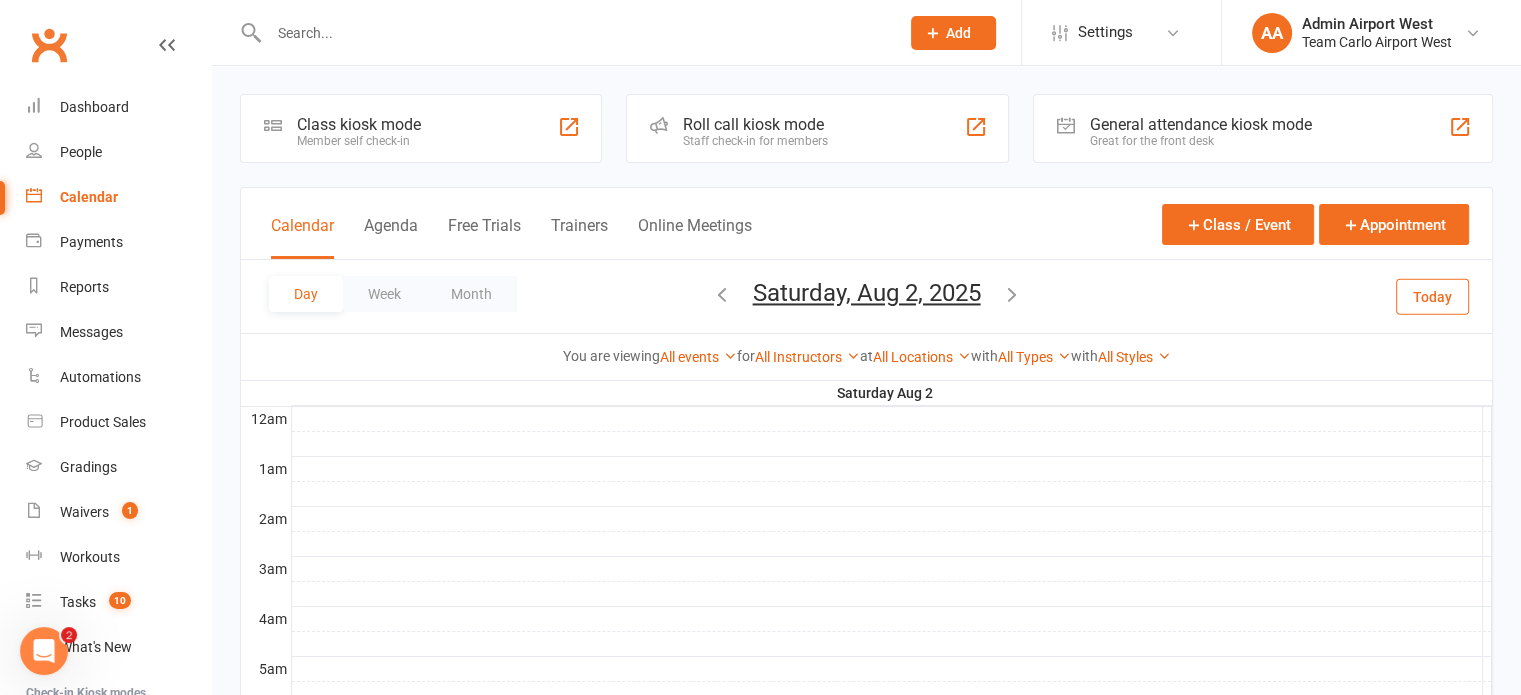 click on "Saturday, Aug 2, 2025" at bounding box center (867, 293) 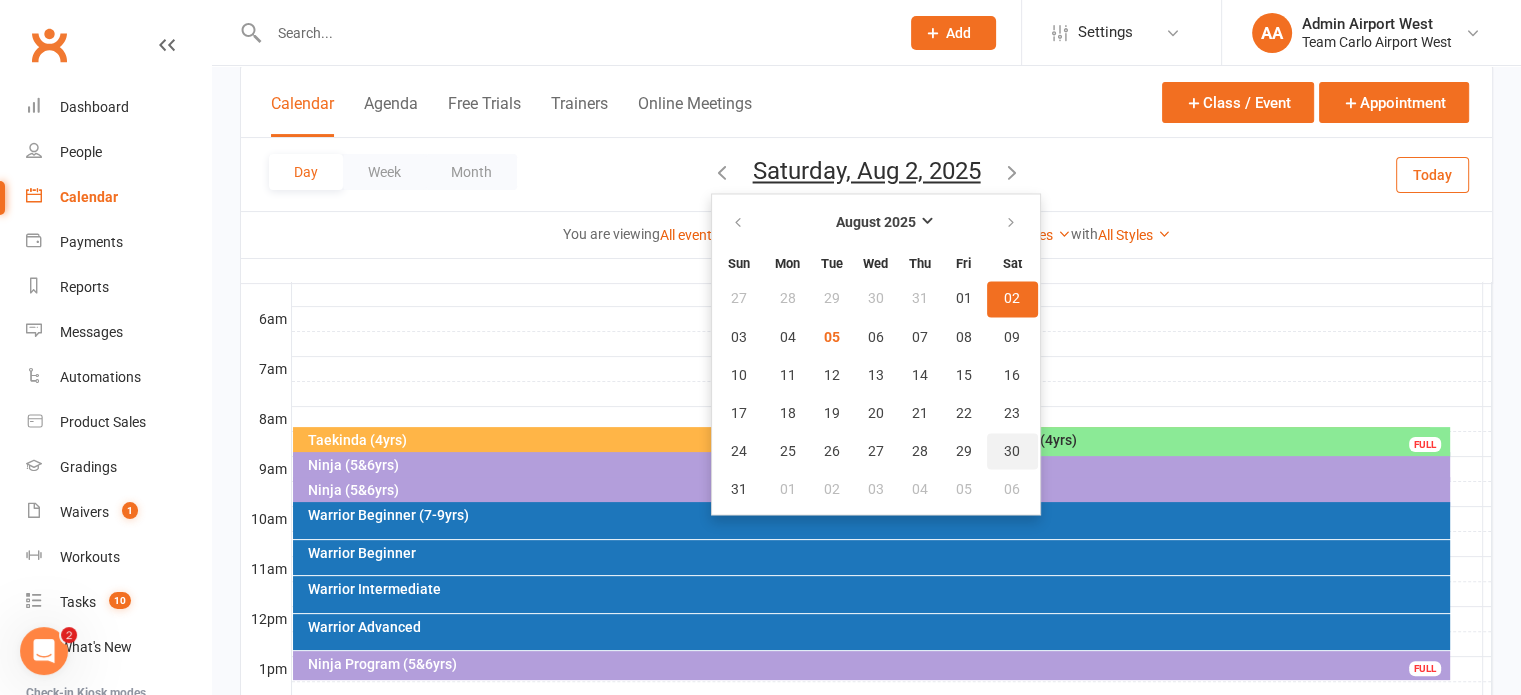 scroll, scrollTop: 600, scrollLeft: 0, axis: vertical 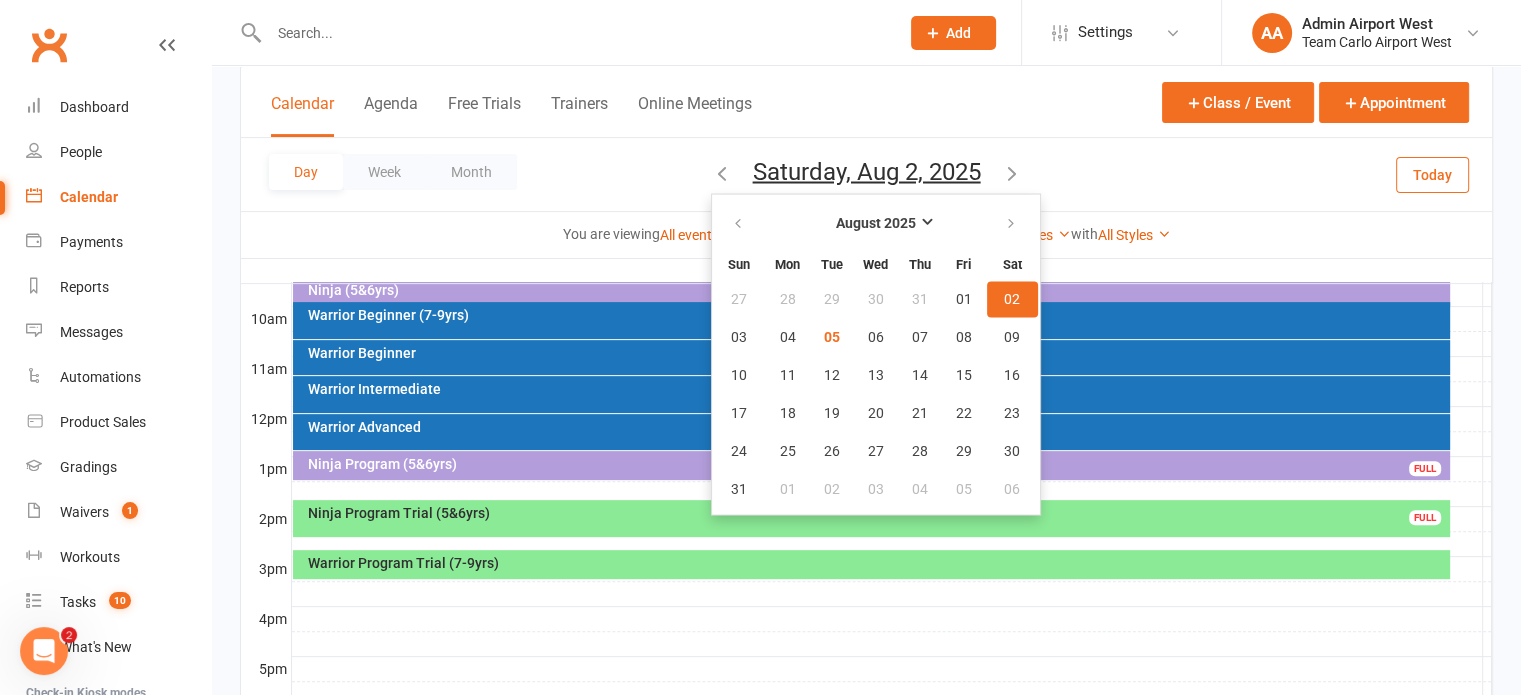 click on "Ninja Program Trial (5&6yrs) FULL" at bounding box center [871, 518] 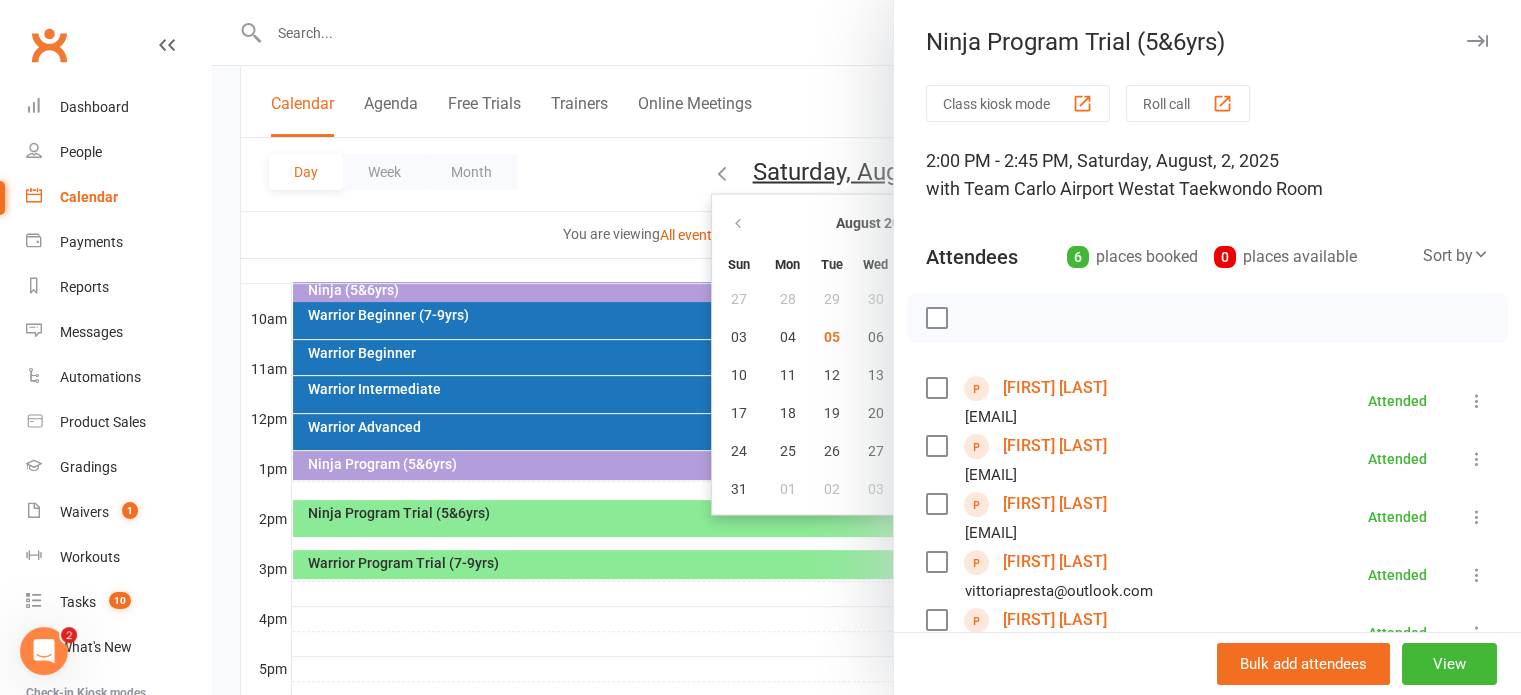 click on "Alessio Cicione" at bounding box center [1055, 388] 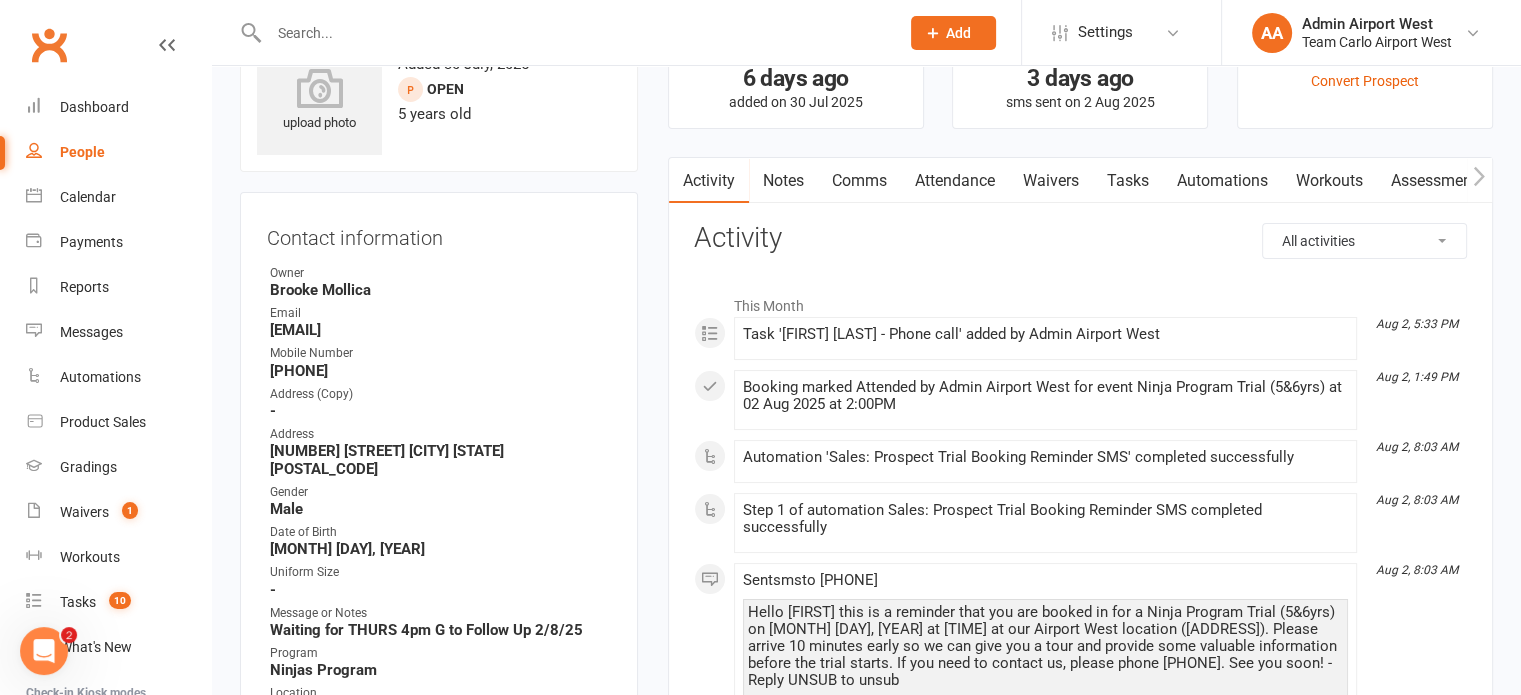 scroll, scrollTop: 0, scrollLeft: 0, axis: both 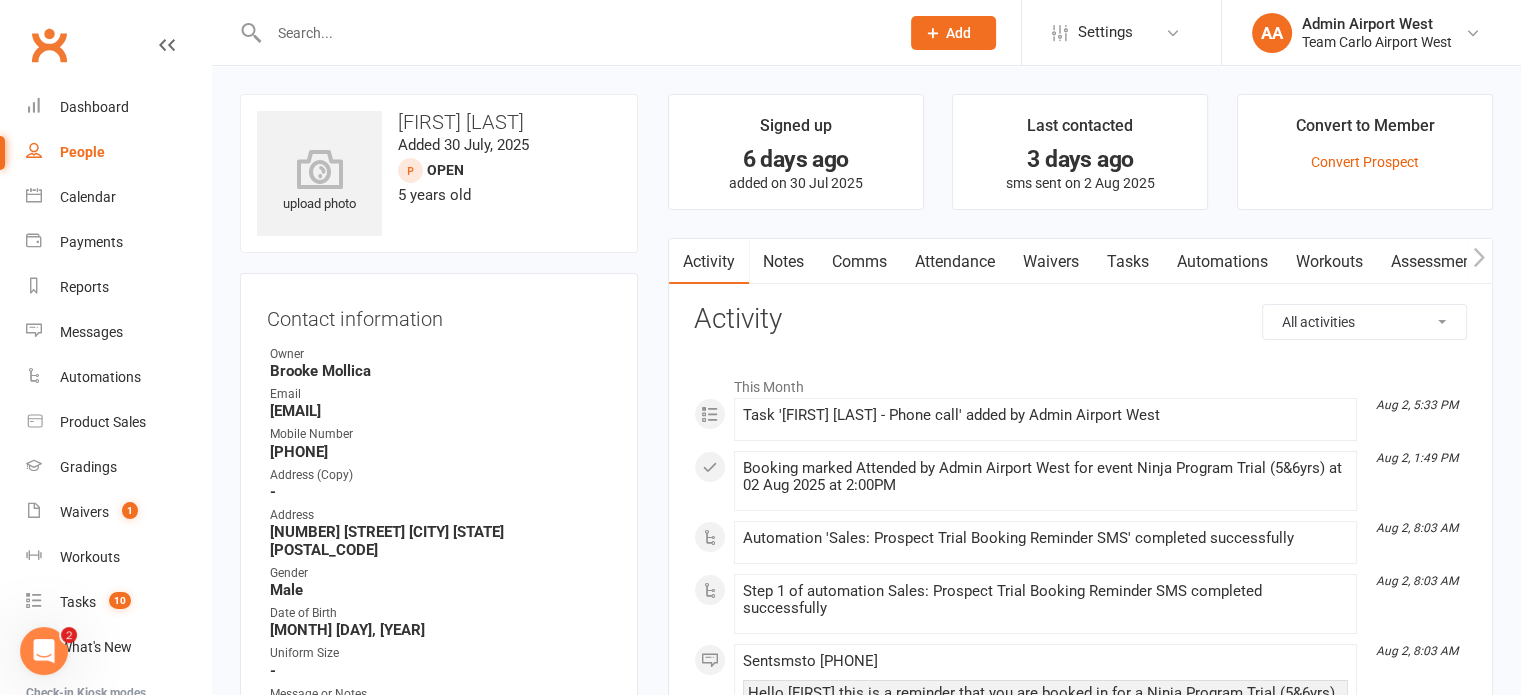 click on "Notes" at bounding box center [783, 262] 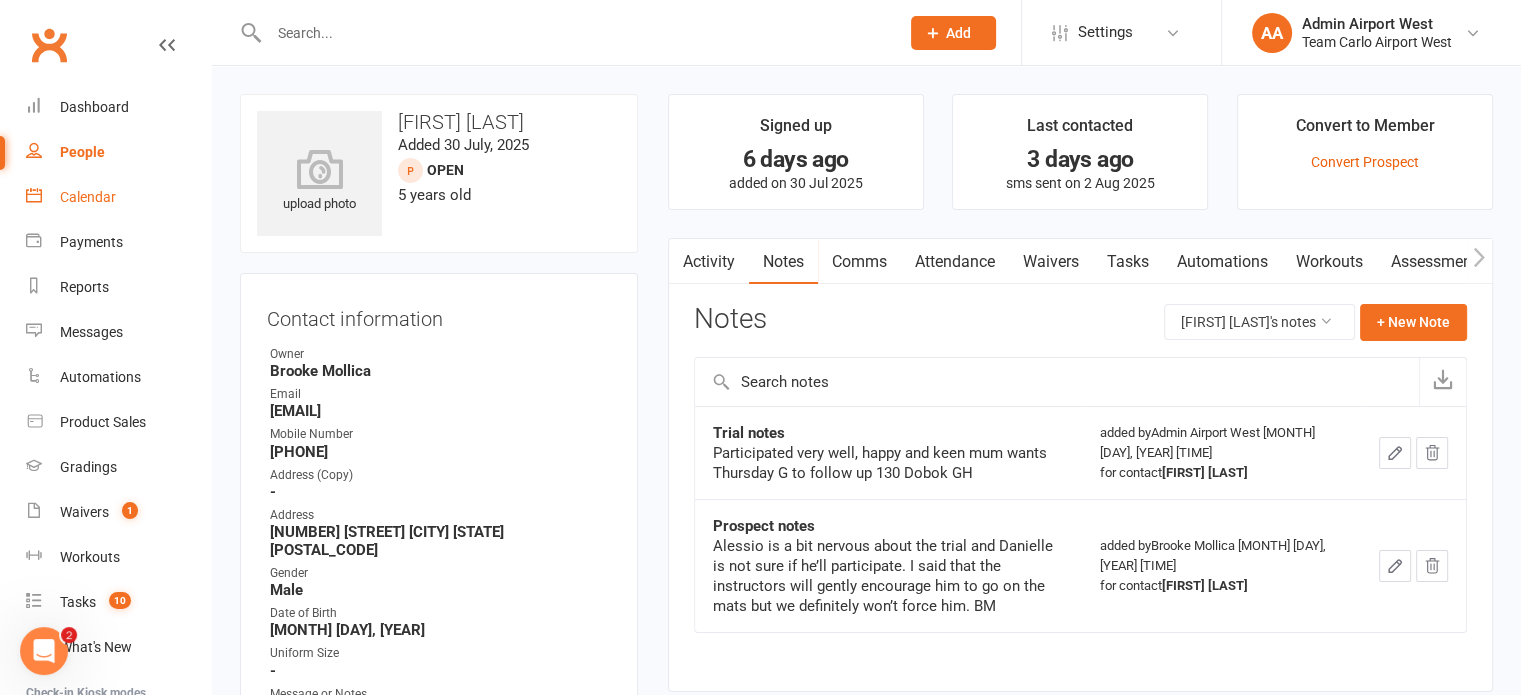 click on "Calendar" at bounding box center [88, 197] 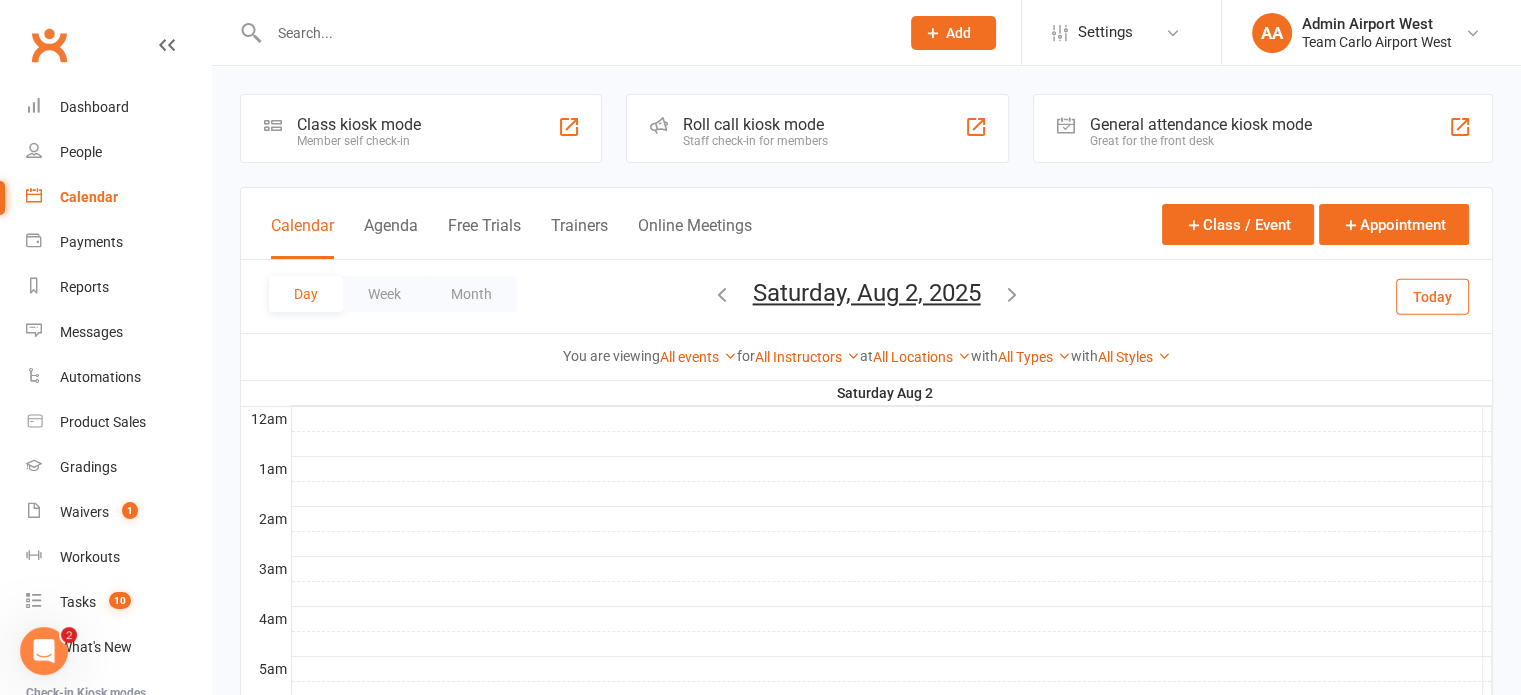 click on "Saturday, Aug 2, 2025" at bounding box center [867, 293] 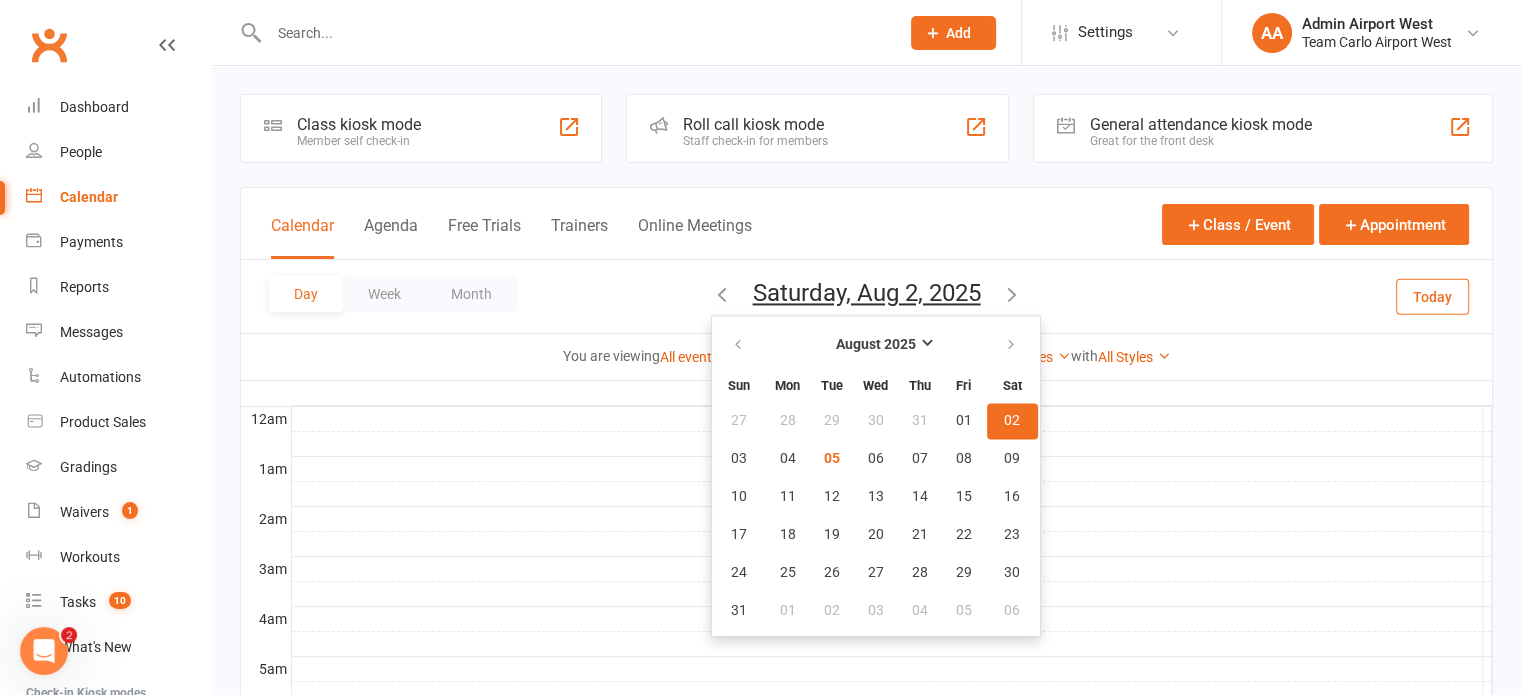 click on "02" at bounding box center (1012, 421) 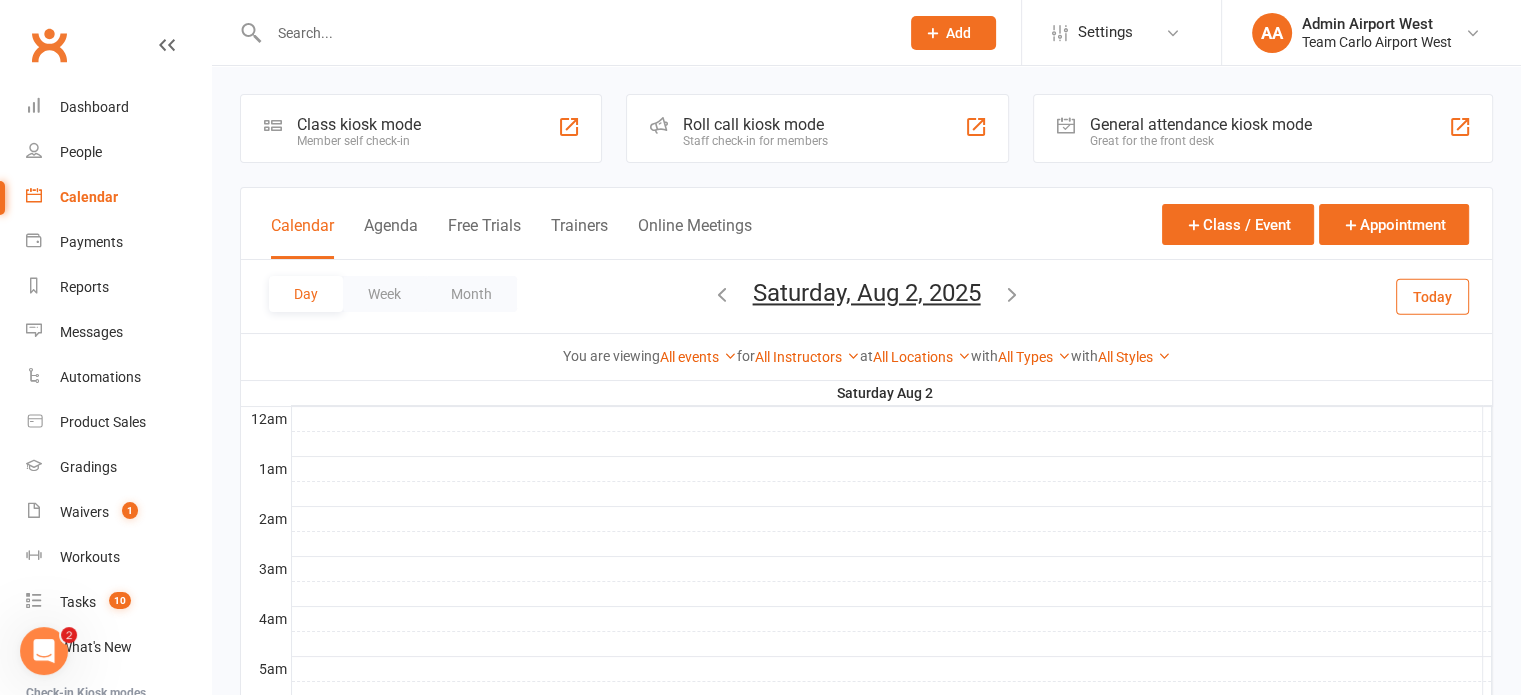 click on "Saturday, Aug 2, 2025" at bounding box center [867, 293] 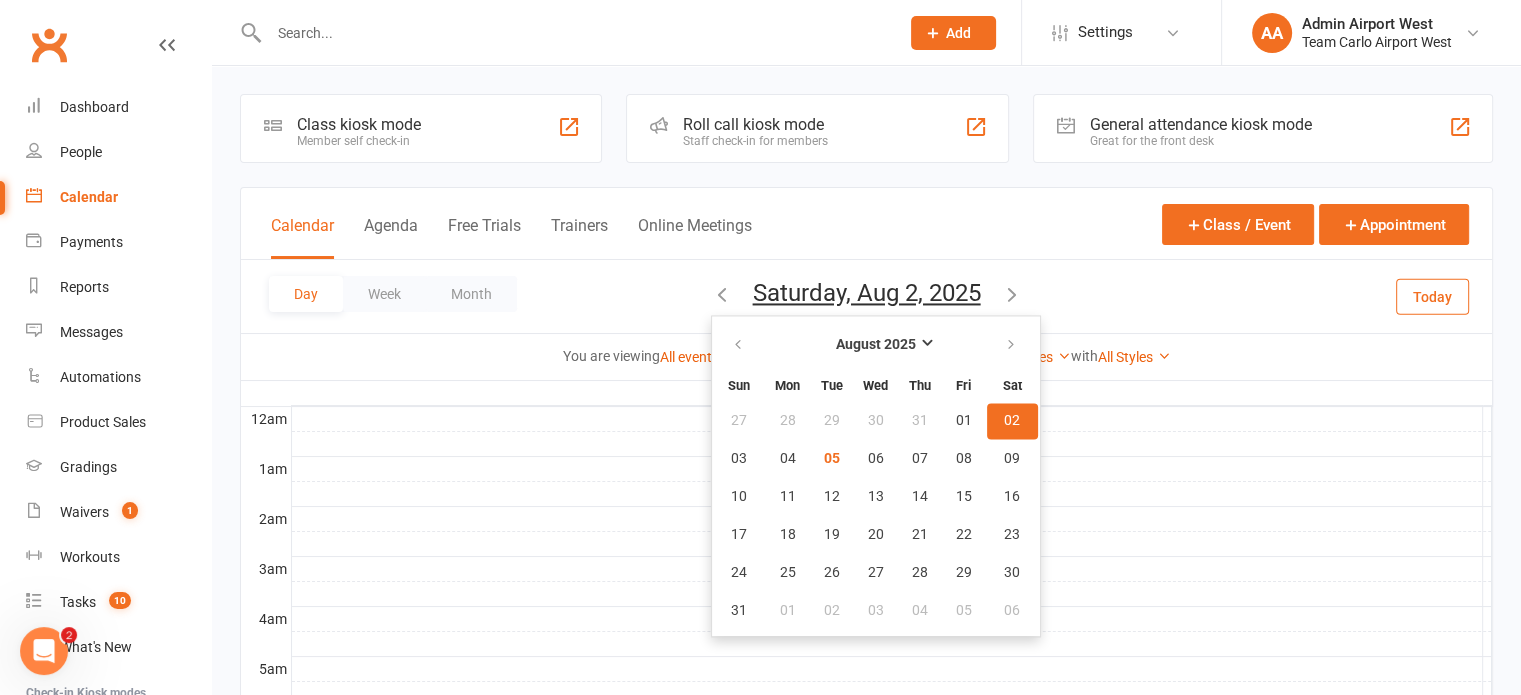 click on "August 2025
Sun Mon Tue Wed Thu Fri Sat
27
28
29
30
31
01
02
03
04
05
06
07
08
09
10
11
12
13
14
15
16
17
18
19
20
21
22
23
24
25
26
27
28
29
30
31
01" at bounding box center (876, 476) 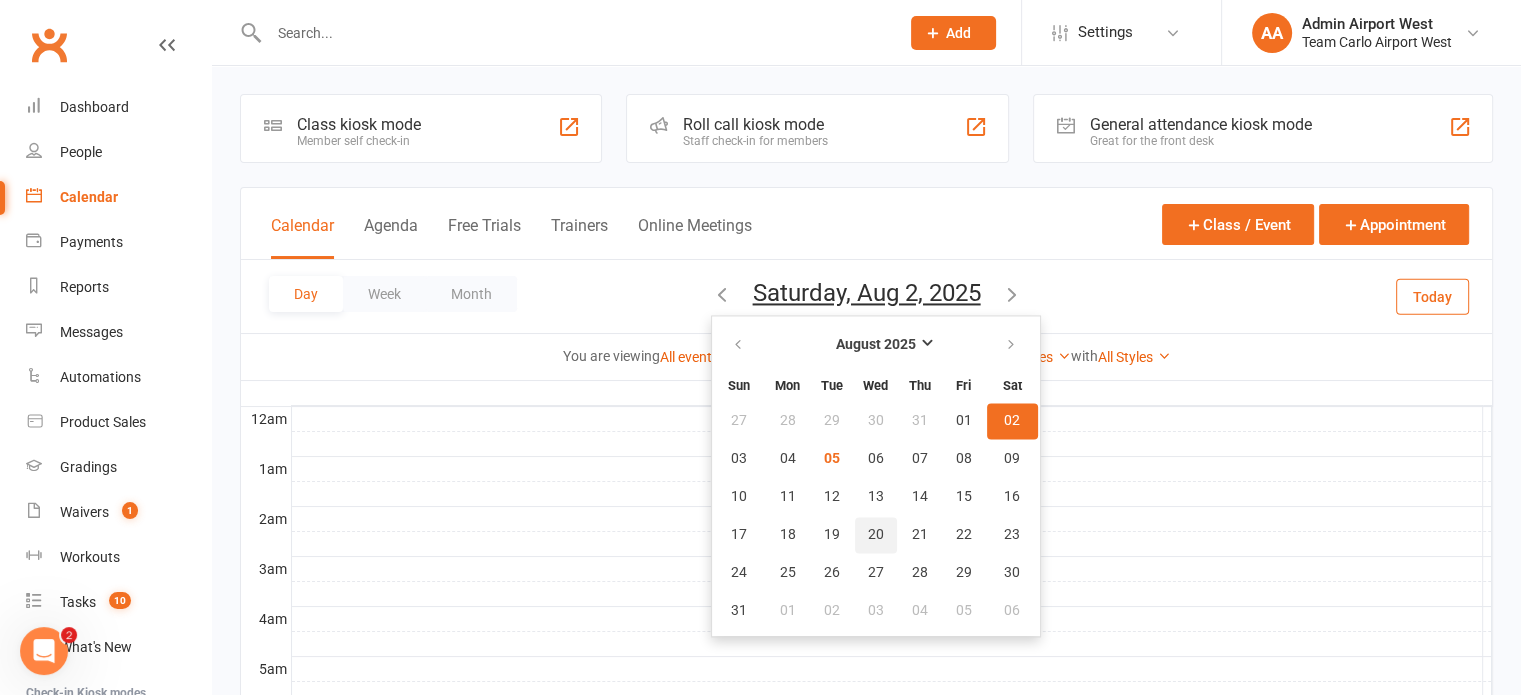 click on "20" at bounding box center (876, 535) 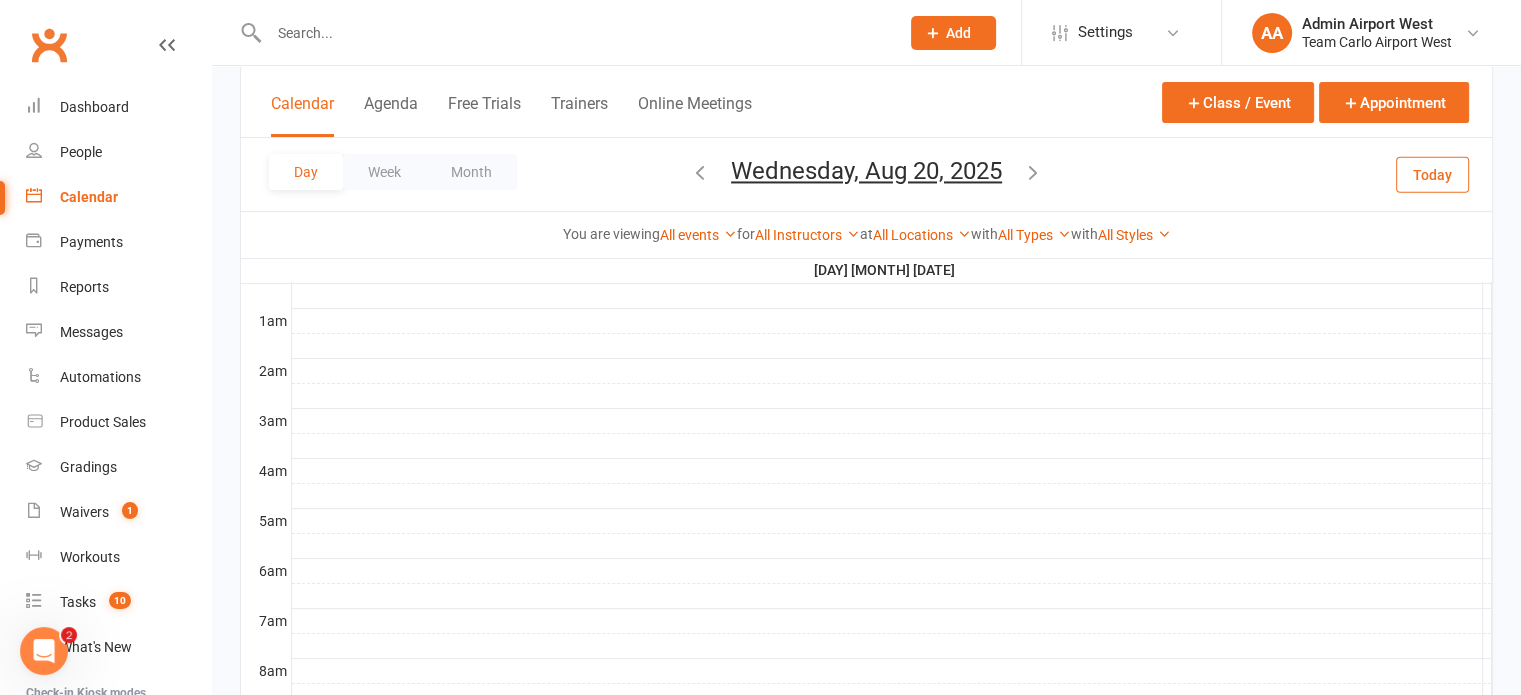 scroll, scrollTop: 500, scrollLeft: 0, axis: vertical 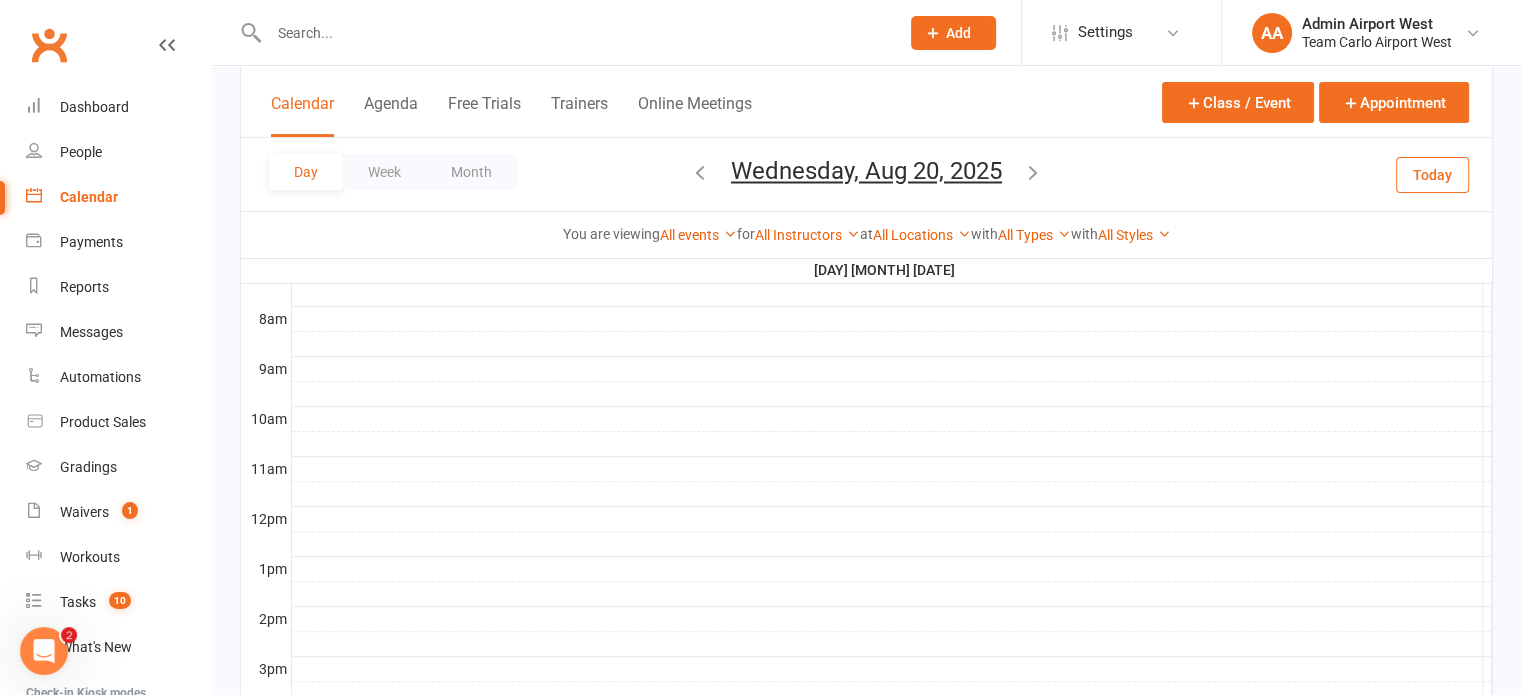 click on "Wednesday, Aug 20, 2025" at bounding box center (866, 171) 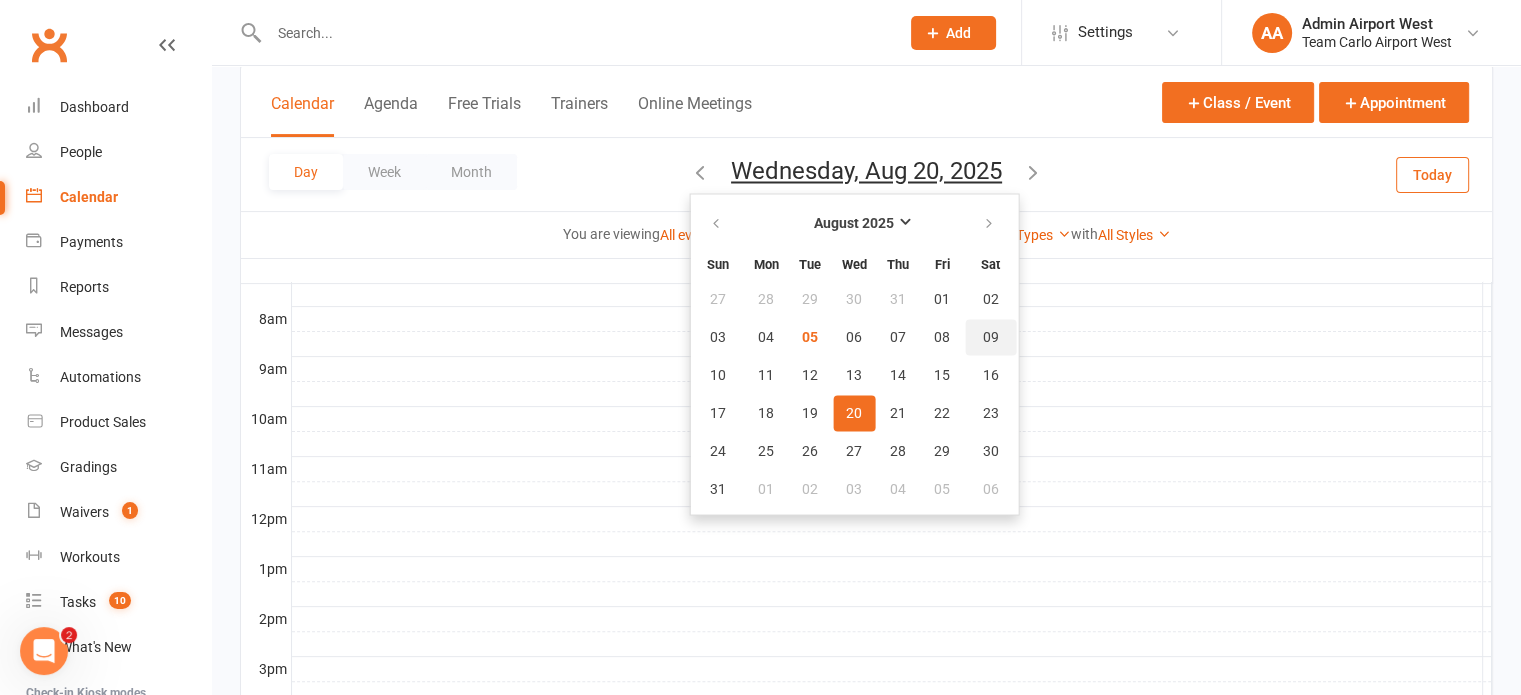 click on "09" at bounding box center (991, 337) 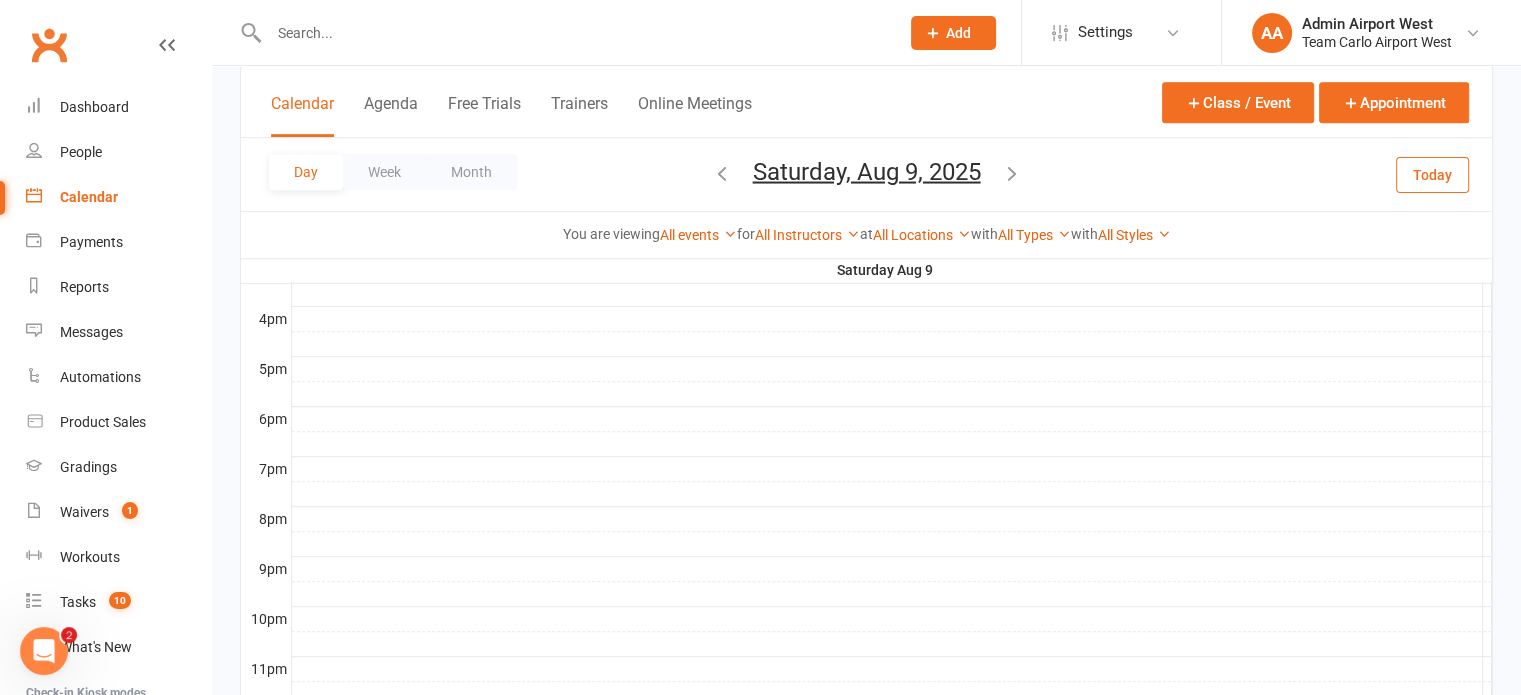 scroll, scrollTop: 500, scrollLeft: 0, axis: vertical 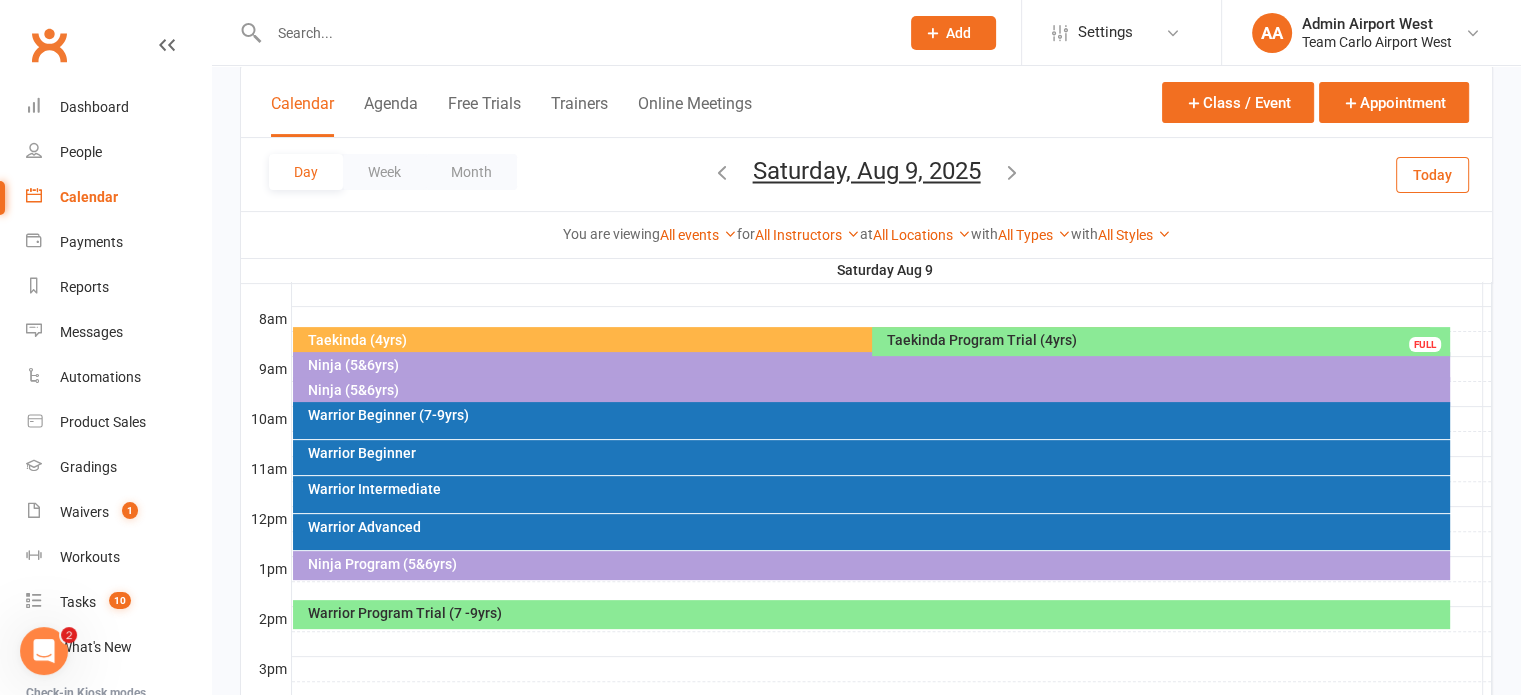 click on "Ninja (5&6yrs)" at bounding box center [876, 390] 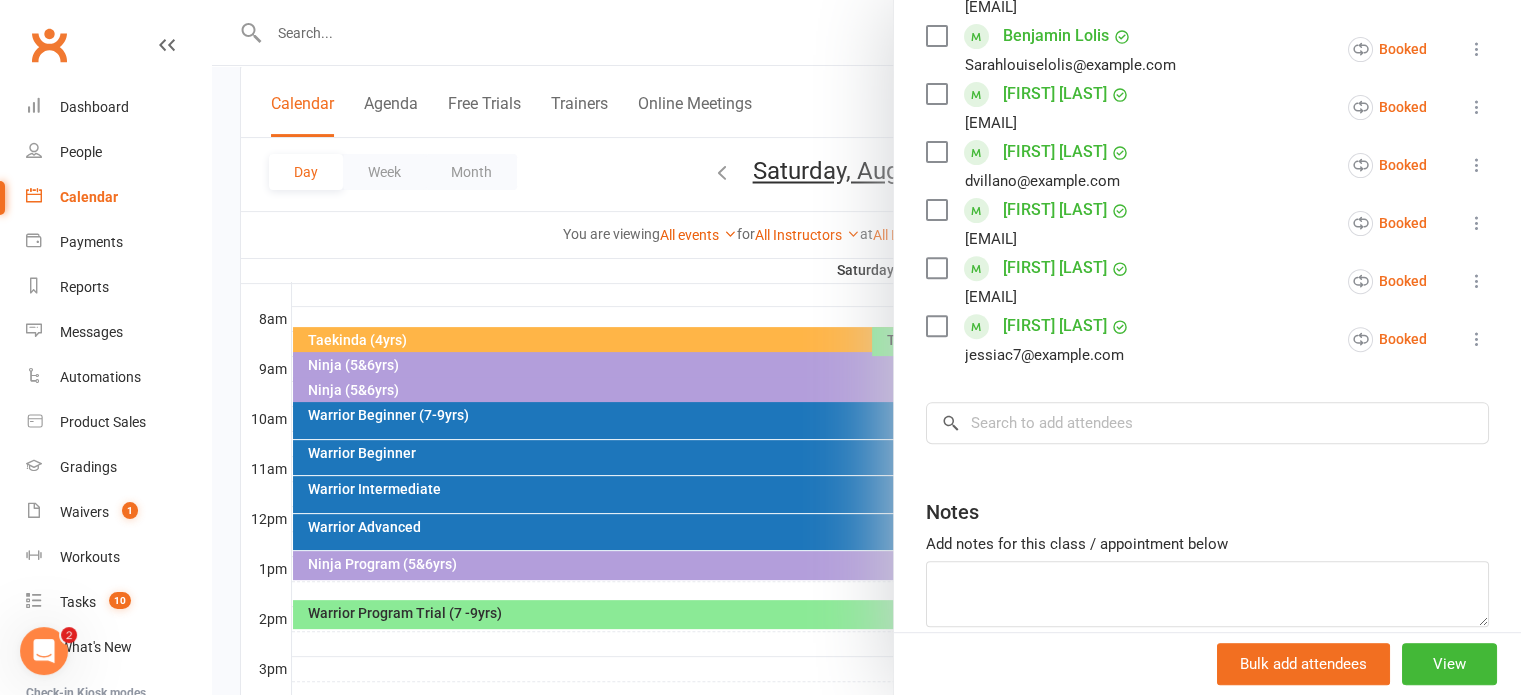 scroll, scrollTop: 100, scrollLeft: 0, axis: vertical 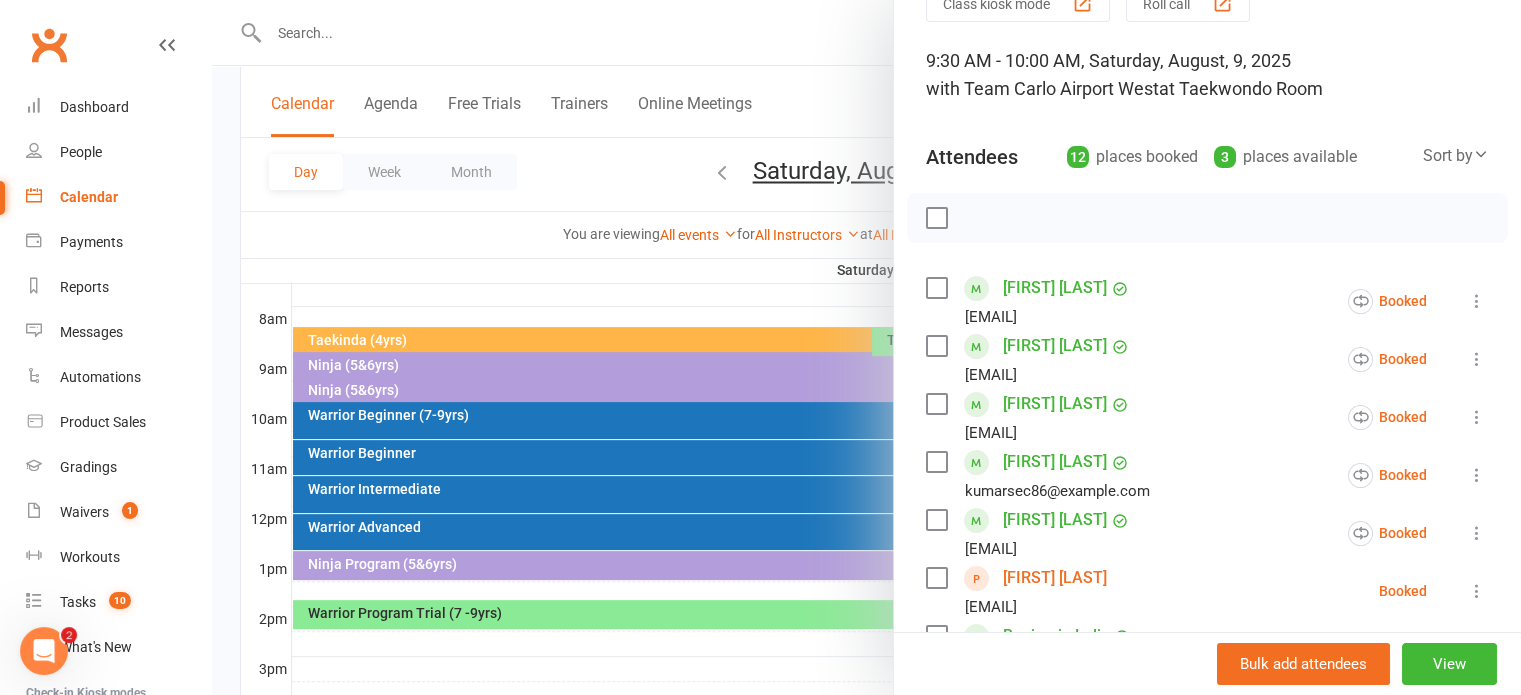 click at bounding box center (866, 347) 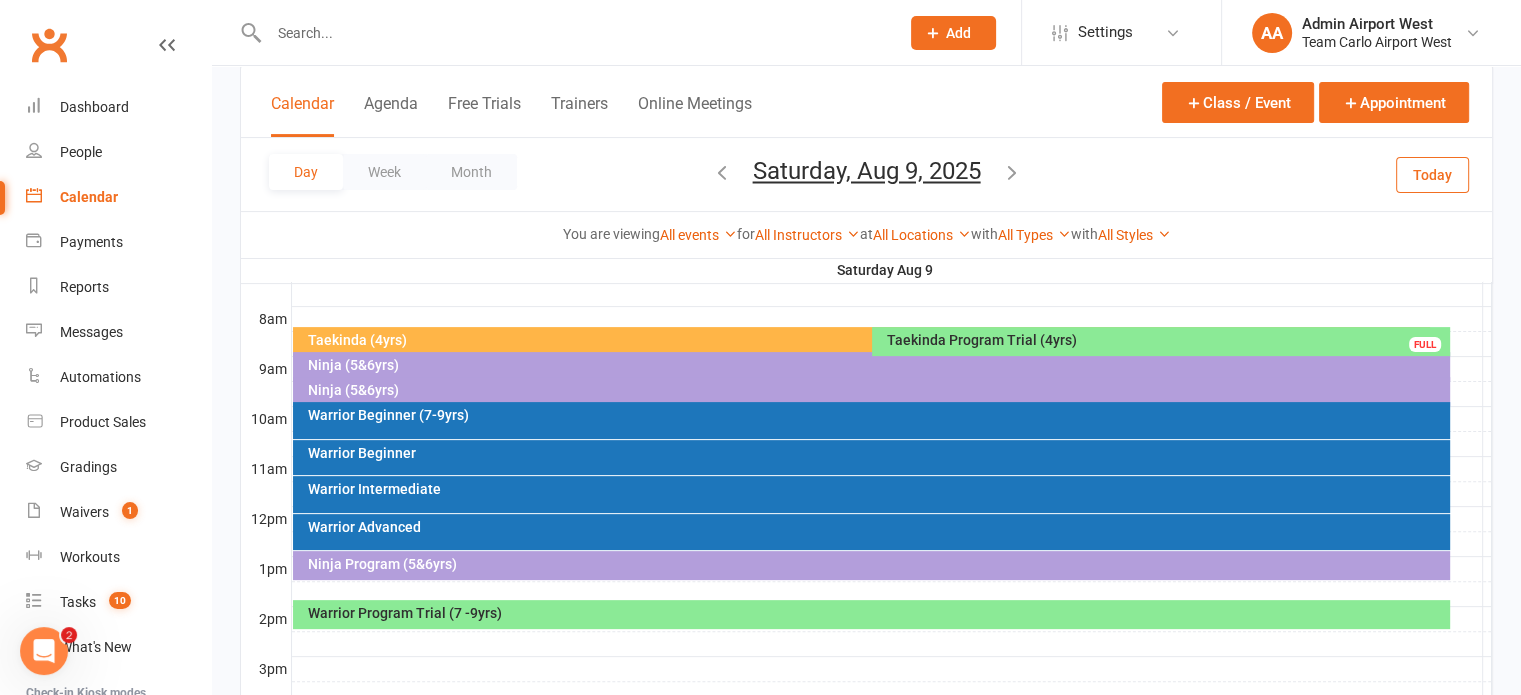 click on "Saturday, Aug 9, 2025" at bounding box center (867, 171) 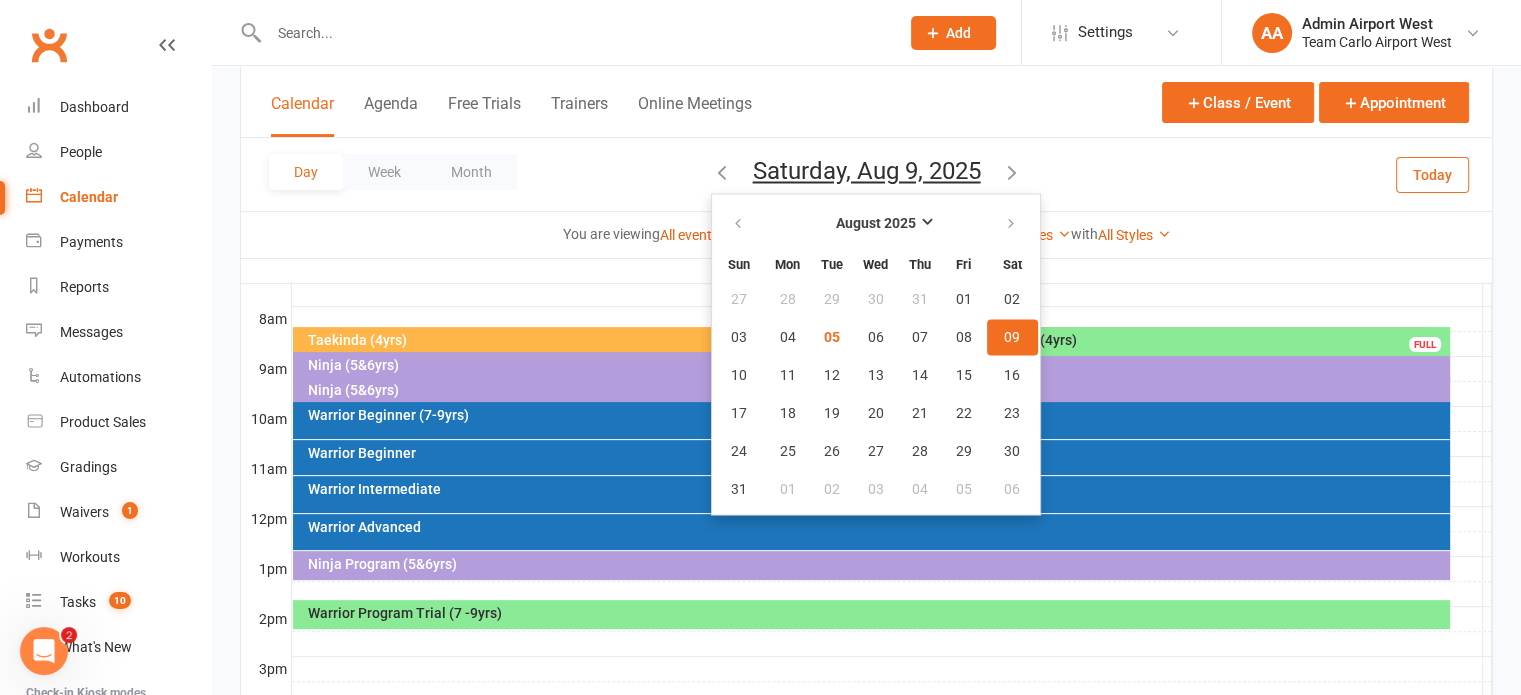 click on "09" at bounding box center (1012, 337) 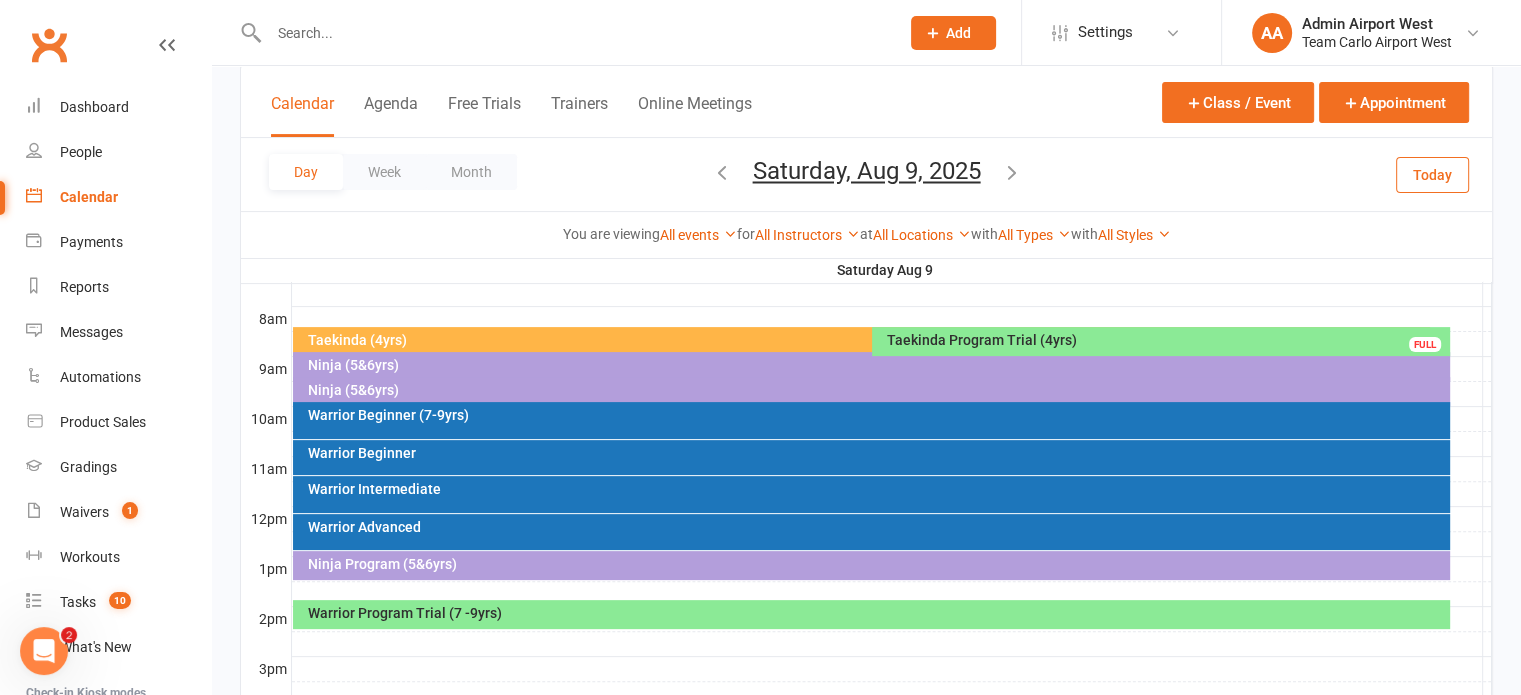 click on "Taekinda Program Trial (4yrs)" at bounding box center (1166, 340) 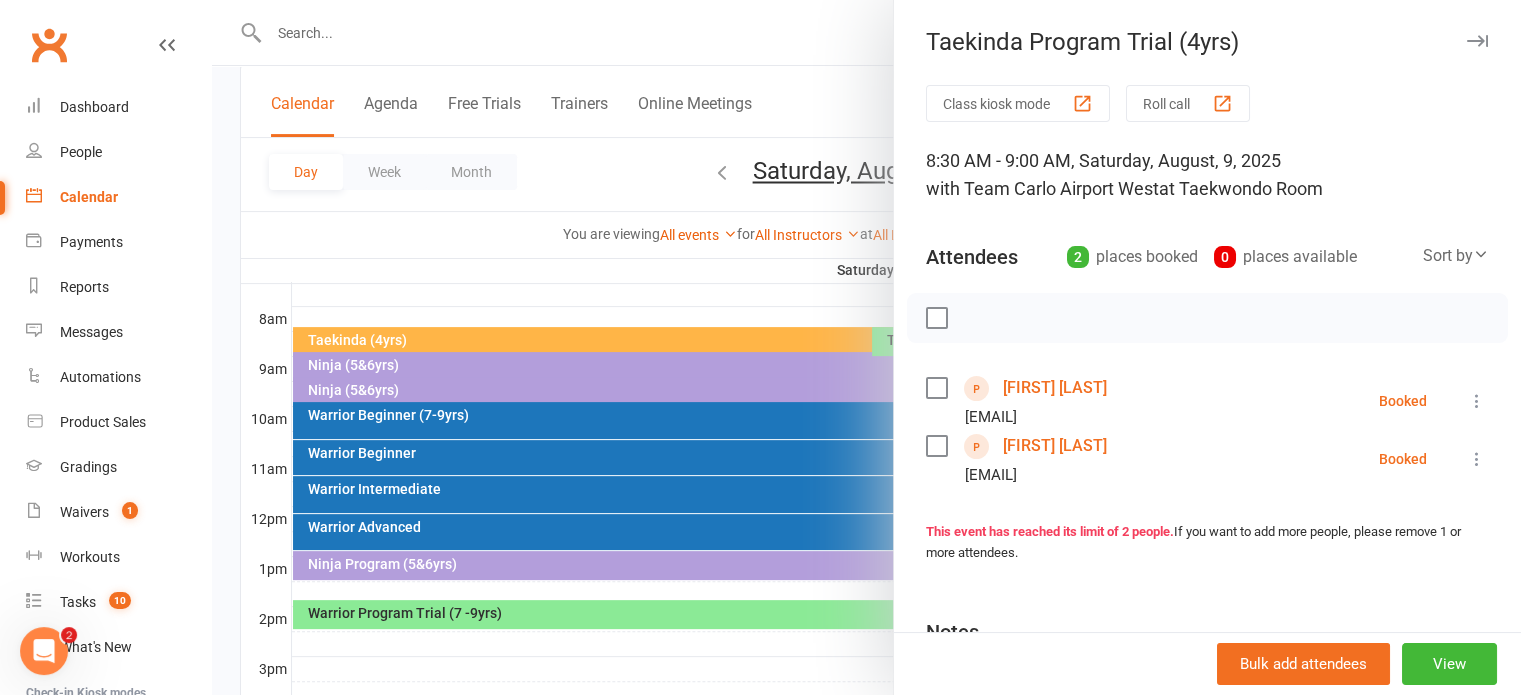 click at bounding box center (866, 347) 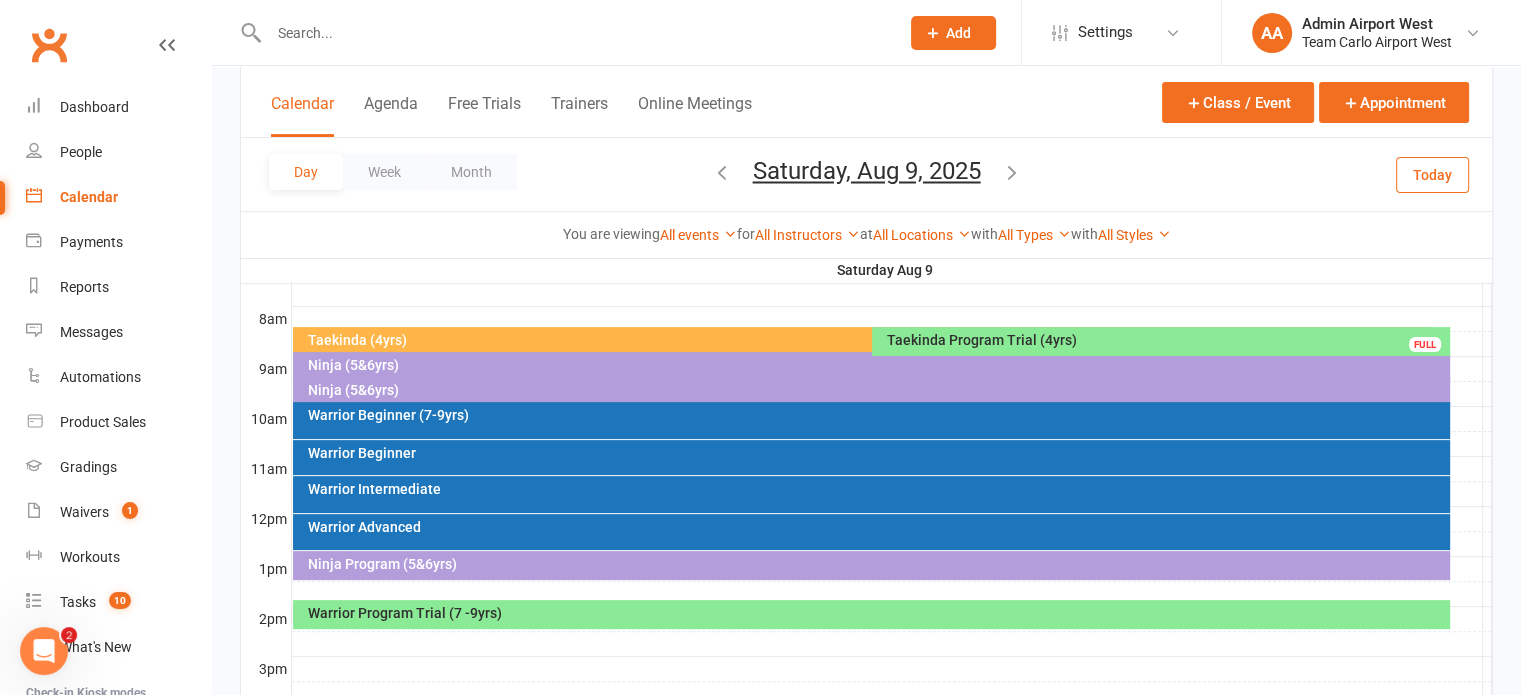 click on "Saturday, Aug 9, 2025" at bounding box center (867, 171) 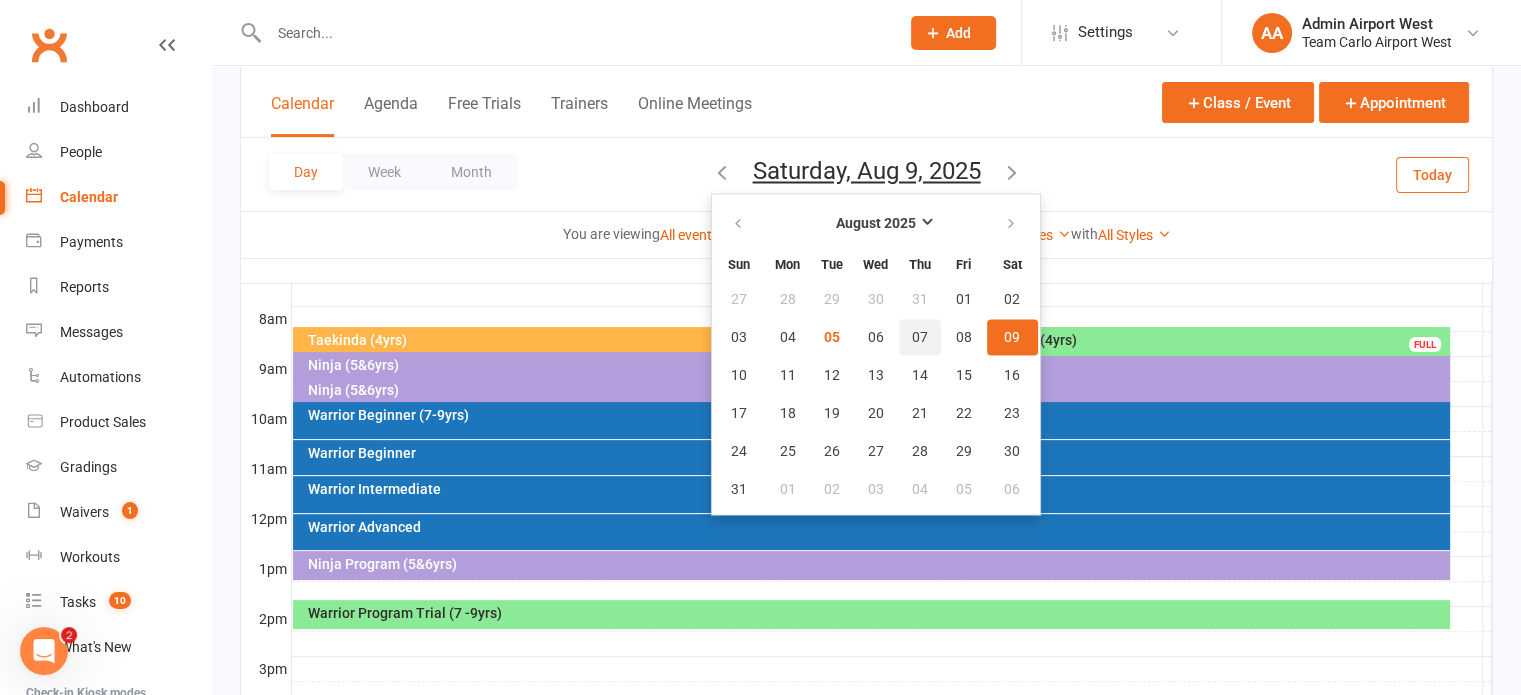 click on "07" at bounding box center (920, 337) 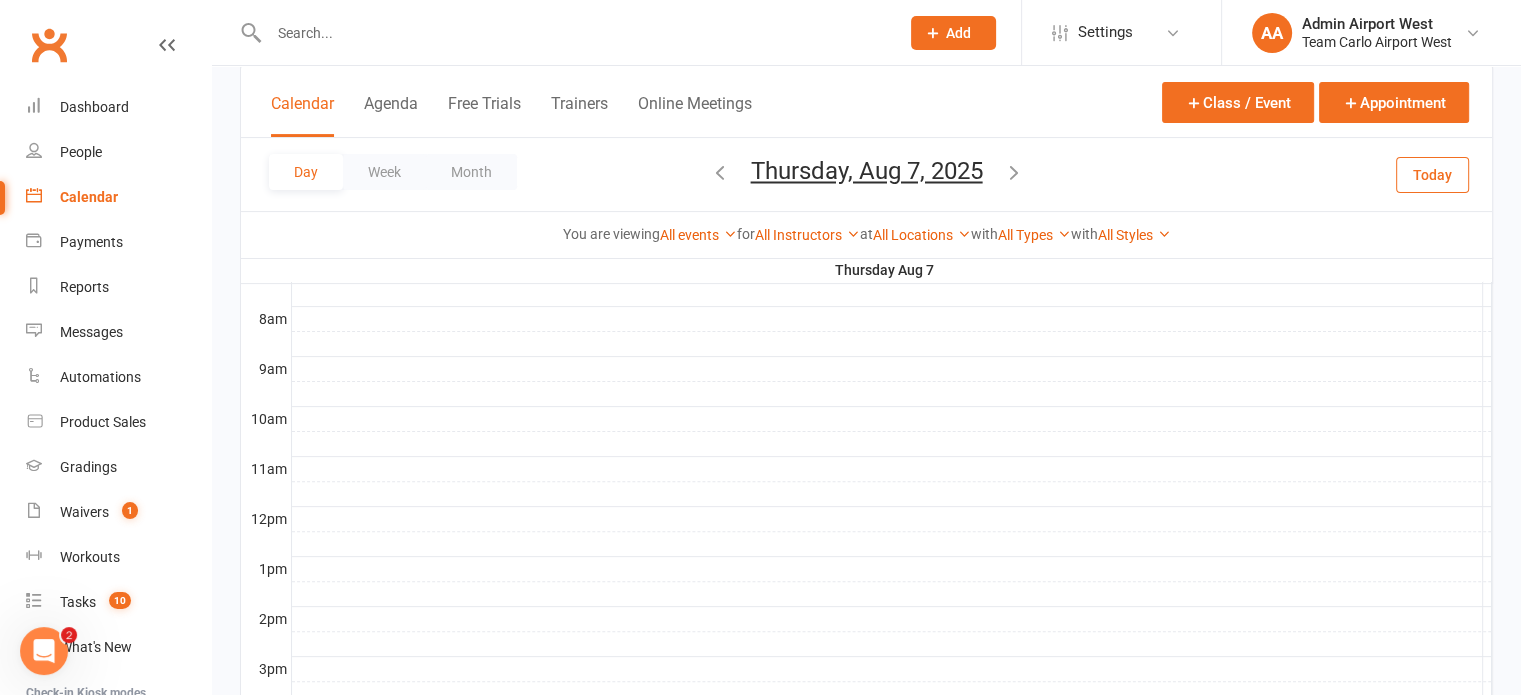 click on "Thursday, Aug 7, 2025" at bounding box center [867, 171] 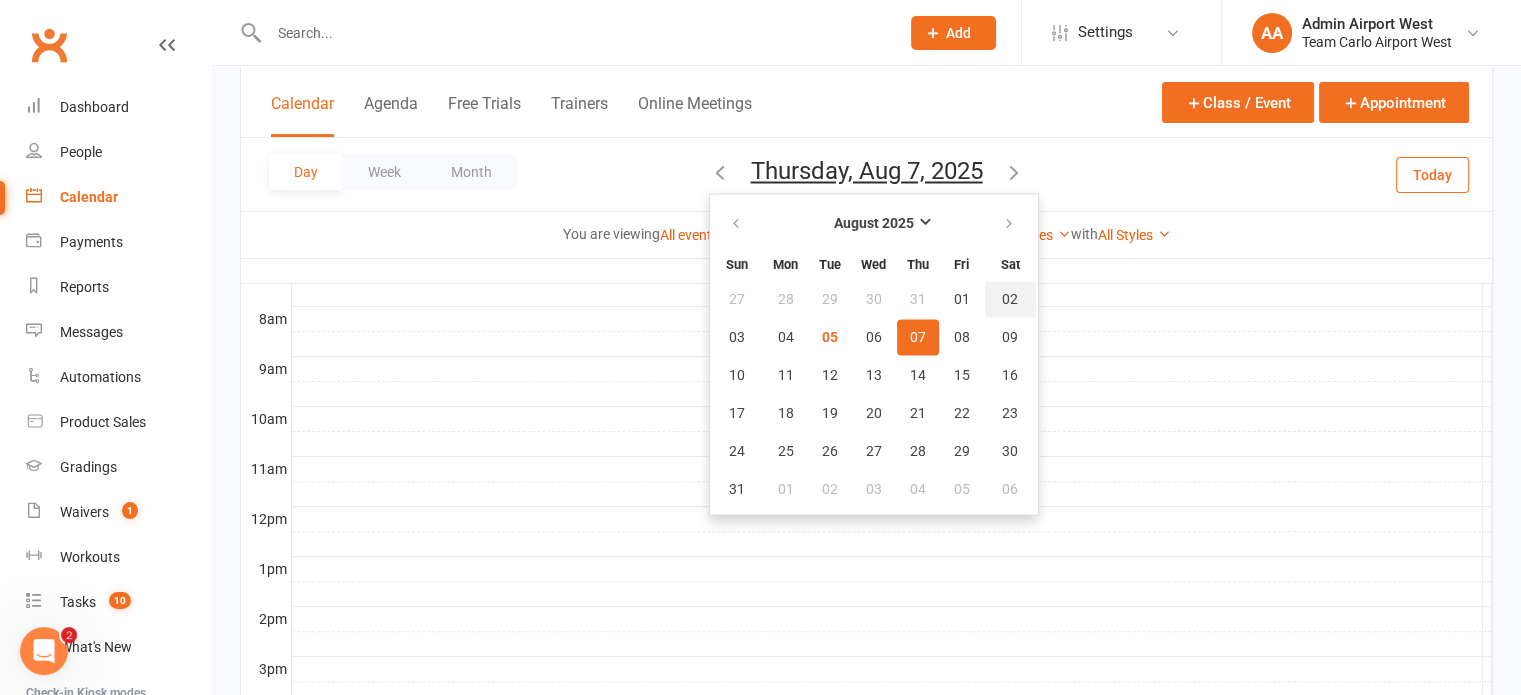 click on "02" at bounding box center (1010, 299) 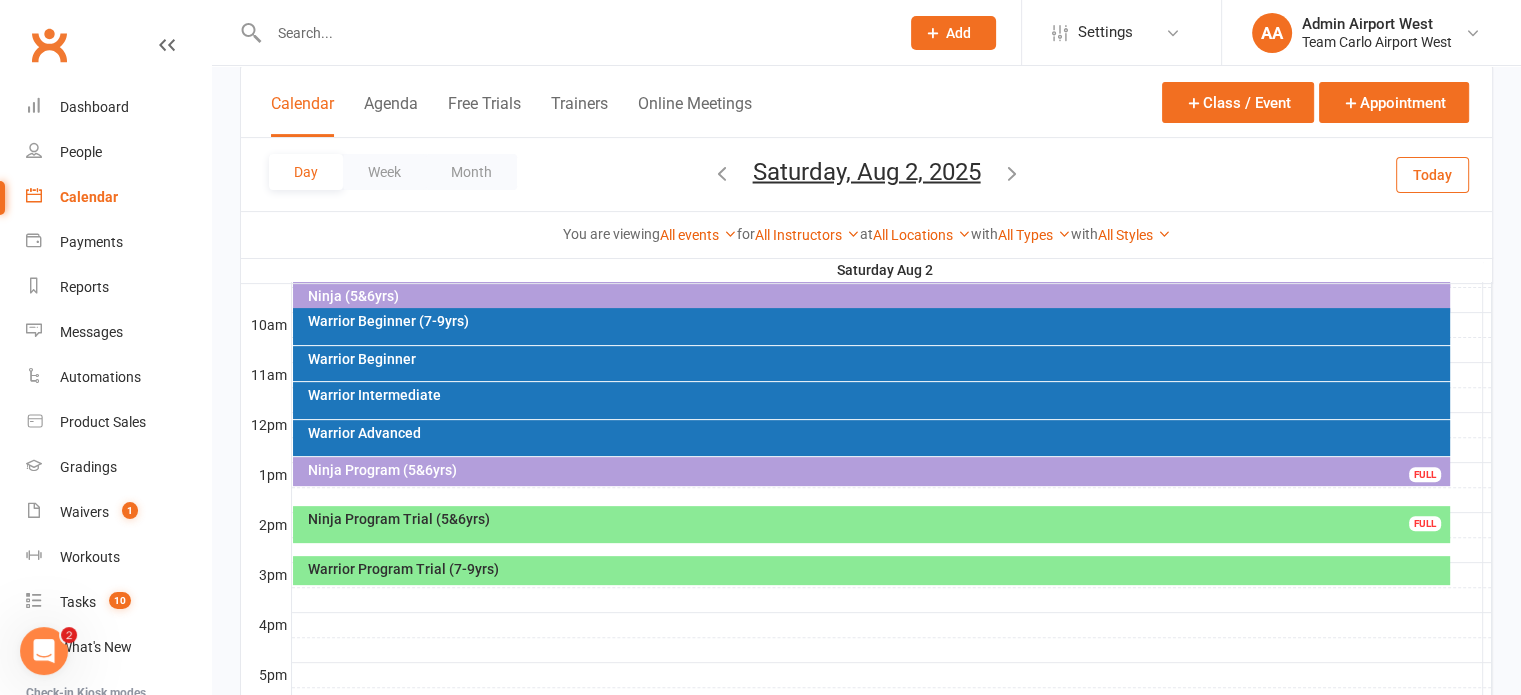 scroll, scrollTop: 700, scrollLeft: 0, axis: vertical 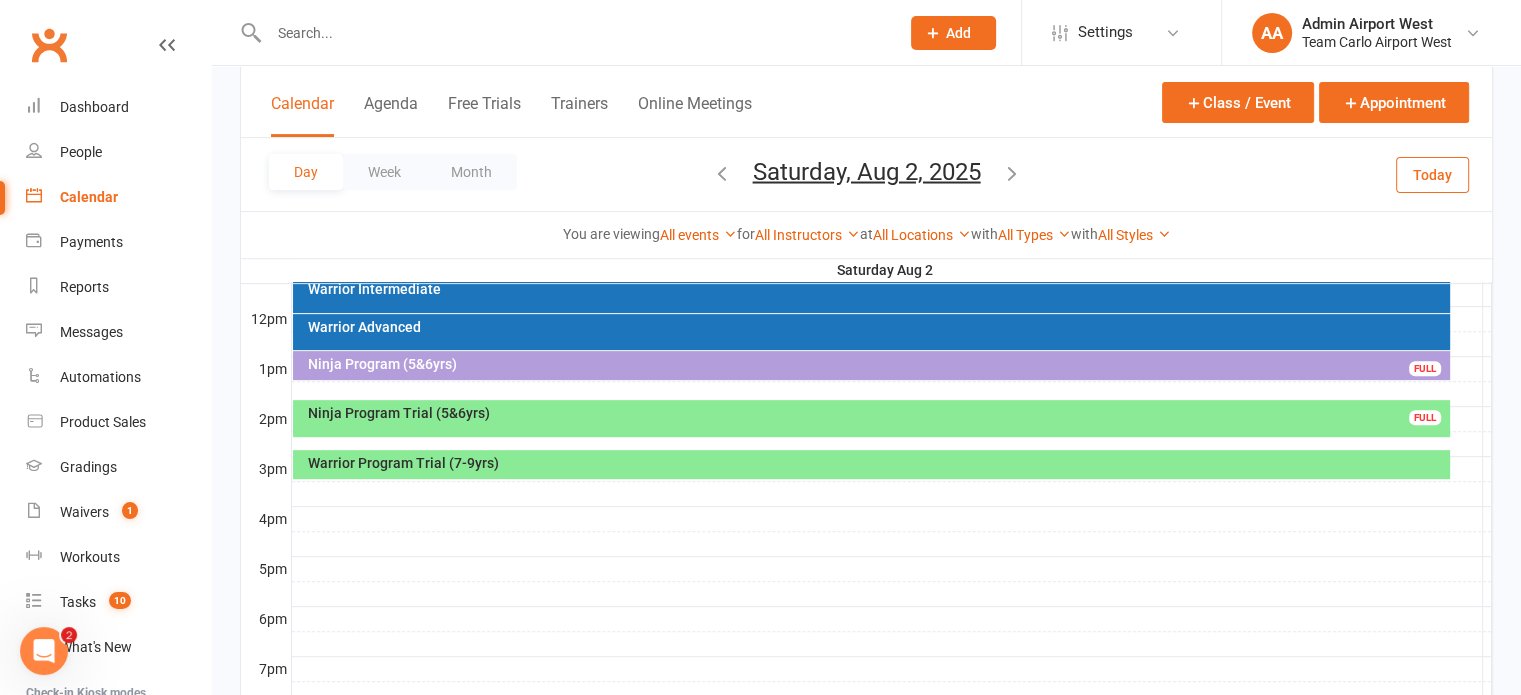 click on "Ninja Program Trial (5&6yrs)" at bounding box center (876, 413) 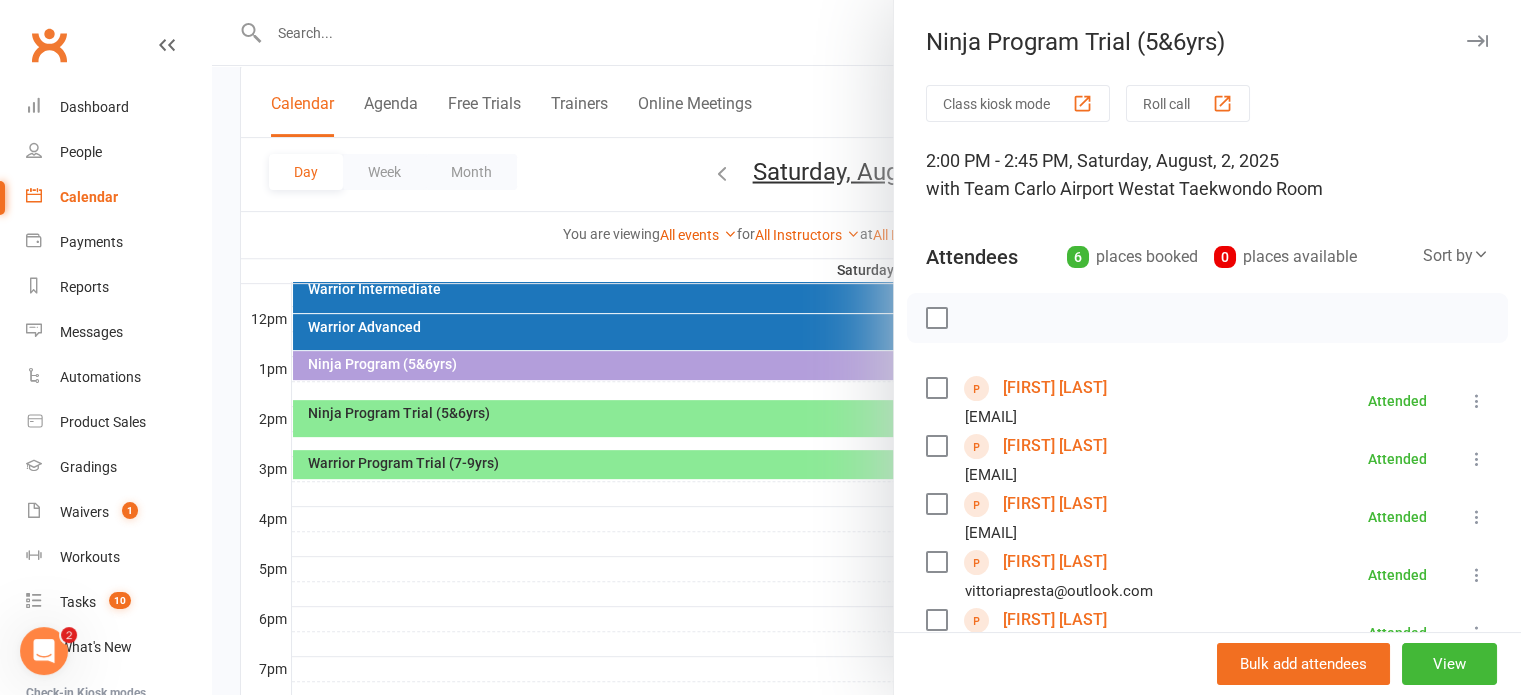 click on "Alessio Cicione" at bounding box center [1055, 388] 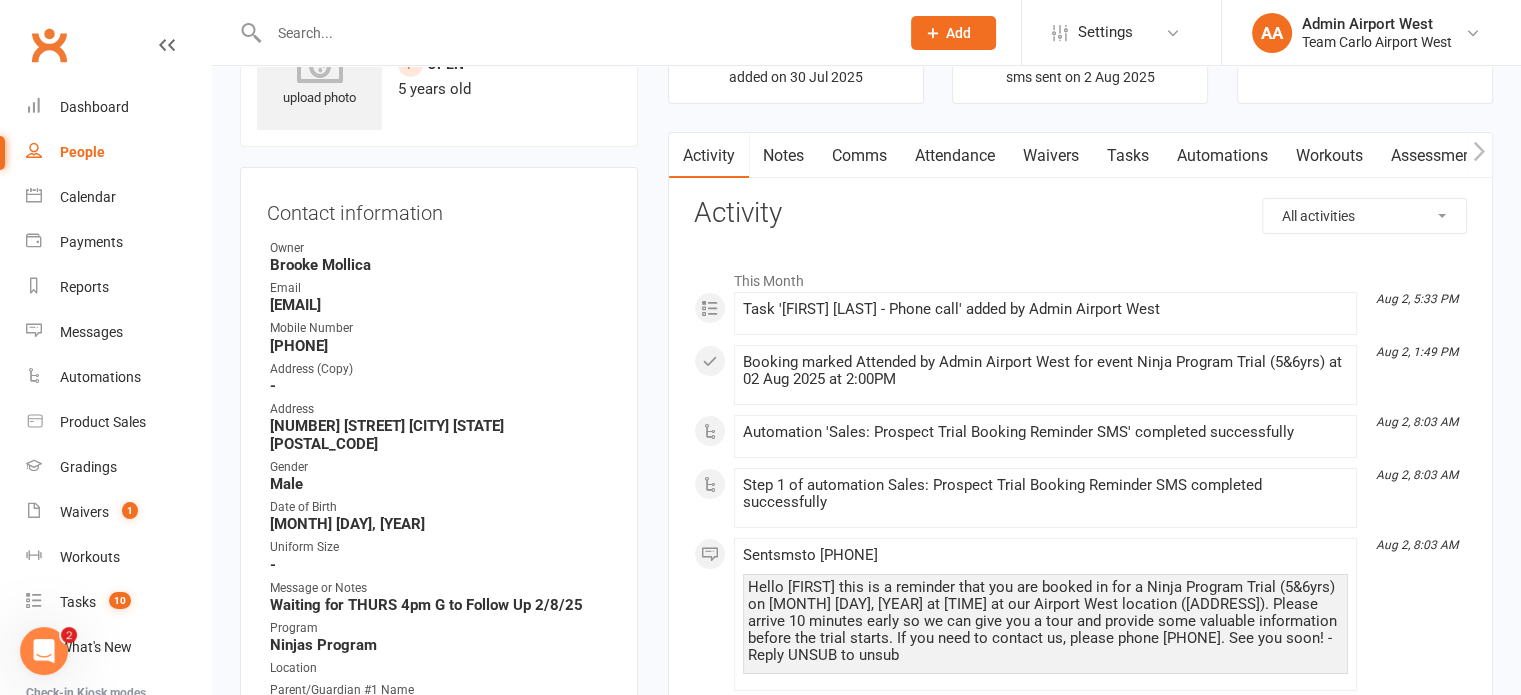 scroll, scrollTop: 100, scrollLeft: 0, axis: vertical 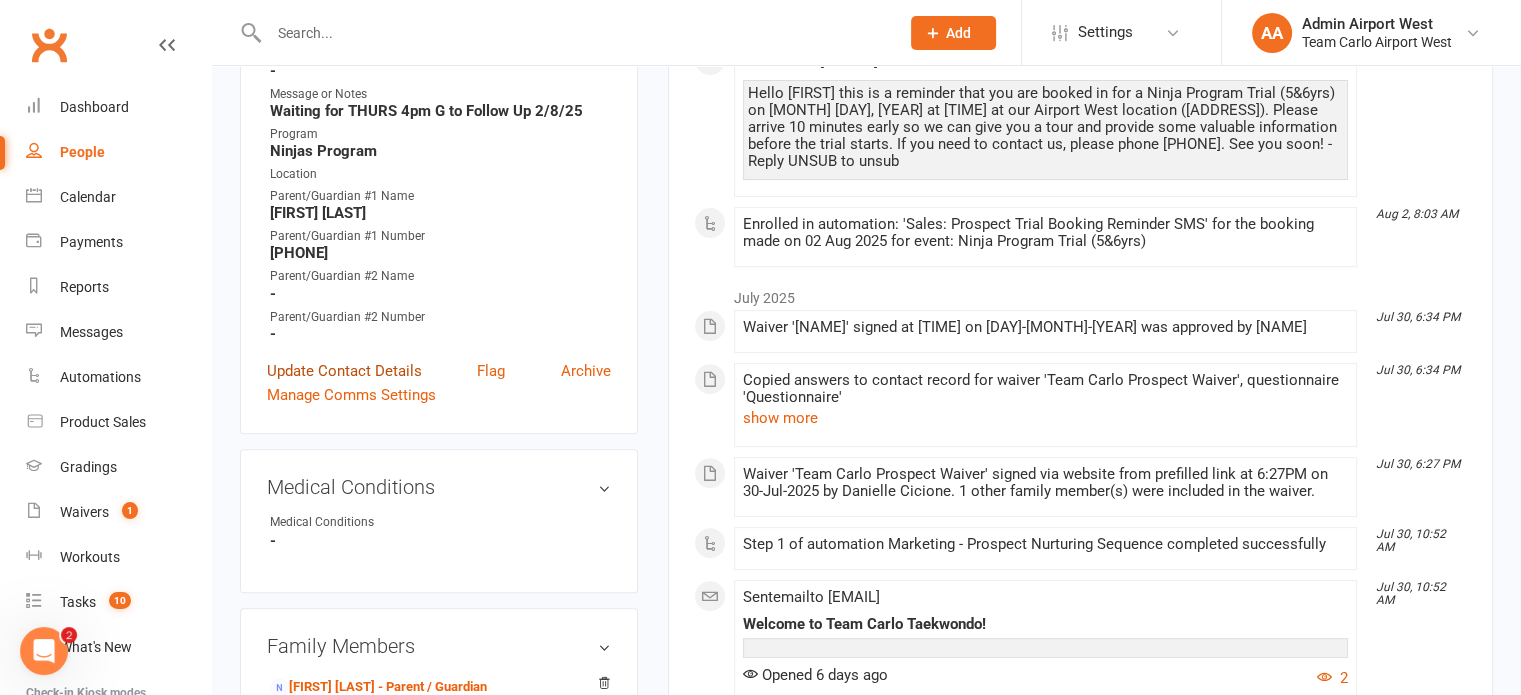 click on "Update Contact Details" at bounding box center (344, 371) 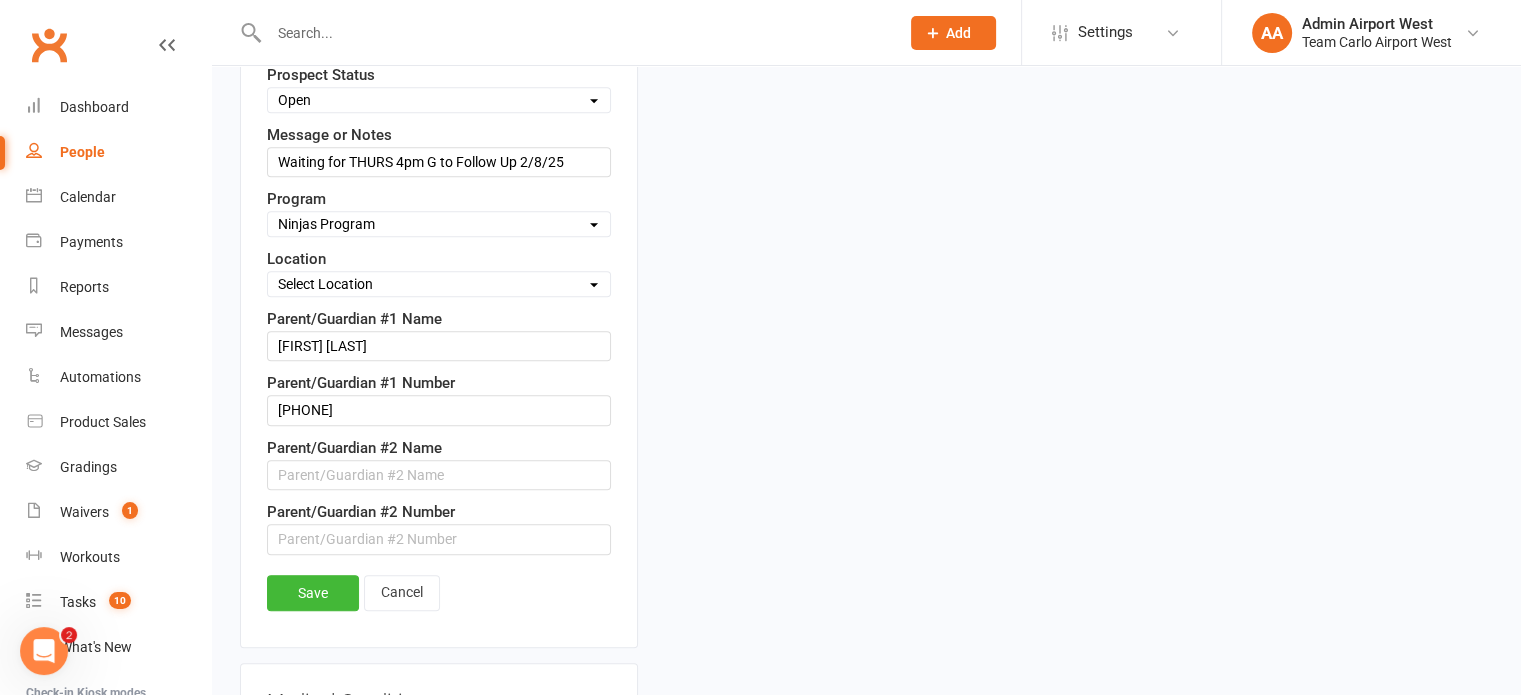 scroll, scrollTop: 994, scrollLeft: 0, axis: vertical 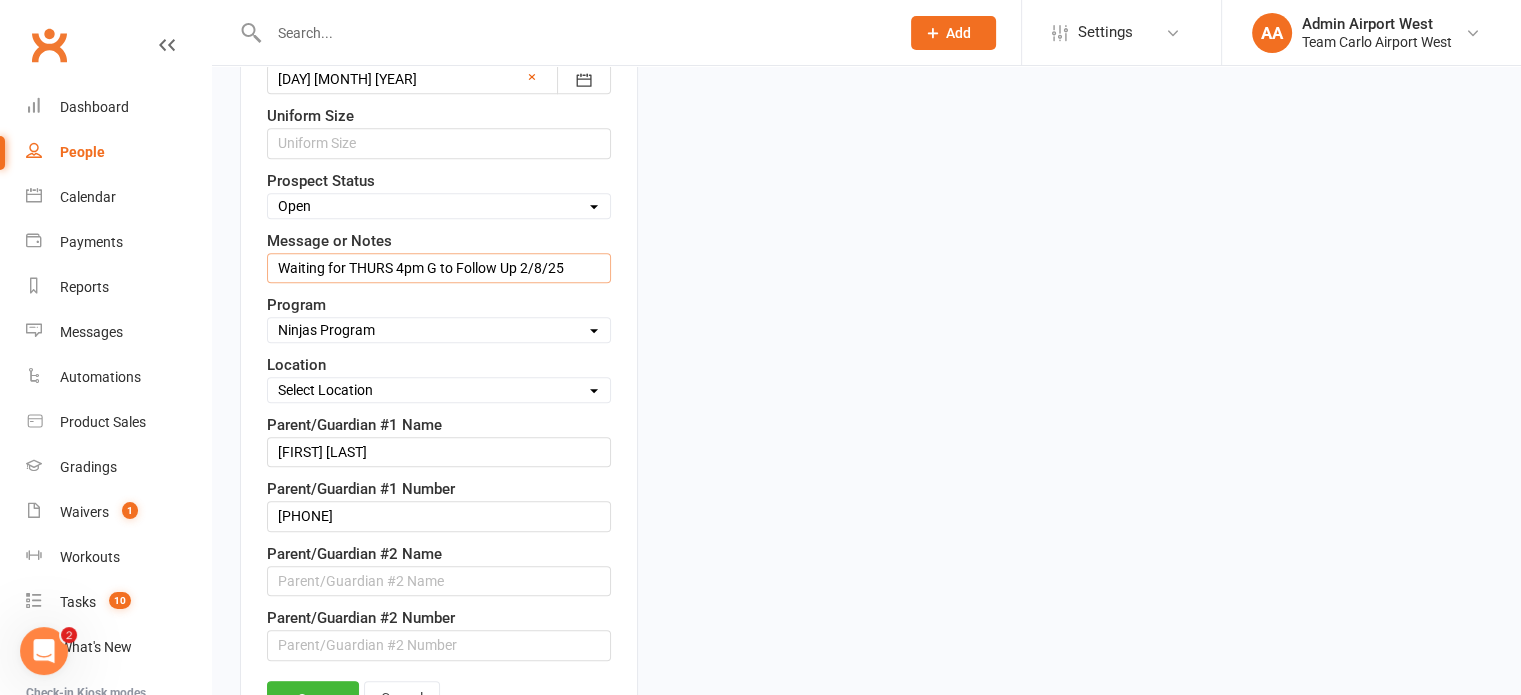 click on "Waiting for THURS 4pm G to Follow Up 2/8/25" at bounding box center (439, 268) 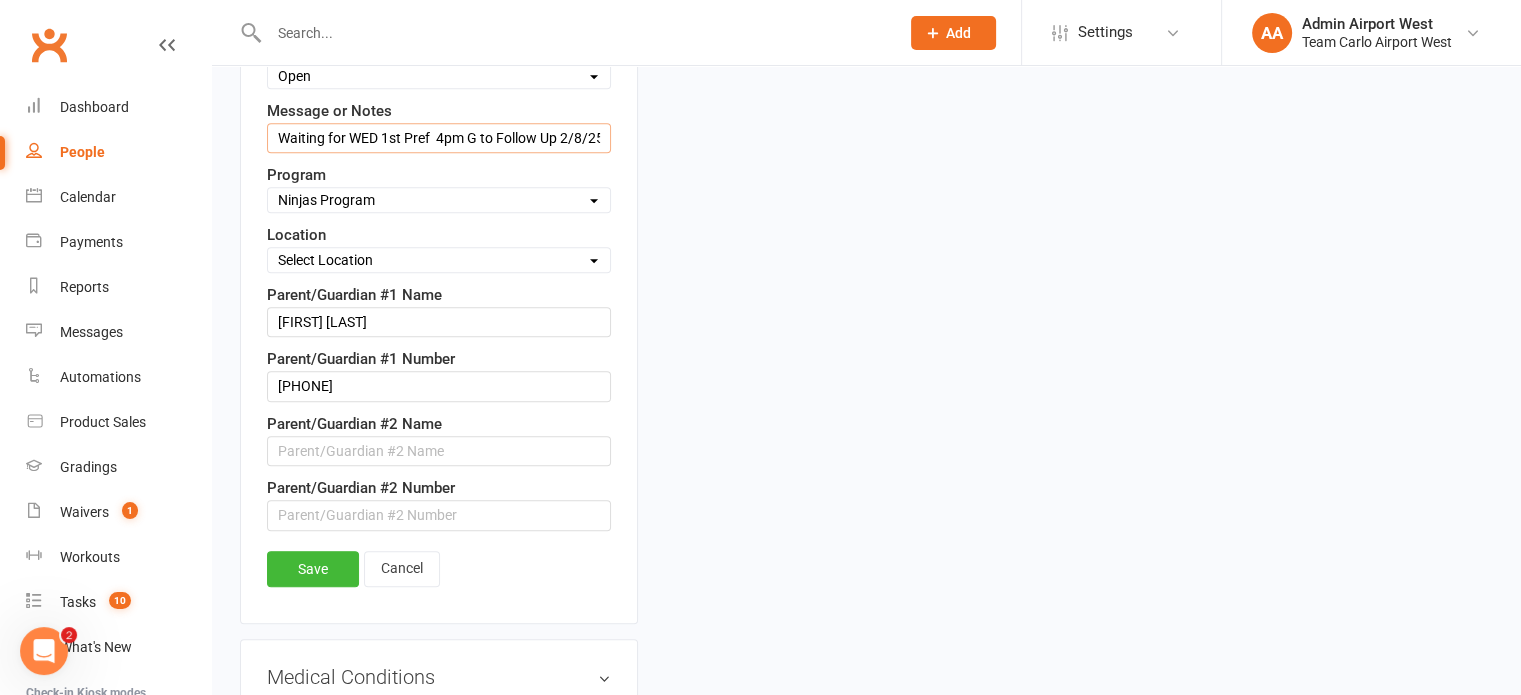 scroll, scrollTop: 1294, scrollLeft: 0, axis: vertical 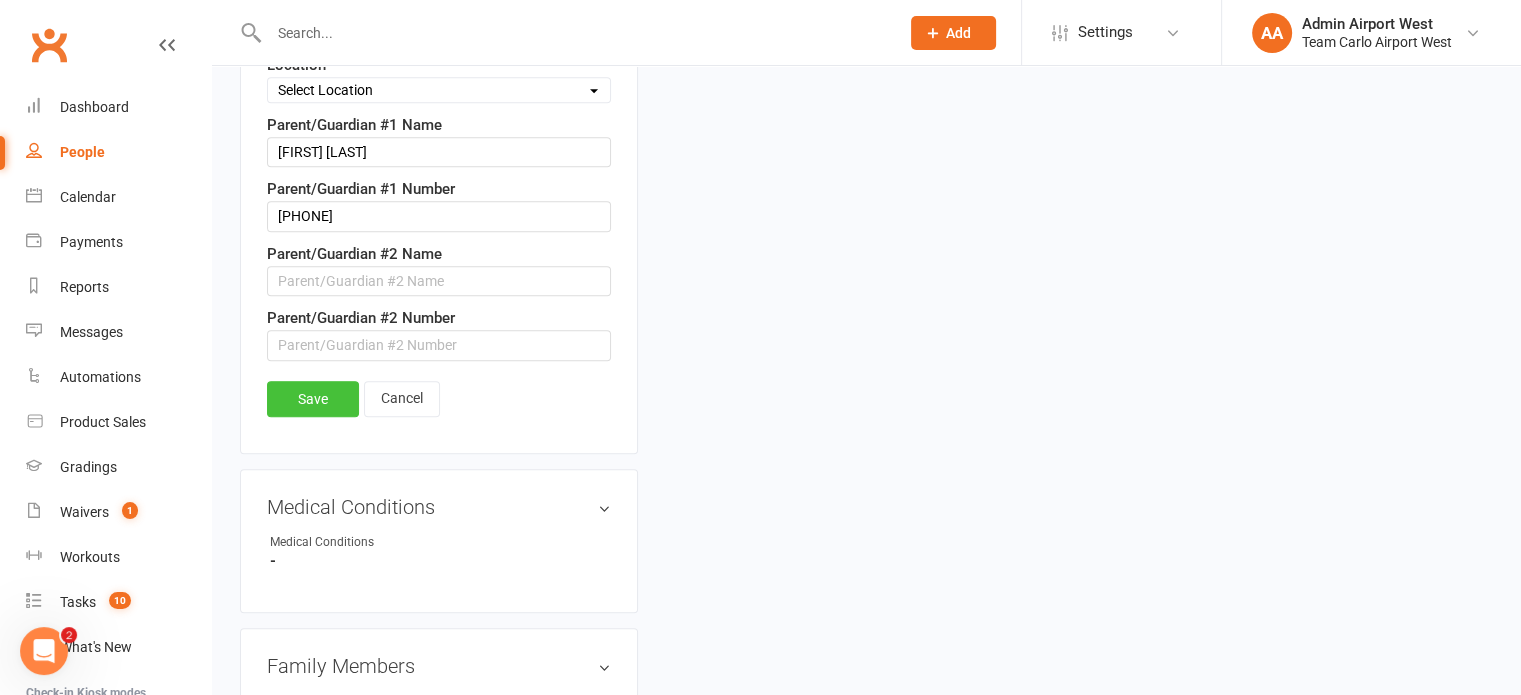 type on "Waiting for WED 1st Pref  4pm G to Follow Up 2/8/25" 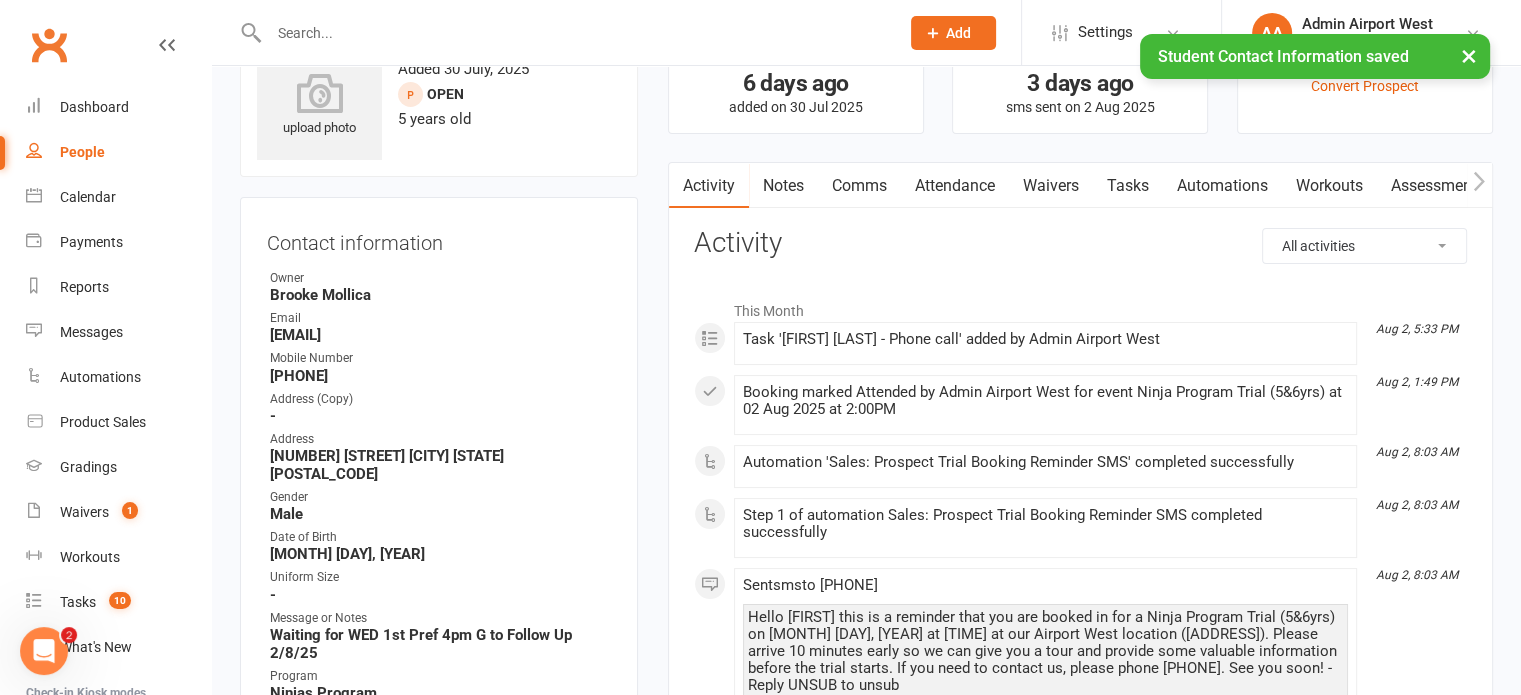 scroll, scrollTop: 0, scrollLeft: 0, axis: both 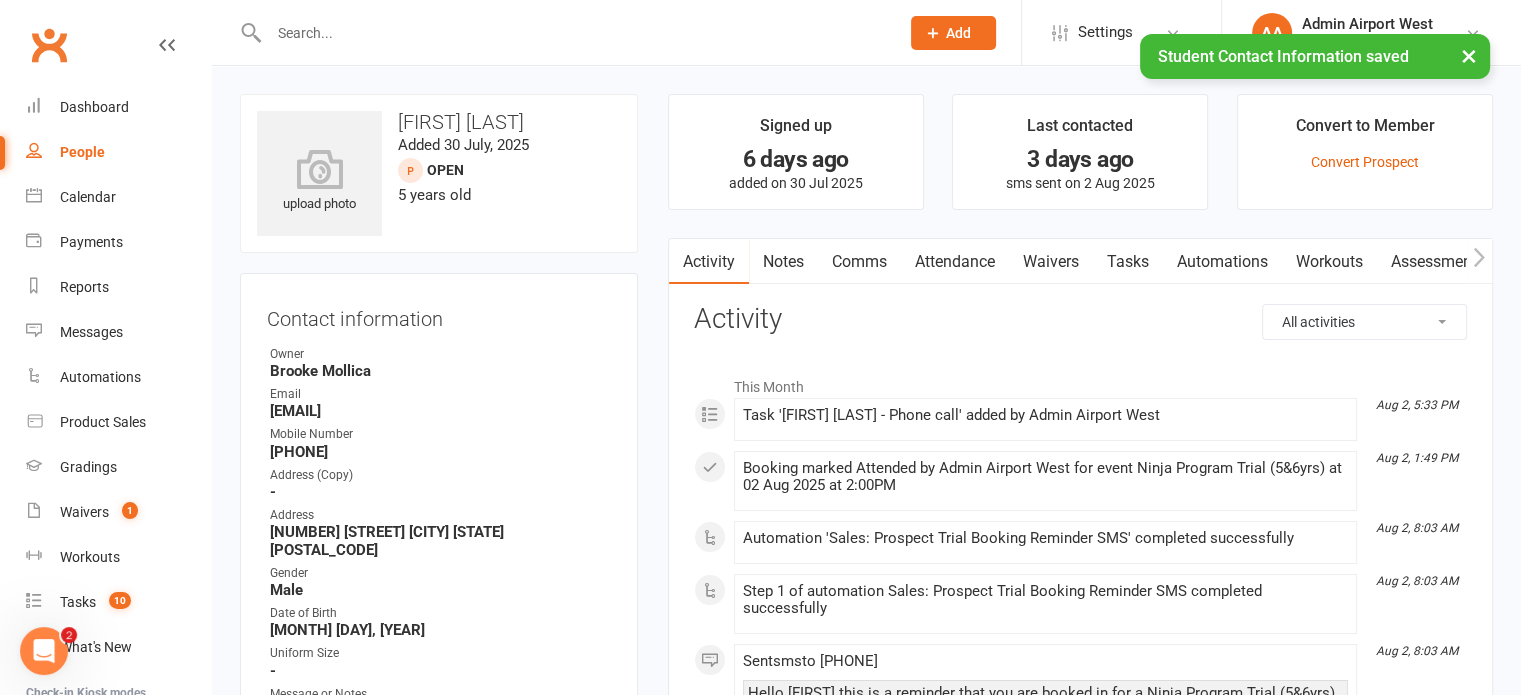 click on "Notes" at bounding box center (783, 262) 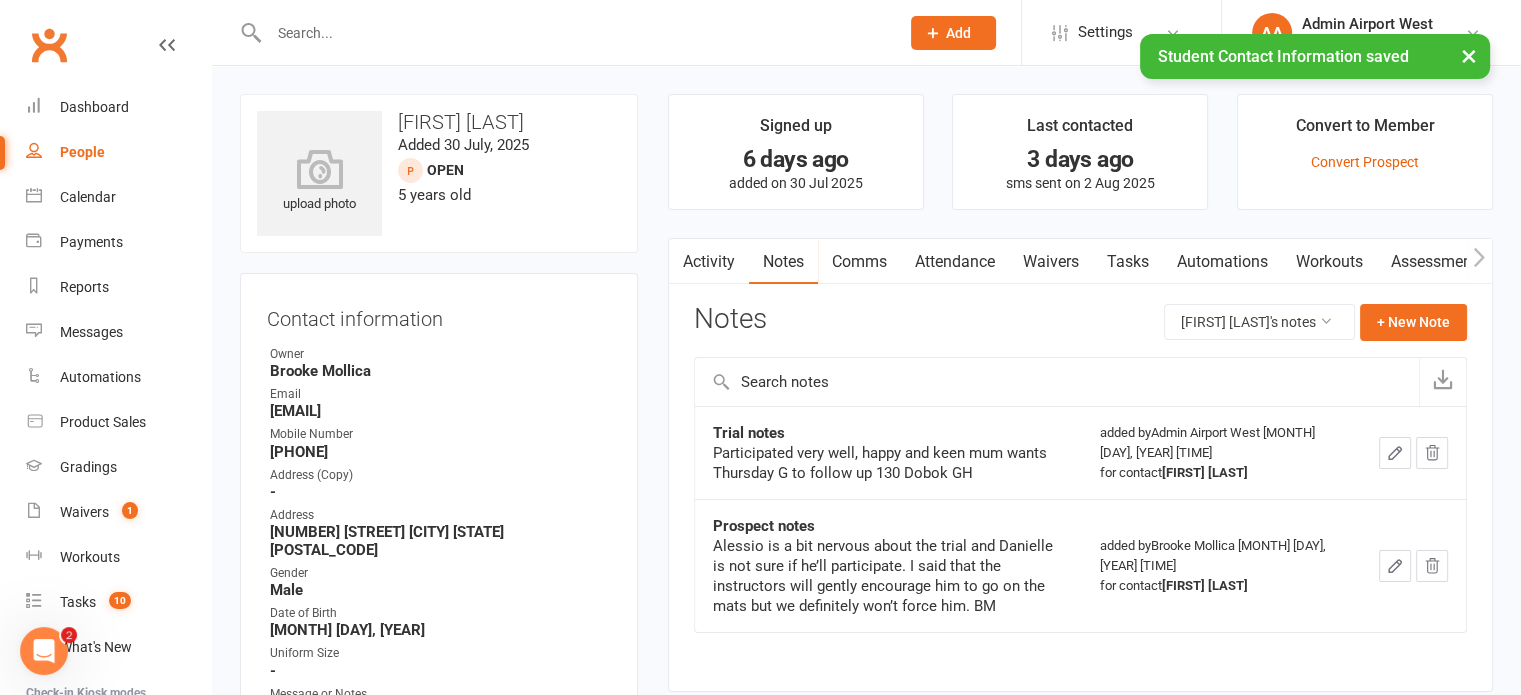 click 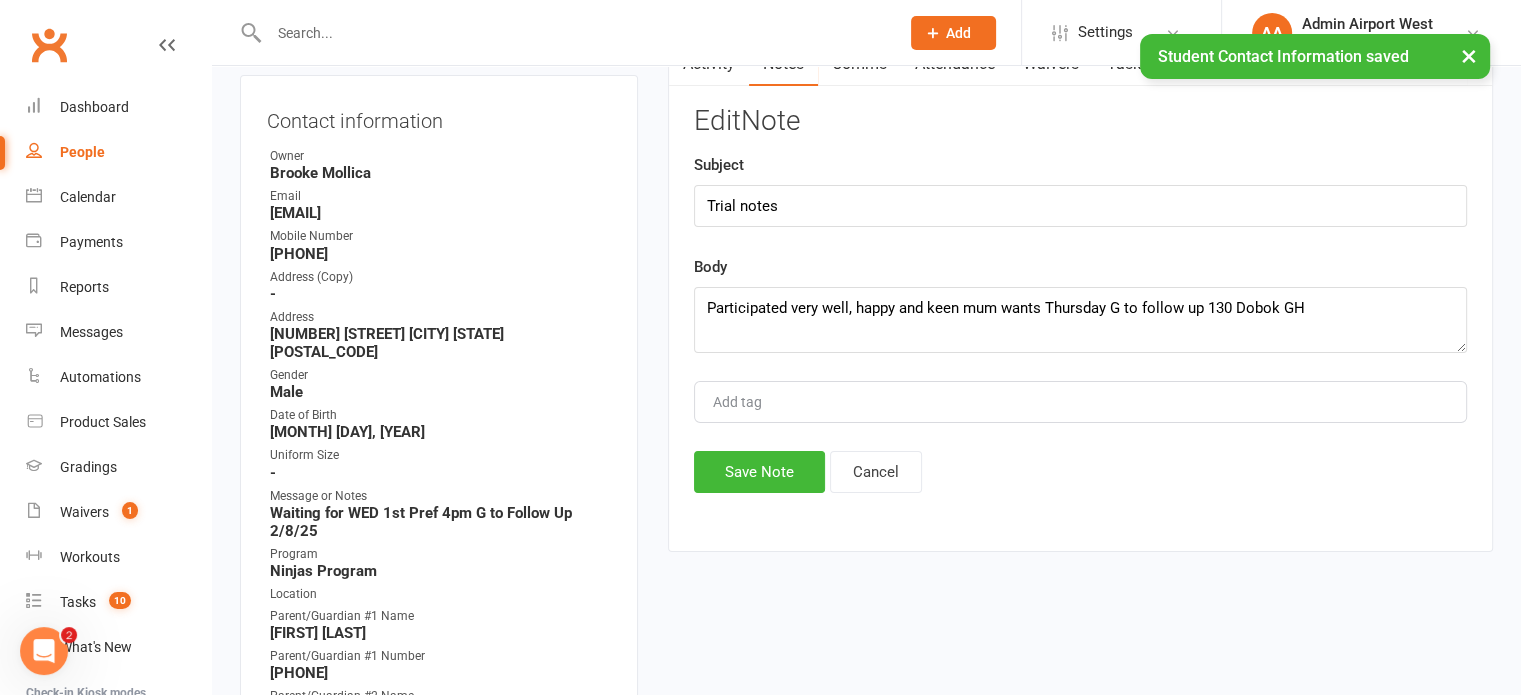 scroll, scrollTop: 200, scrollLeft: 0, axis: vertical 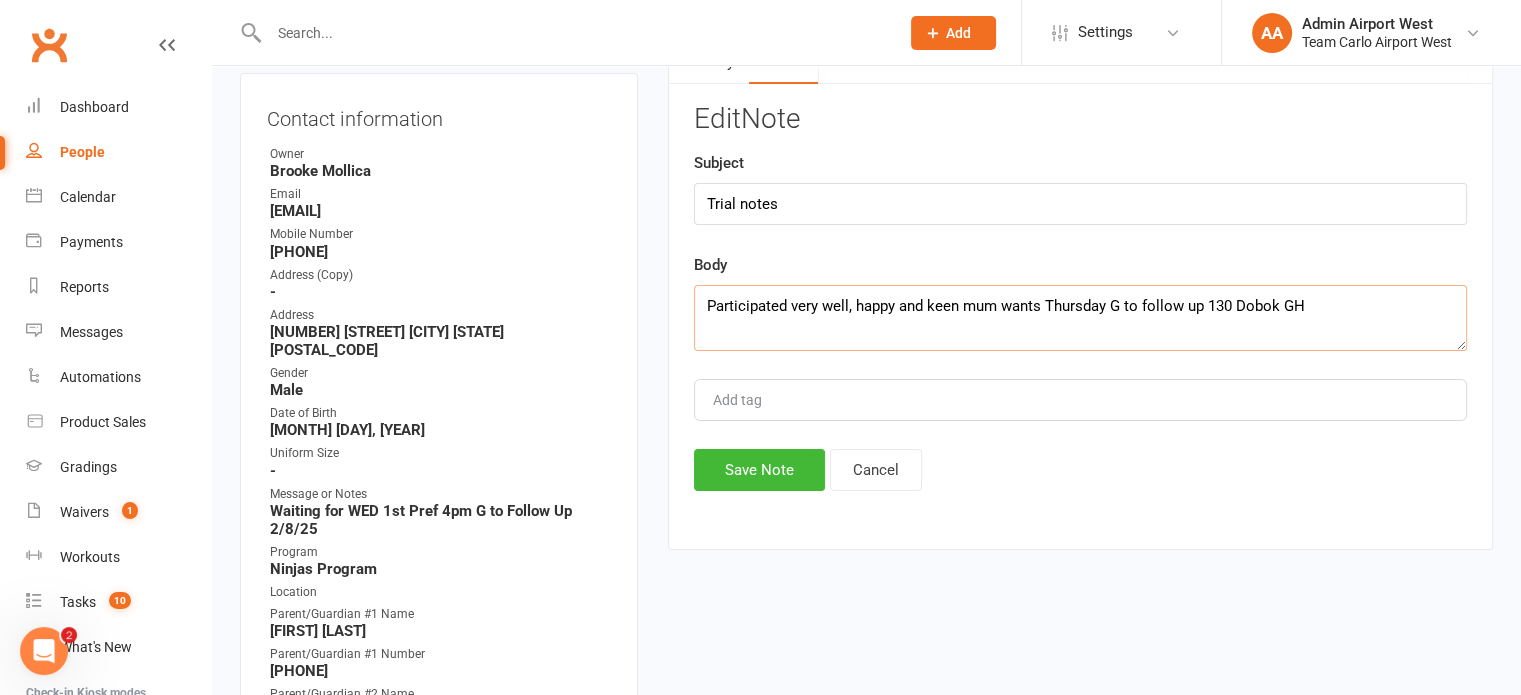 click on "Participated very well, happy and keen mum wants Thursday G to follow up 130 Dobok GH" at bounding box center (1080, 318) 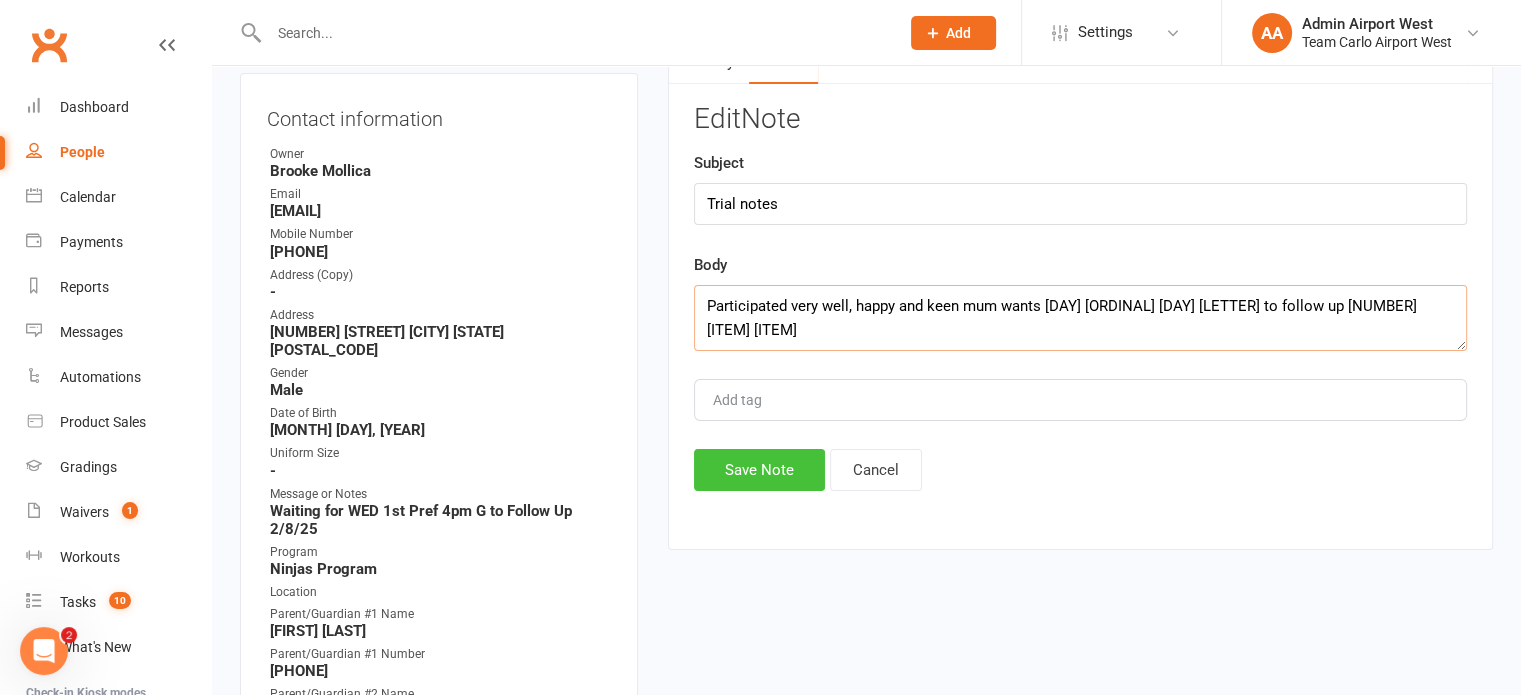 type on "Participated very well, happy and keen mum wants WED 1st Thursday G to follow up 130 Dobok GH" 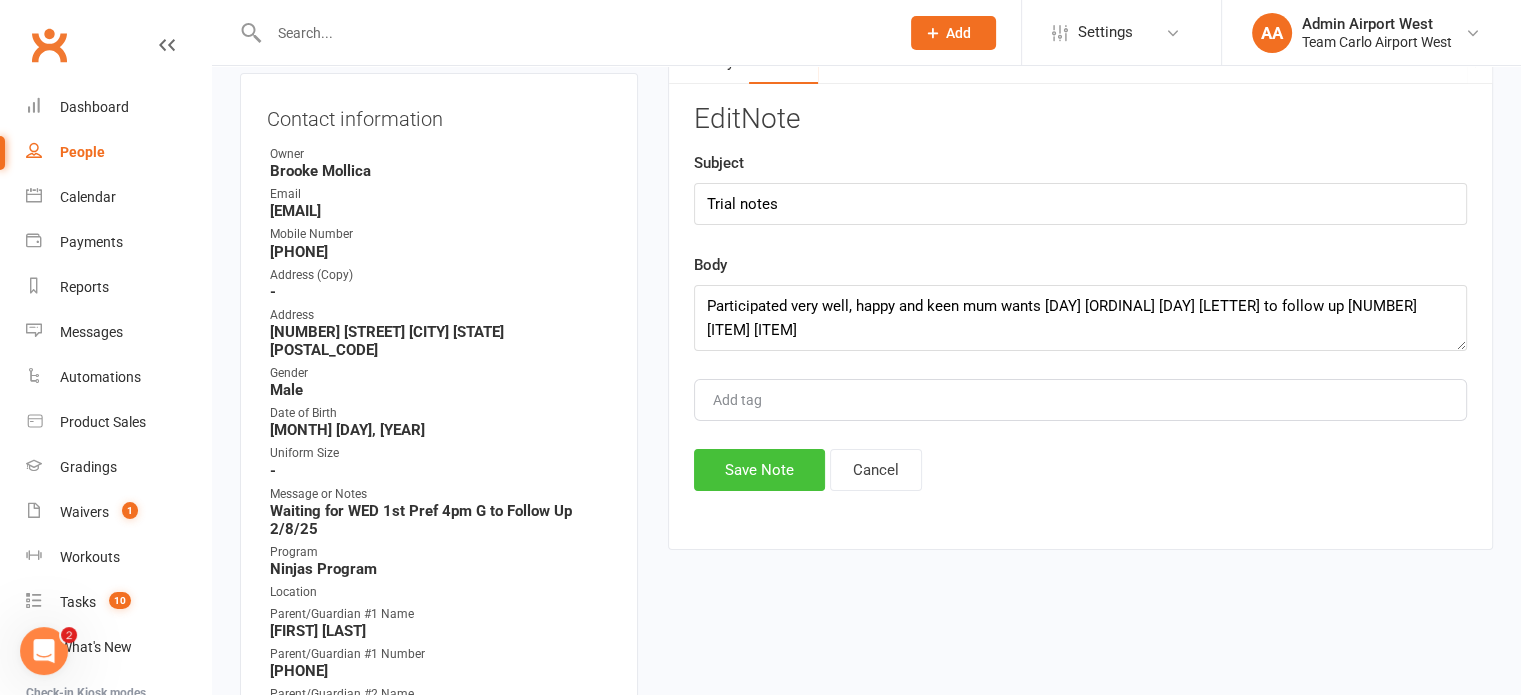 click on "Save Note" at bounding box center [759, 470] 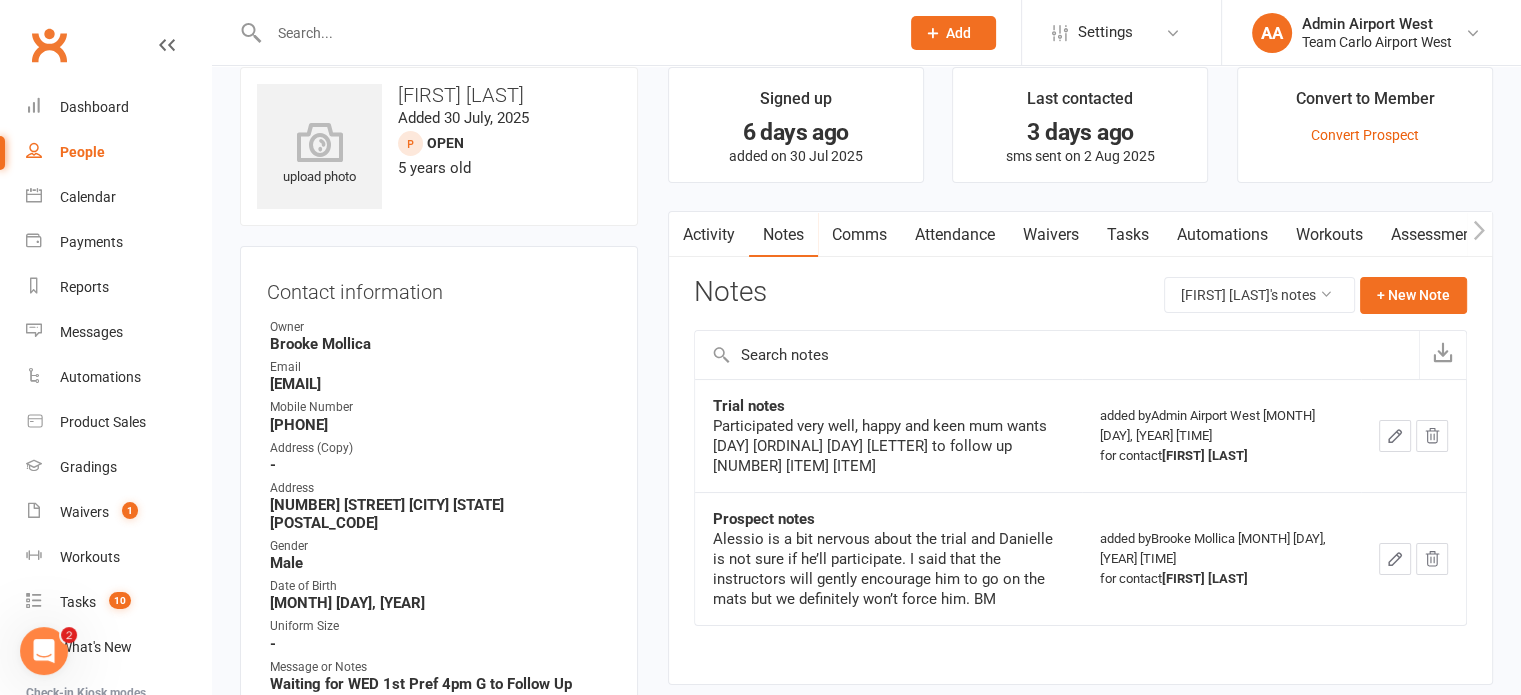 scroll, scrollTop: 0, scrollLeft: 0, axis: both 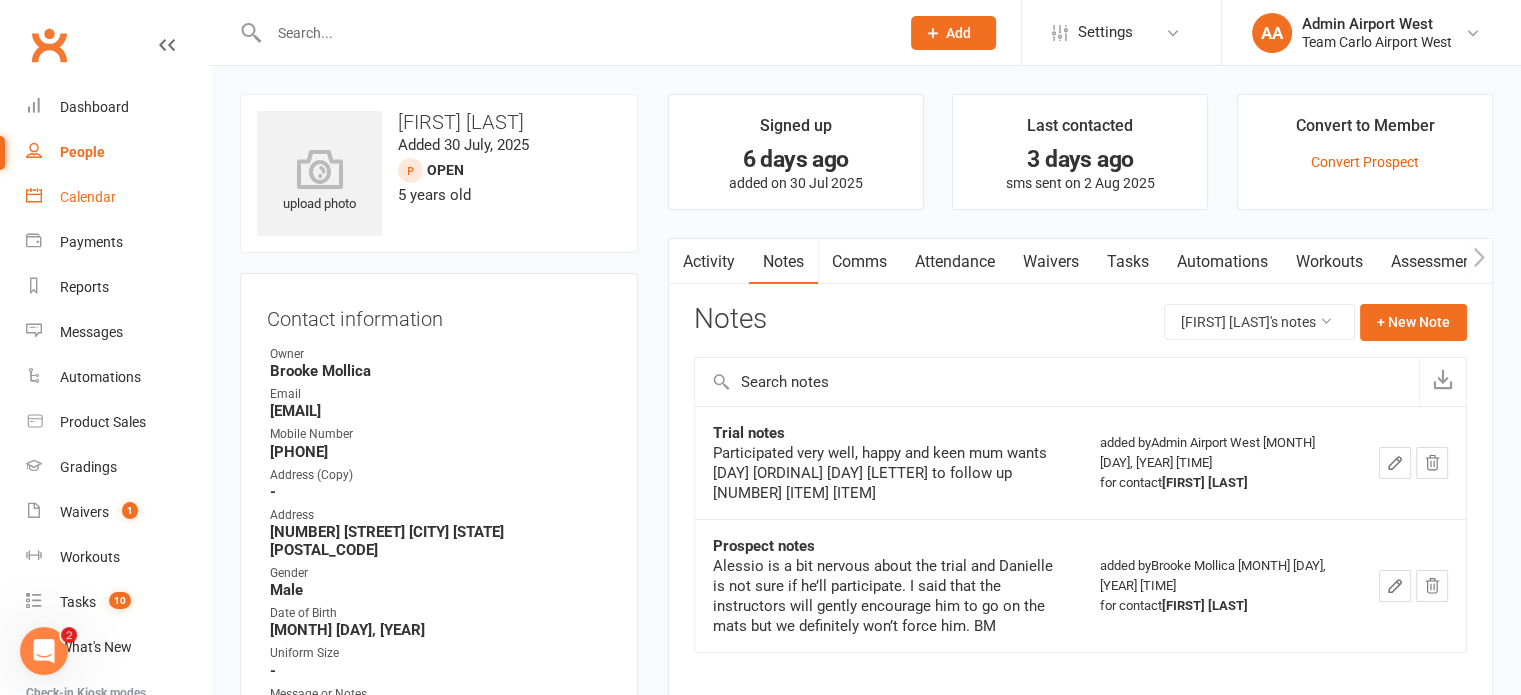 click on "Calendar" at bounding box center (88, 197) 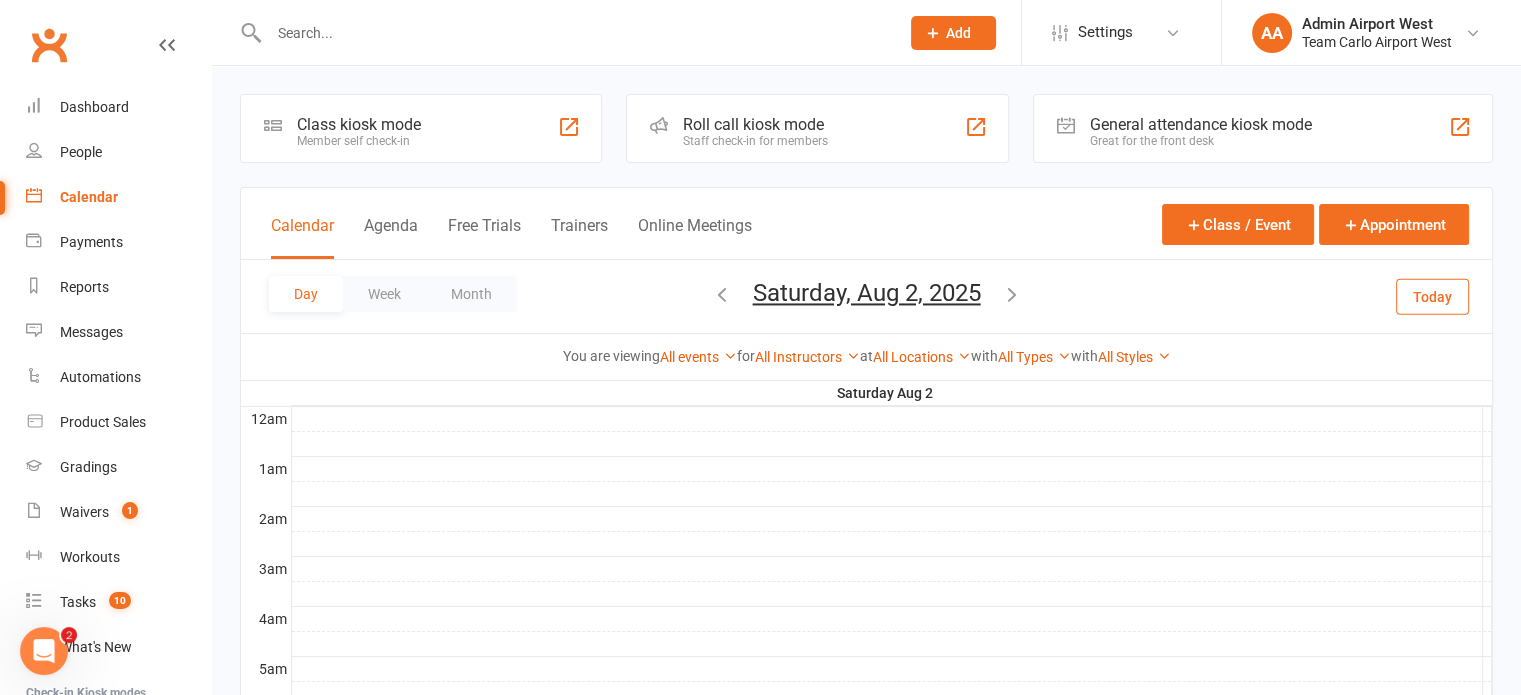 click on "Saturday, Aug 2, 2025" at bounding box center (867, 293) 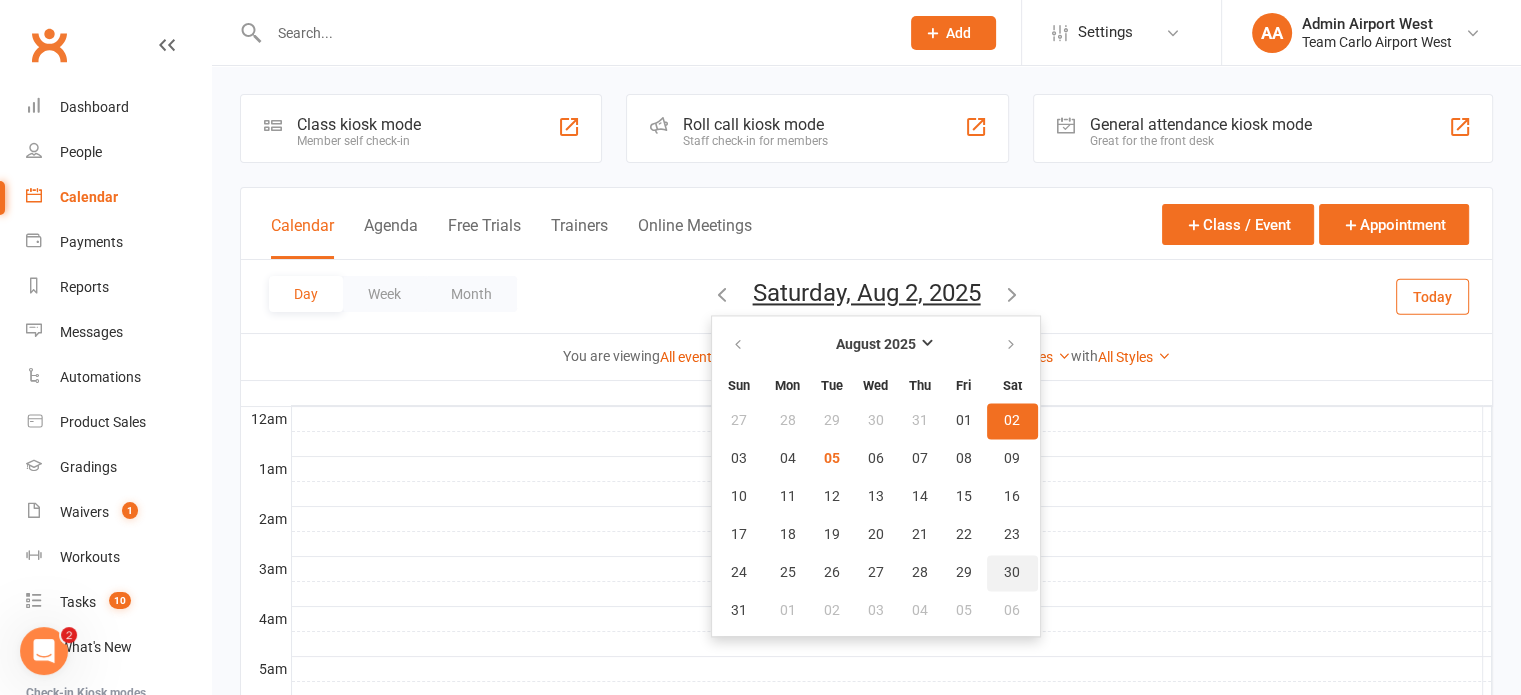 click on "30" at bounding box center [1012, 573] 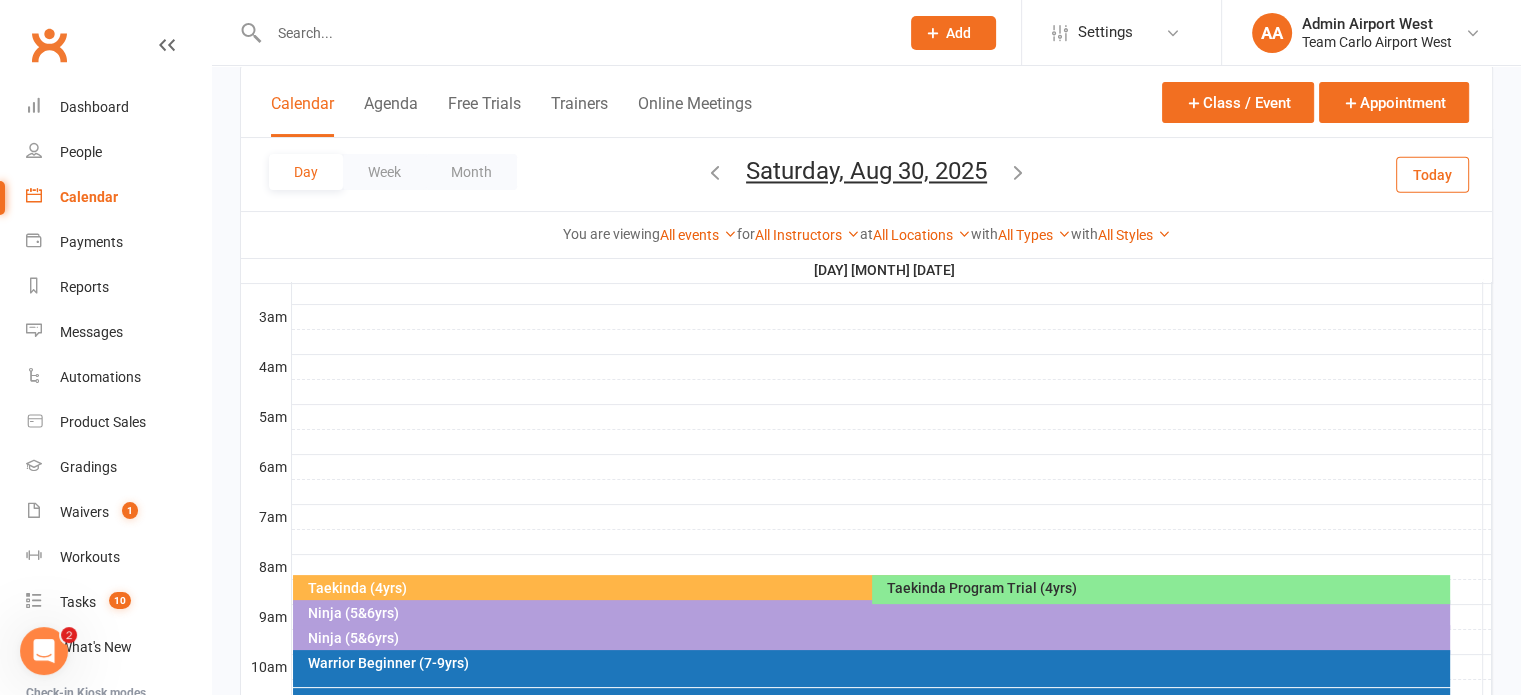 scroll, scrollTop: 600, scrollLeft: 0, axis: vertical 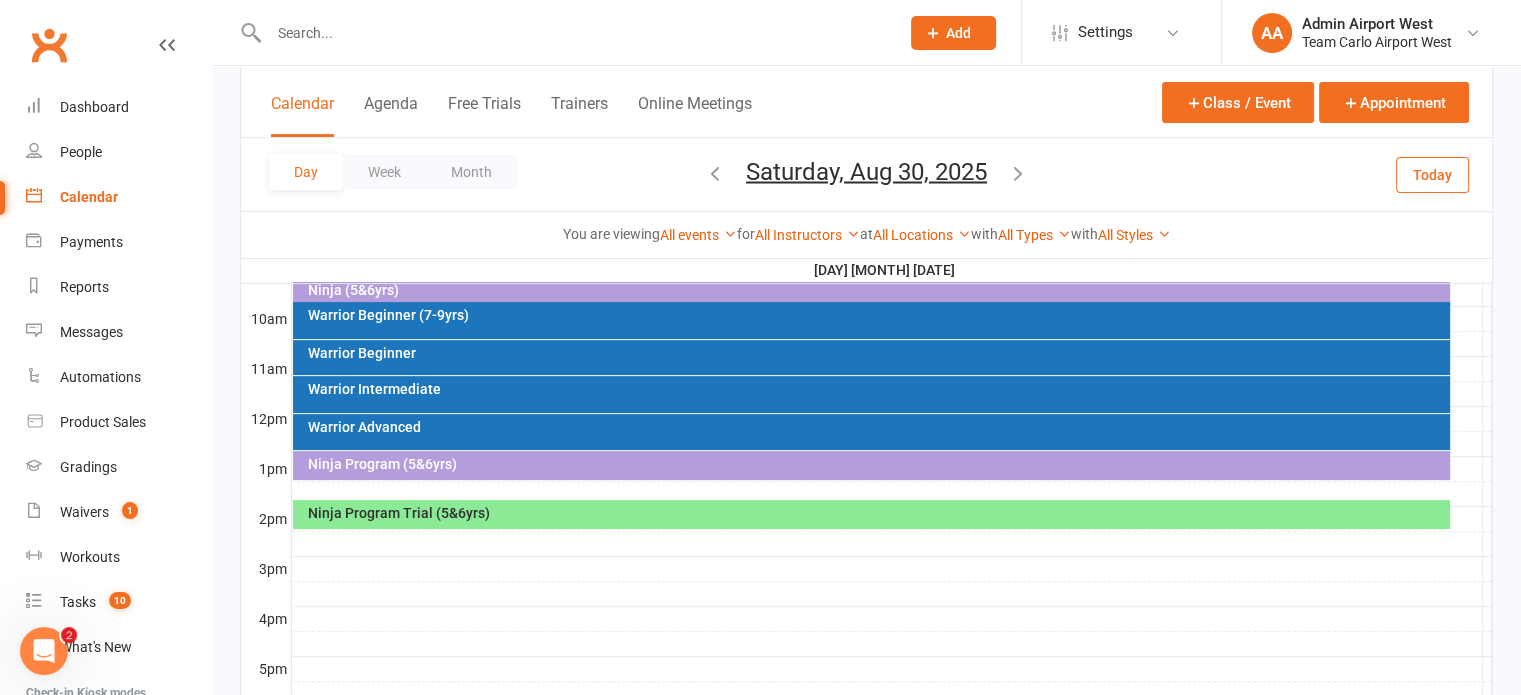 click on "Ninja Program Trial (5&6yrs)" at bounding box center [871, 514] 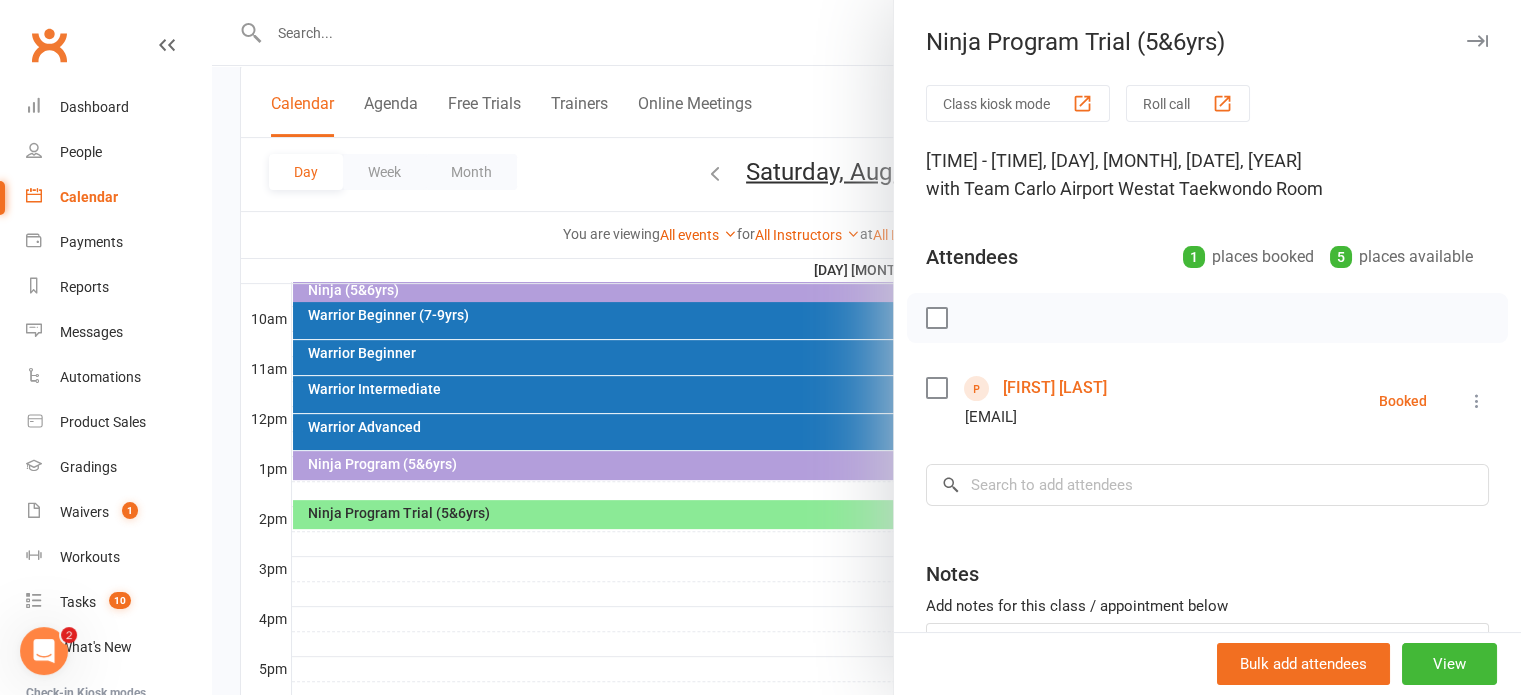 click on "Hurya Rashid" at bounding box center (1055, 388) 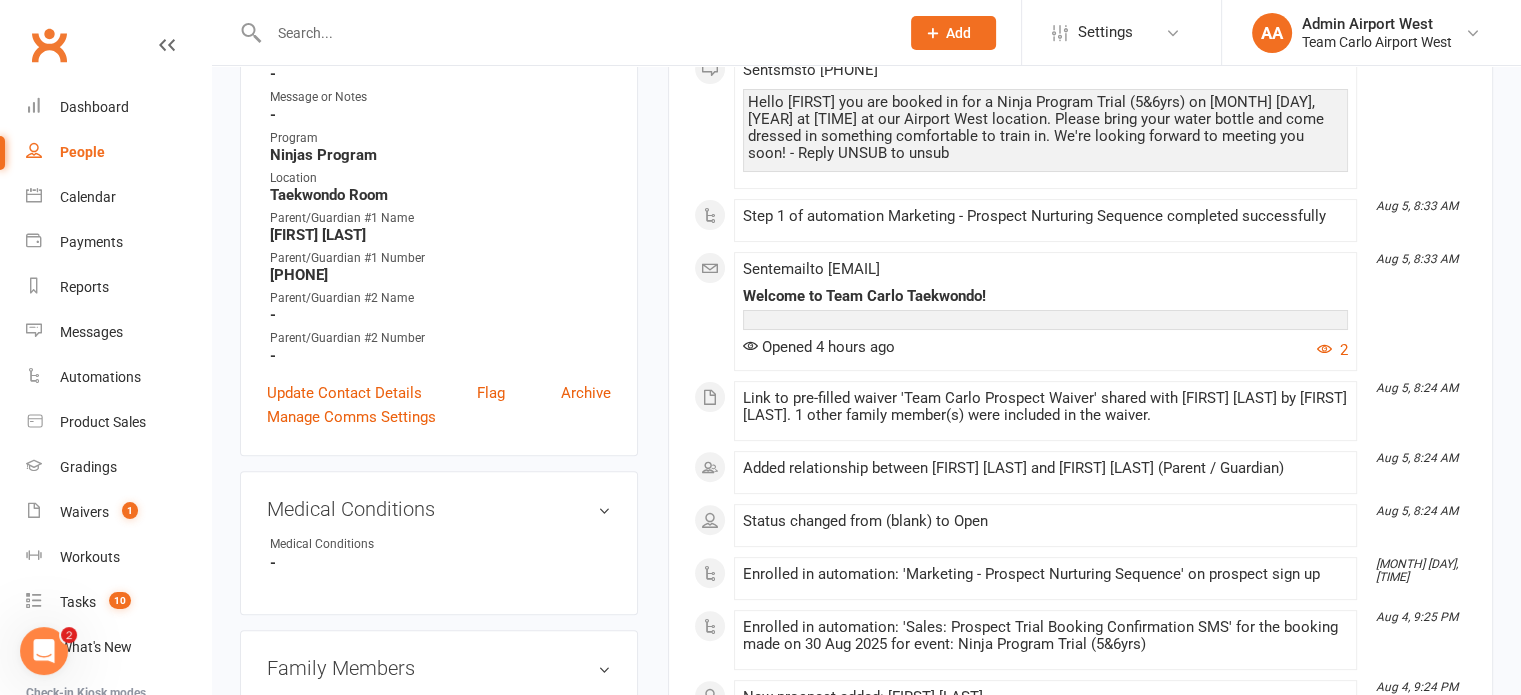 scroll, scrollTop: 800, scrollLeft: 0, axis: vertical 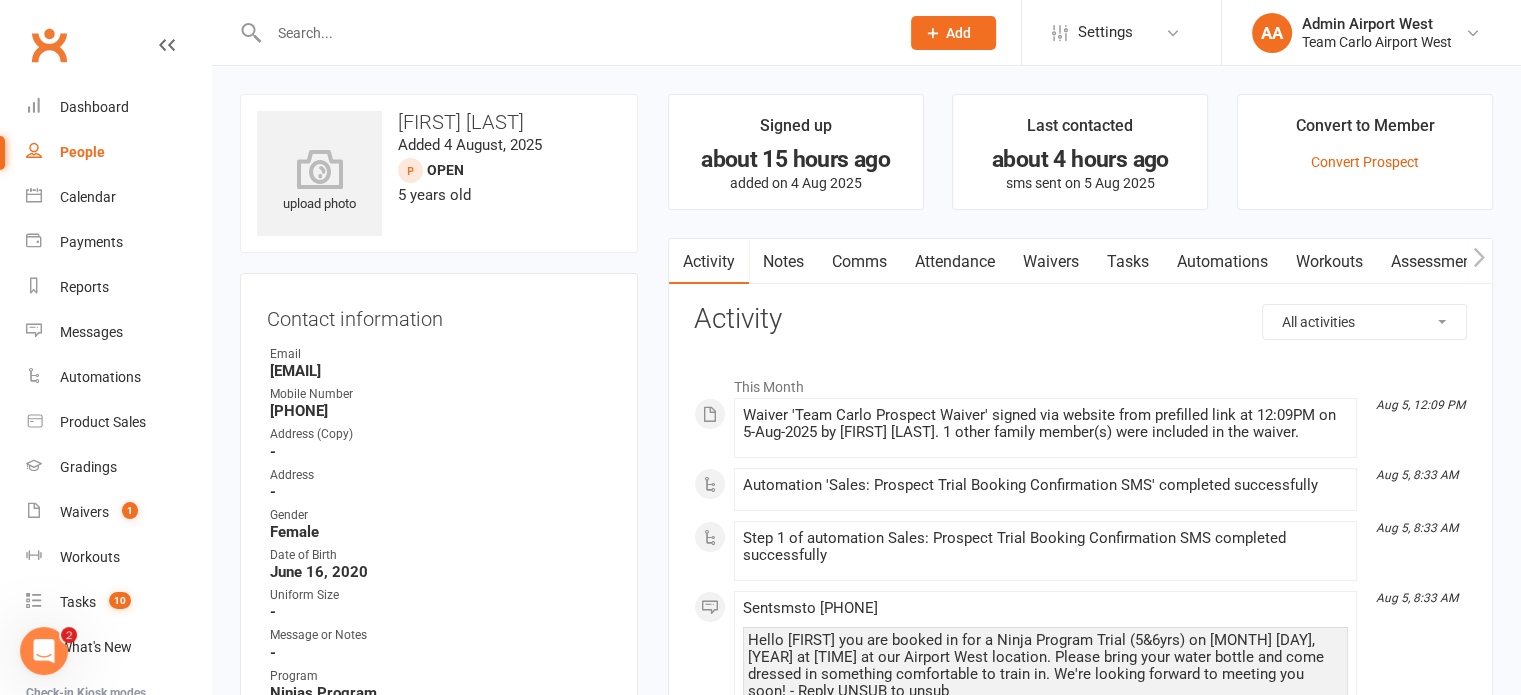 click on "Notes" at bounding box center (783, 262) 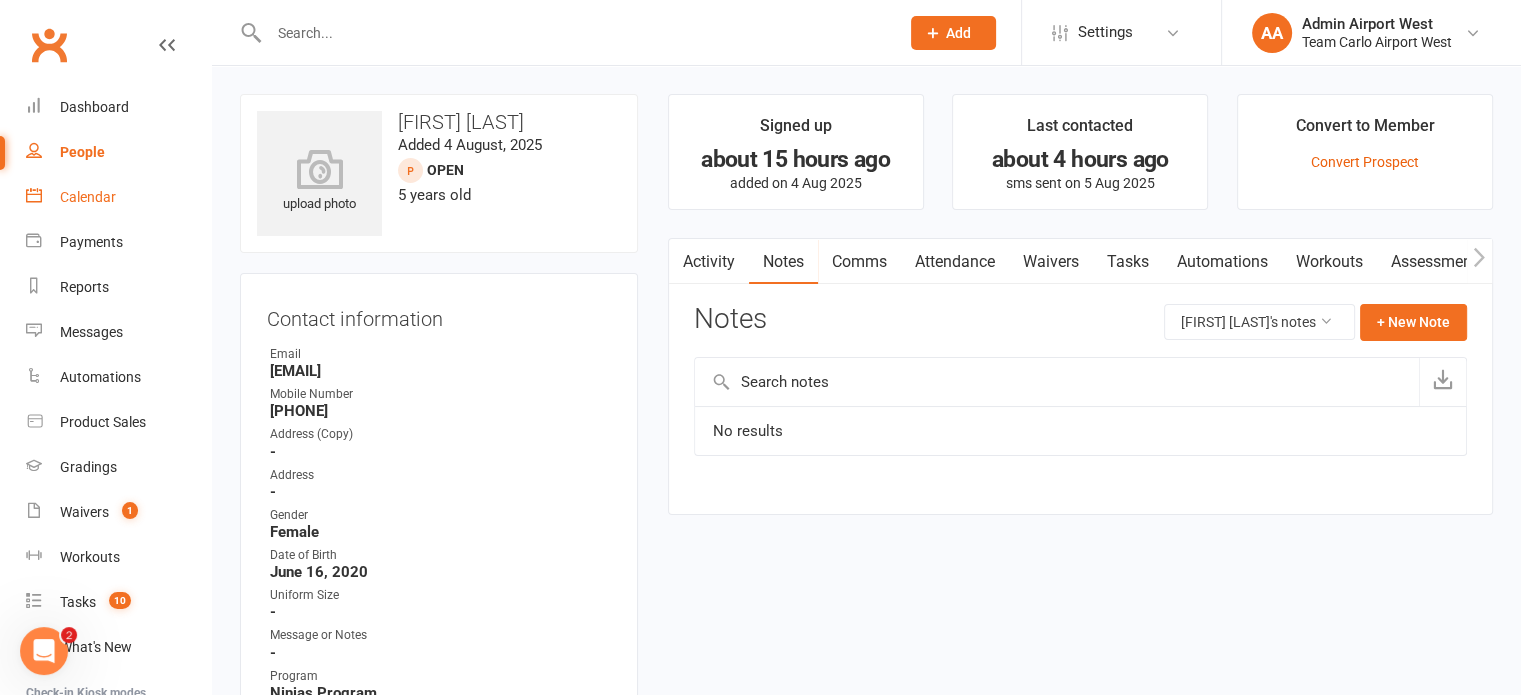 click on "Calendar" at bounding box center (118, 197) 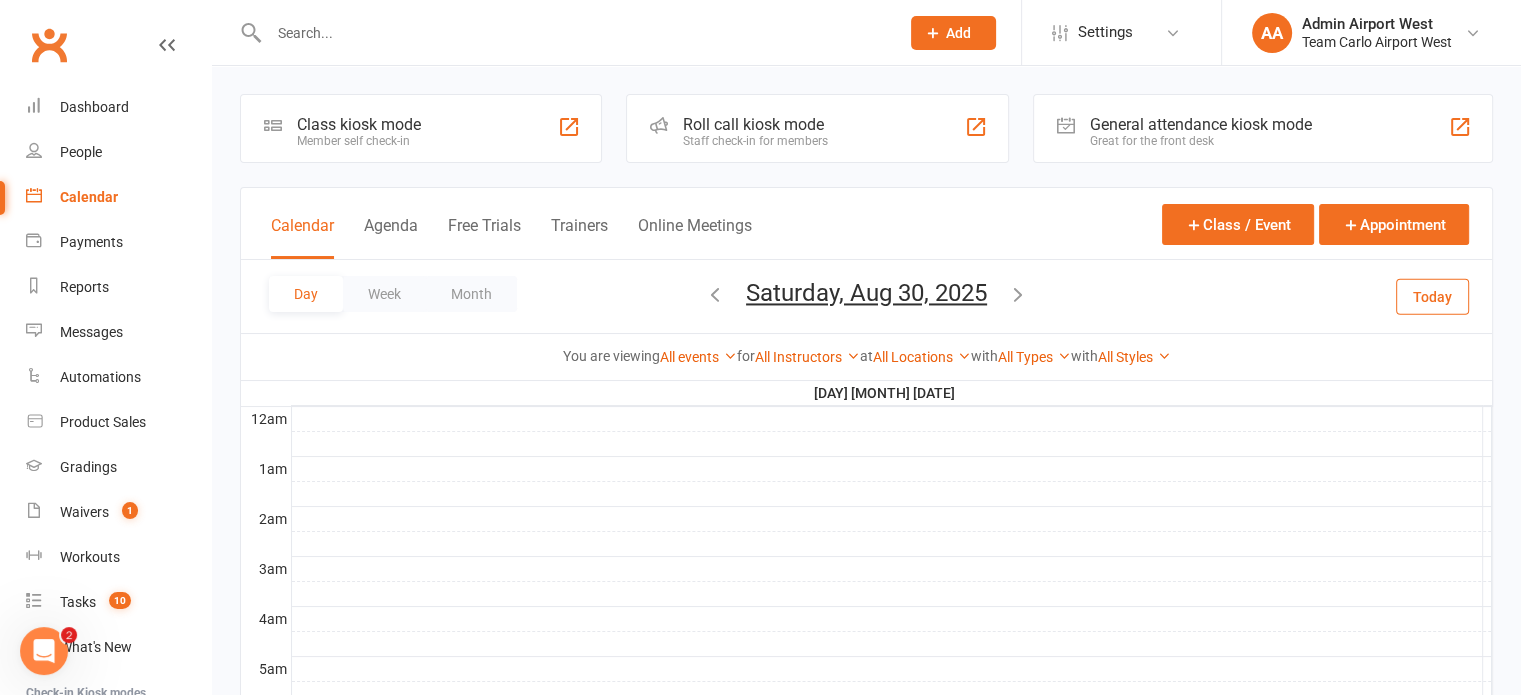 click on "Saturday, Aug 30, 2025" at bounding box center [866, 293] 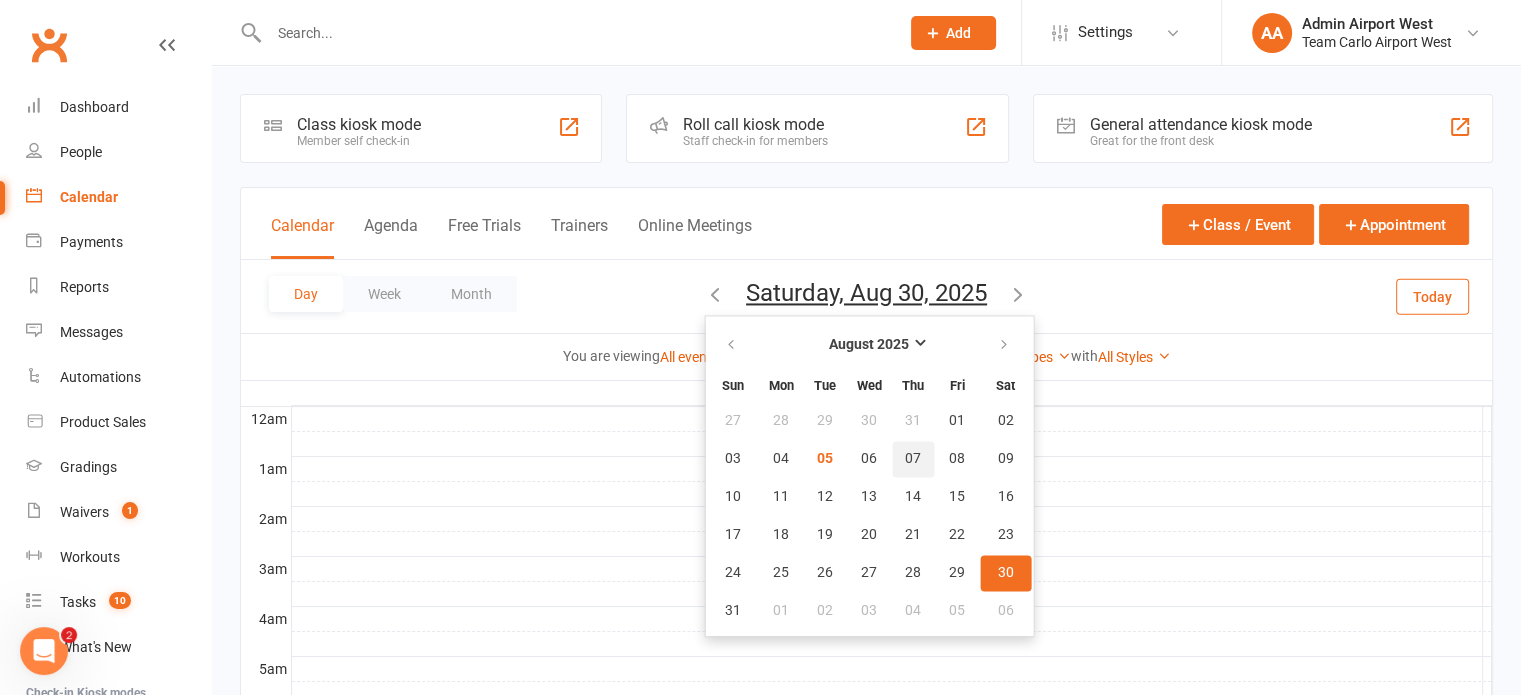 click on "07" at bounding box center (913, 459) 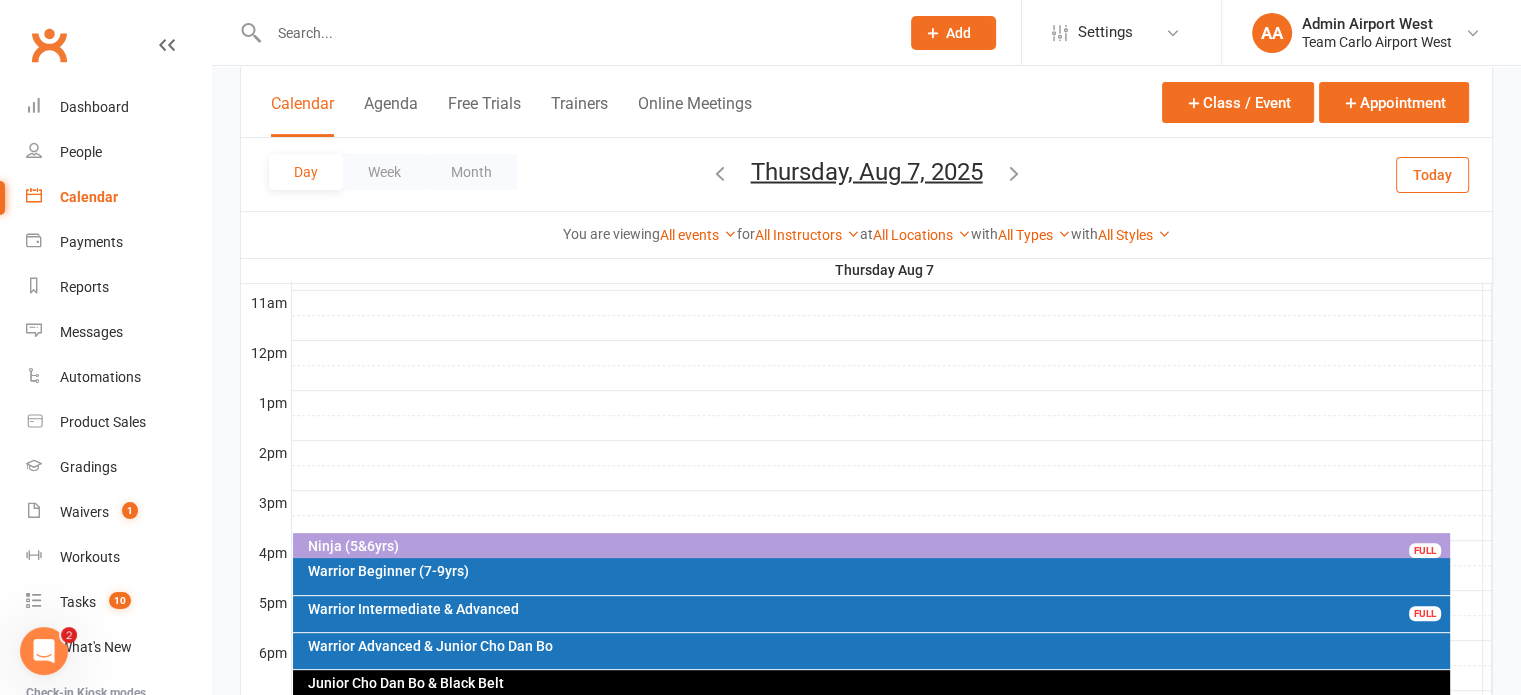 scroll, scrollTop: 700, scrollLeft: 0, axis: vertical 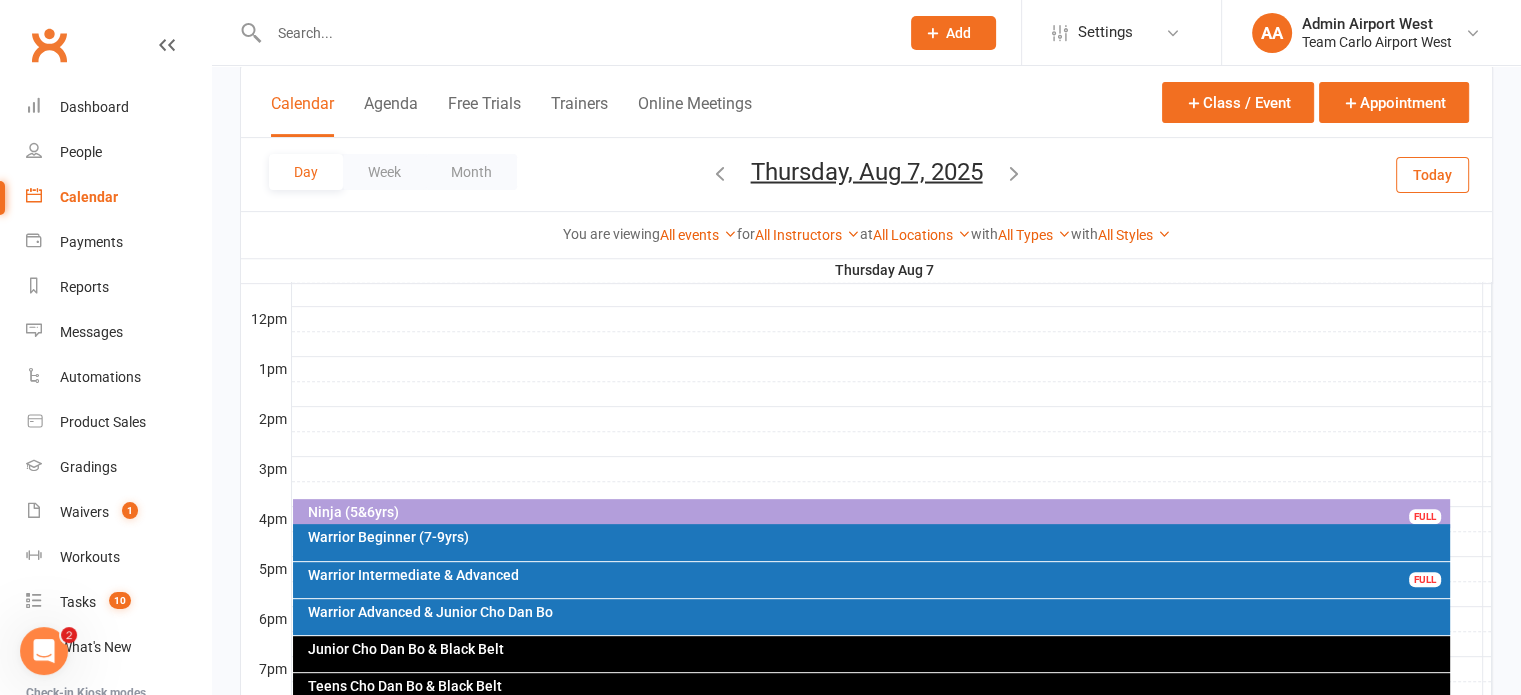 click on "Ninja (5&6yrs)" at bounding box center (876, 512) 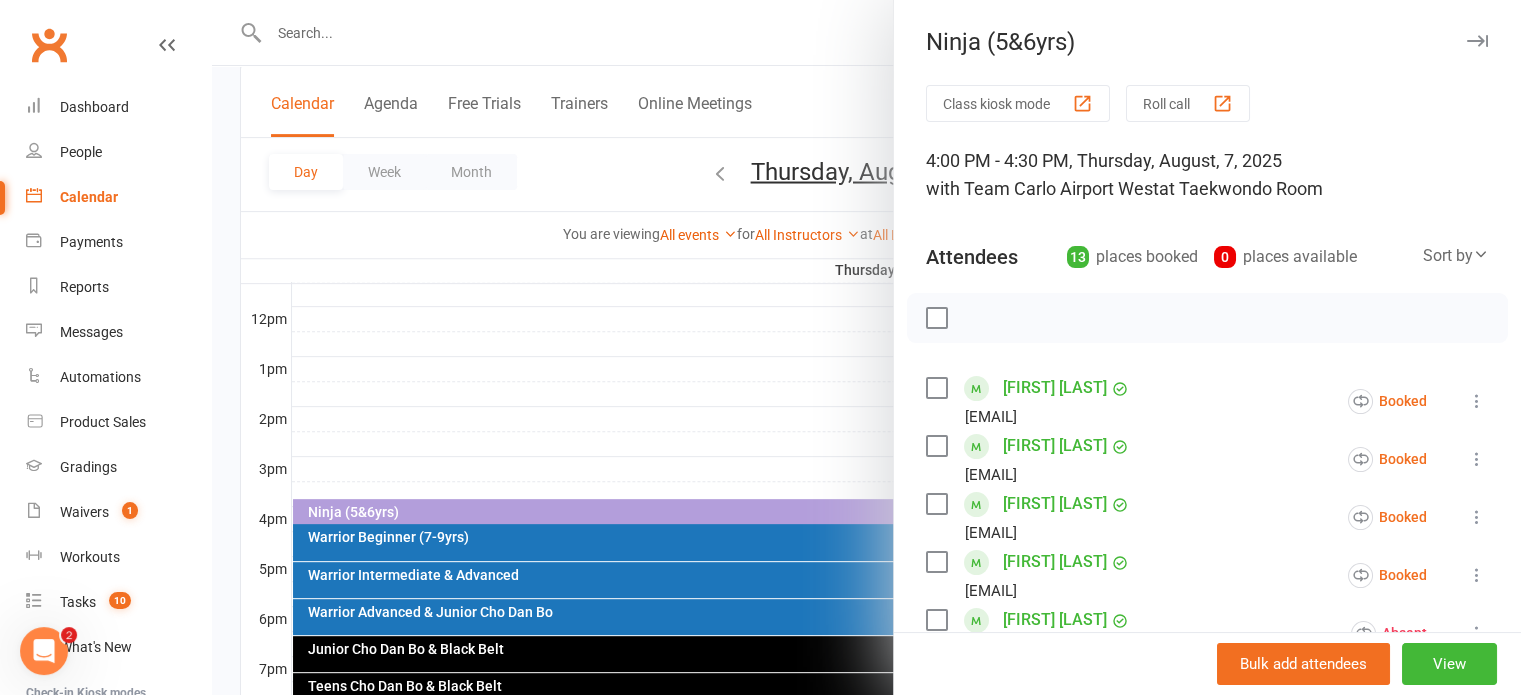 click at bounding box center [866, 347] 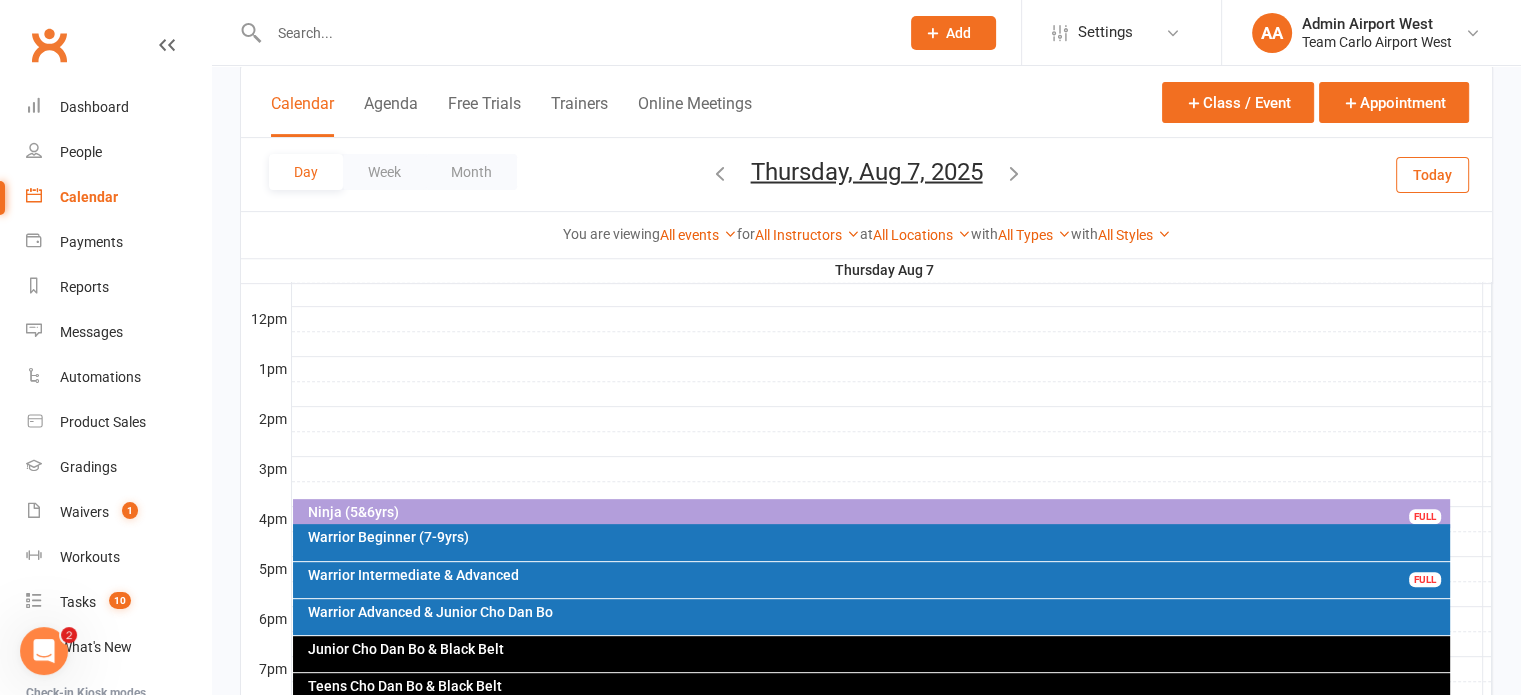 click at bounding box center (1014, 172) 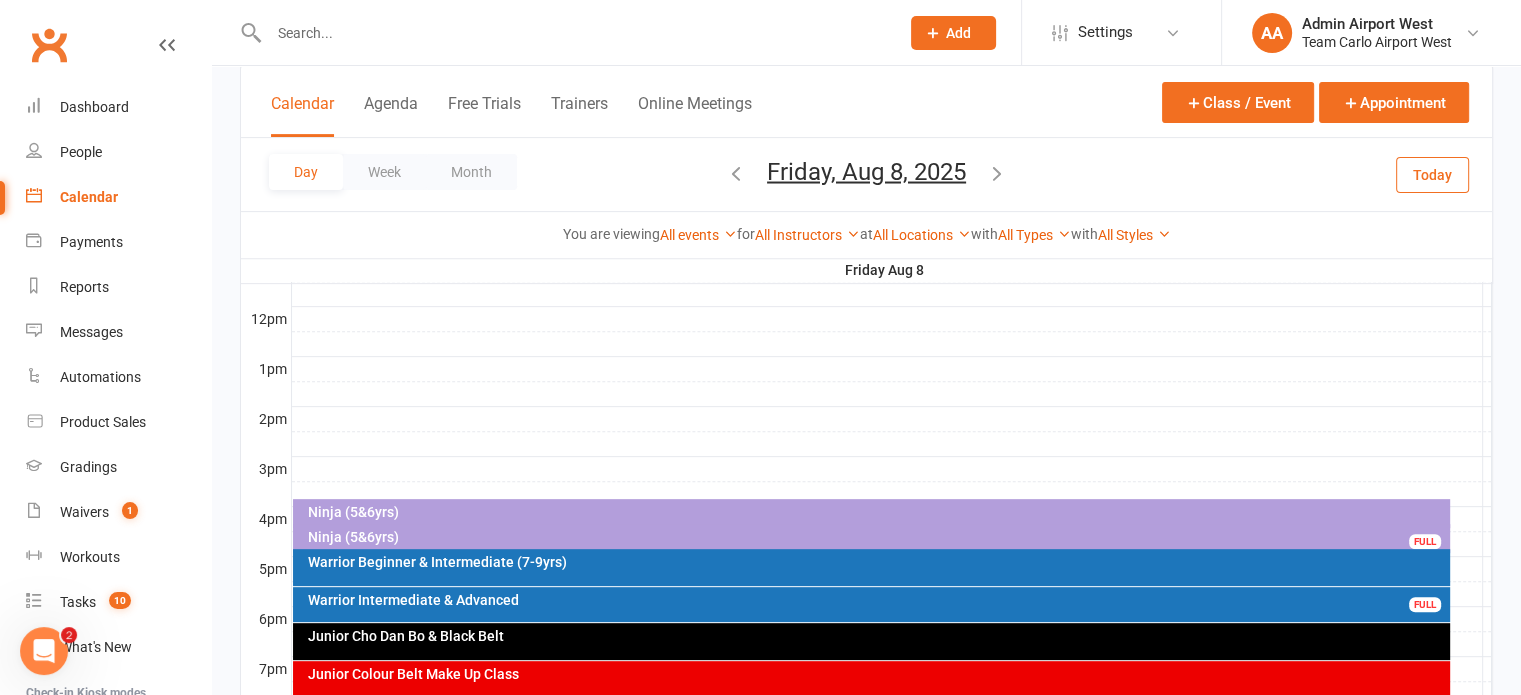 click on "Ninja (5&6yrs)" at bounding box center (876, 512) 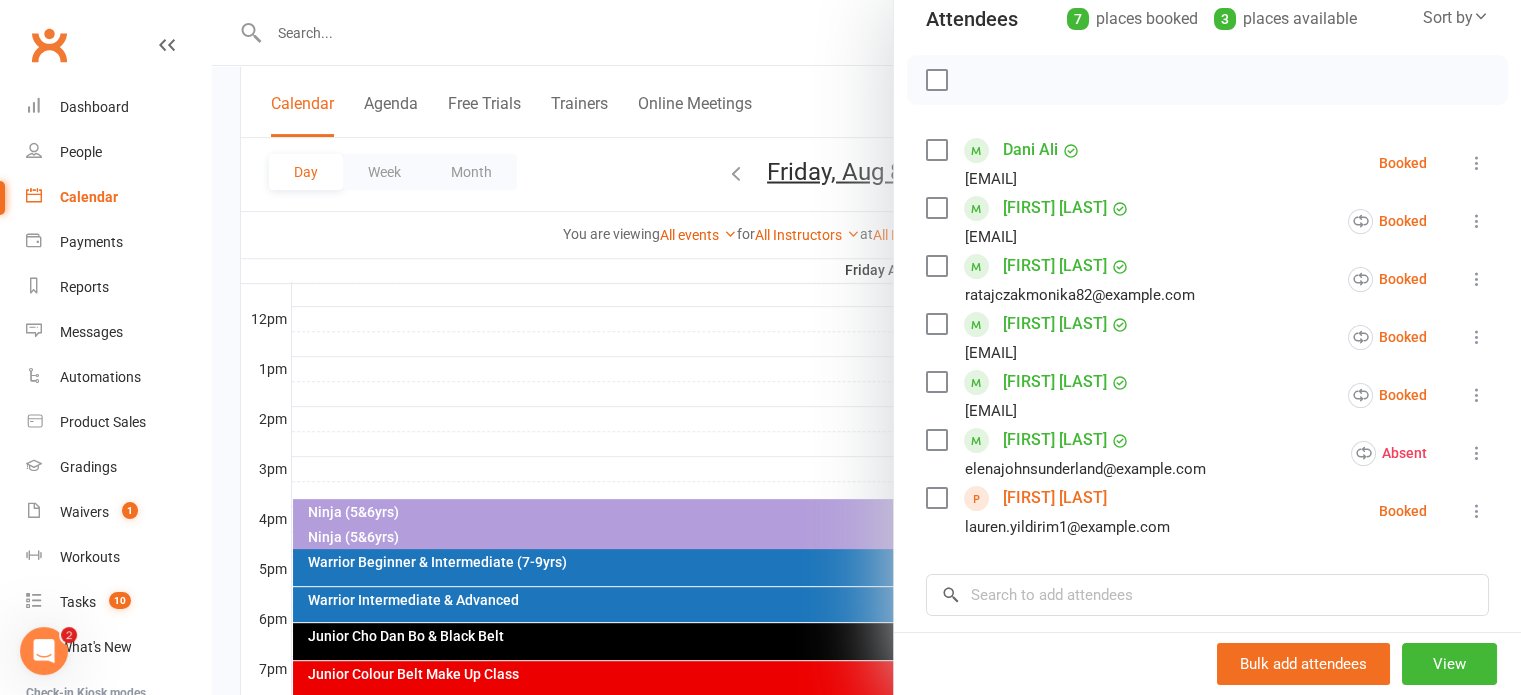 scroll, scrollTop: 500, scrollLeft: 0, axis: vertical 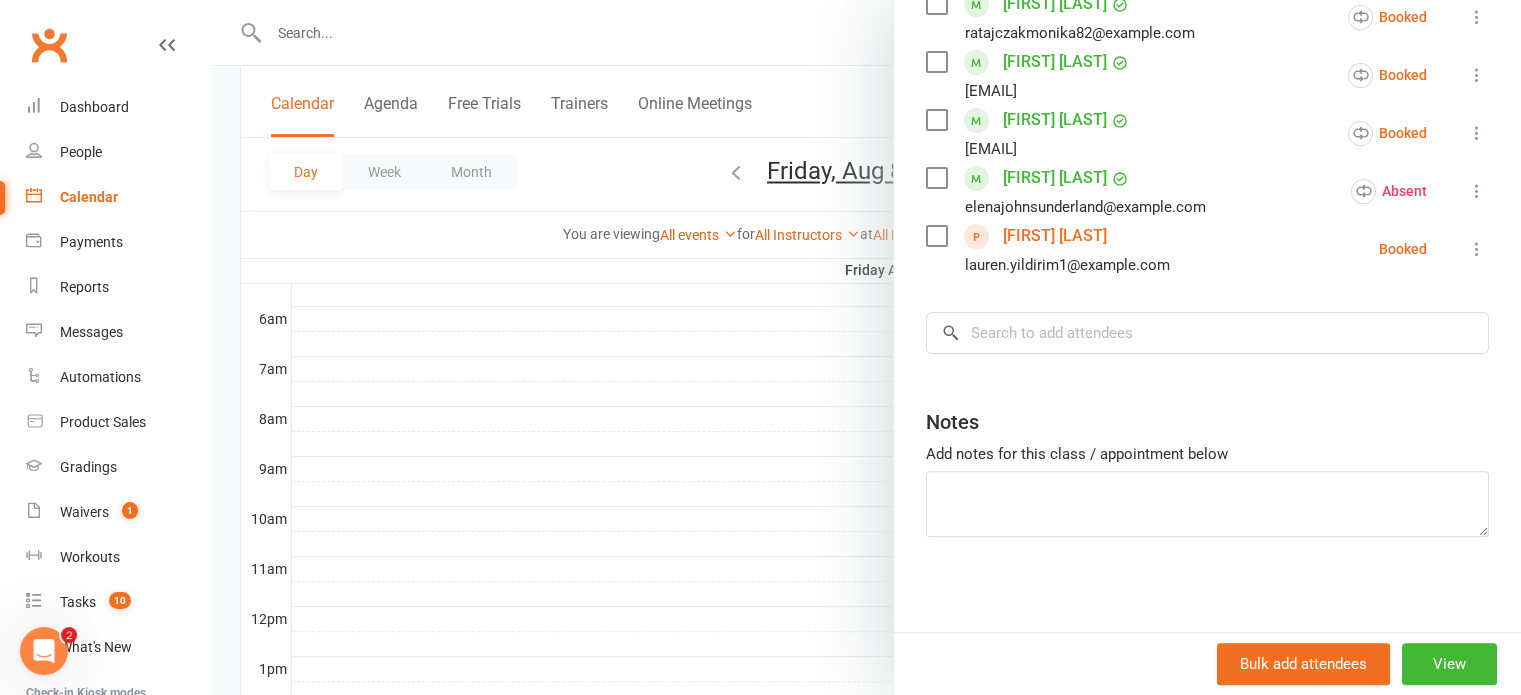 click at bounding box center [866, 347] 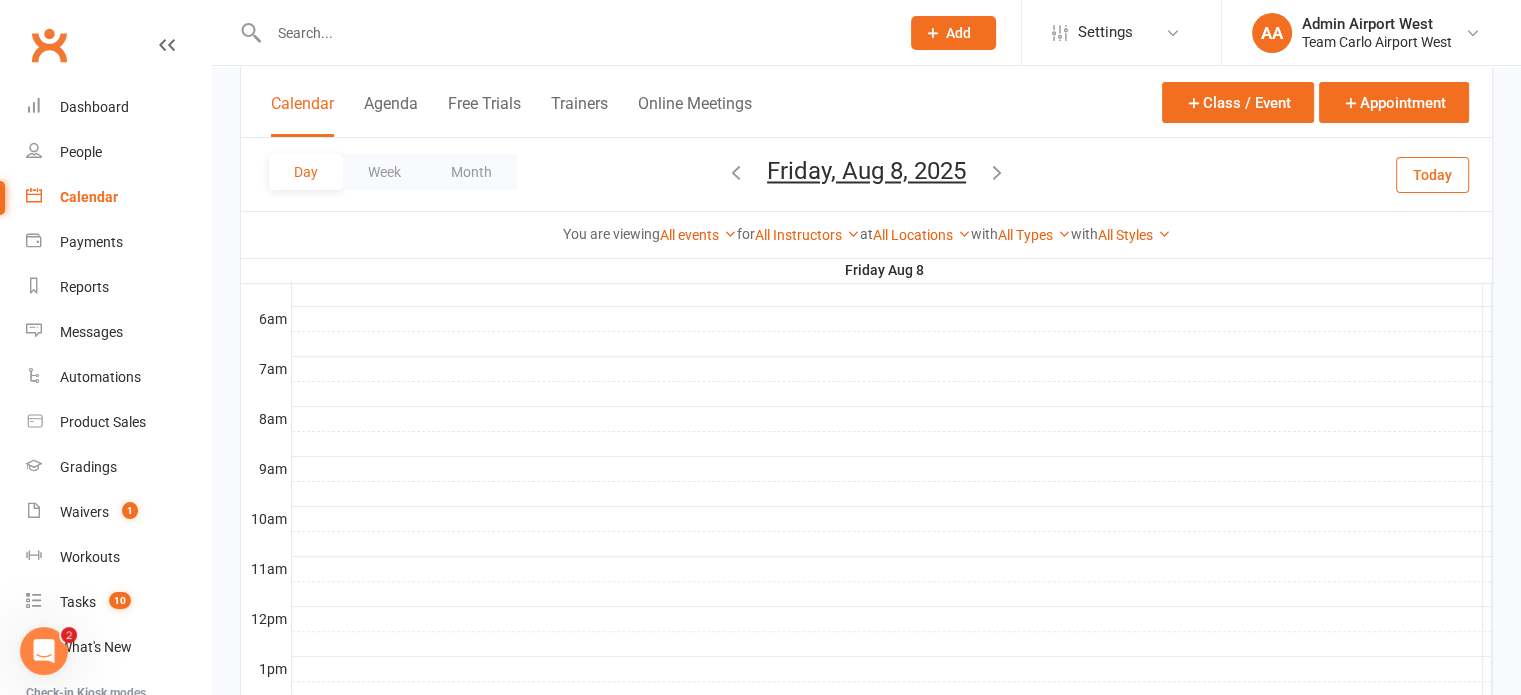 click on "Friday, Aug 8, 2025" at bounding box center [866, 171] 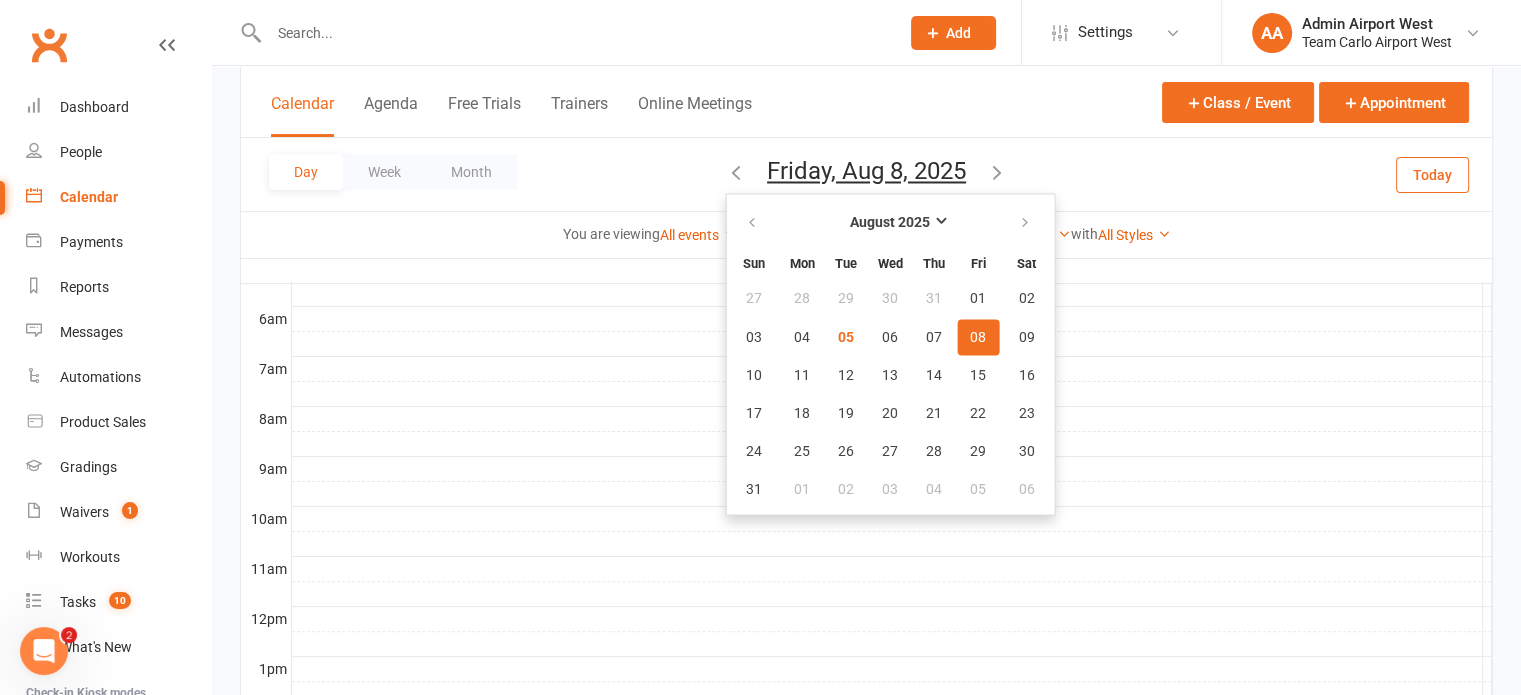 click on "08" at bounding box center (978, 337) 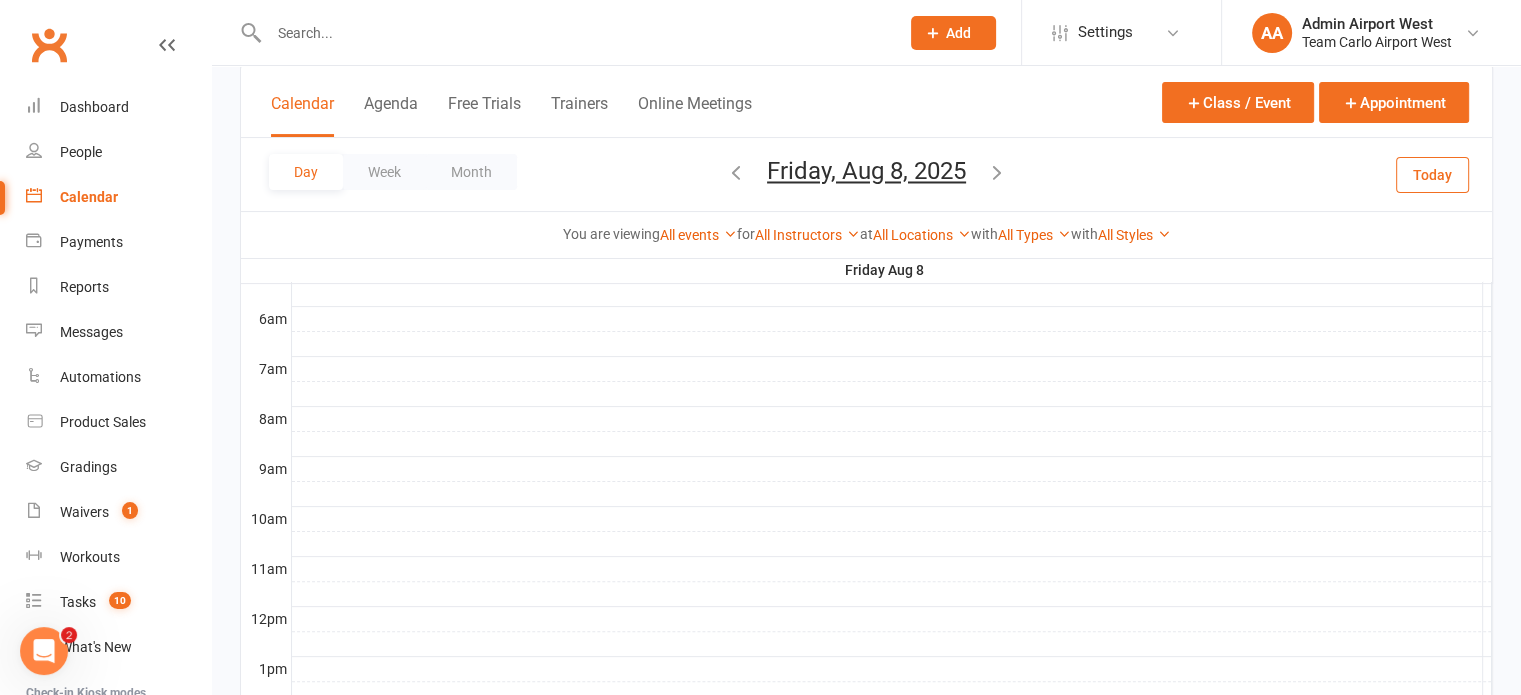 click on "Friday, Aug 8, 2025" at bounding box center (866, 171) 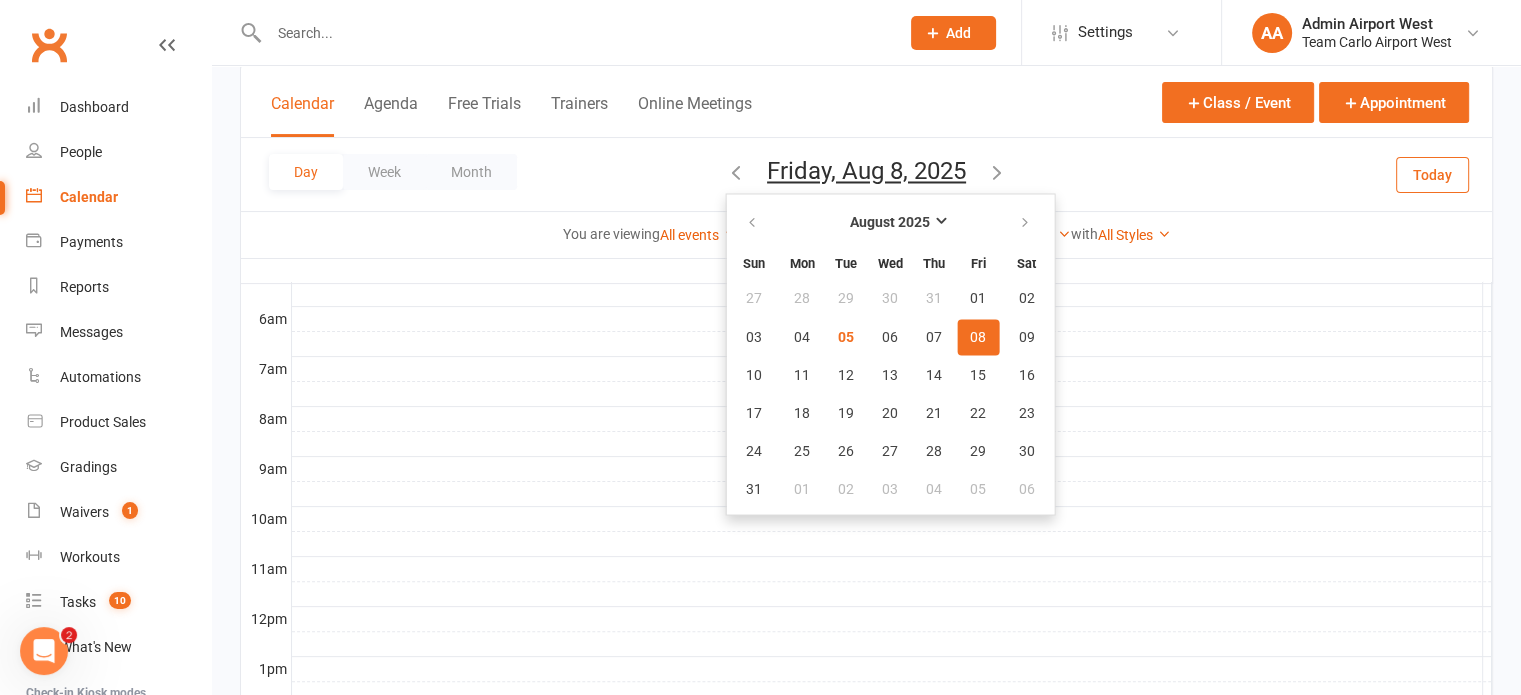 click on "08" at bounding box center [978, 337] 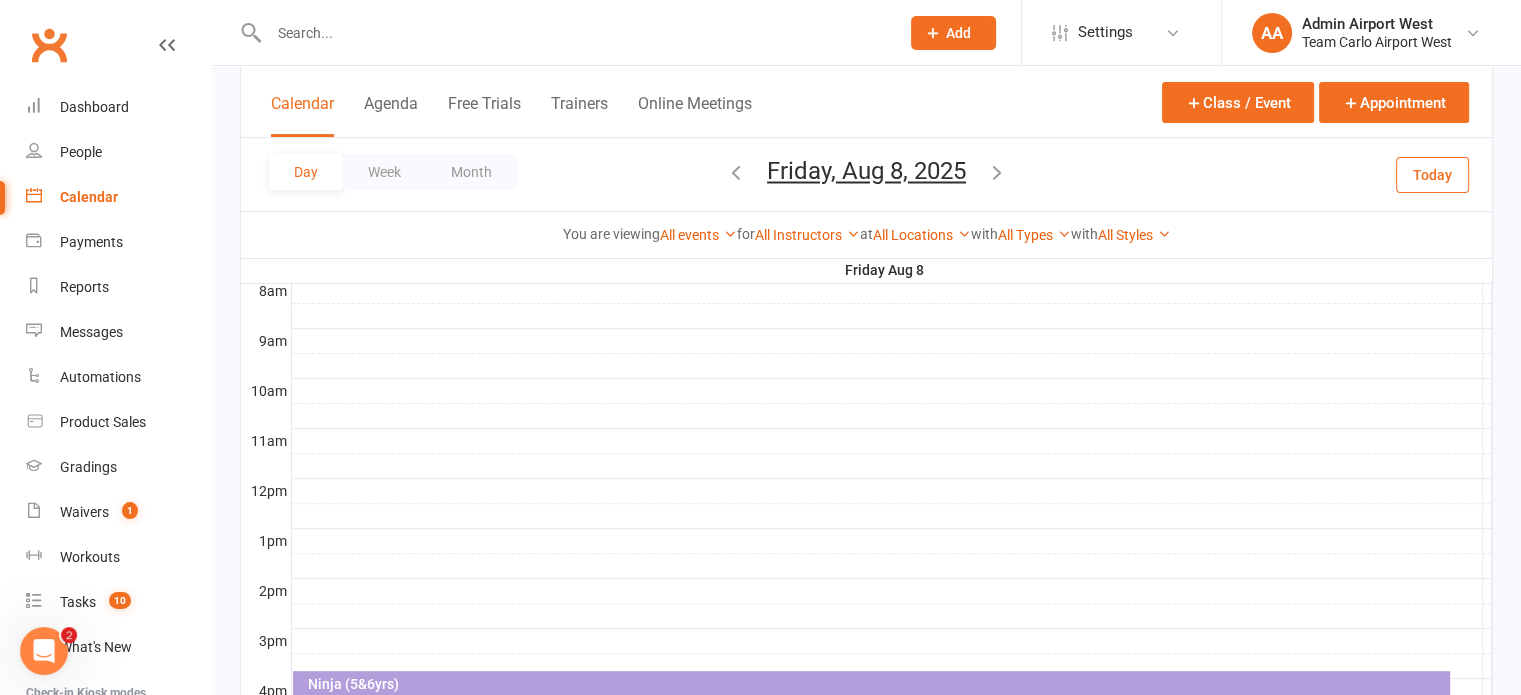 scroll, scrollTop: 800, scrollLeft: 0, axis: vertical 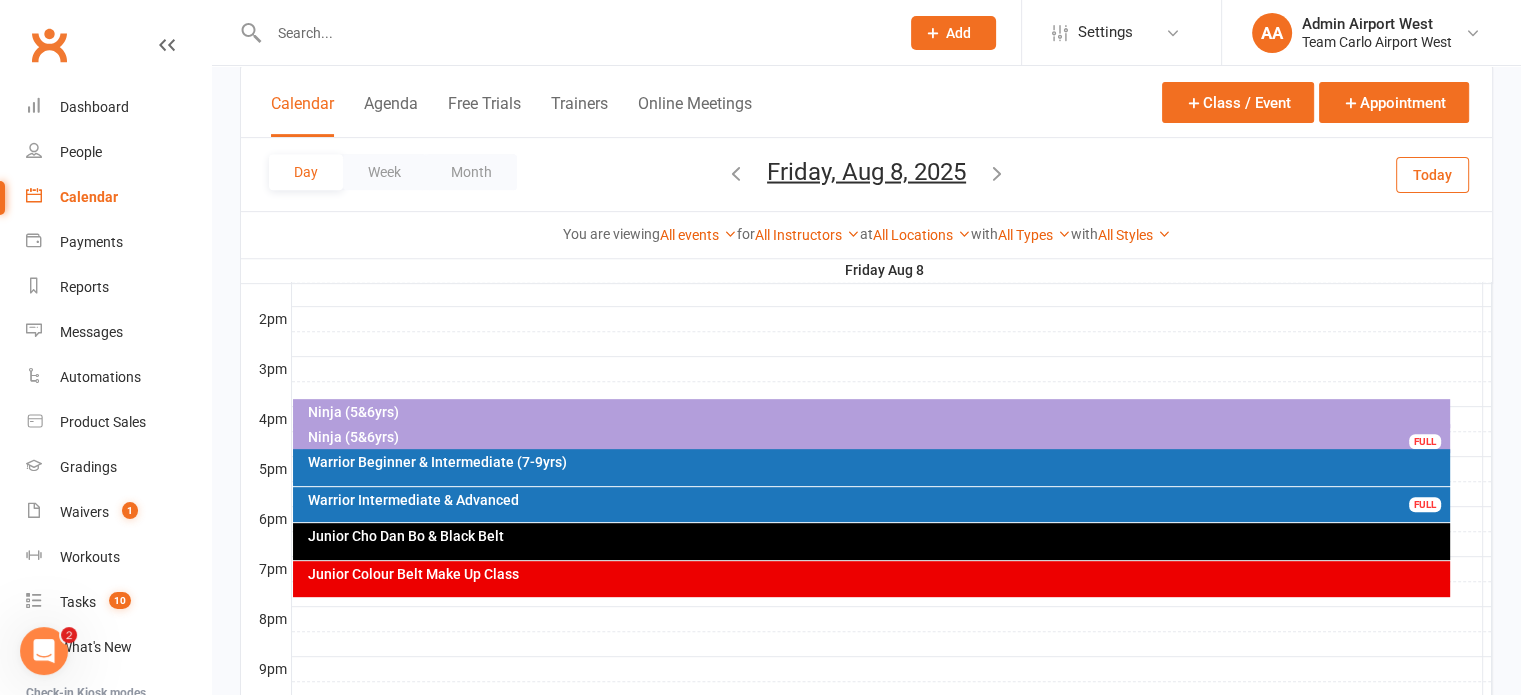 click on "Ninja (5&6yrs)" at bounding box center (876, 437) 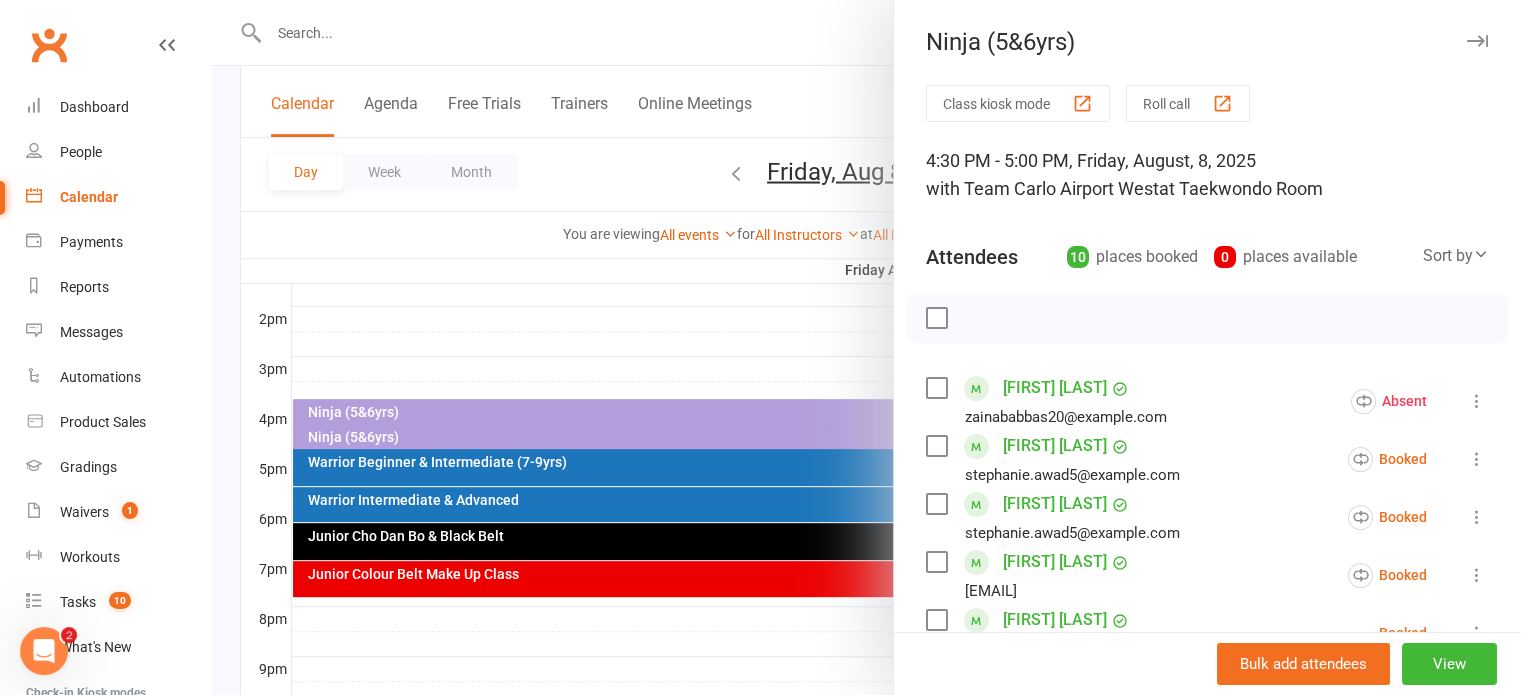 click at bounding box center (866, 347) 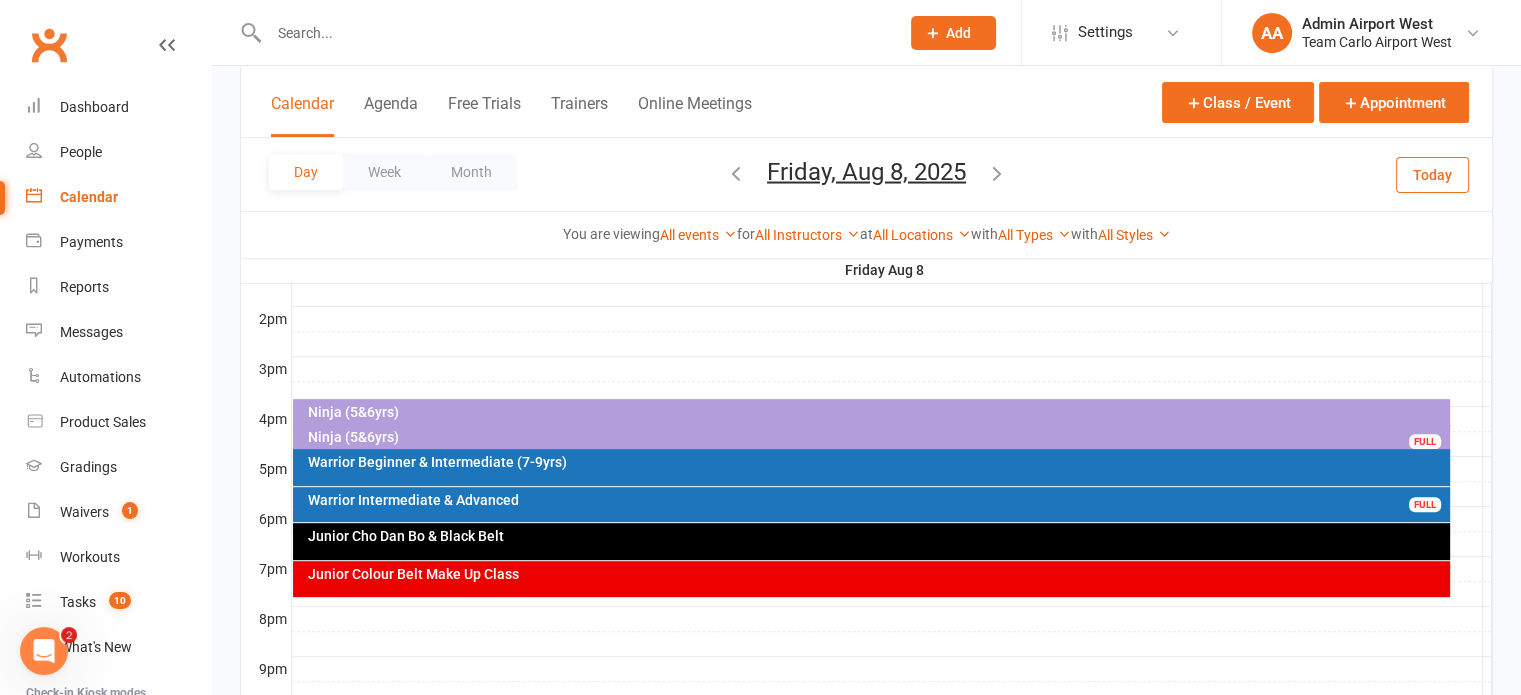click on "Ninja (5&6yrs)" at bounding box center (876, 437) 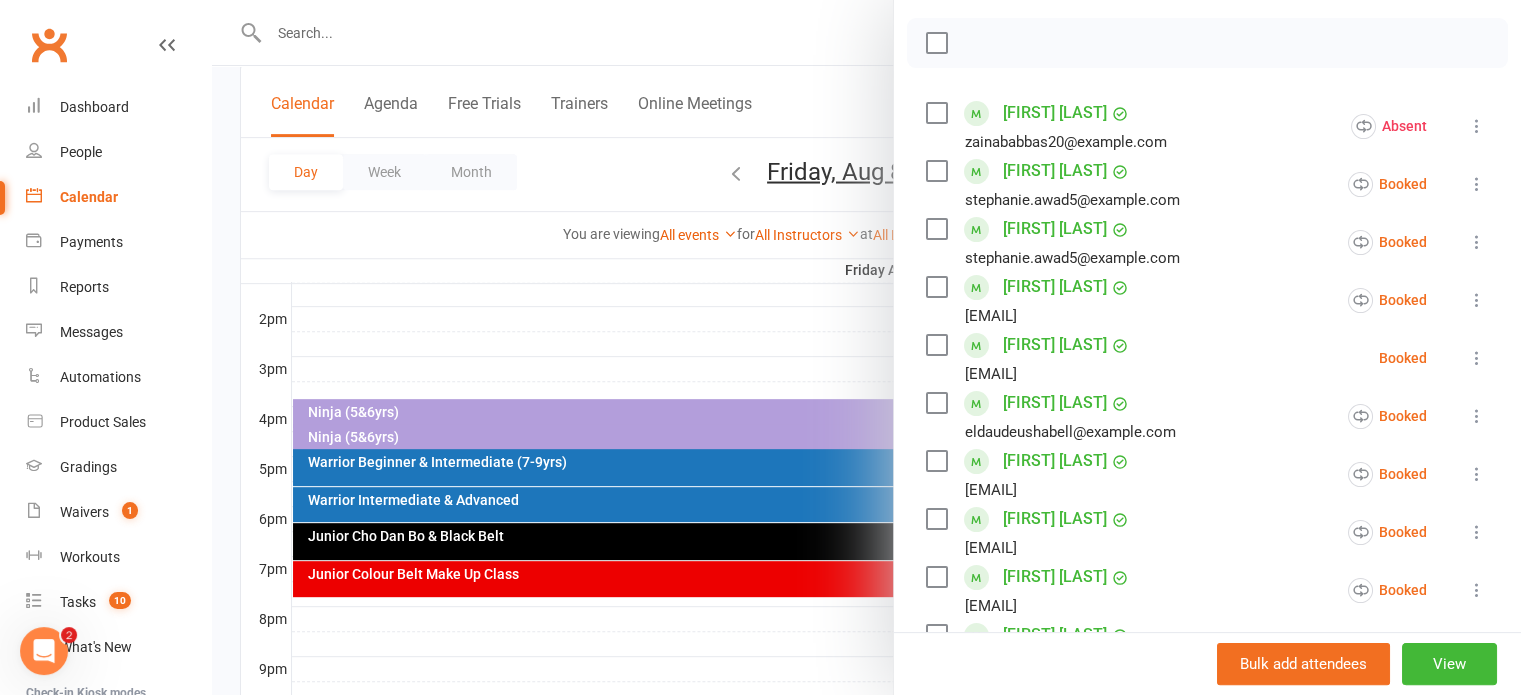 scroll, scrollTop: 0, scrollLeft: 0, axis: both 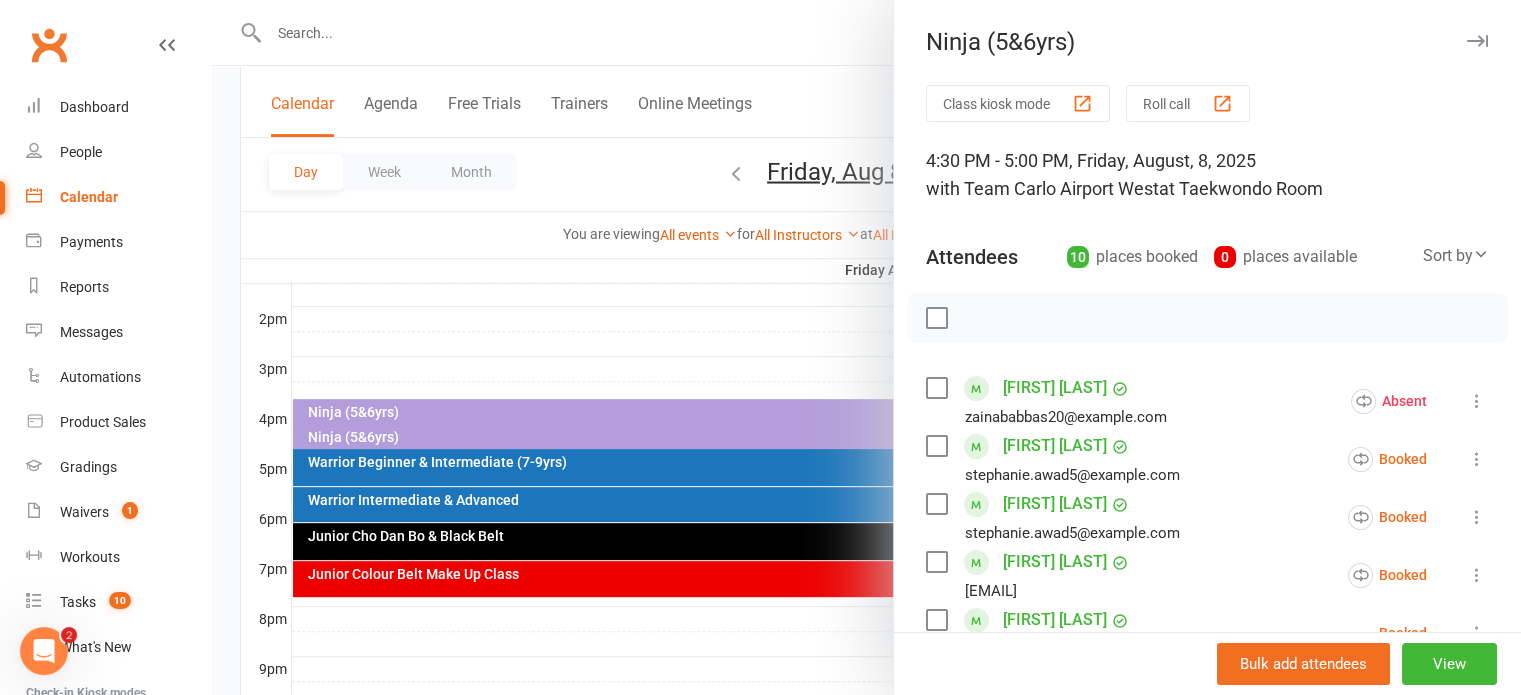 click at bounding box center [866, 347] 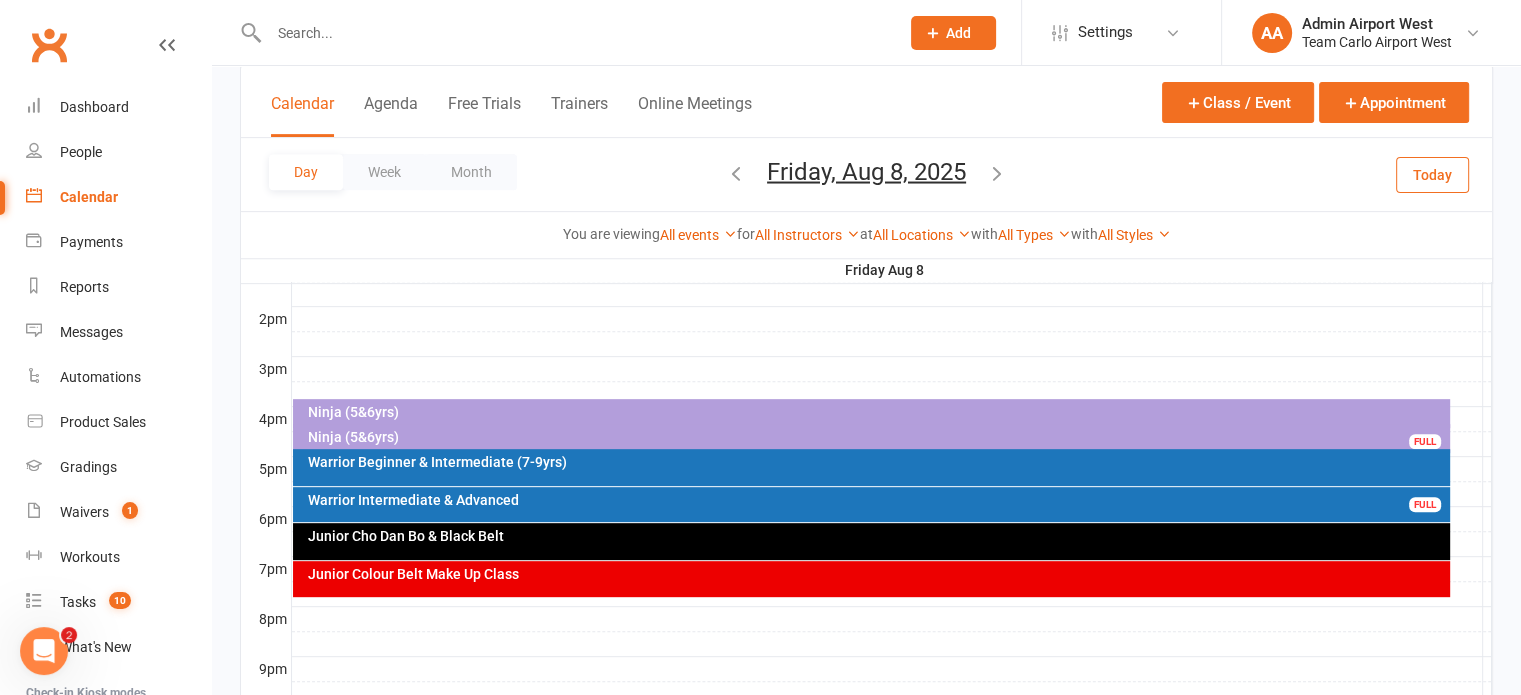 click on "Warrior Beginner & Intermediate (7-9yrs)" at bounding box center [876, 462] 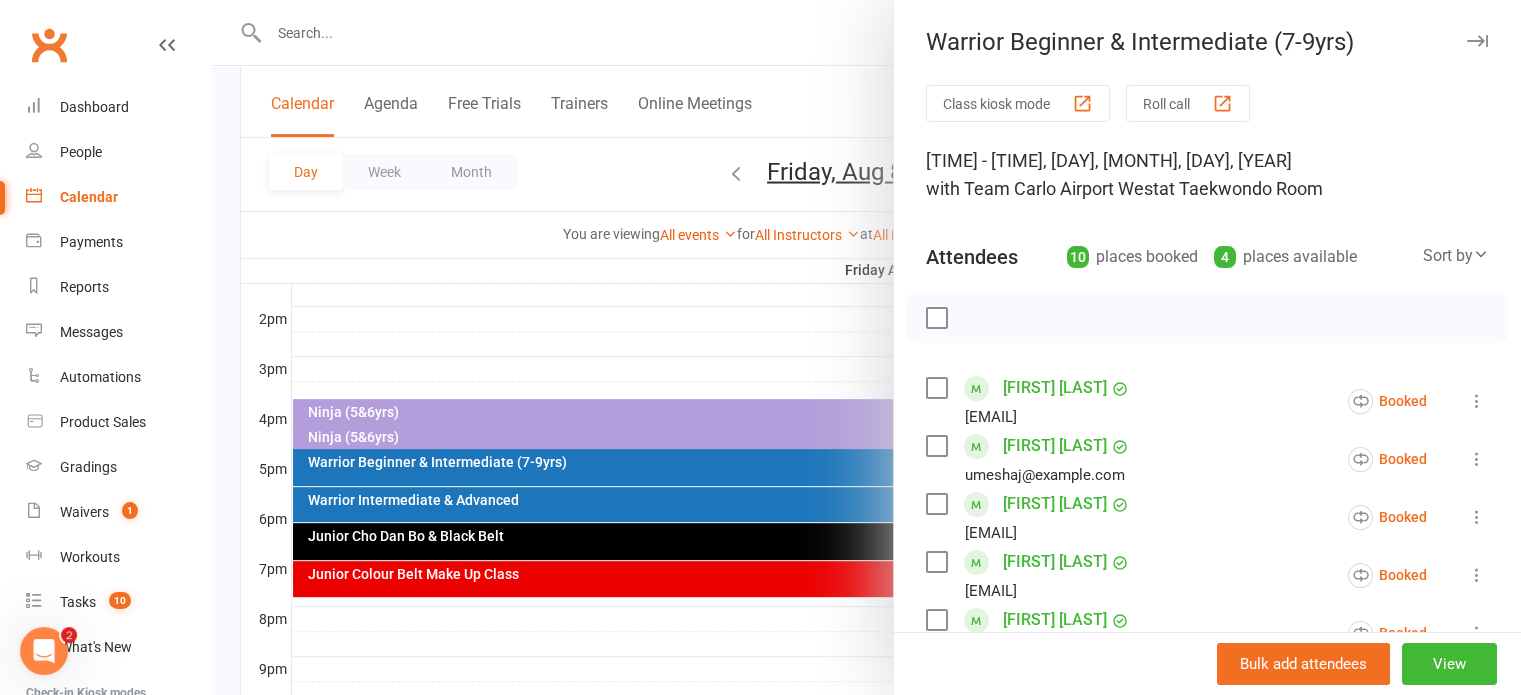 click at bounding box center [866, 347] 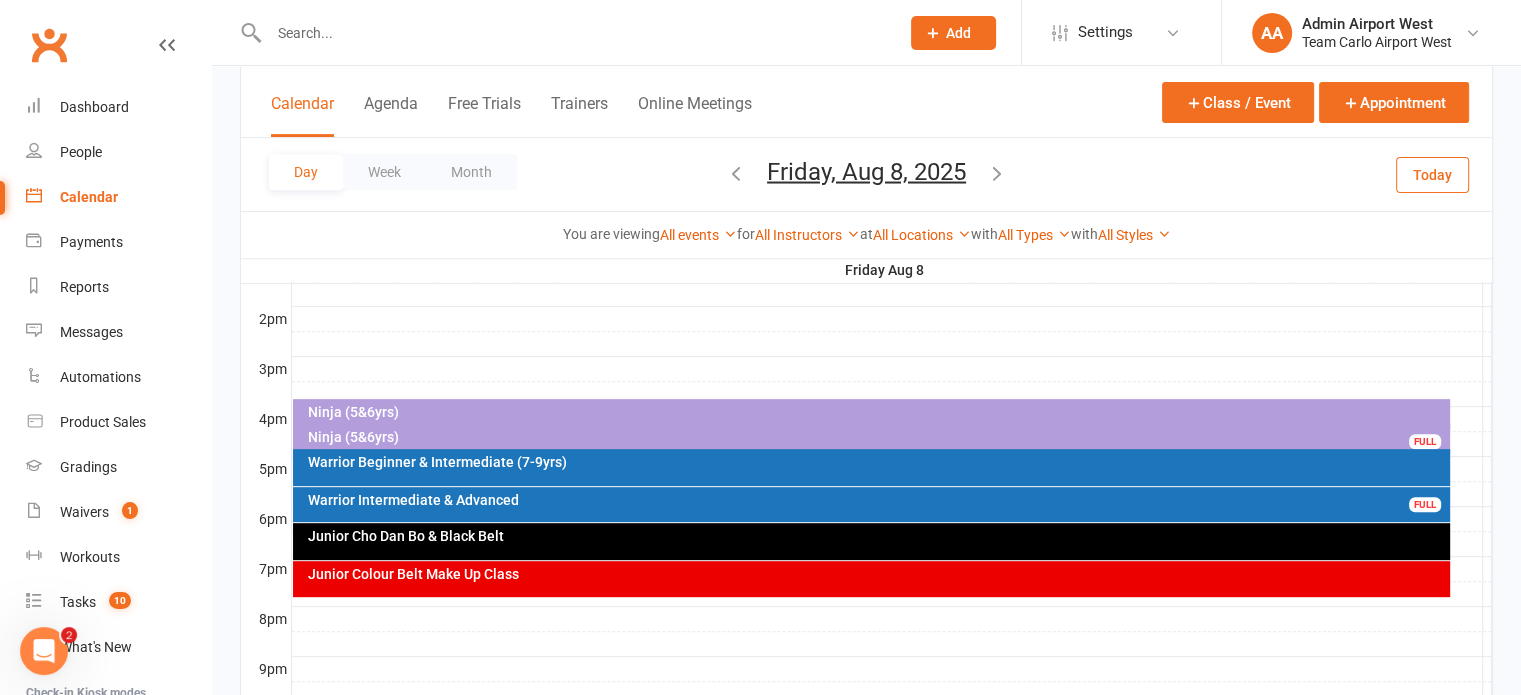 click on "Friday, Aug 8, 2025" at bounding box center [866, 171] 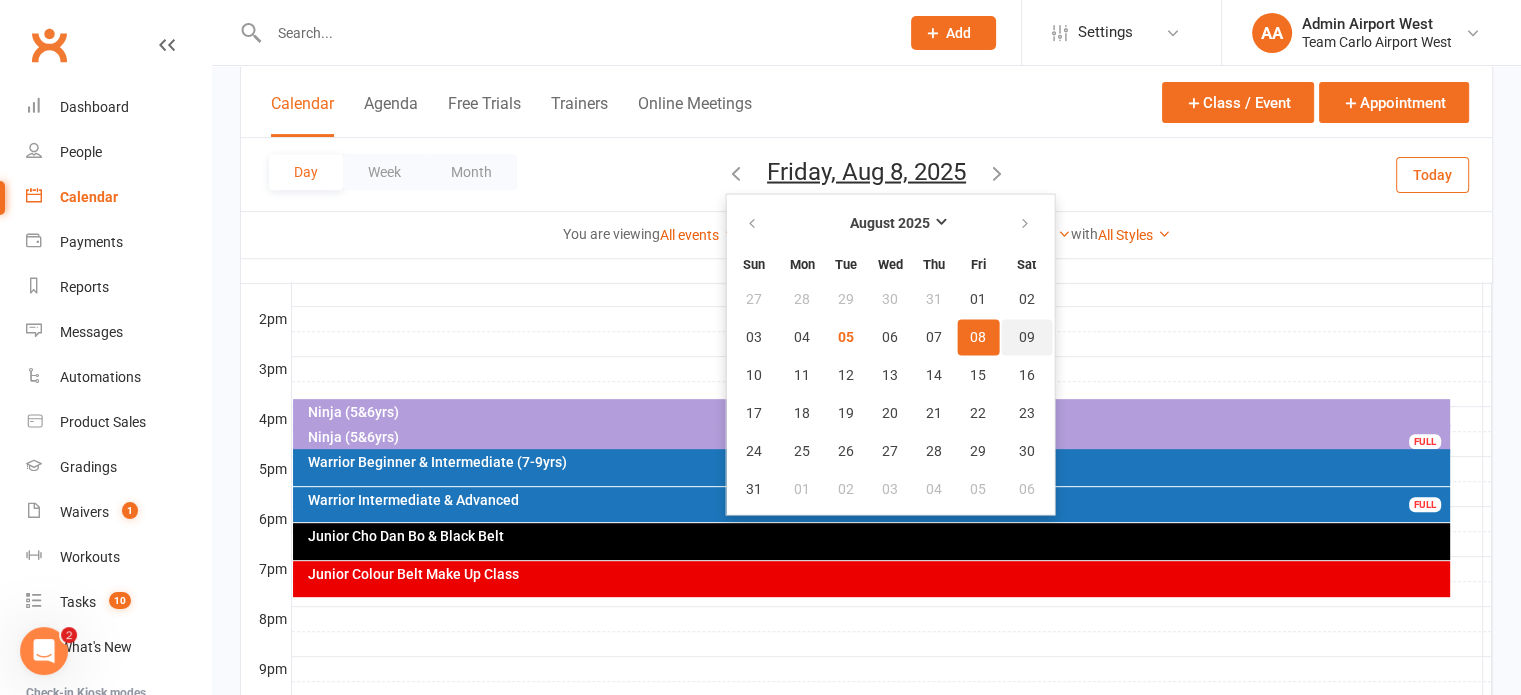 click on "09" at bounding box center (1026, 337) 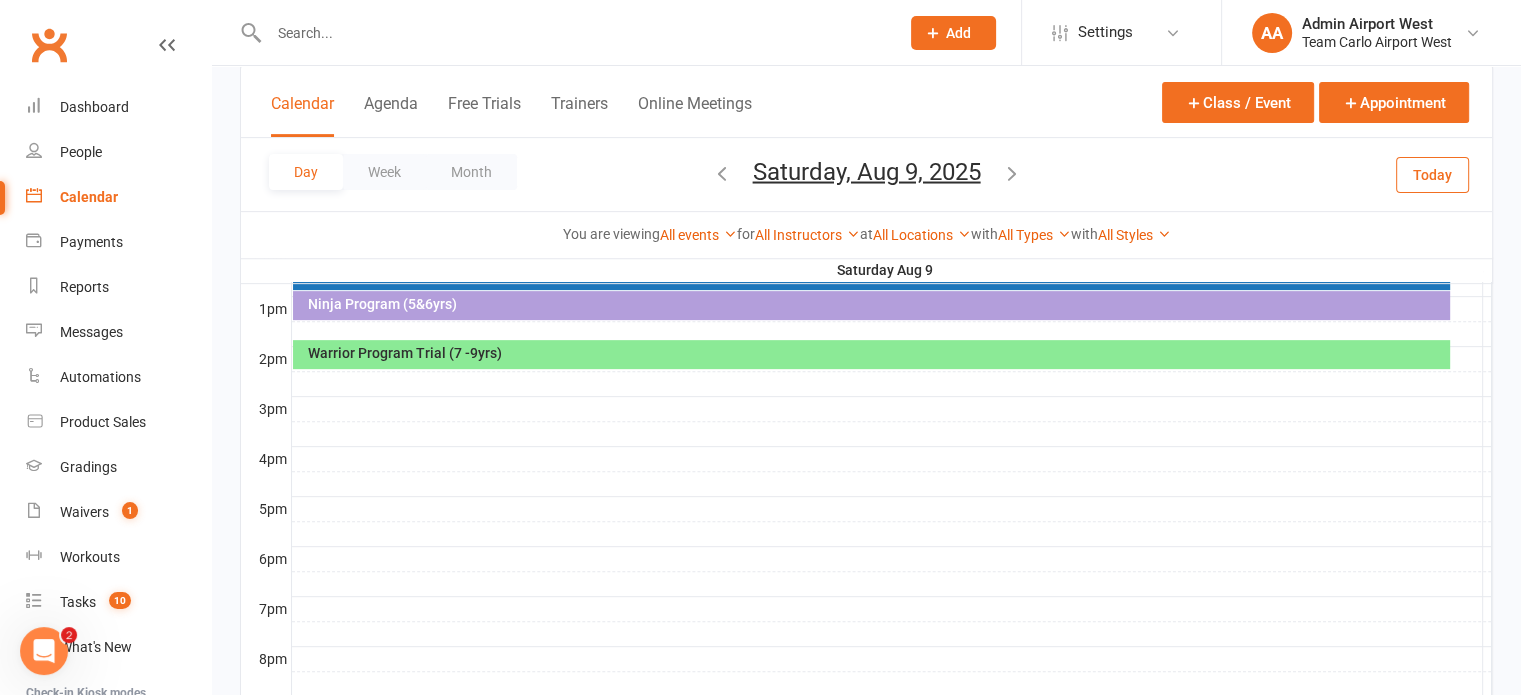 scroll, scrollTop: 459, scrollLeft: 0, axis: vertical 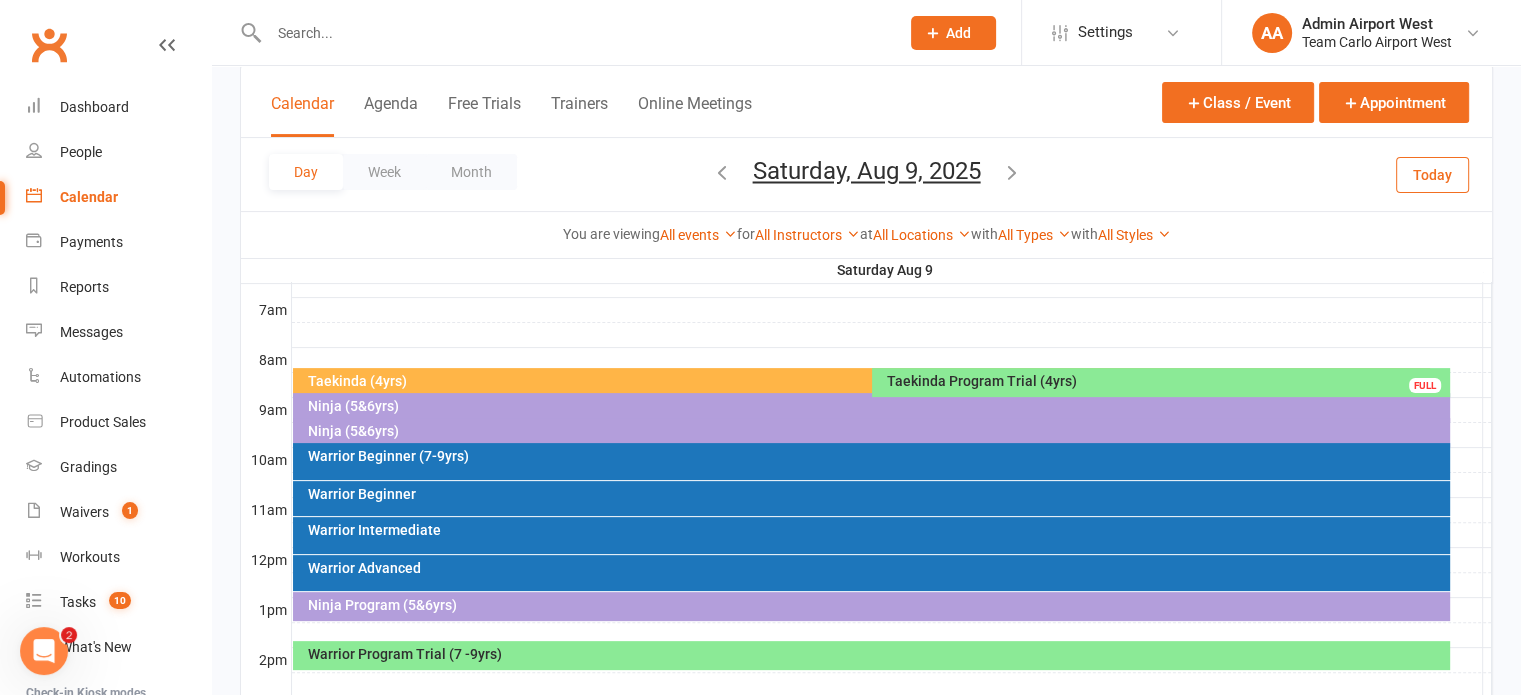 click on "Ninja (5&6yrs)" at bounding box center (876, 431) 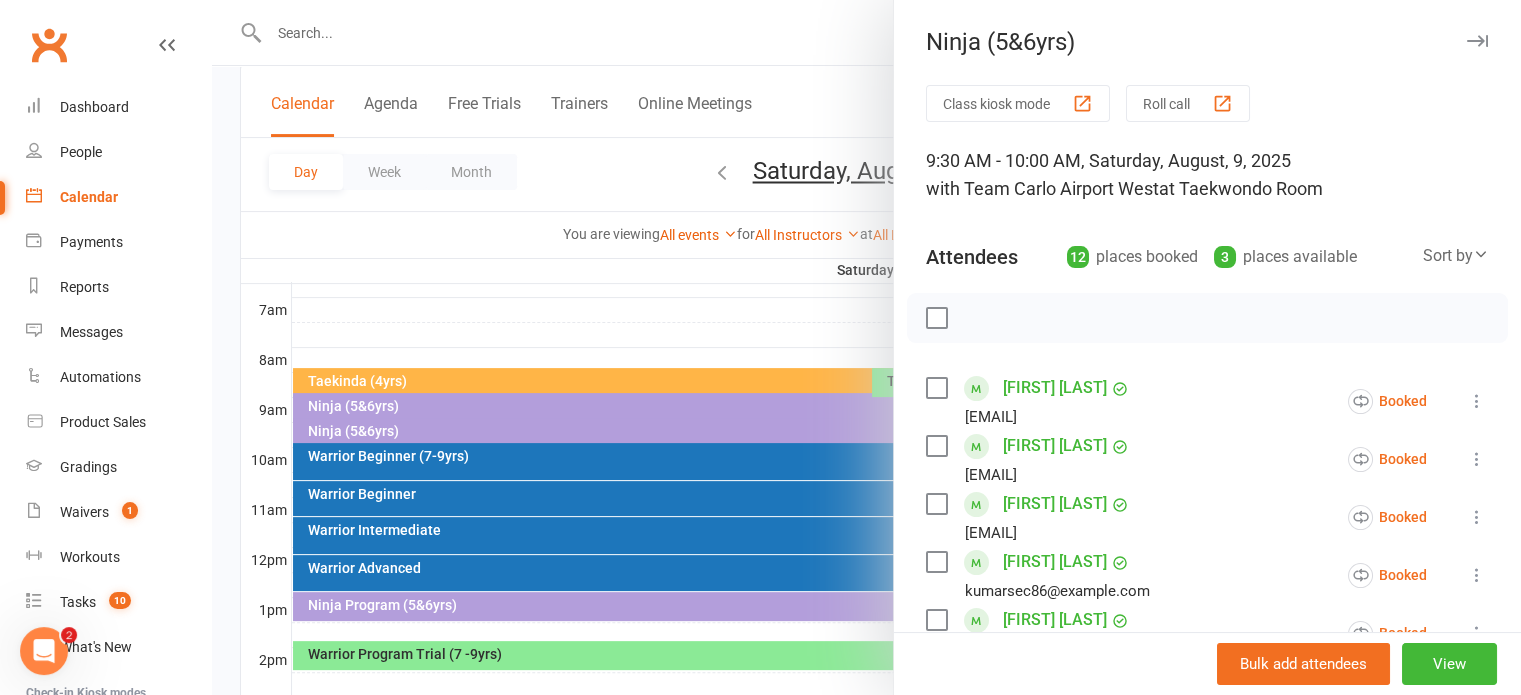 click at bounding box center [866, 347] 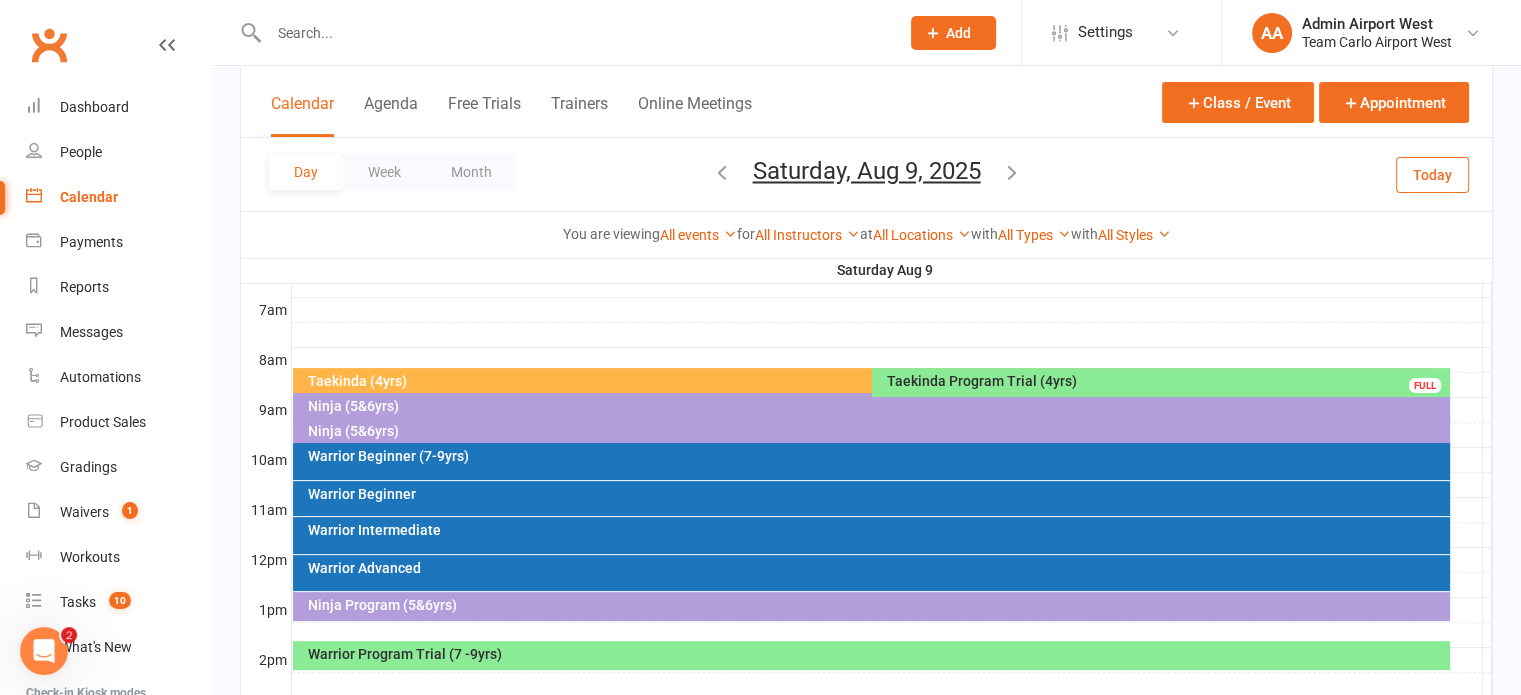click on "Ninja (5&6yrs)" at bounding box center (876, 406) 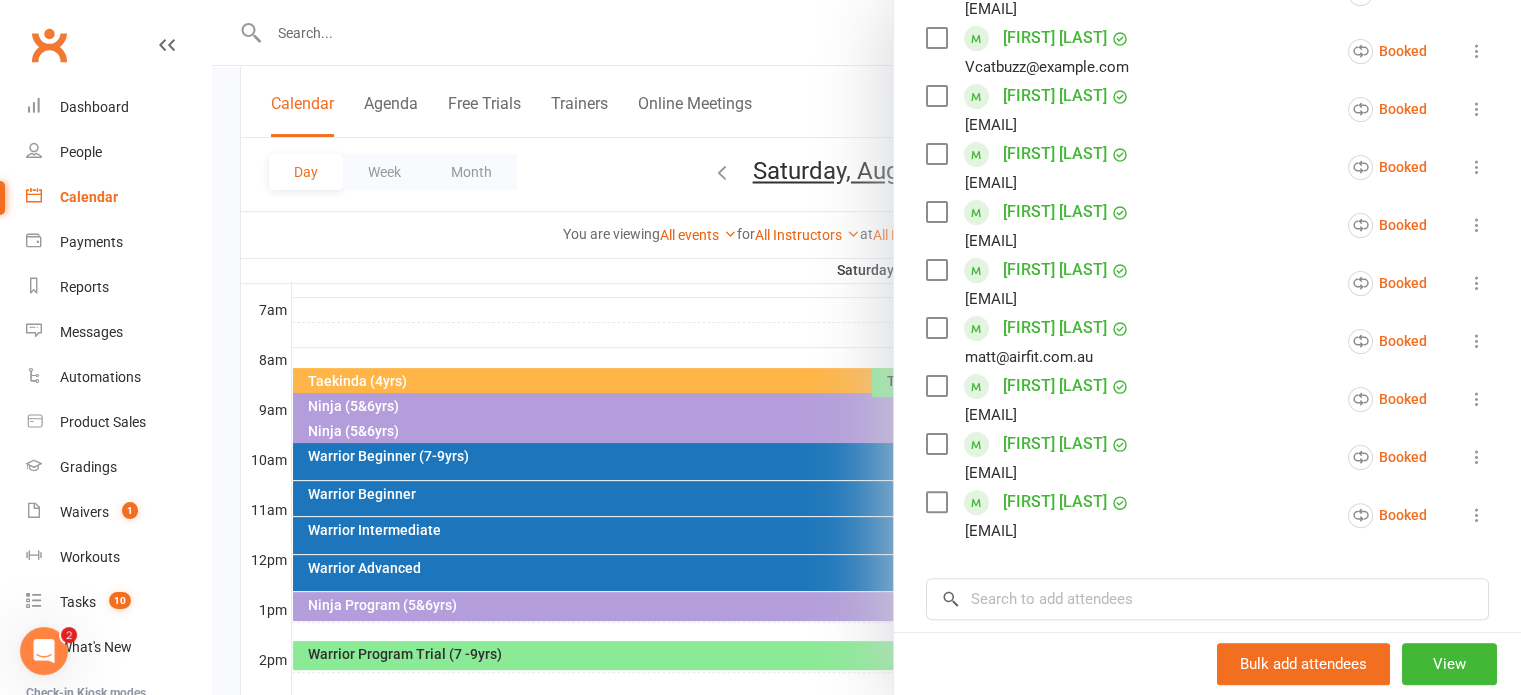 scroll, scrollTop: 500, scrollLeft: 0, axis: vertical 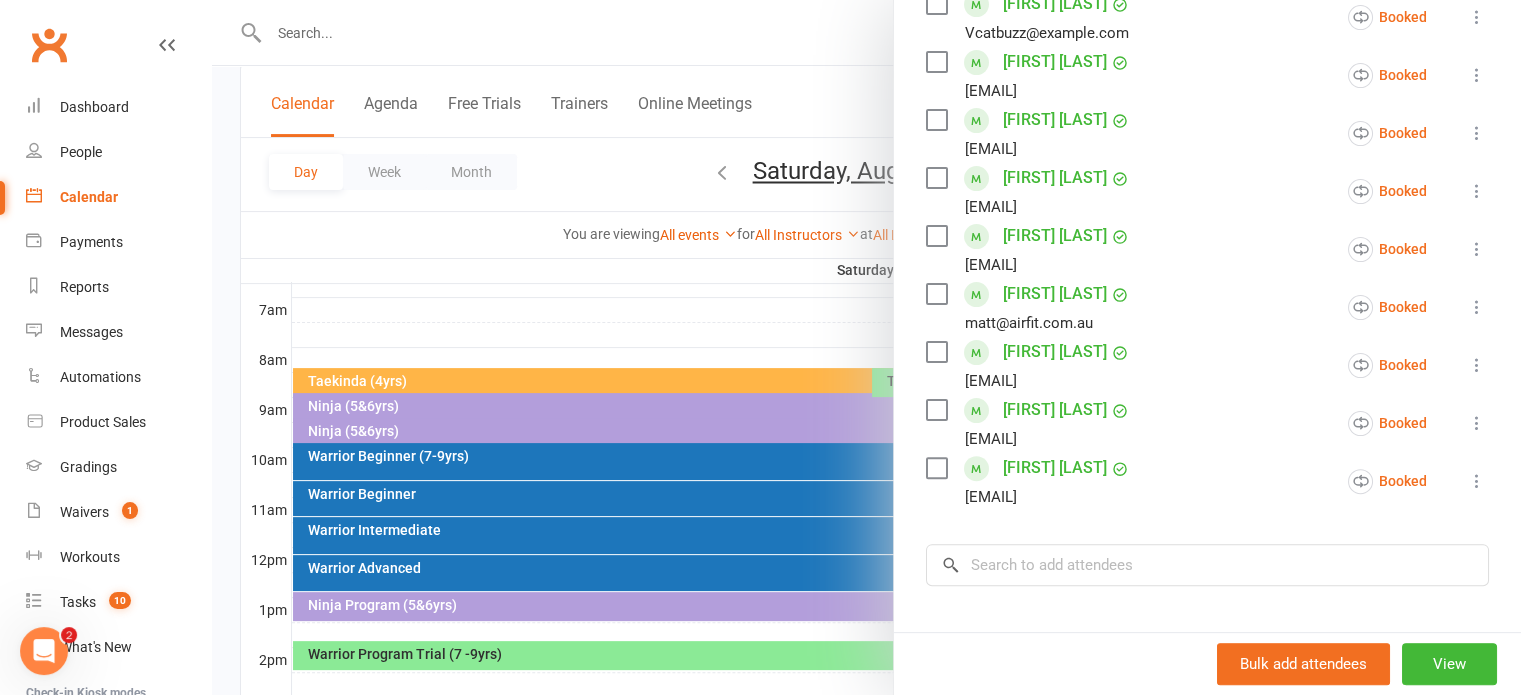 click at bounding box center [866, 347] 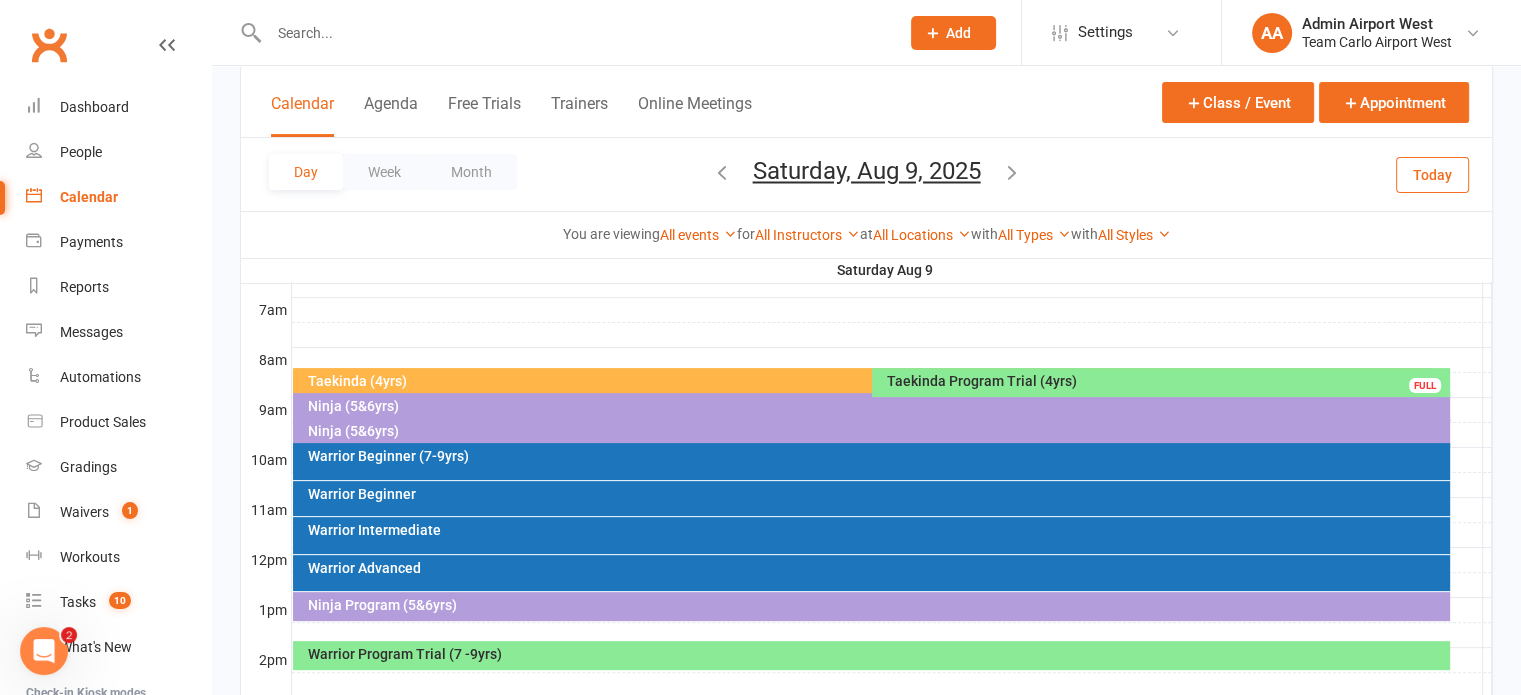 click on "Saturday, Aug 9, 2025" at bounding box center (867, 171) 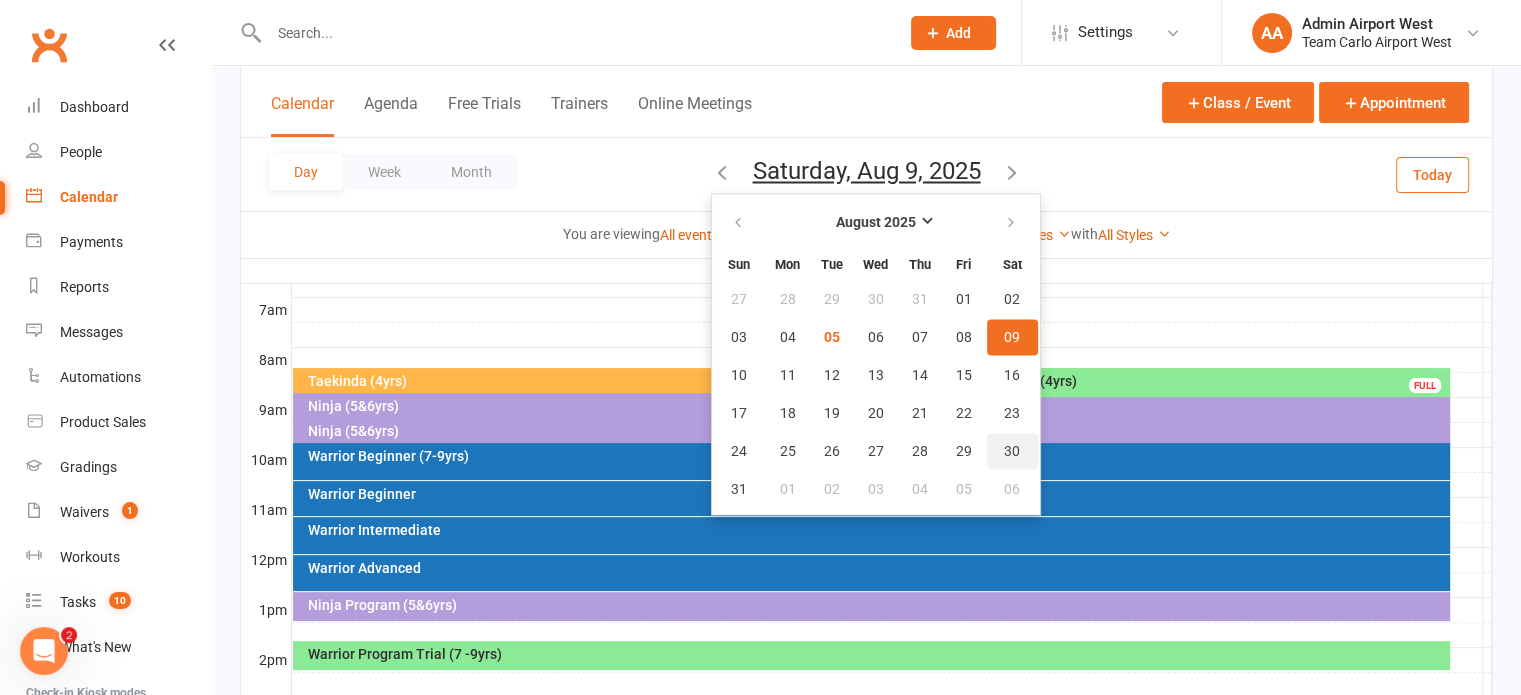 click on "30" at bounding box center [1012, 451] 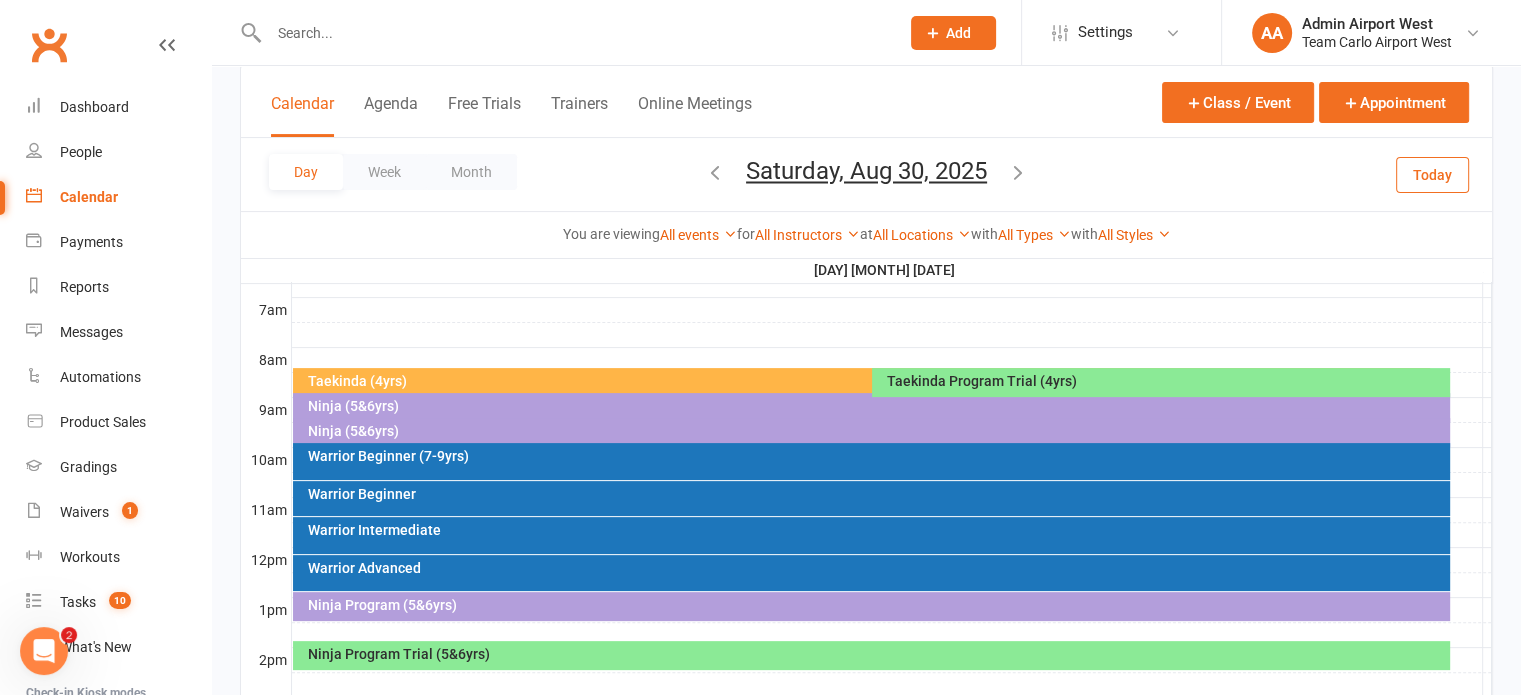 click on "Saturday, Aug 30, 2025" at bounding box center (866, 171) 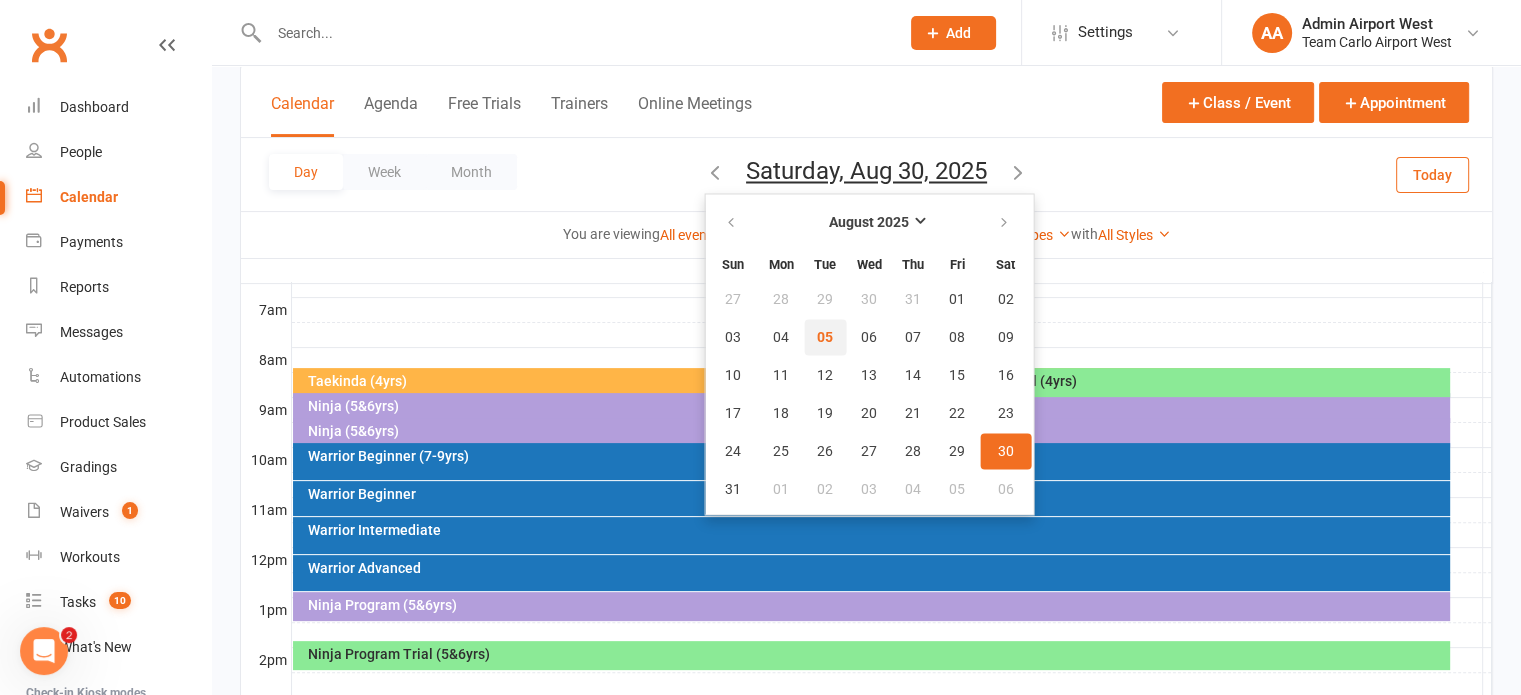 click on "05" at bounding box center [825, 337] 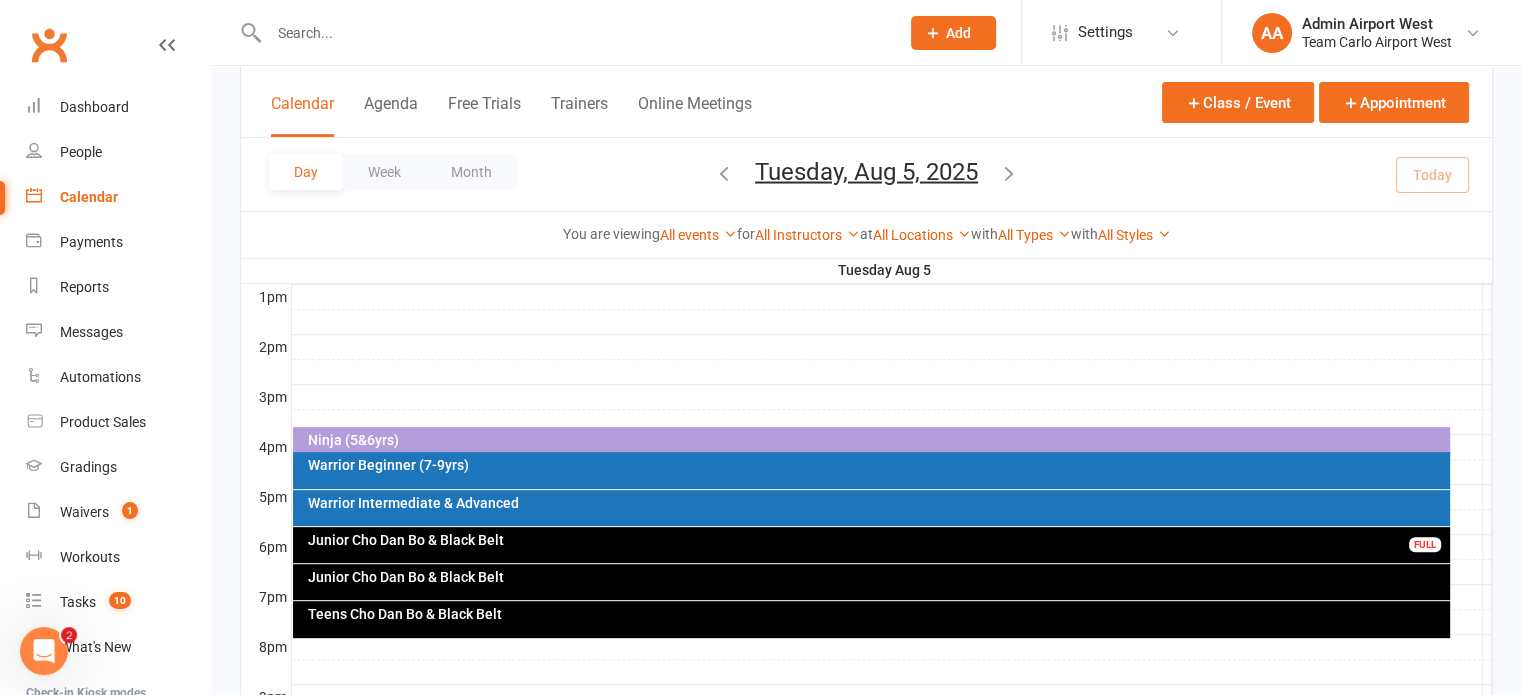 scroll, scrollTop: 859, scrollLeft: 0, axis: vertical 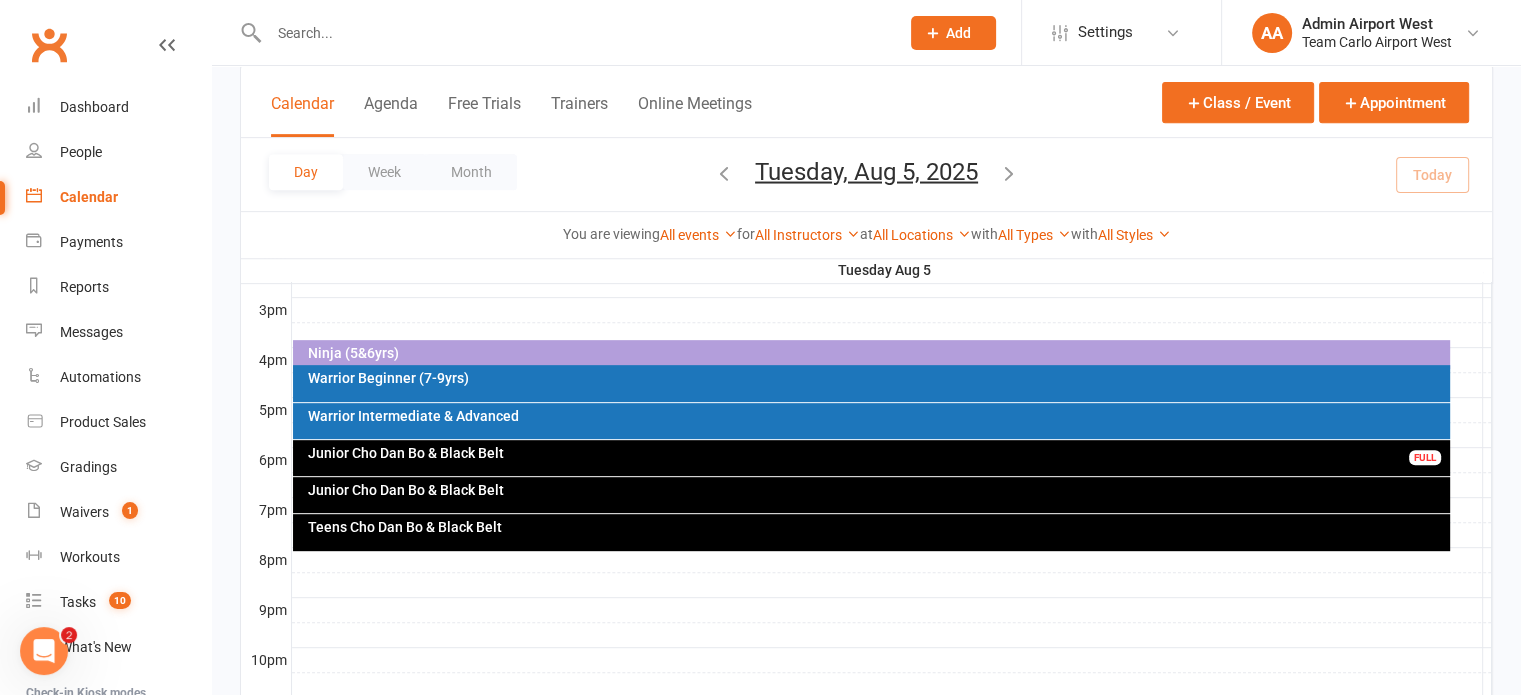 click on "Ninja (5&6yrs)" at bounding box center [876, 353] 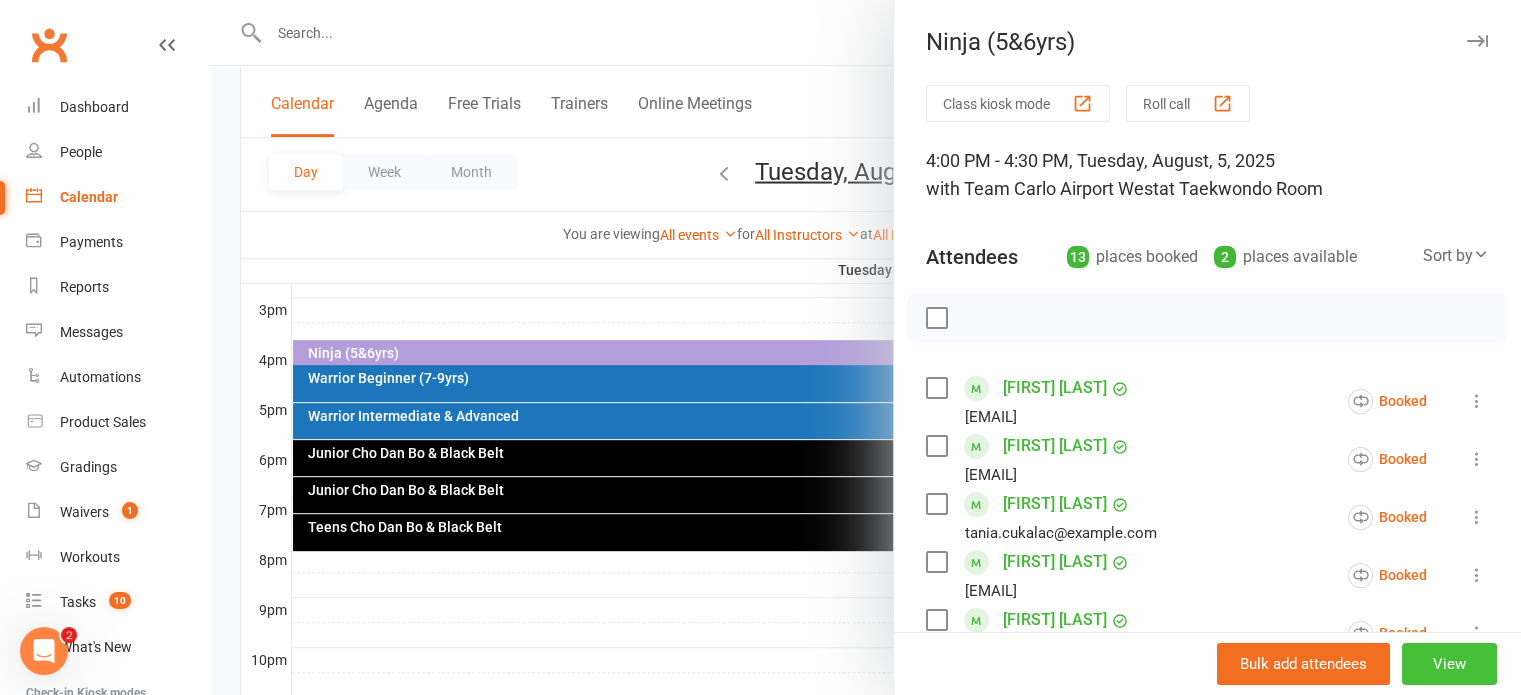 click on "View" at bounding box center (1449, 664) 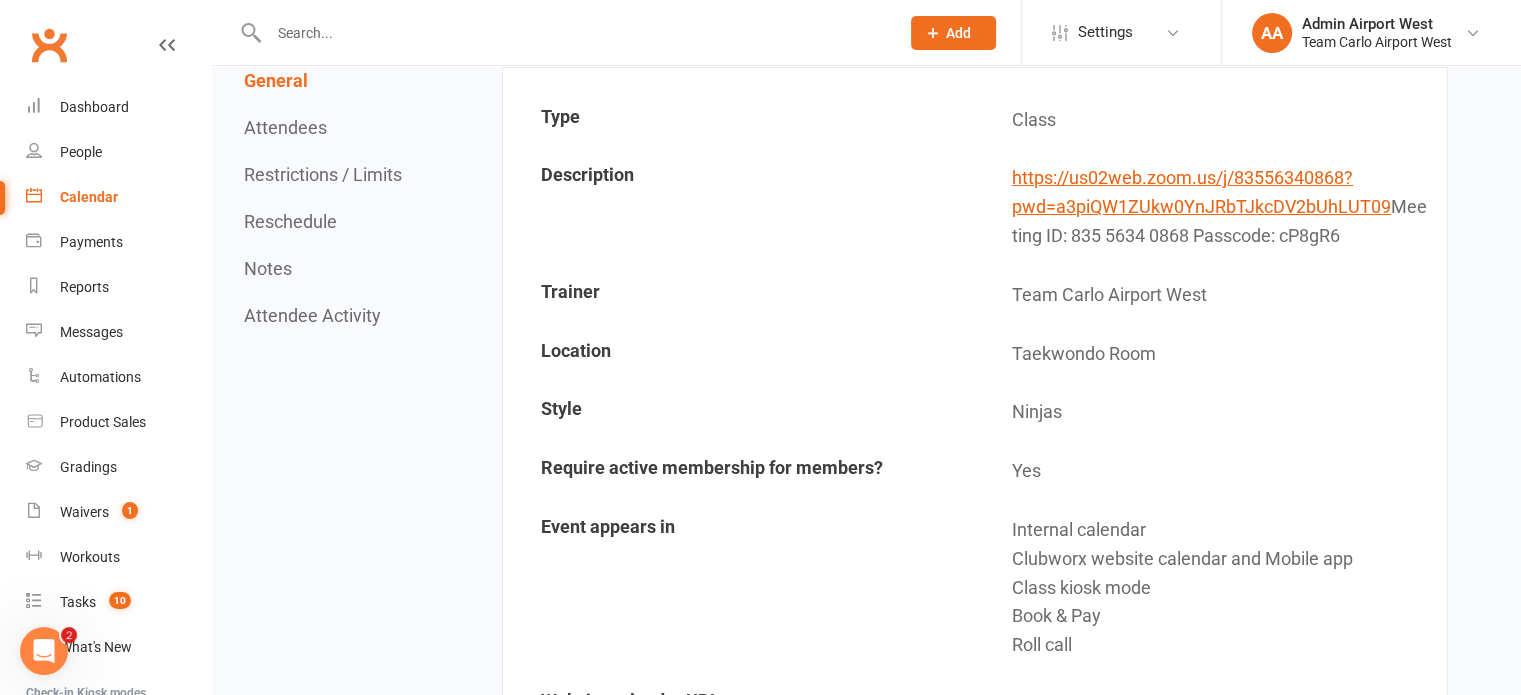 scroll, scrollTop: 600, scrollLeft: 0, axis: vertical 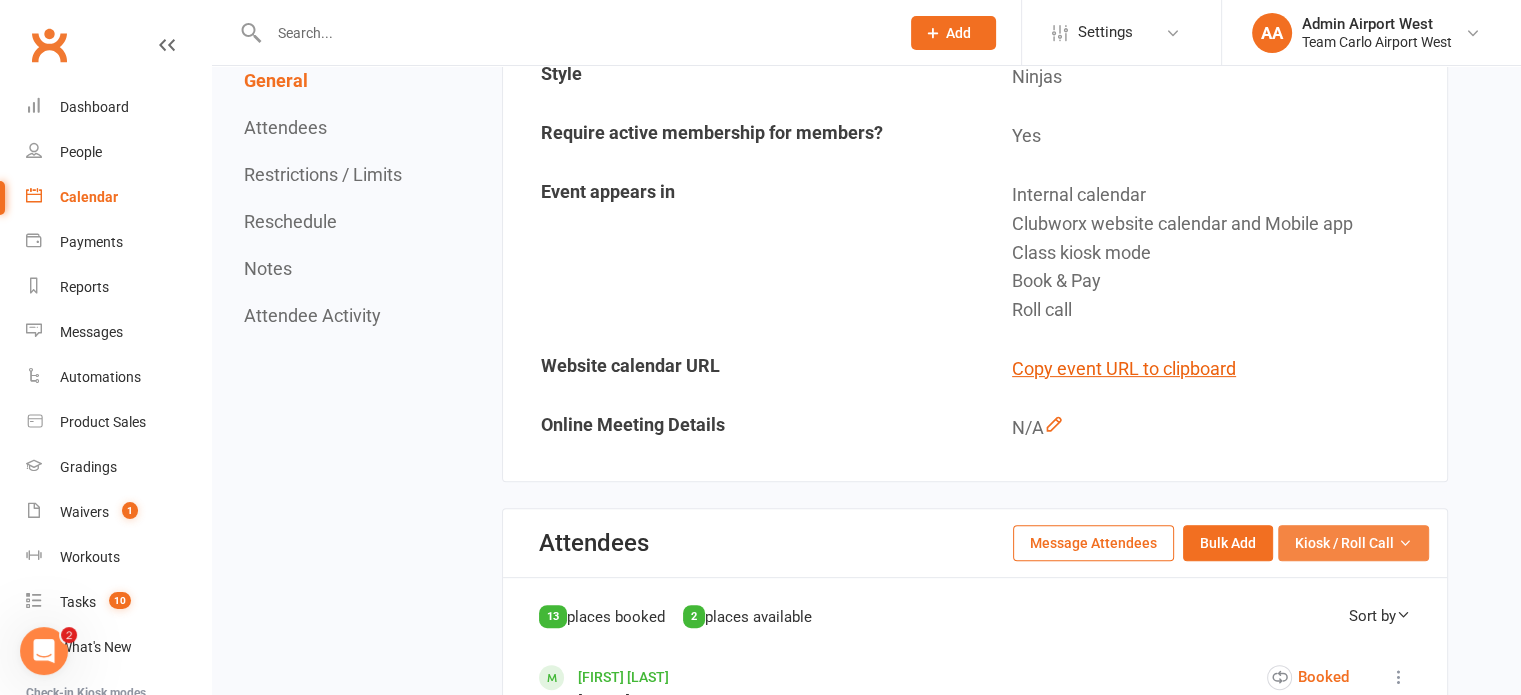 click on "Kiosk / Roll Call" at bounding box center (1353, 543) 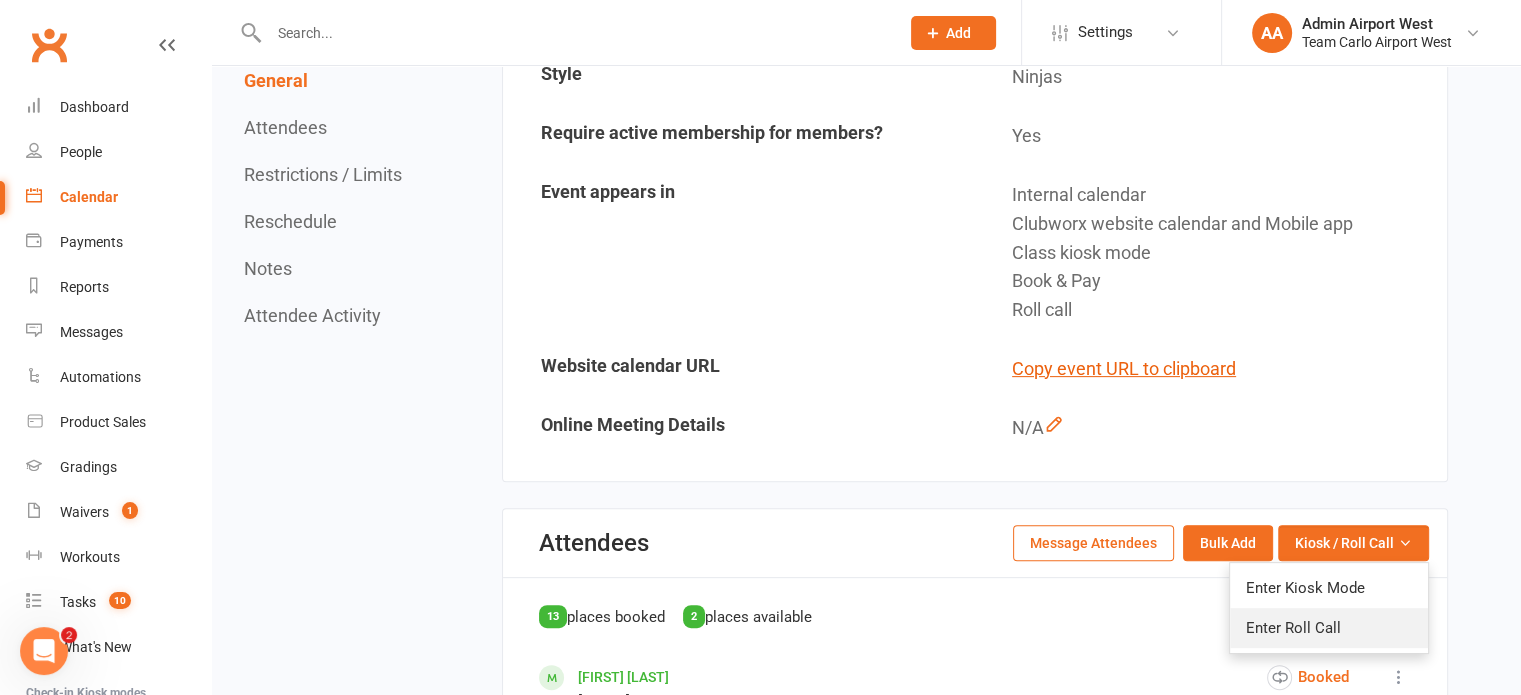 click on "Enter Roll Call" at bounding box center [1329, 628] 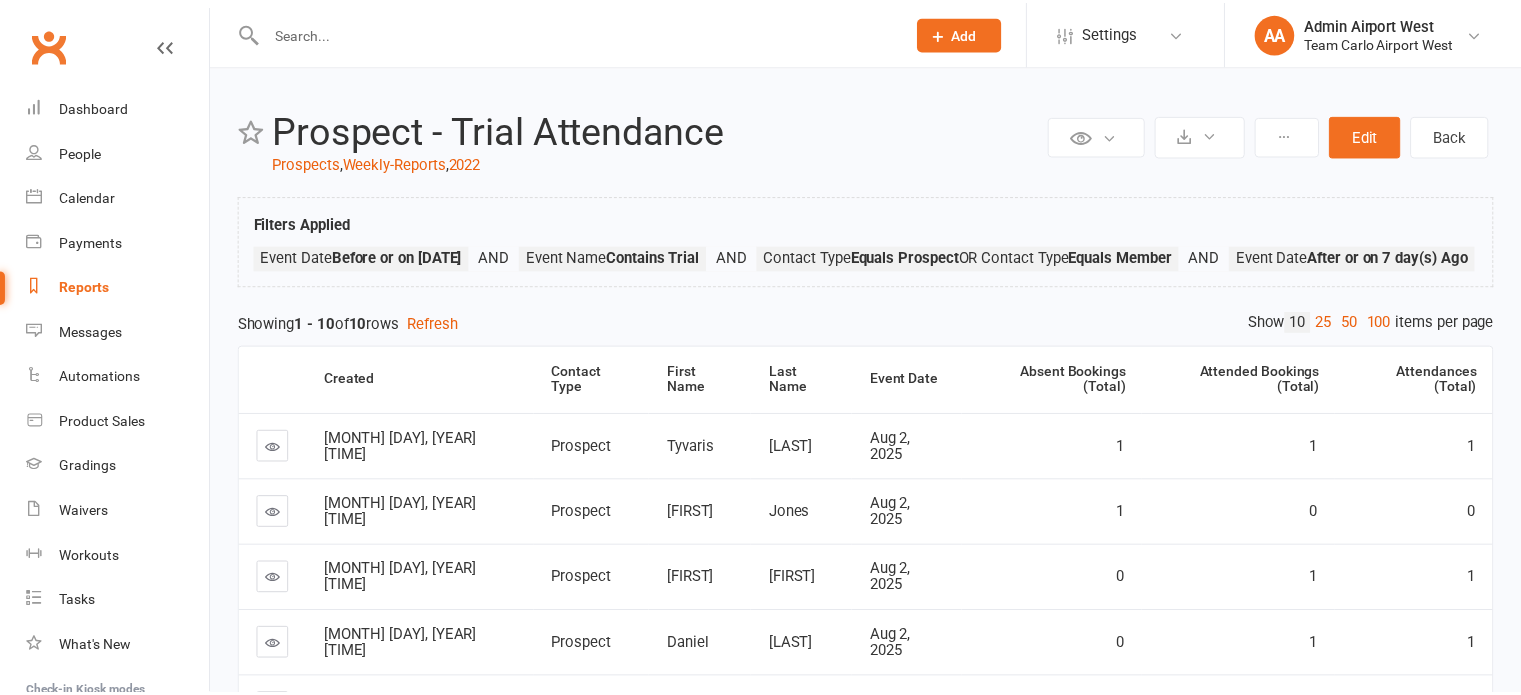 scroll, scrollTop: 0, scrollLeft: 0, axis: both 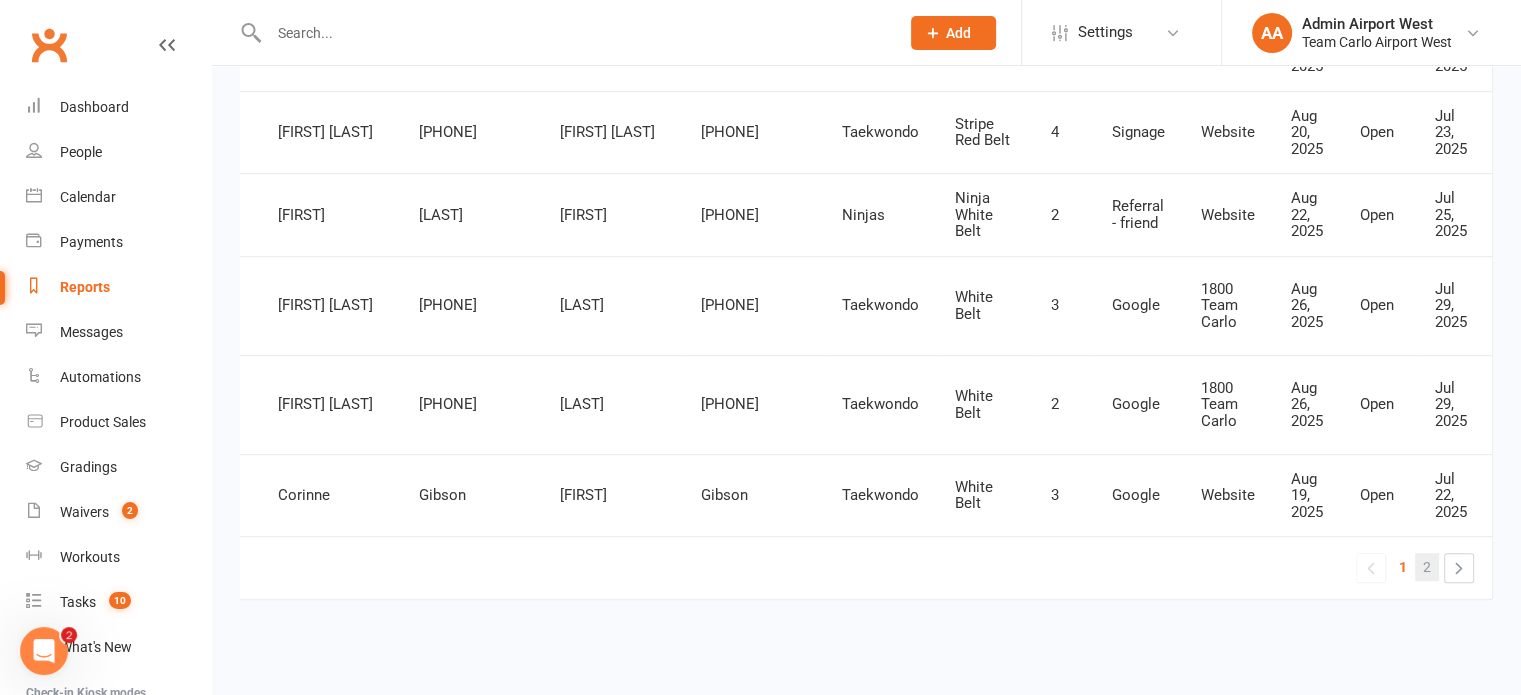 click on "2" at bounding box center (1427, 567) 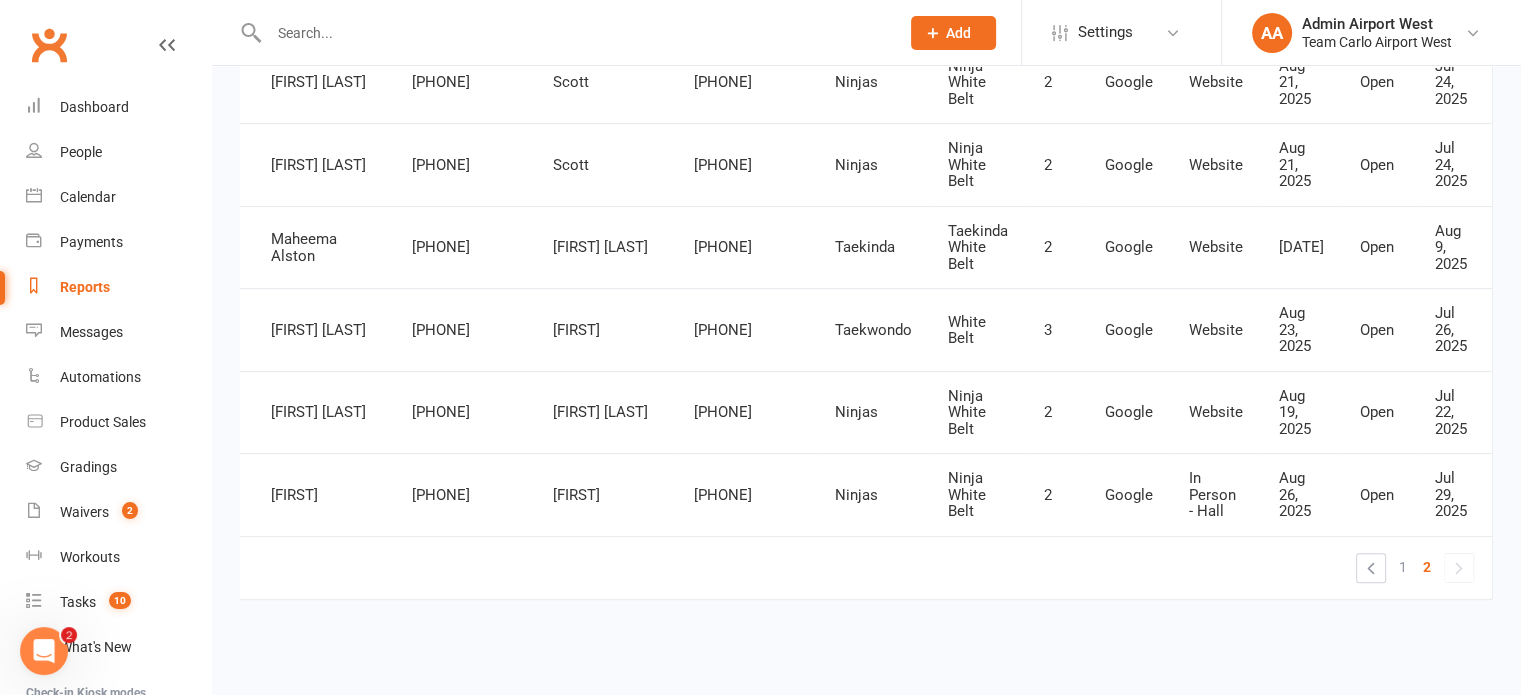 scroll, scrollTop: 996, scrollLeft: 0, axis: vertical 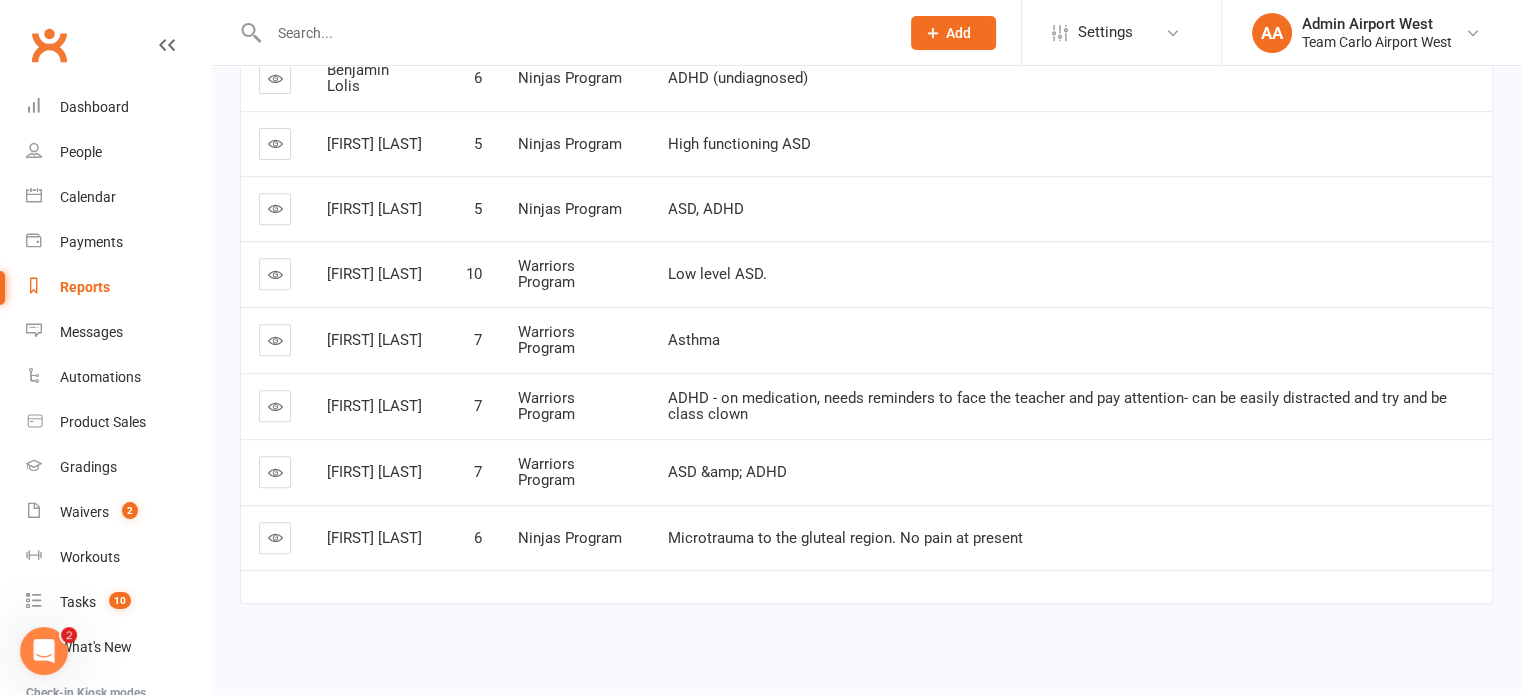 click at bounding box center [275, 538] 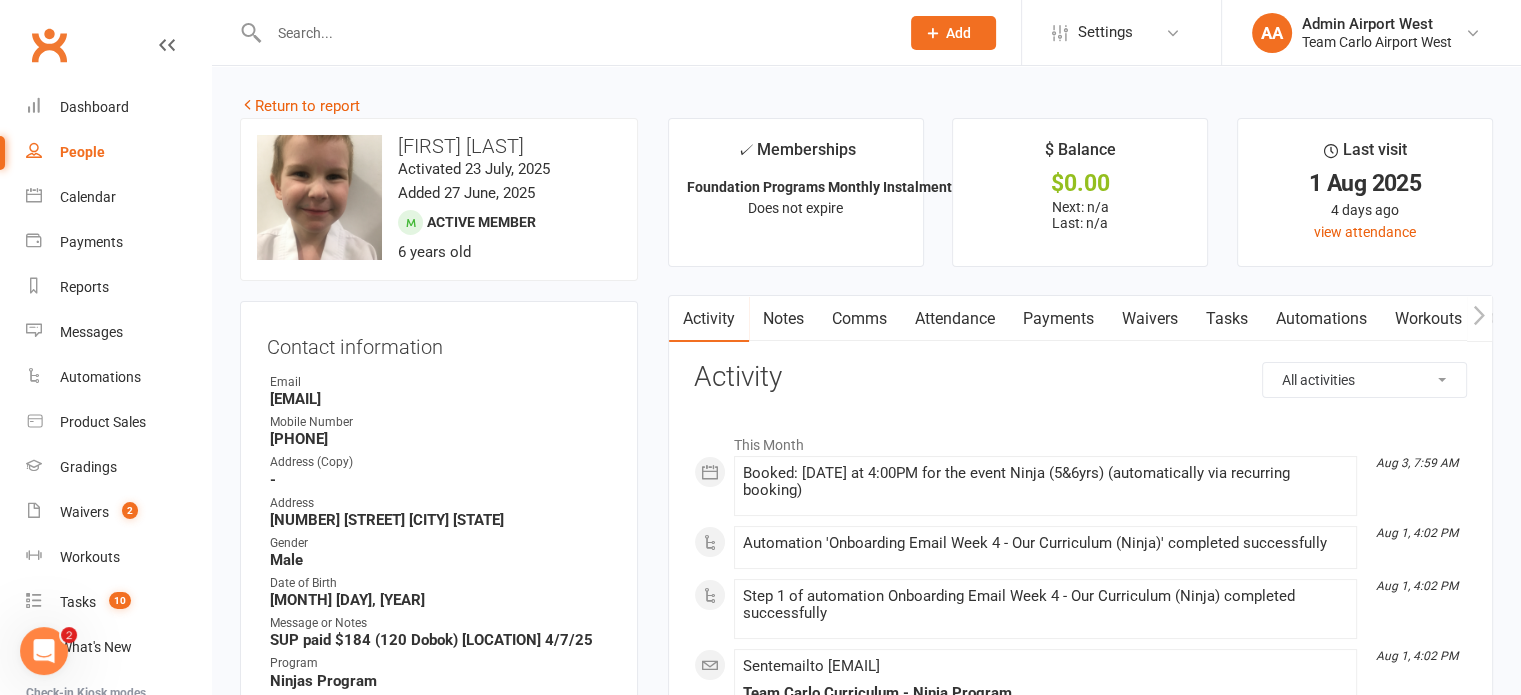 scroll, scrollTop: 0, scrollLeft: 0, axis: both 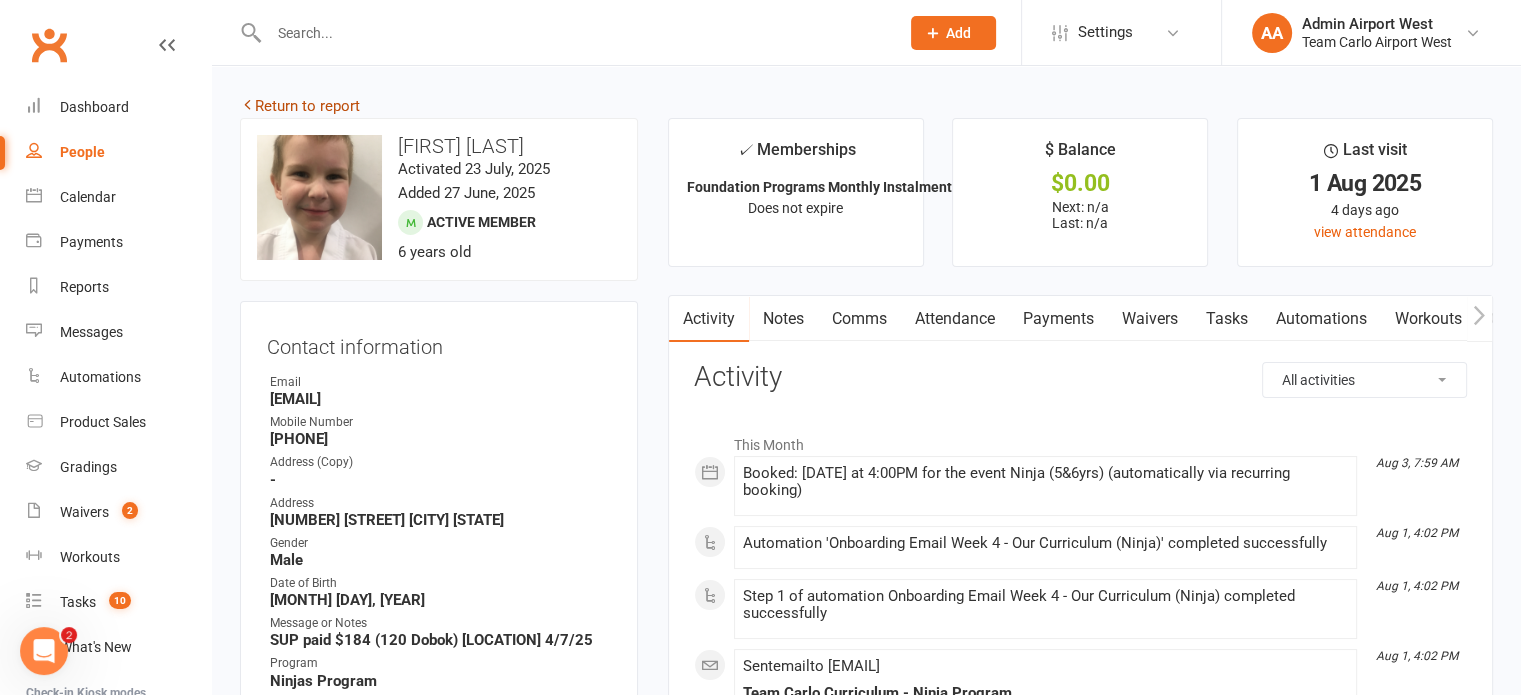 click on "Return to report" at bounding box center [300, 106] 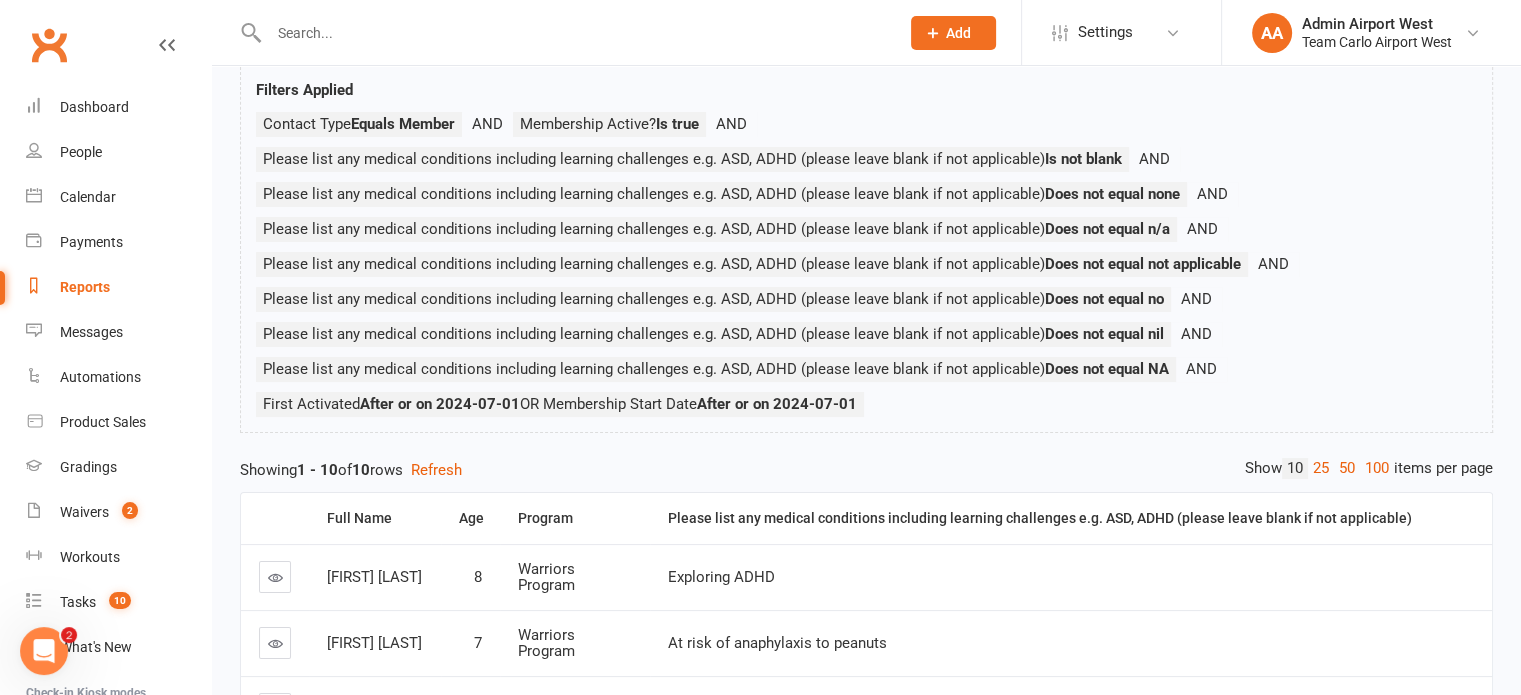 scroll, scrollTop: 0, scrollLeft: 0, axis: both 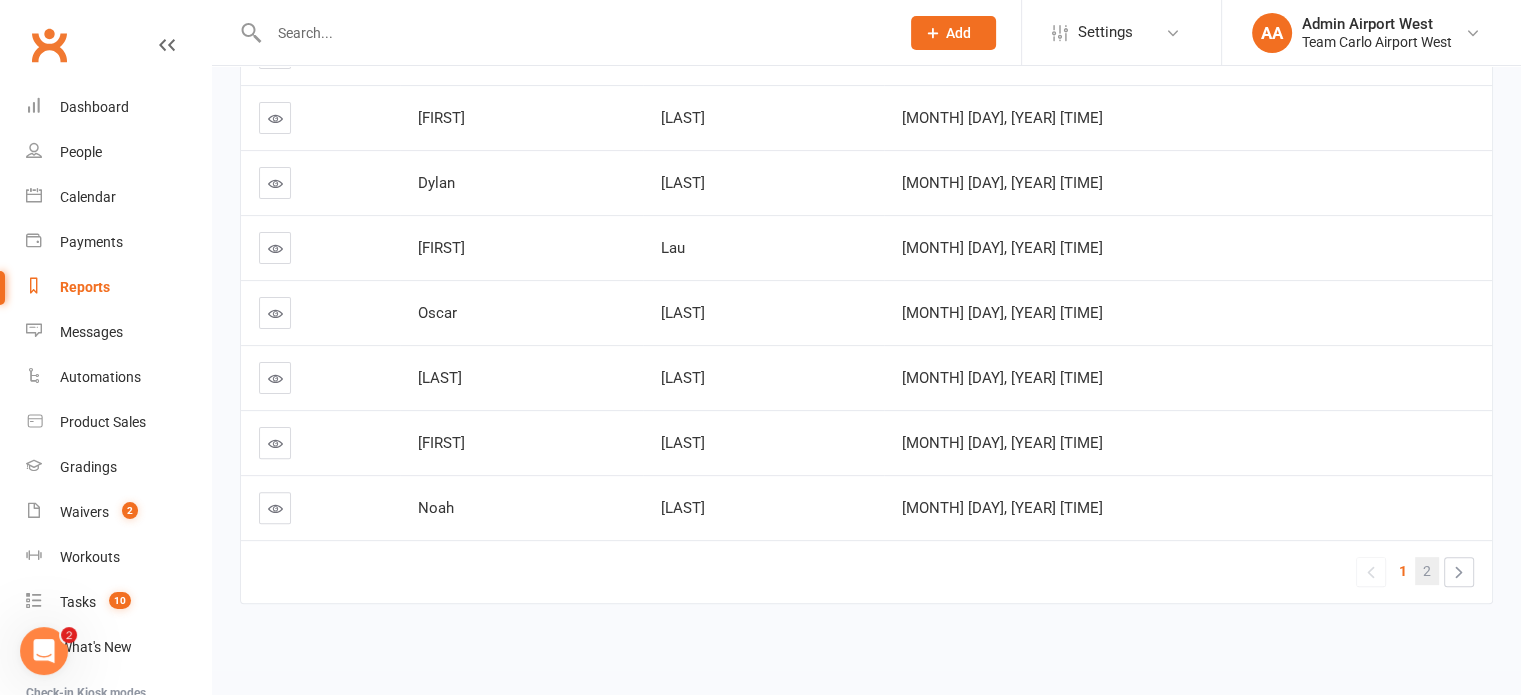 click on "2" at bounding box center [1427, 571] 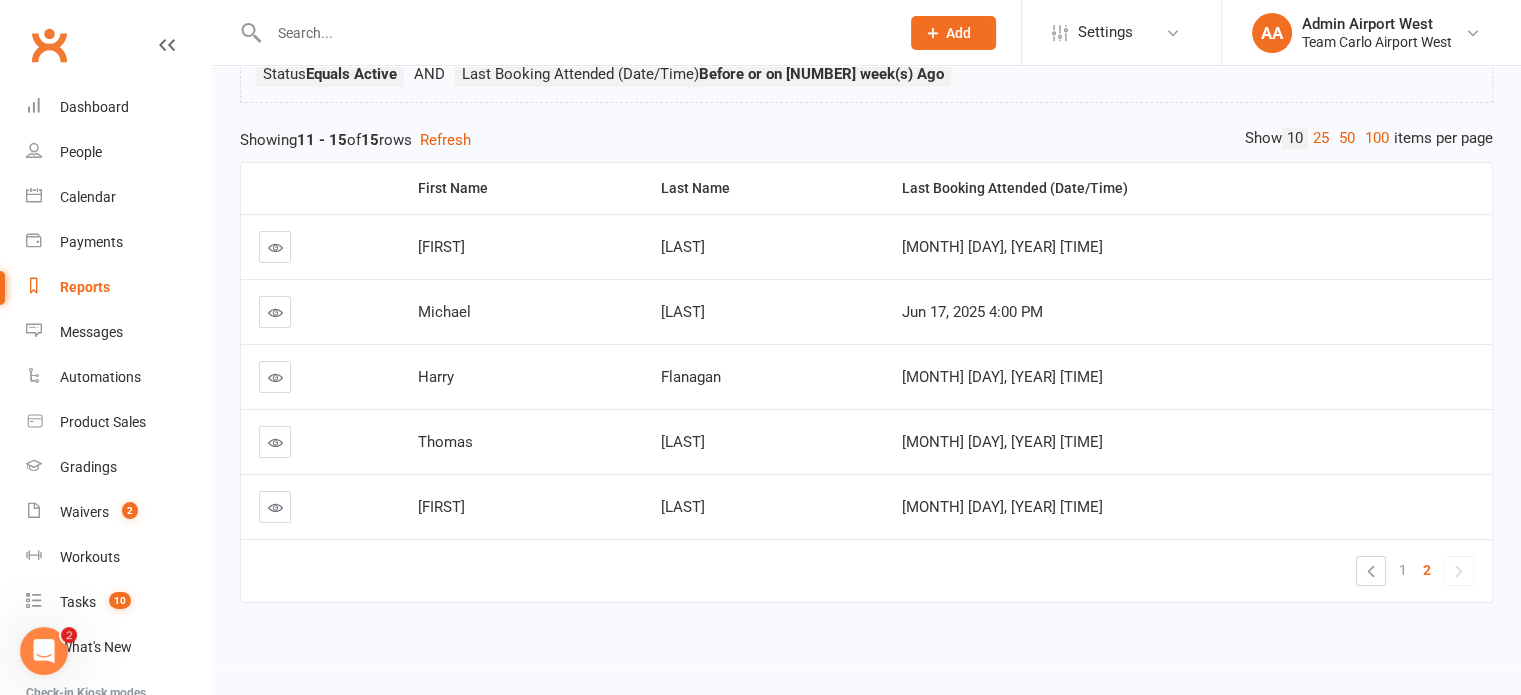 scroll, scrollTop: 0, scrollLeft: 0, axis: both 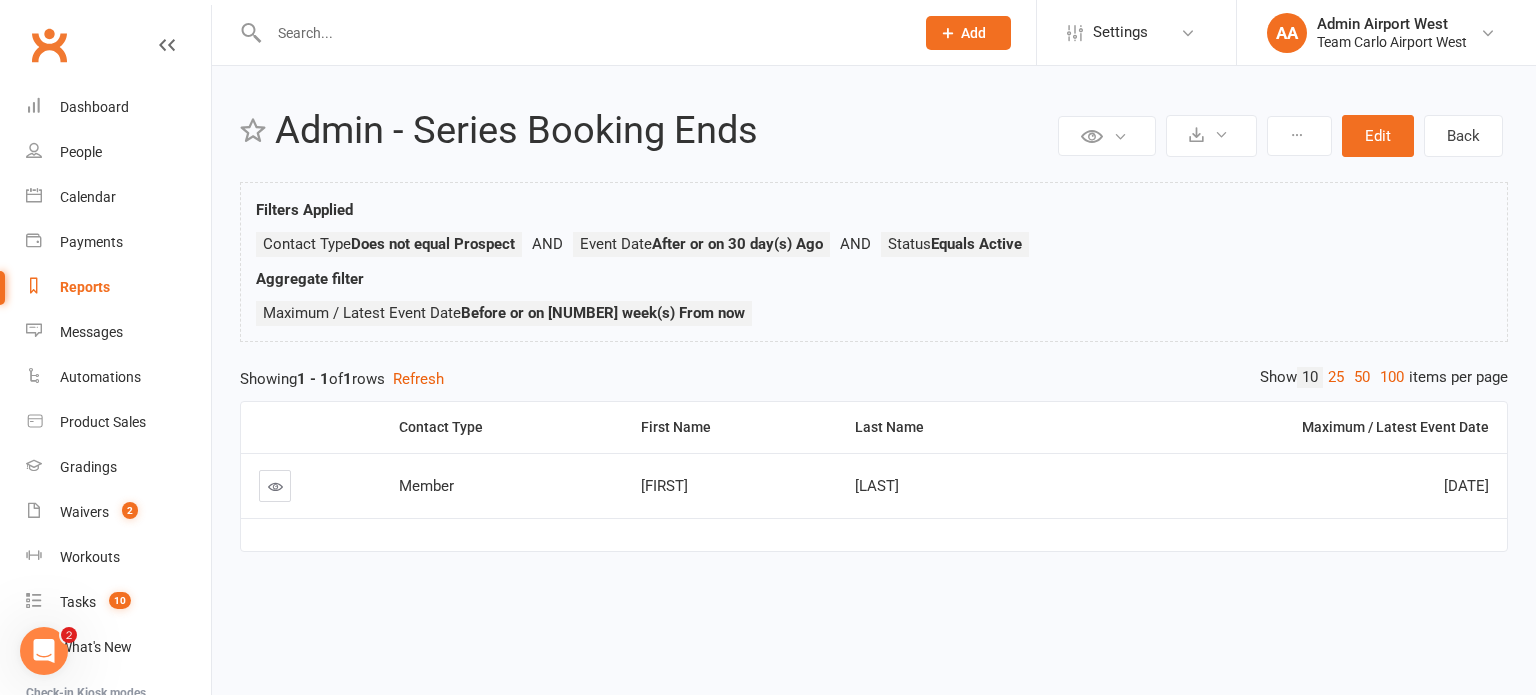 click at bounding box center [275, 486] 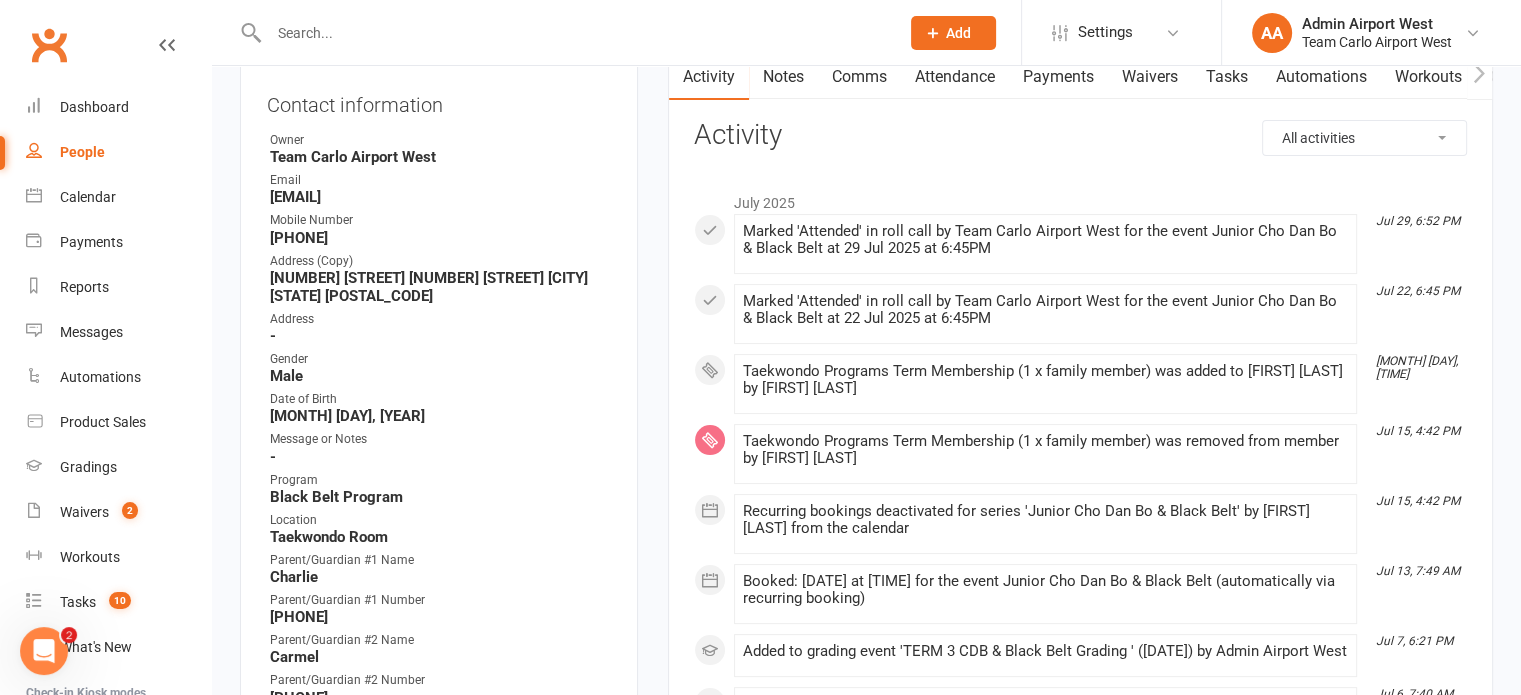 scroll, scrollTop: 0, scrollLeft: 0, axis: both 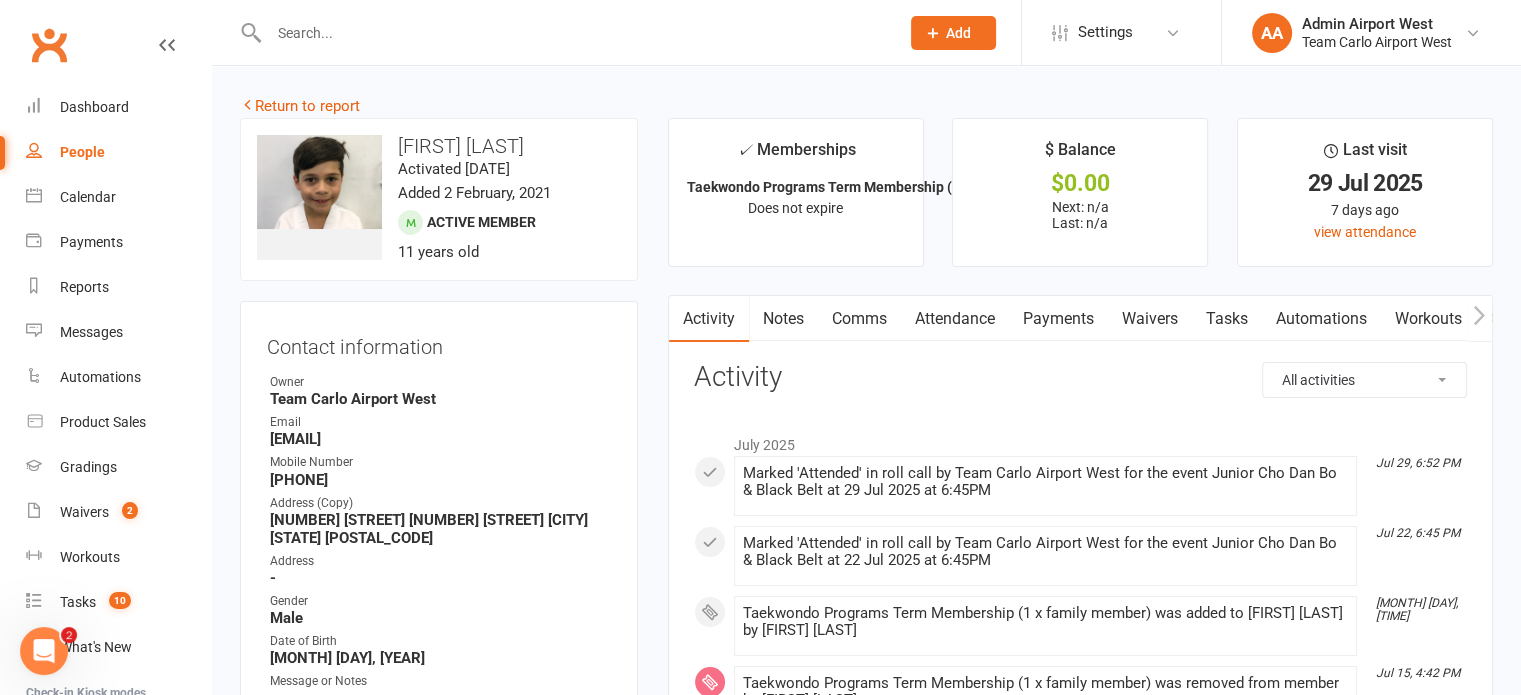 click on "Attendance" at bounding box center [955, 319] 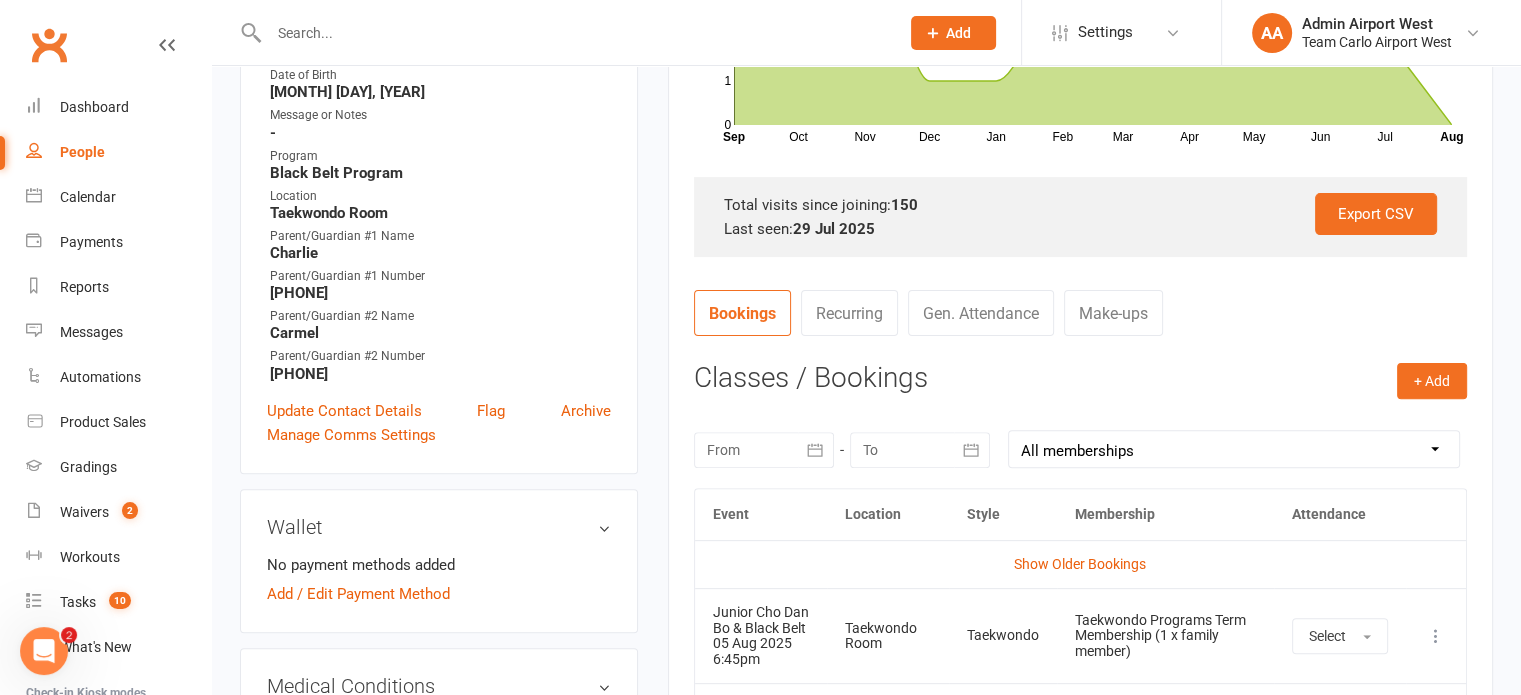 scroll, scrollTop: 300, scrollLeft: 0, axis: vertical 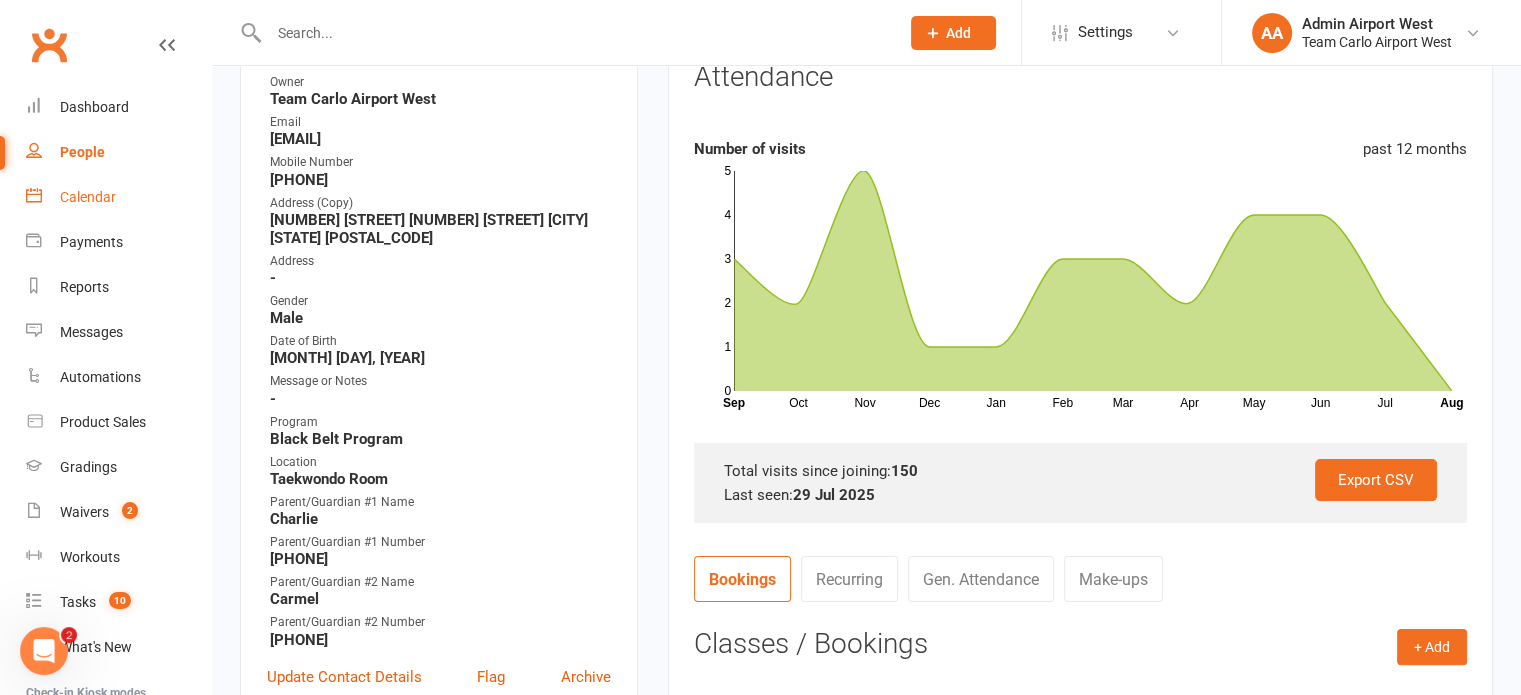click on "Calendar" at bounding box center (118, 197) 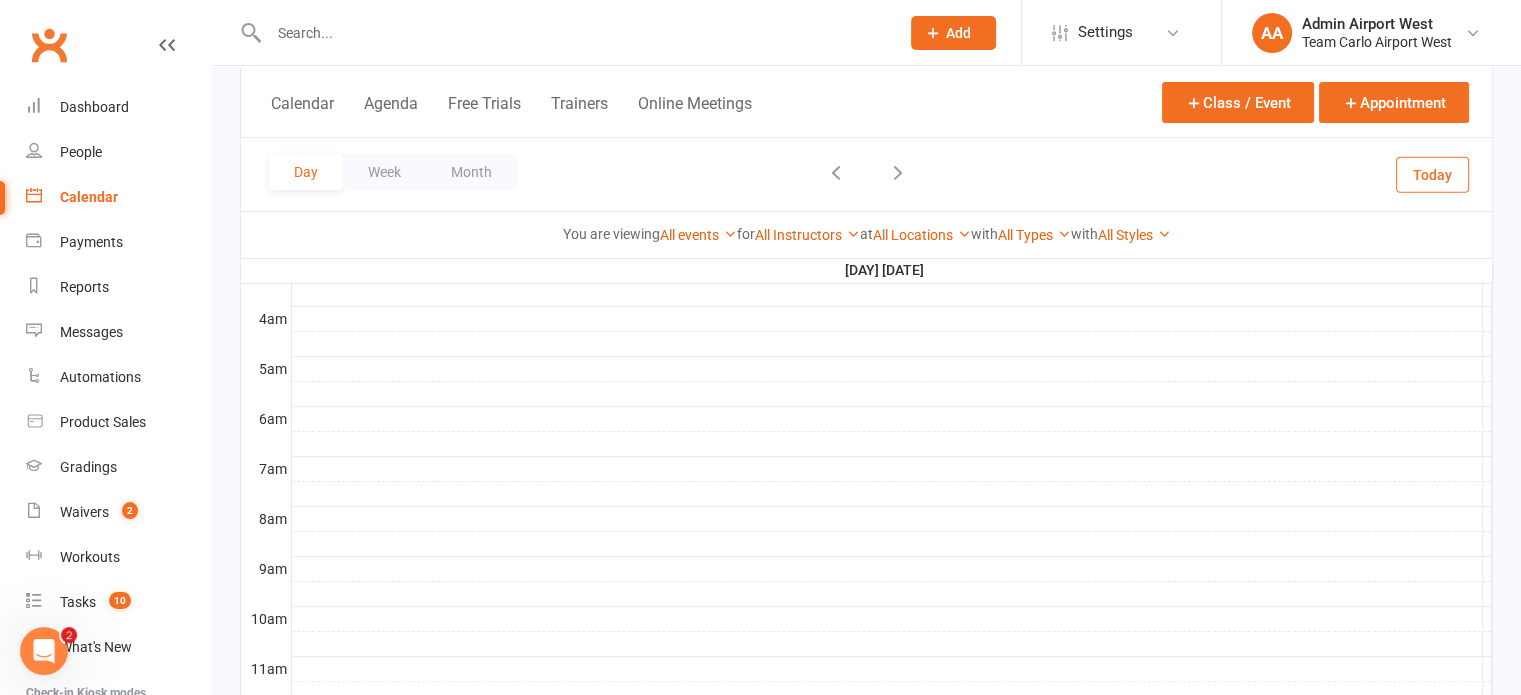 scroll, scrollTop: 0, scrollLeft: 0, axis: both 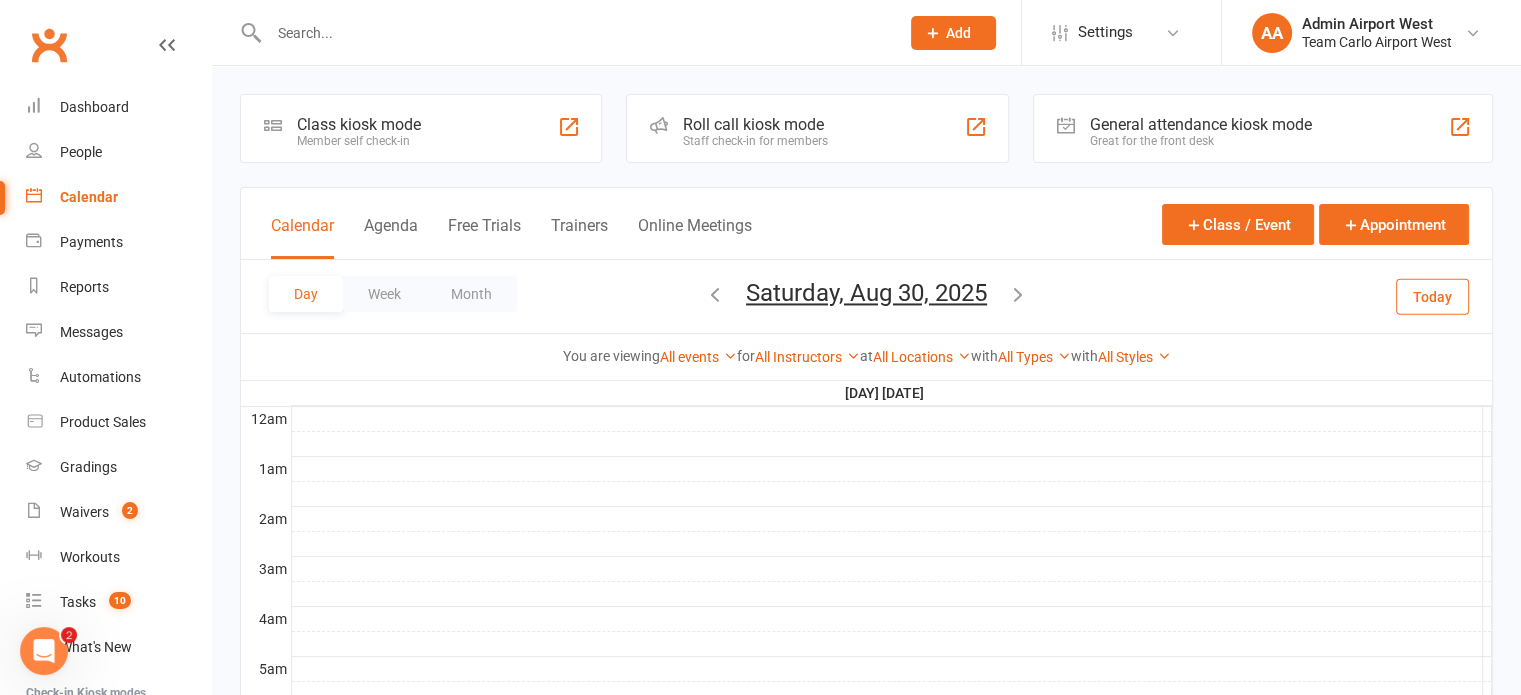 click on "Saturday, Aug 30, 2025" at bounding box center [866, 293] 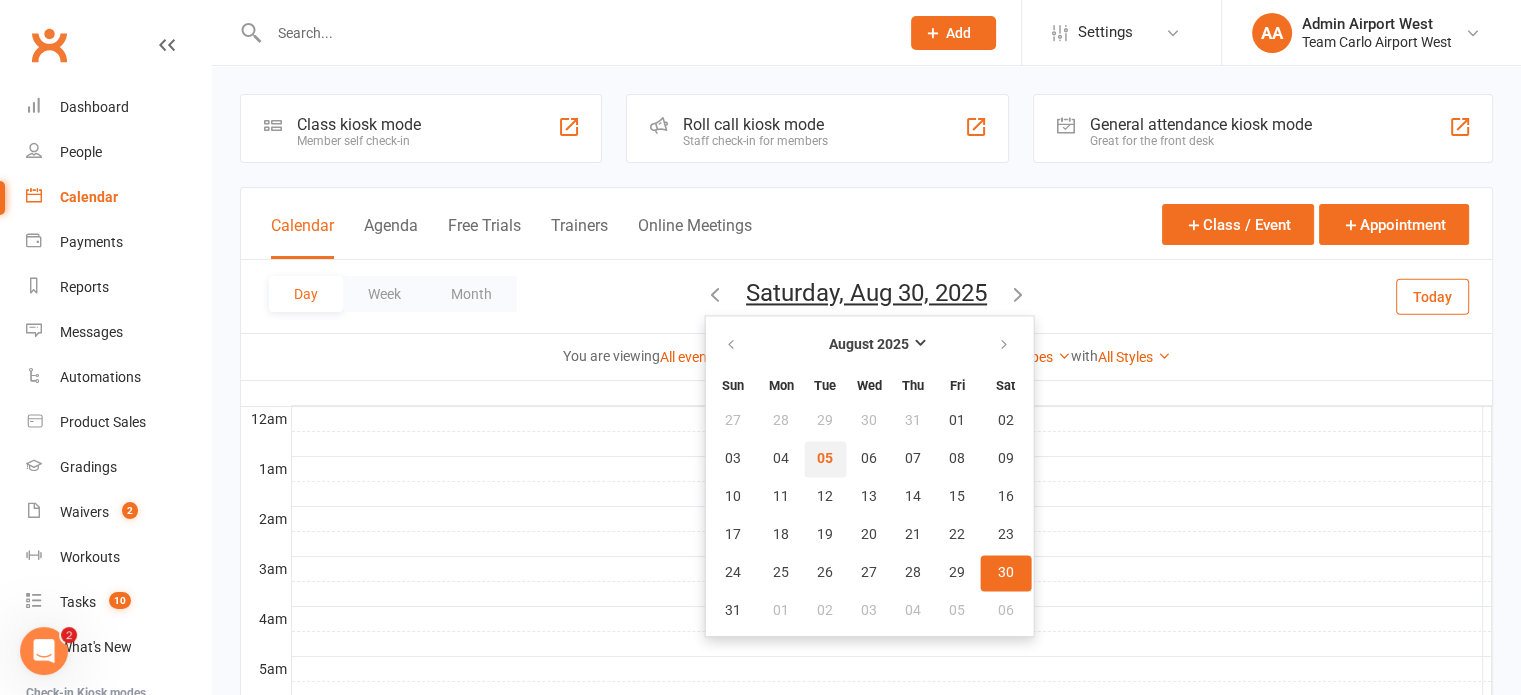 click on "05" at bounding box center (825, 459) 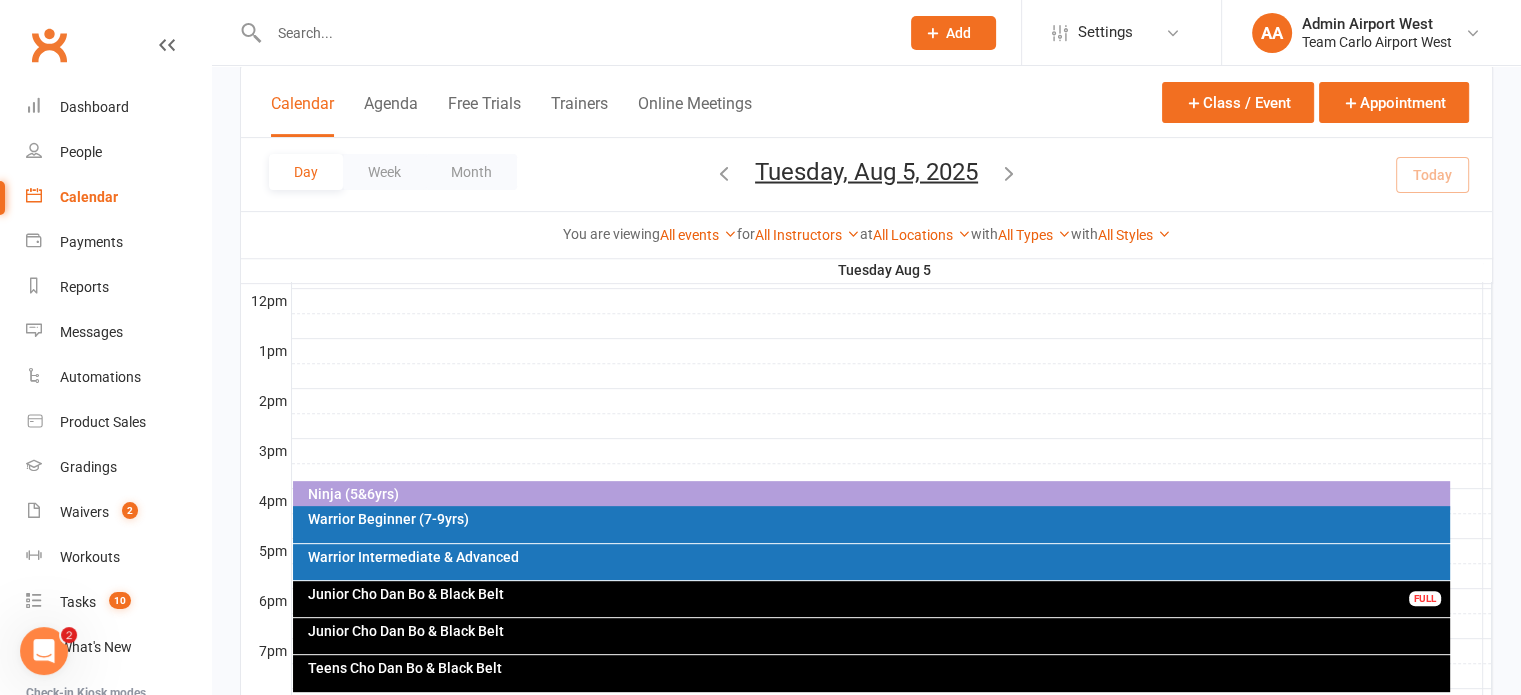 scroll, scrollTop: 800, scrollLeft: 0, axis: vertical 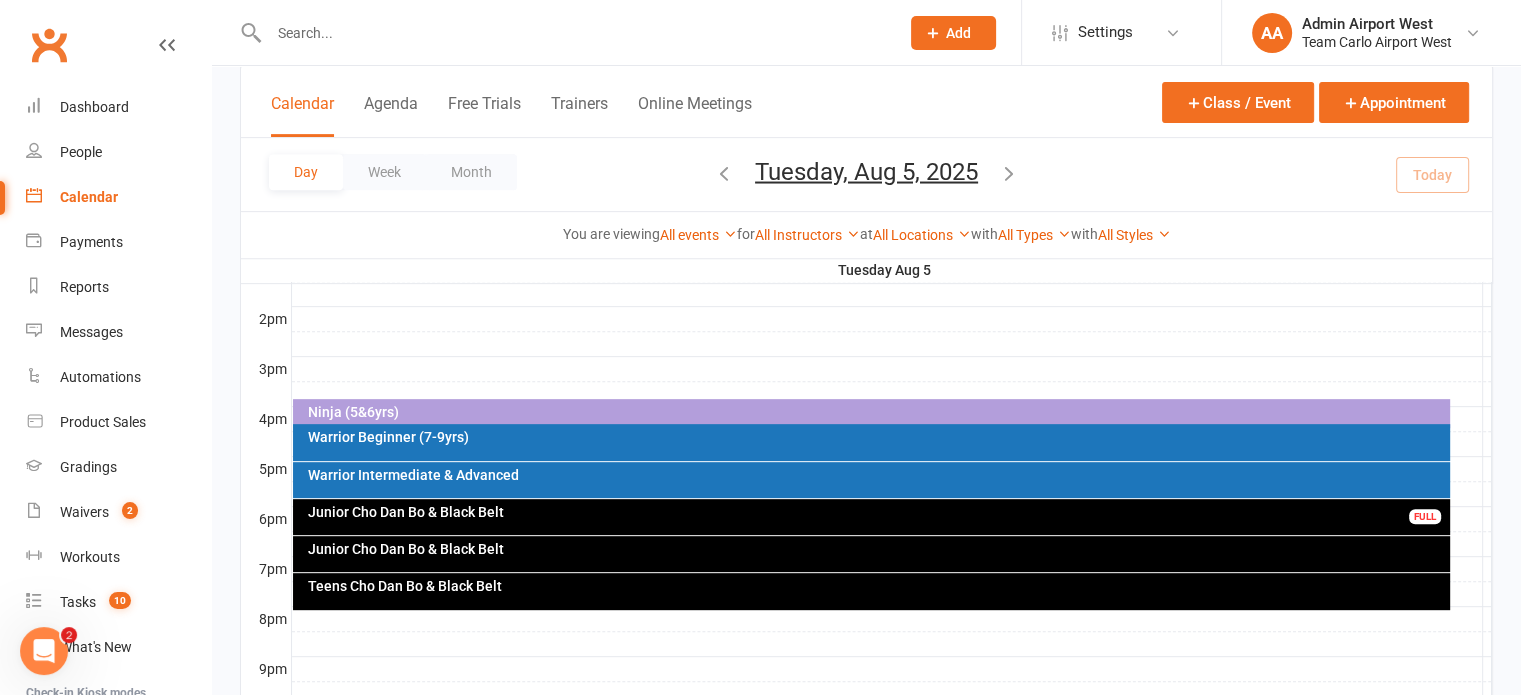 click on "Junior Cho Dan Bo & Black Belt" at bounding box center [876, 549] 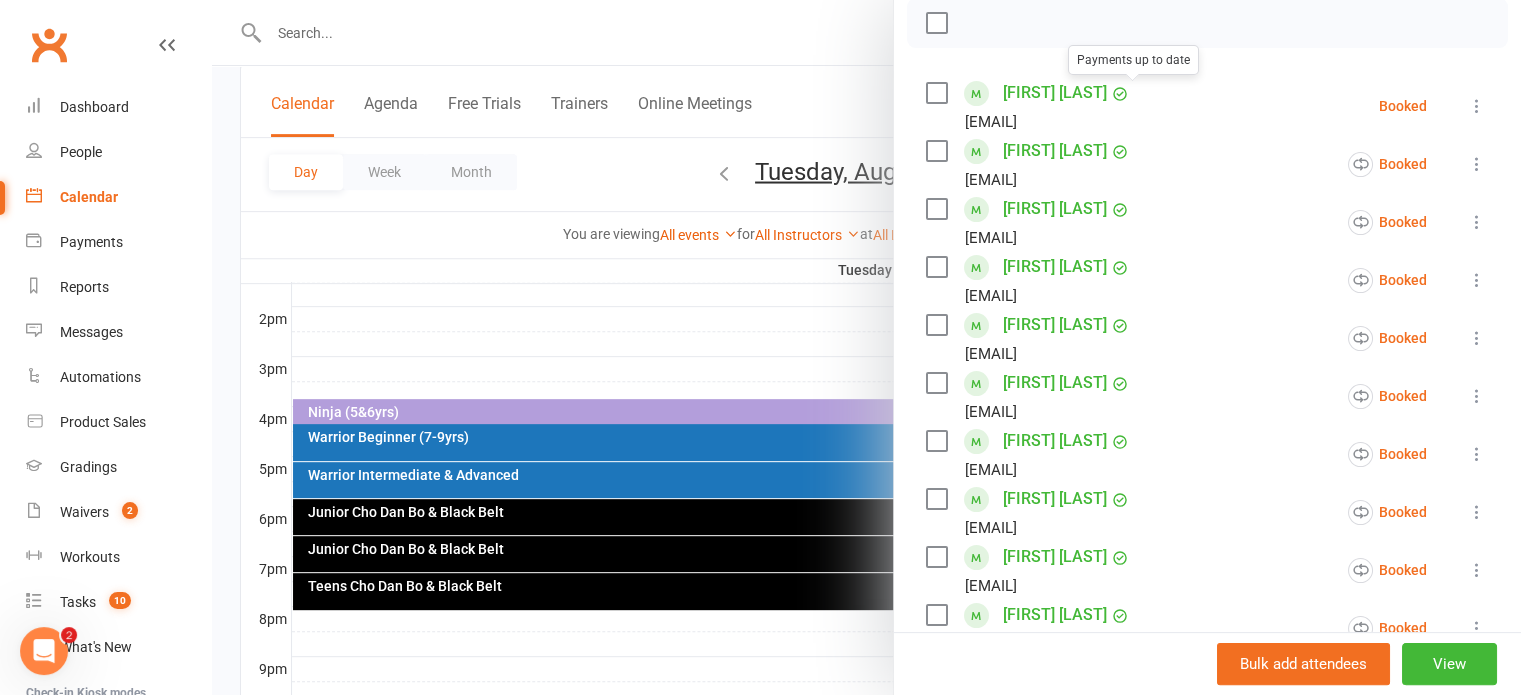 scroll, scrollTop: 300, scrollLeft: 0, axis: vertical 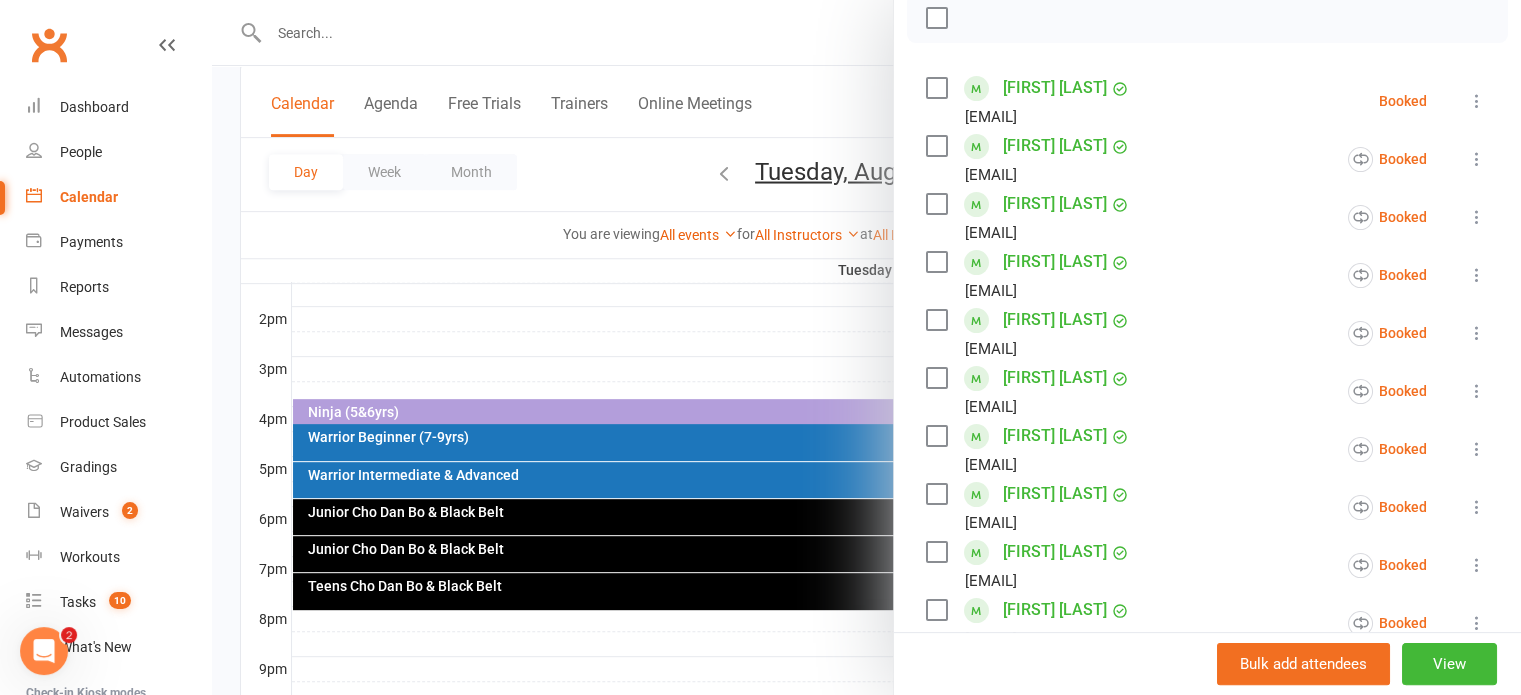 click at bounding box center [1477, 101] 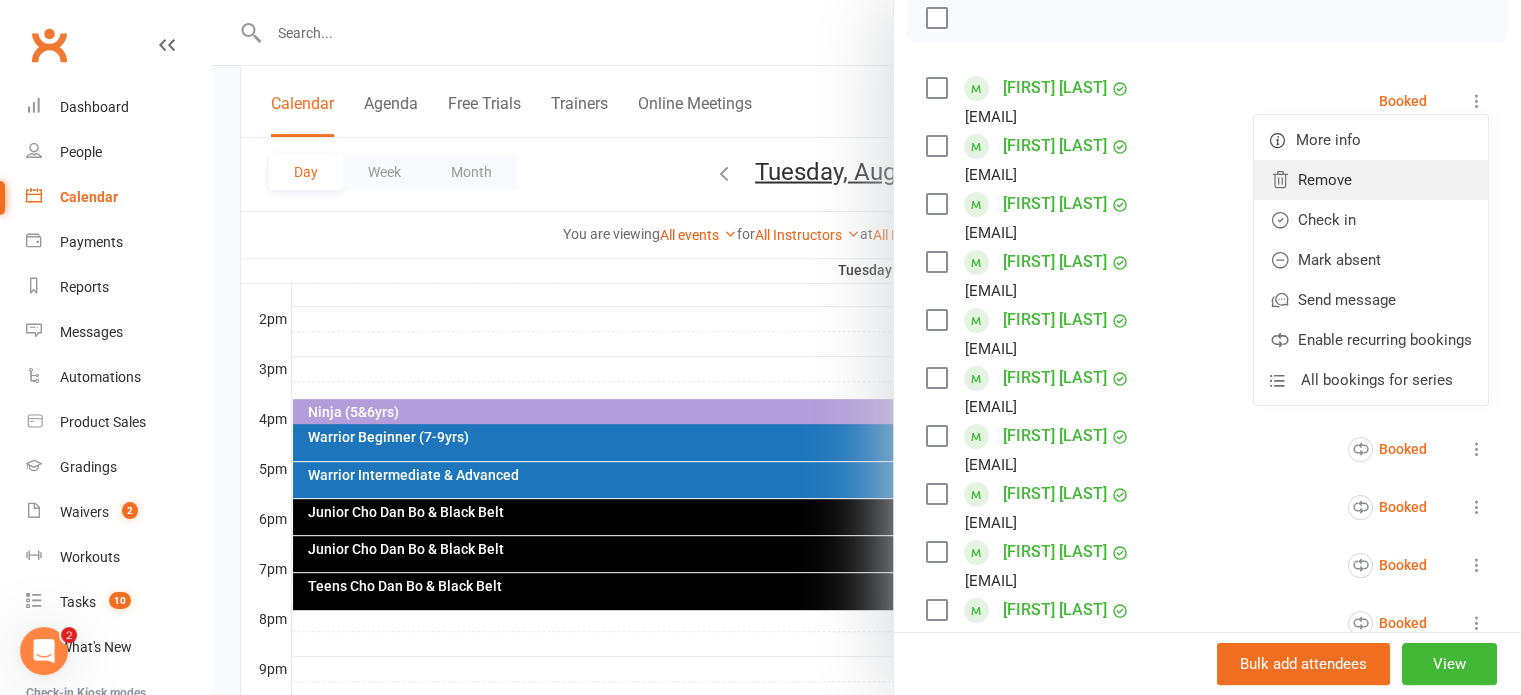 click on "Remove" at bounding box center (1371, 180) 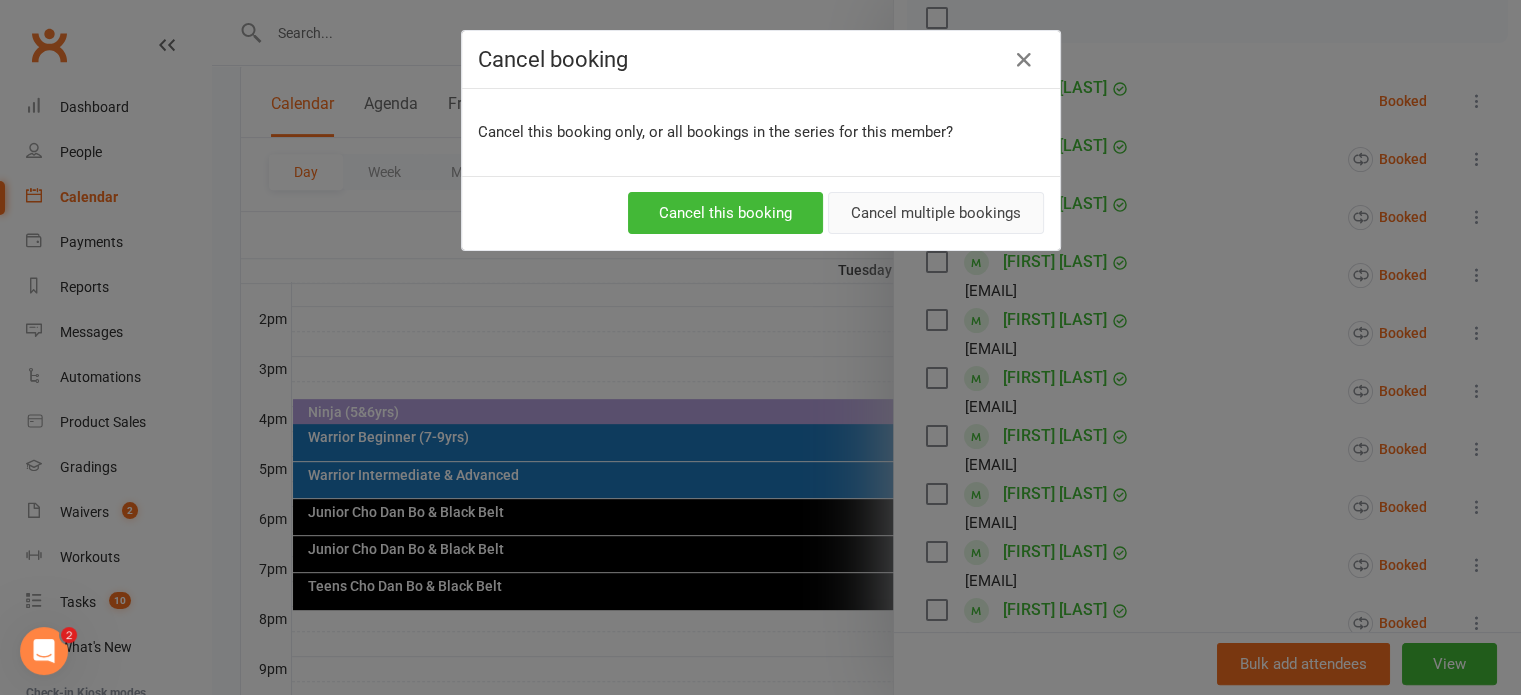 click on "Cancel multiple bookings" at bounding box center [936, 213] 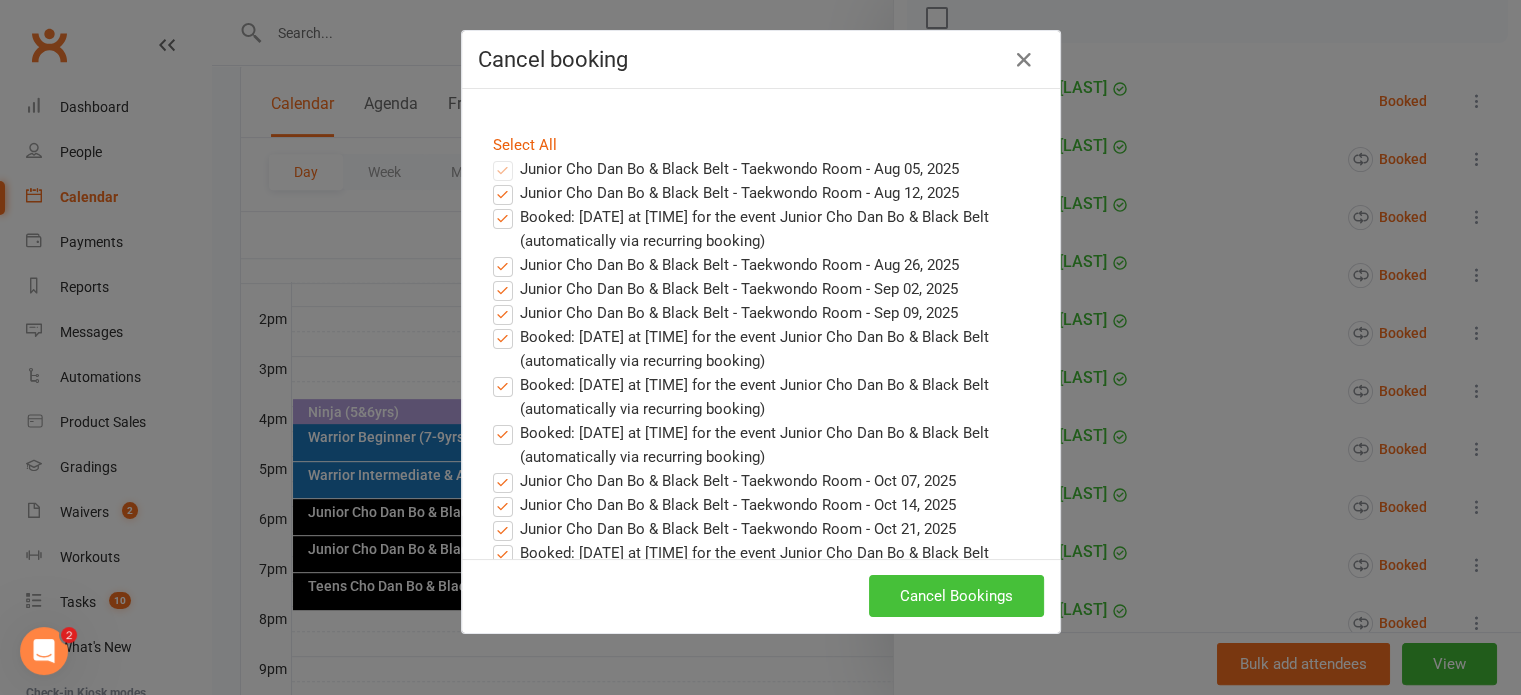 click on "Cancel Bookings" at bounding box center [956, 596] 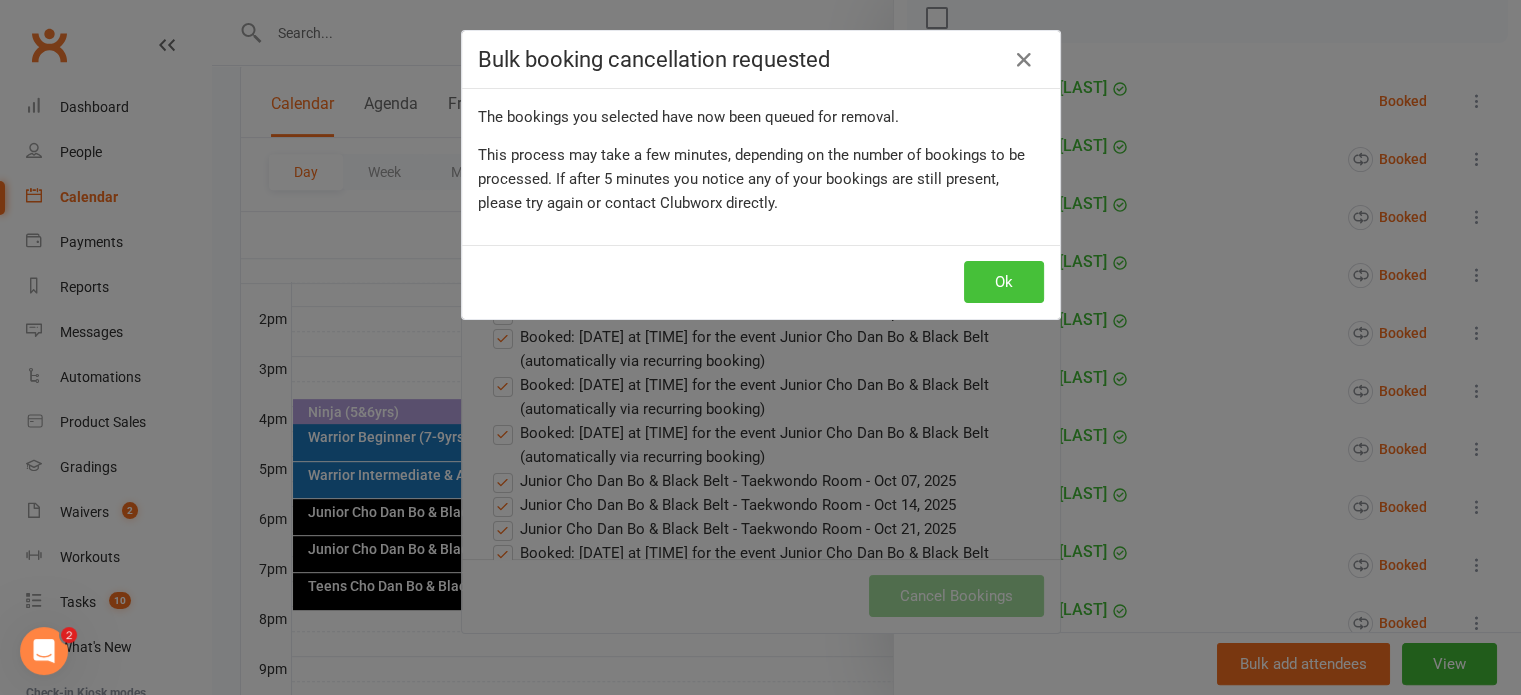 click on "Ok" at bounding box center (1004, 282) 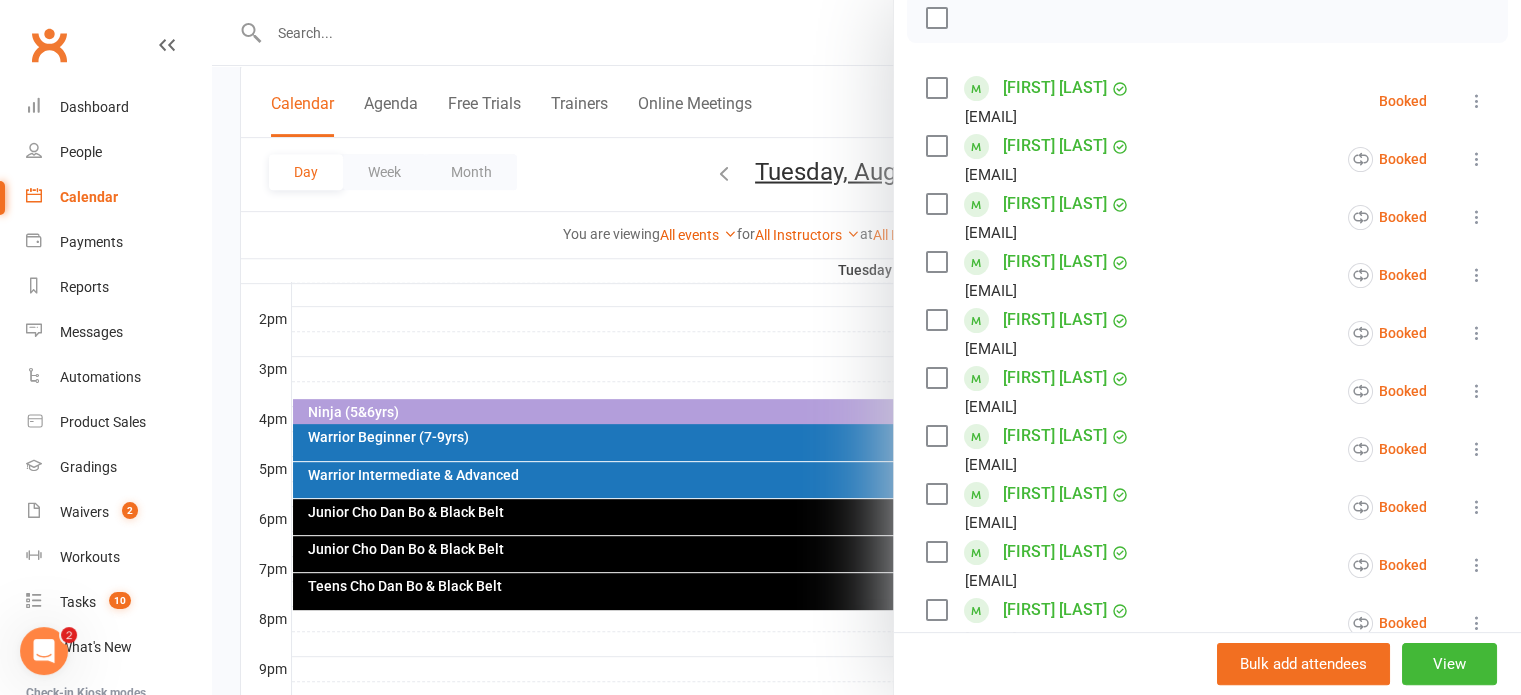 click at bounding box center [1477, 101] 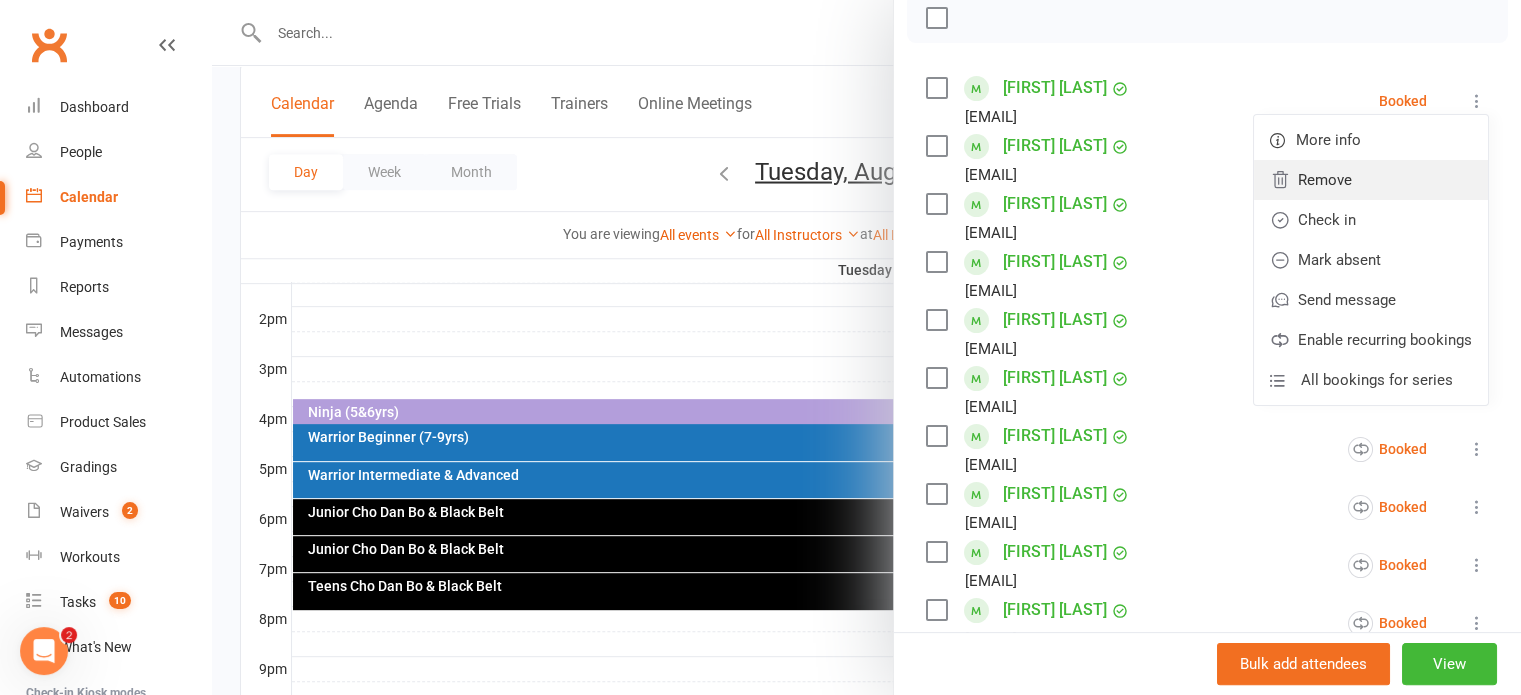 click on "Remove" at bounding box center (1371, 180) 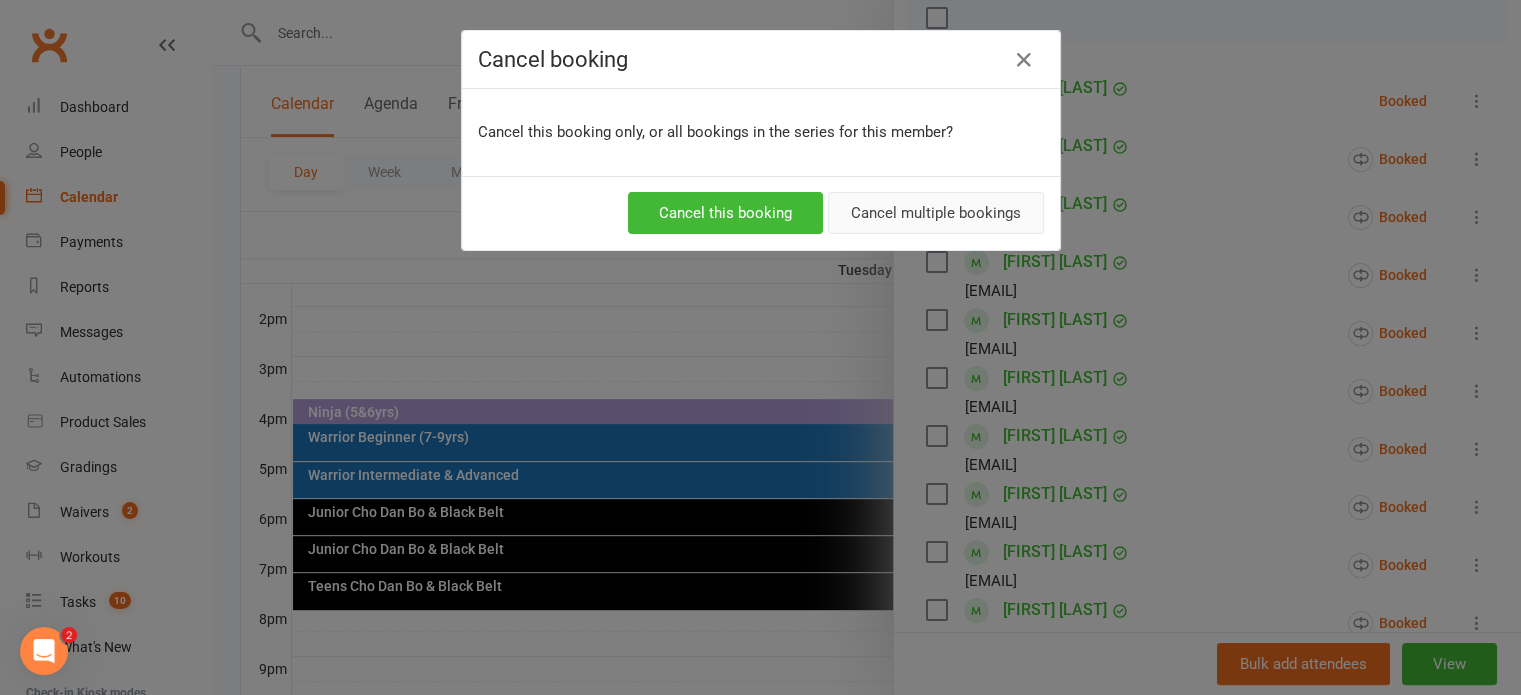 click on "Cancel multiple bookings" at bounding box center [936, 213] 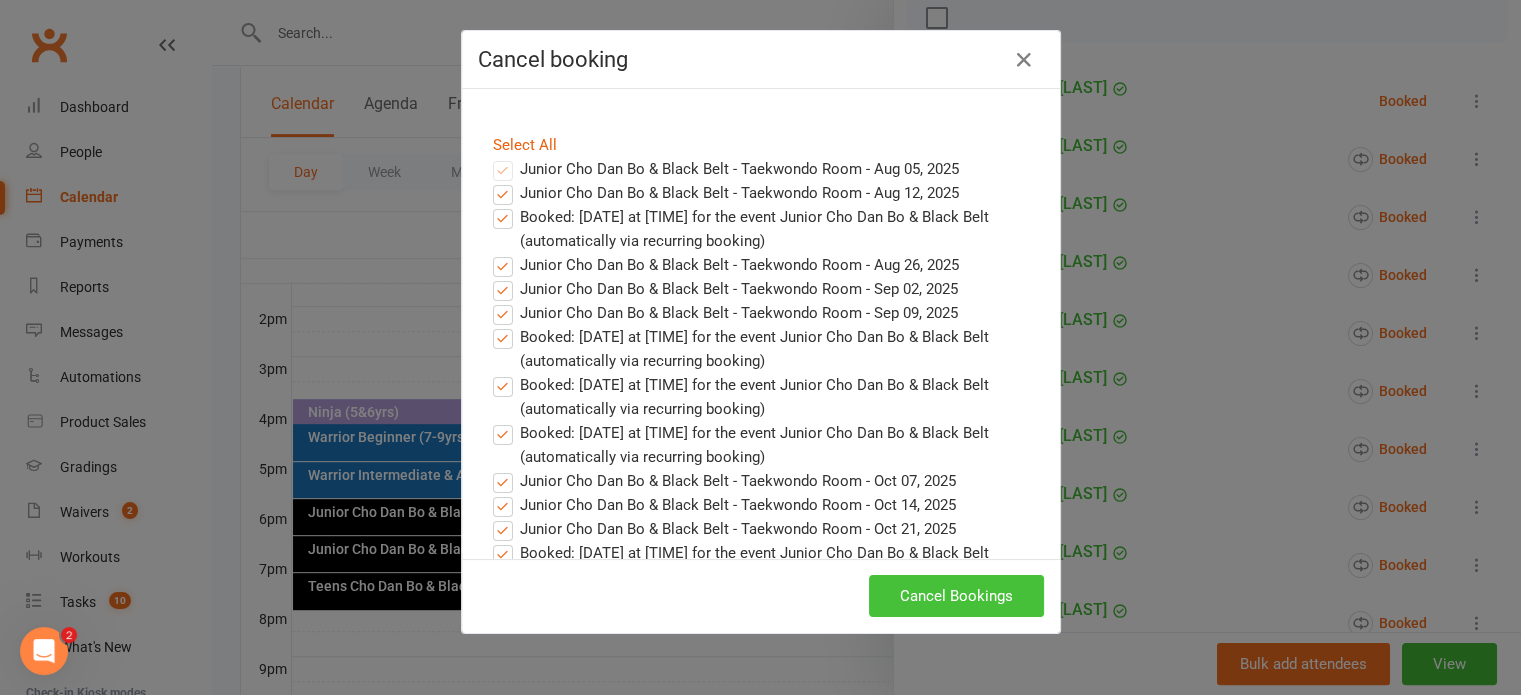 click on "Cancel Bookings" at bounding box center (956, 596) 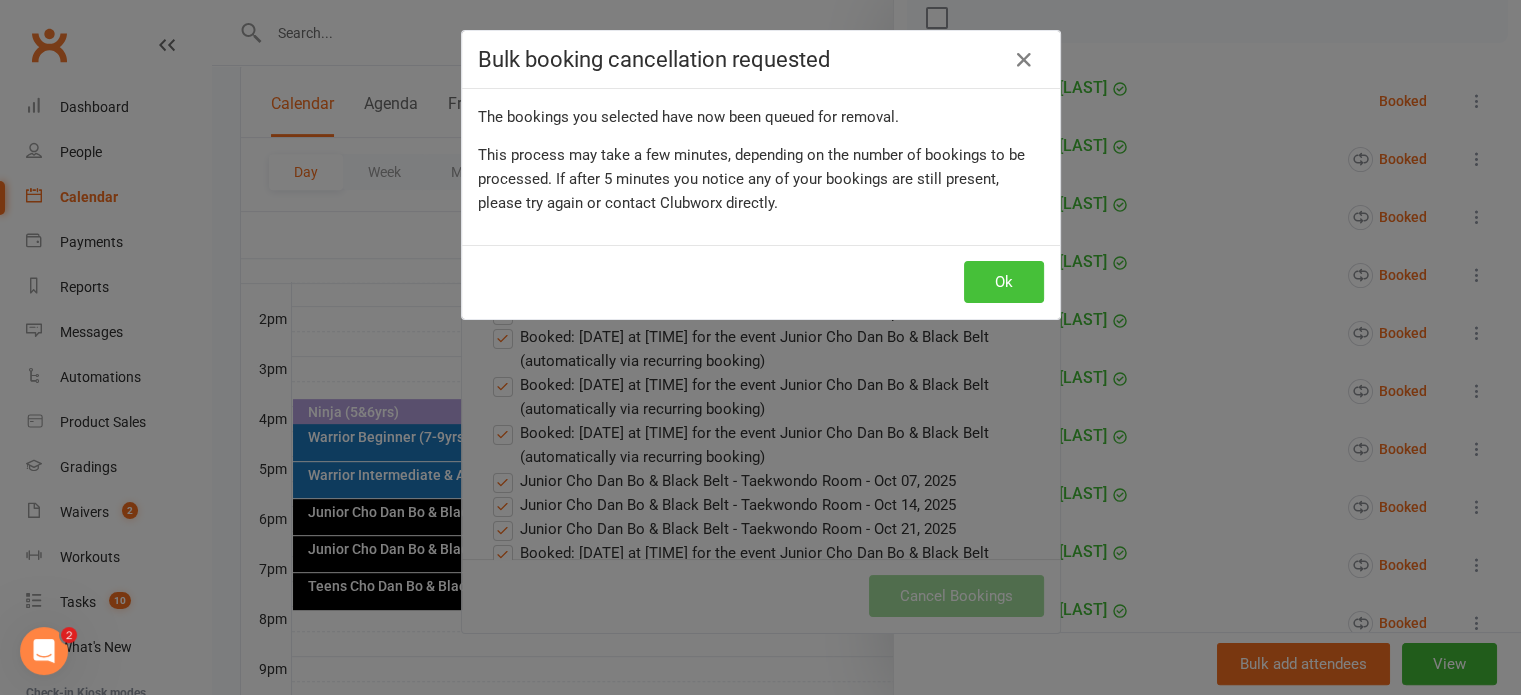 click on "Ok" at bounding box center (1004, 282) 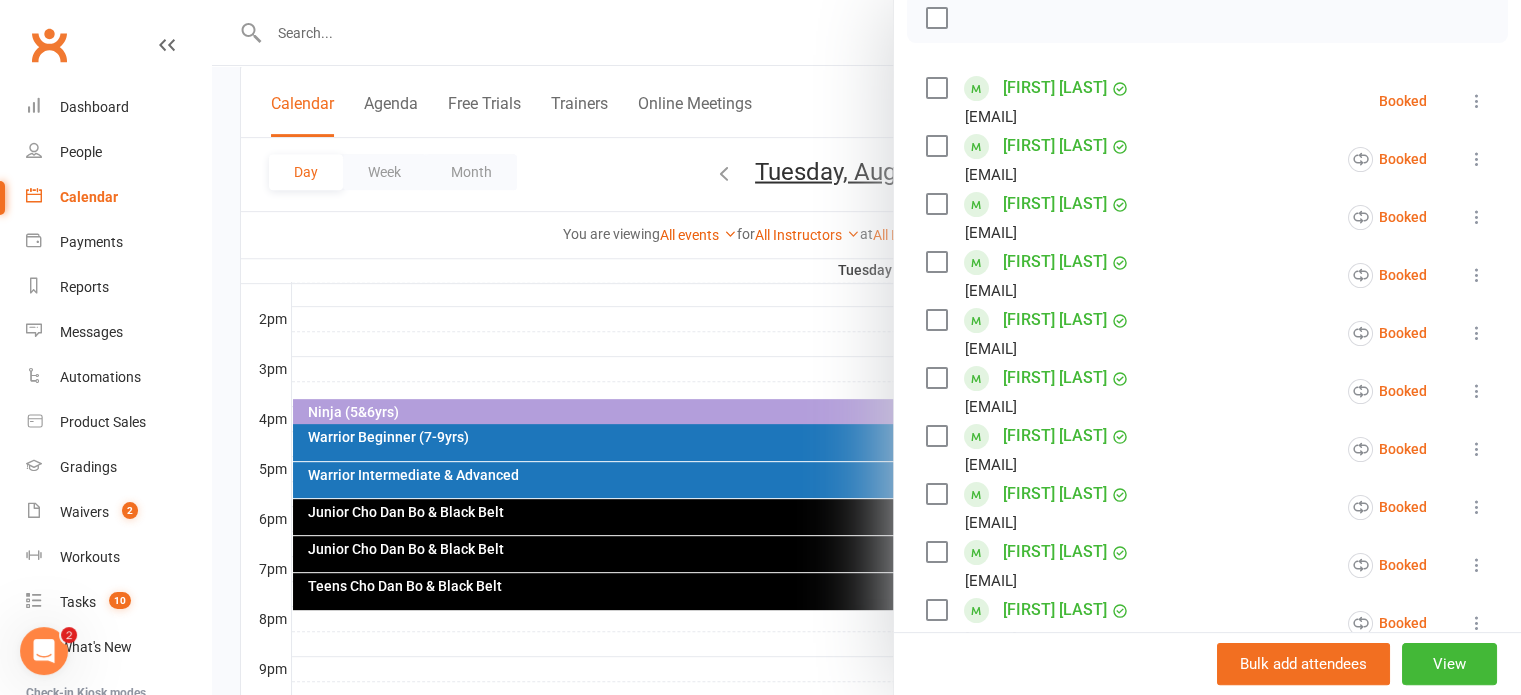 click at bounding box center [1477, 101] 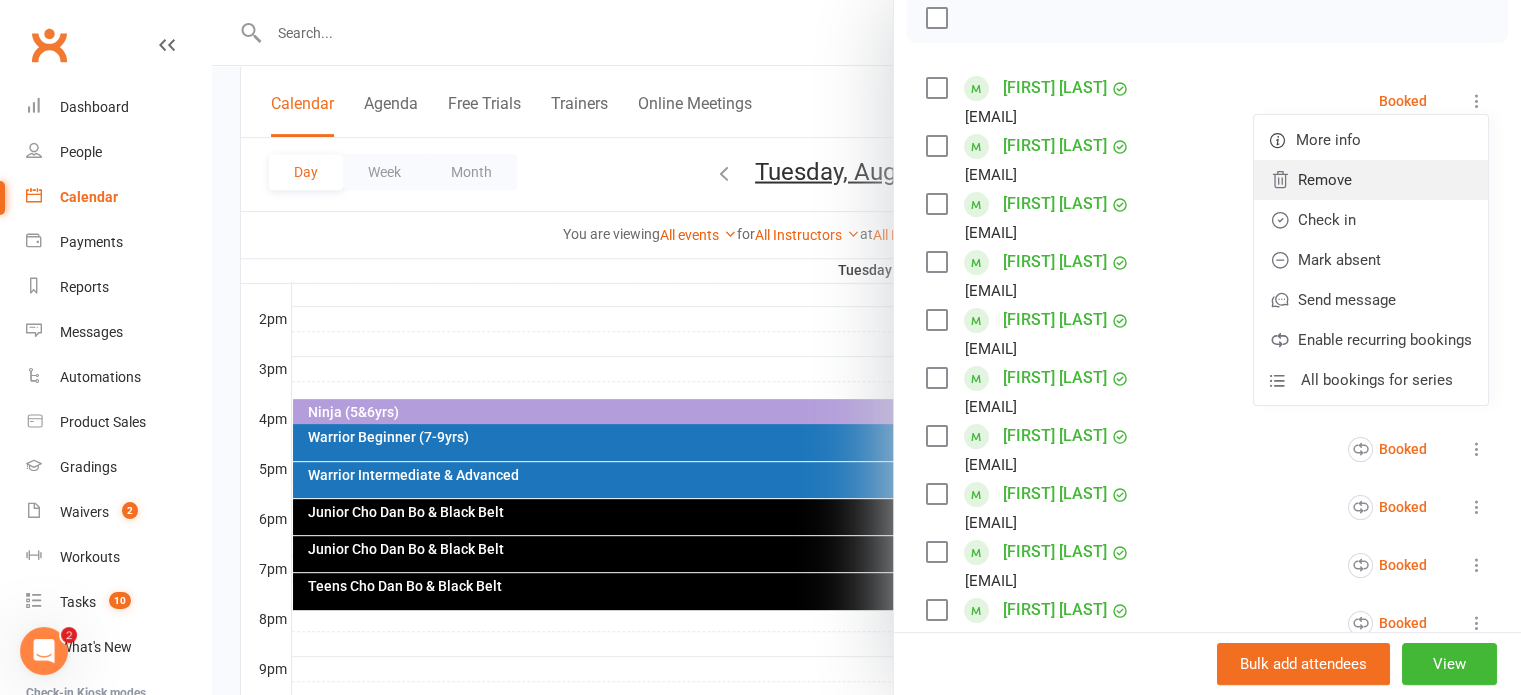 click on "Remove" at bounding box center (1371, 180) 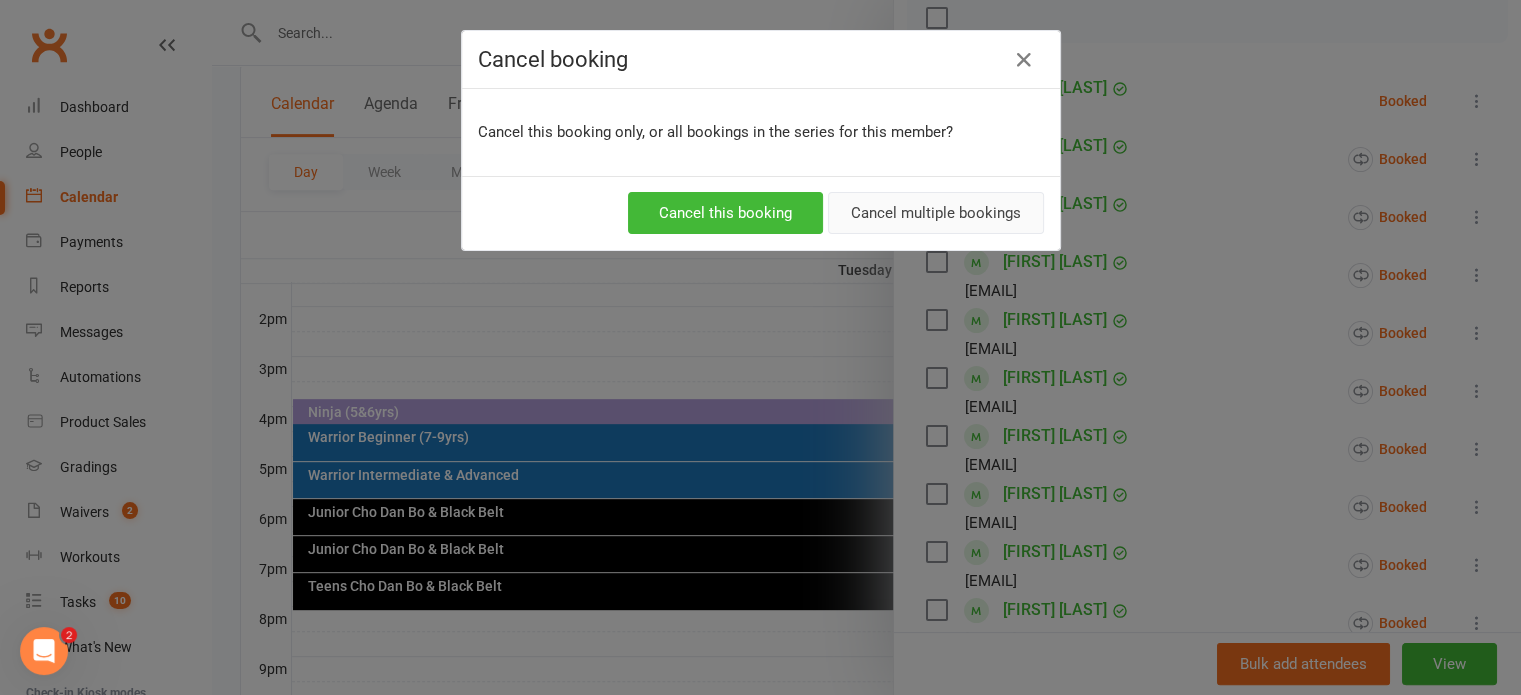 click on "Cancel multiple bookings" at bounding box center [936, 213] 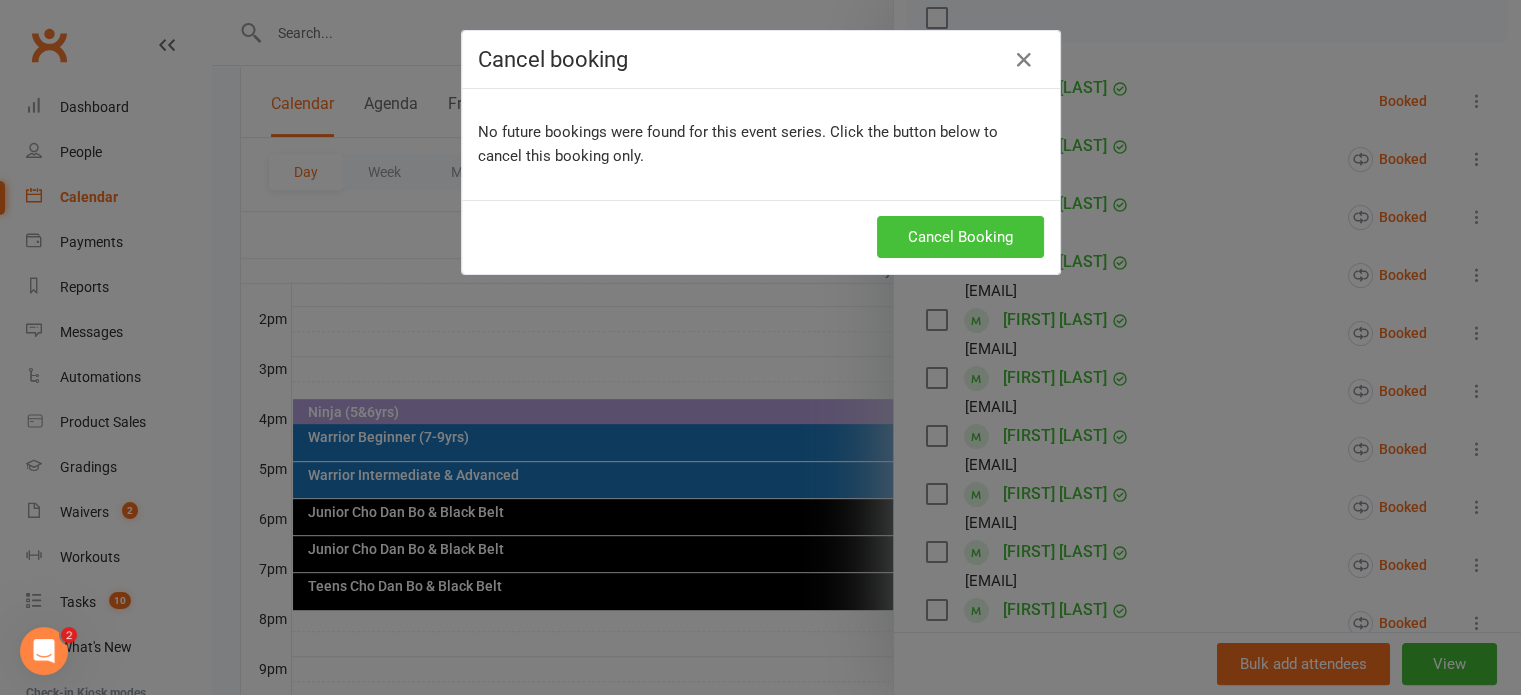 click on "Cancel Booking" at bounding box center (960, 237) 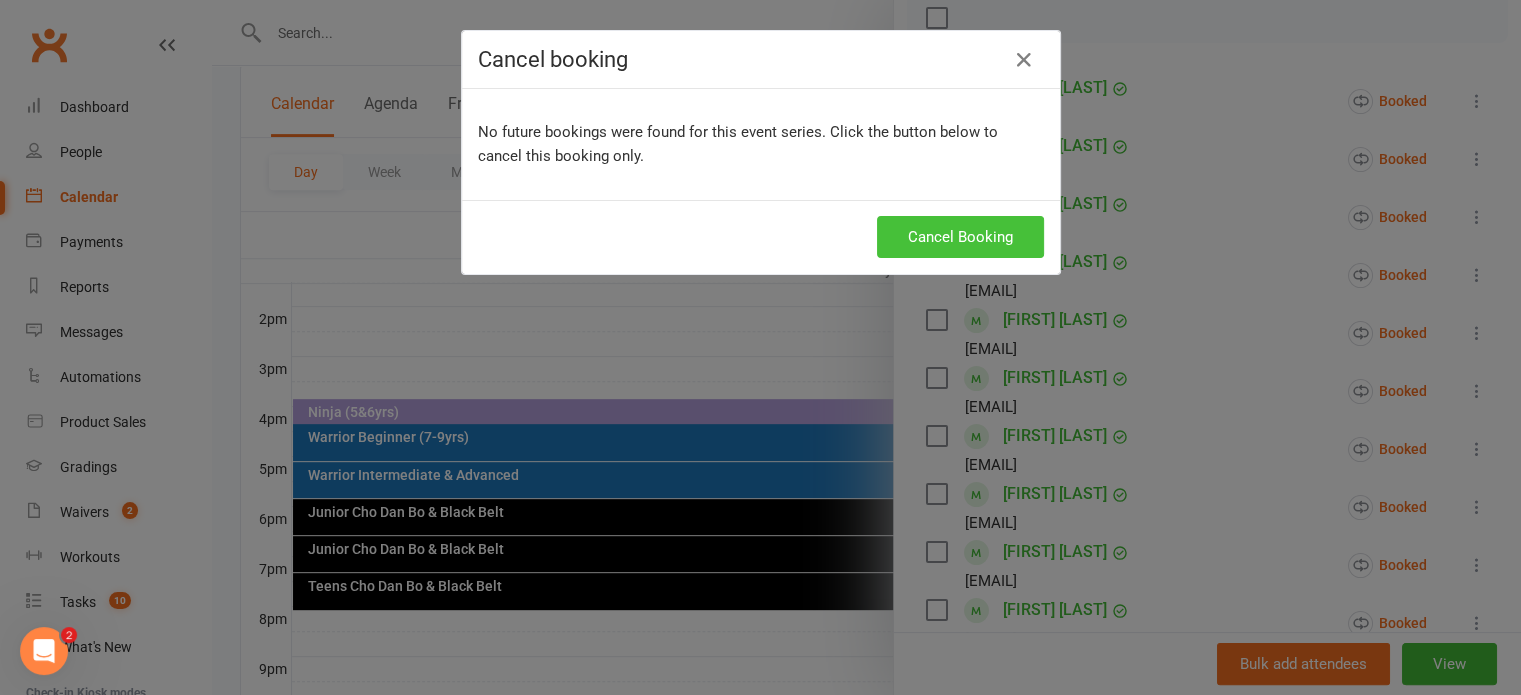 click on "Cancel Booking" at bounding box center (960, 237) 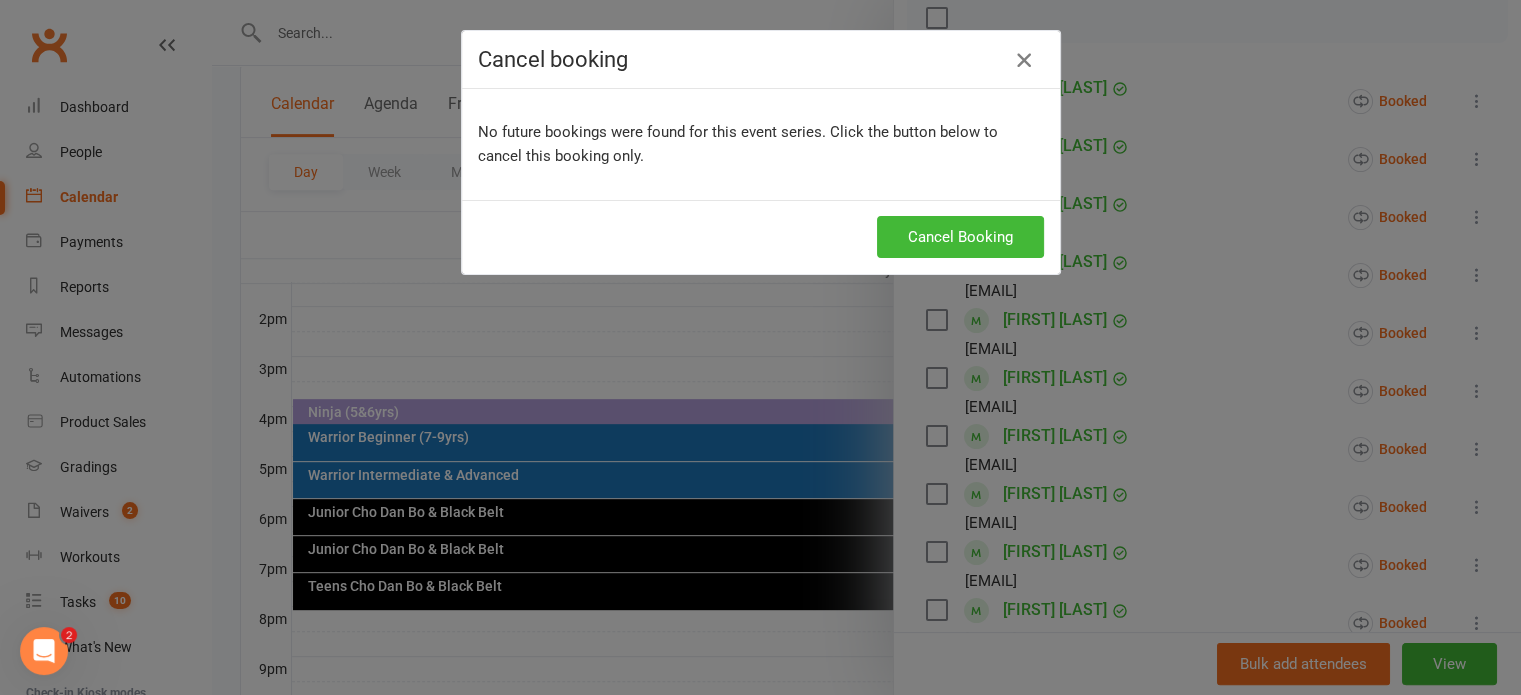 click at bounding box center (1024, 60) 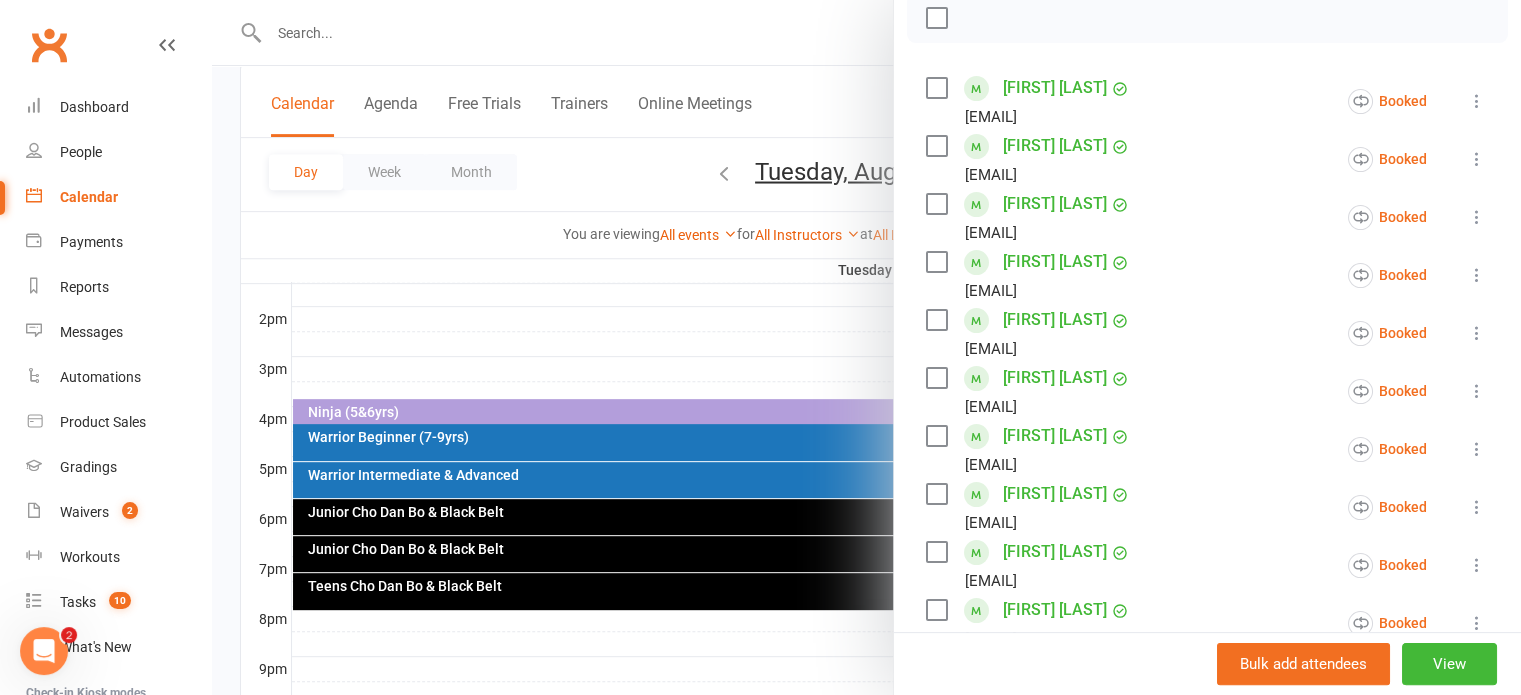 click at bounding box center (866, 347) 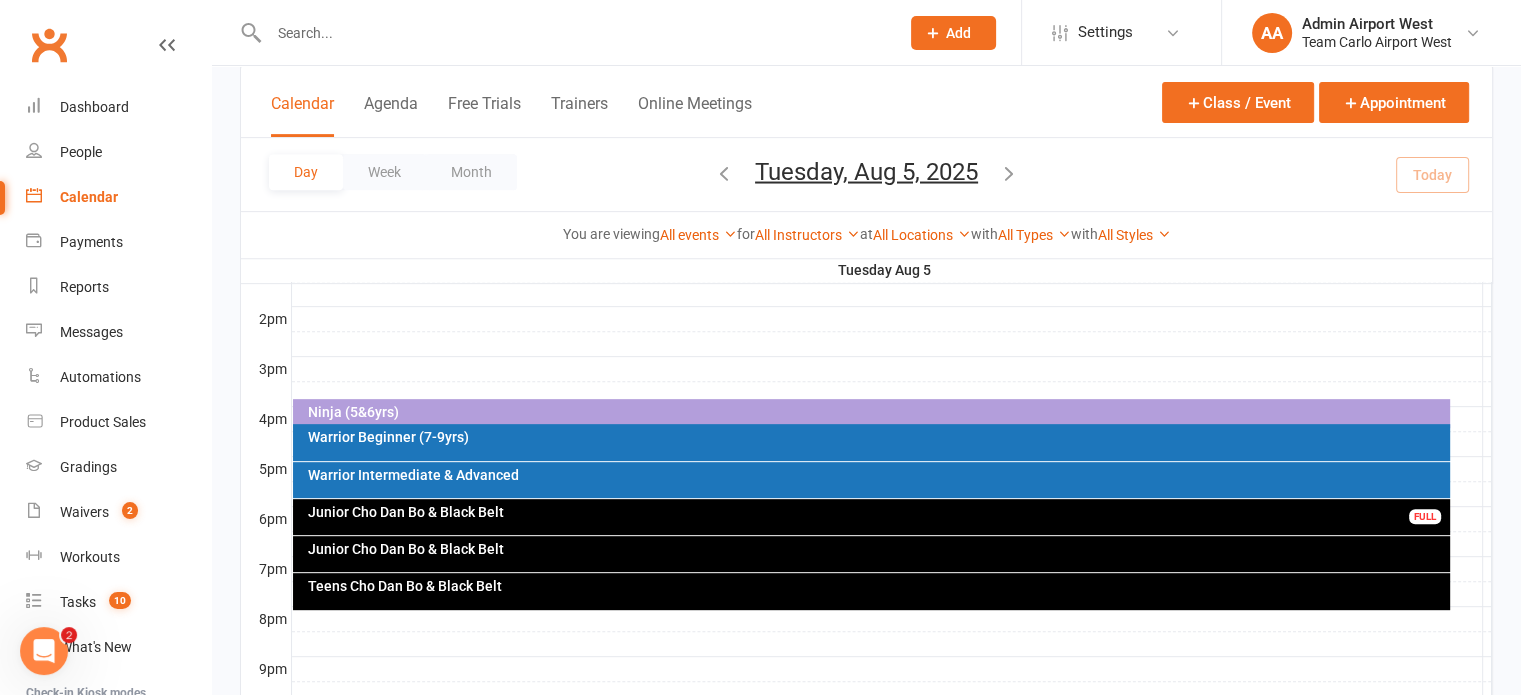 click on "Tuesday, Aug 5, 2025" at bounding box center (866, 171) 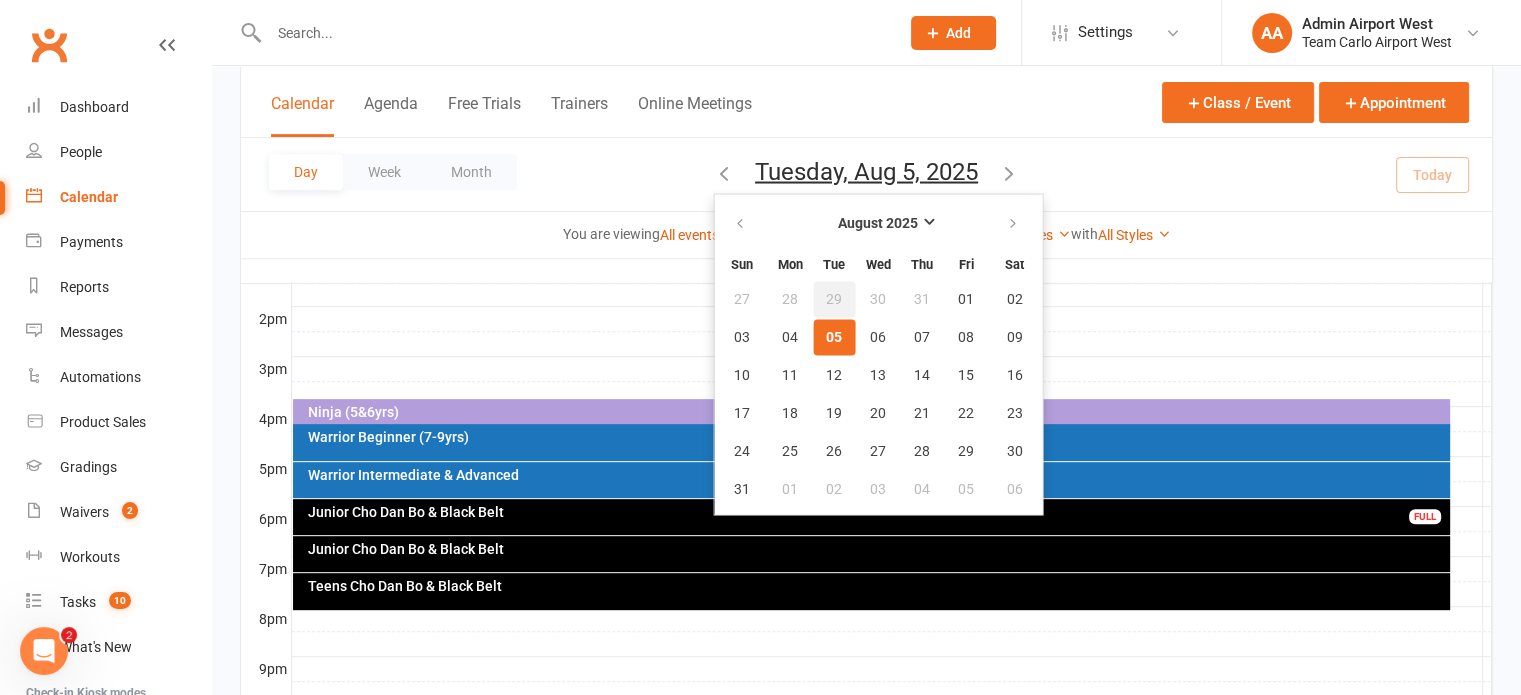 click on "29" at bounding box center [834, 299] 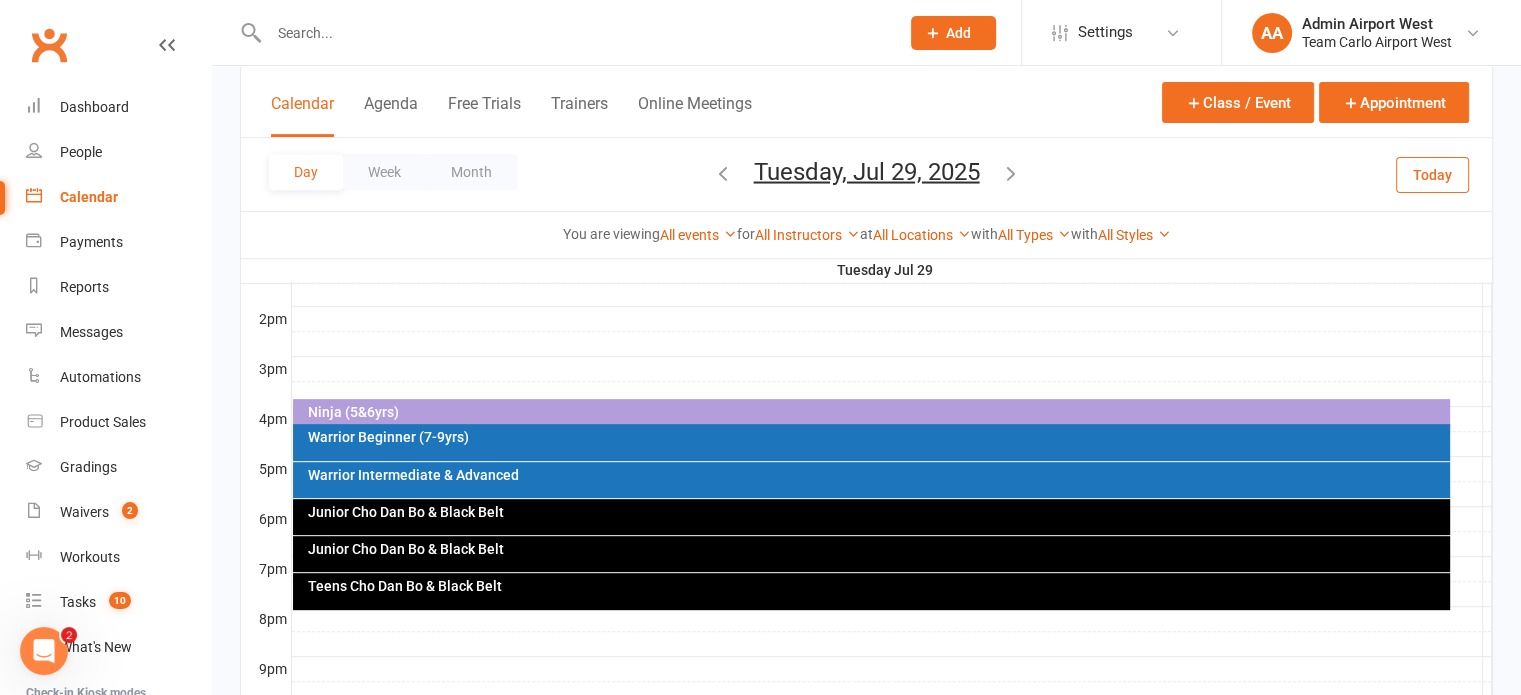 click on "Junior Cho Dan Bo & Black Belt" at bounding box center [876, 549] 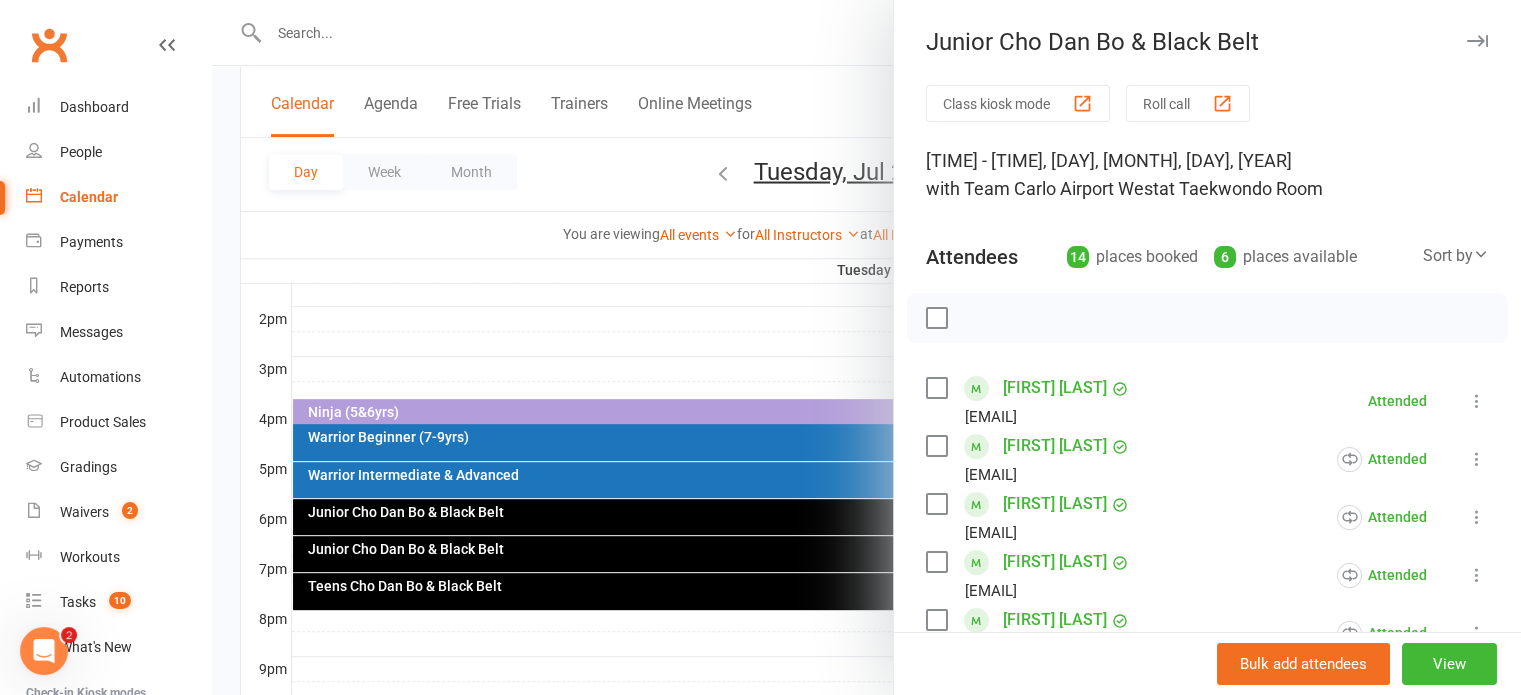 click at bounding box center (866, 347) 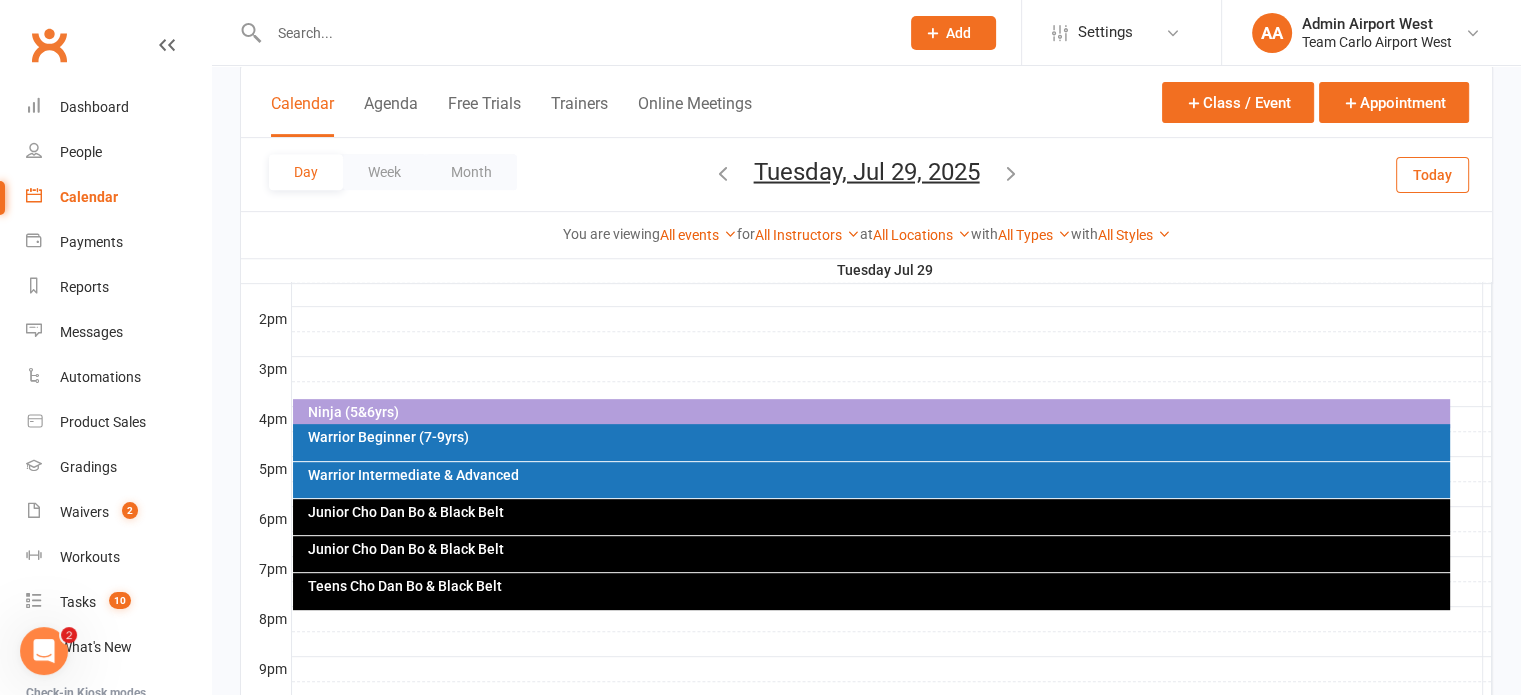 click on "Tuesday, Jul 29, 2025" at bounding box center [867, 171] 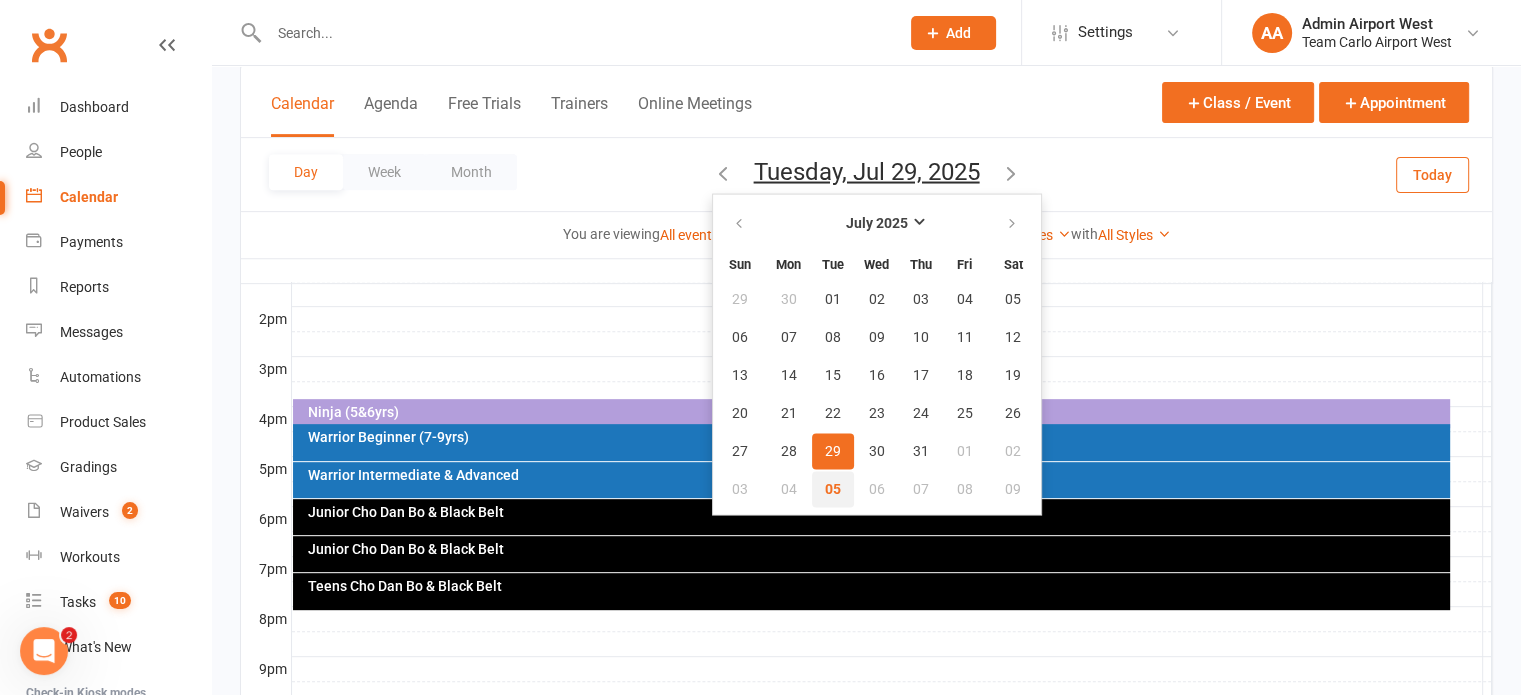 click on "05" at bounding box center [833, 489] 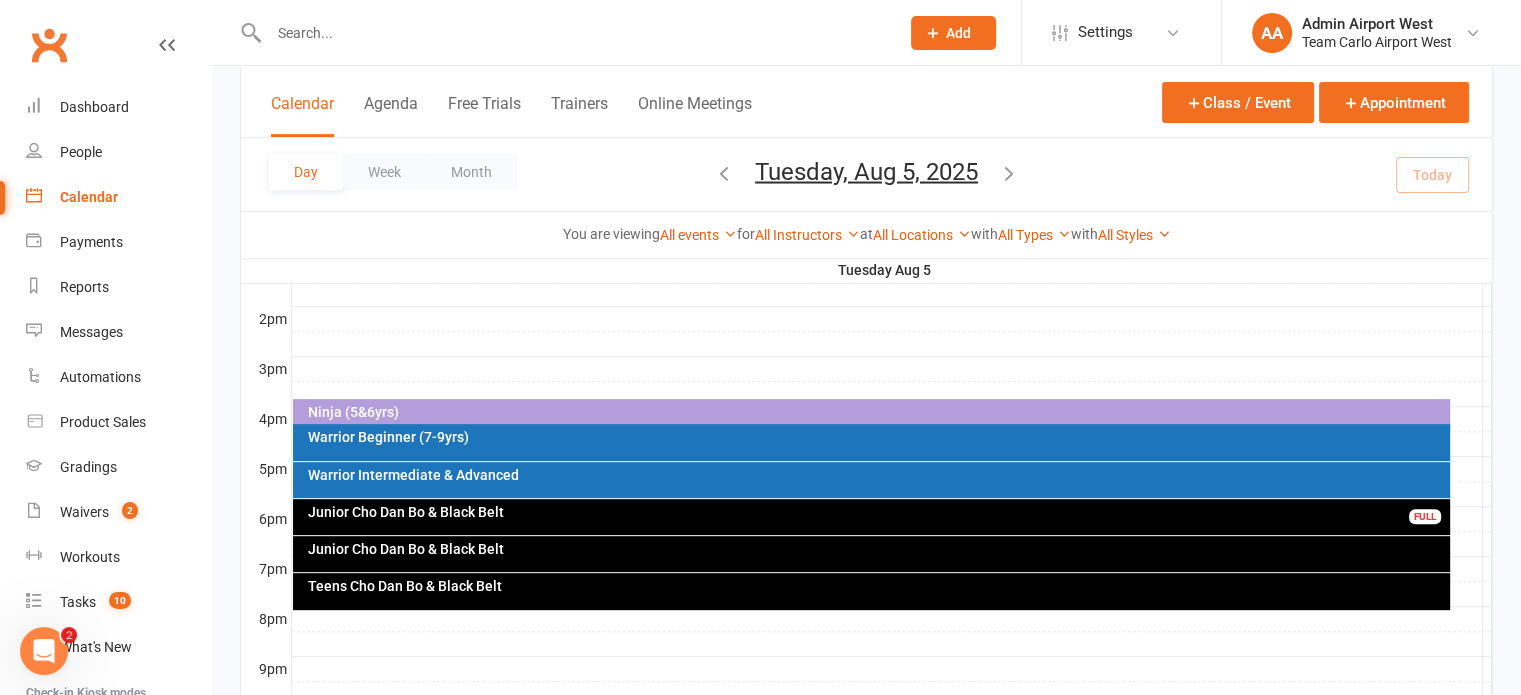 click on "Junior Cho Dan Bo & Black Belt" at bounding box center [876, 549] 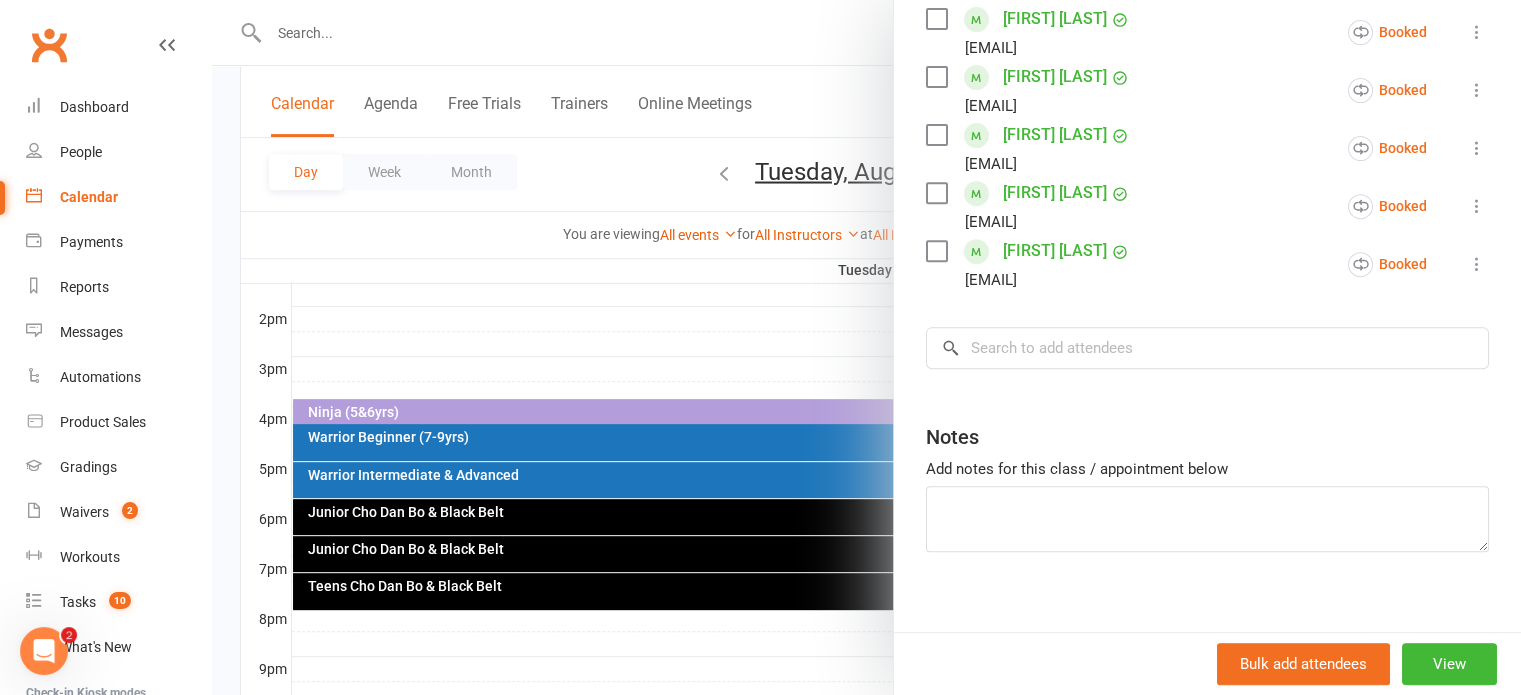 scroll, scrollTop: 793, scrollLeft: 0, axis: vertical 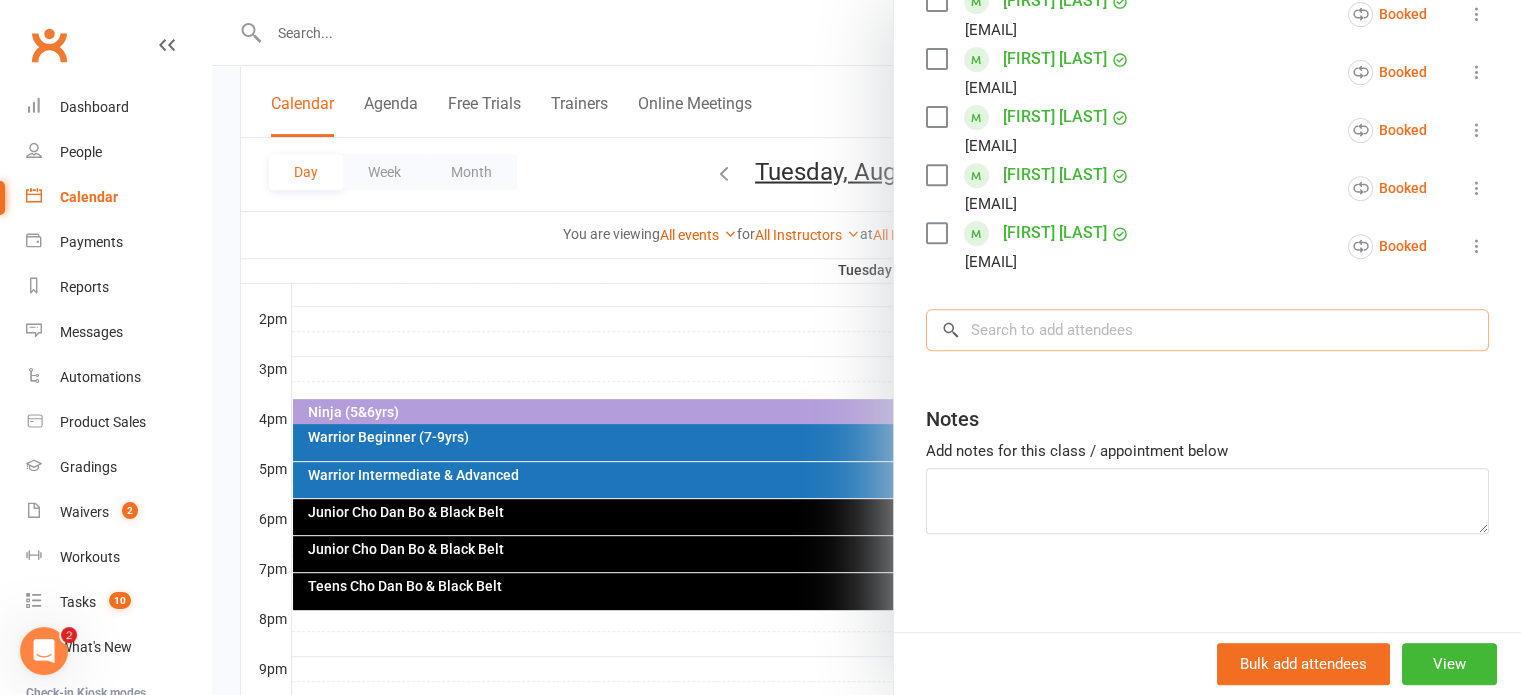 click at bounding box center [1207, 330] 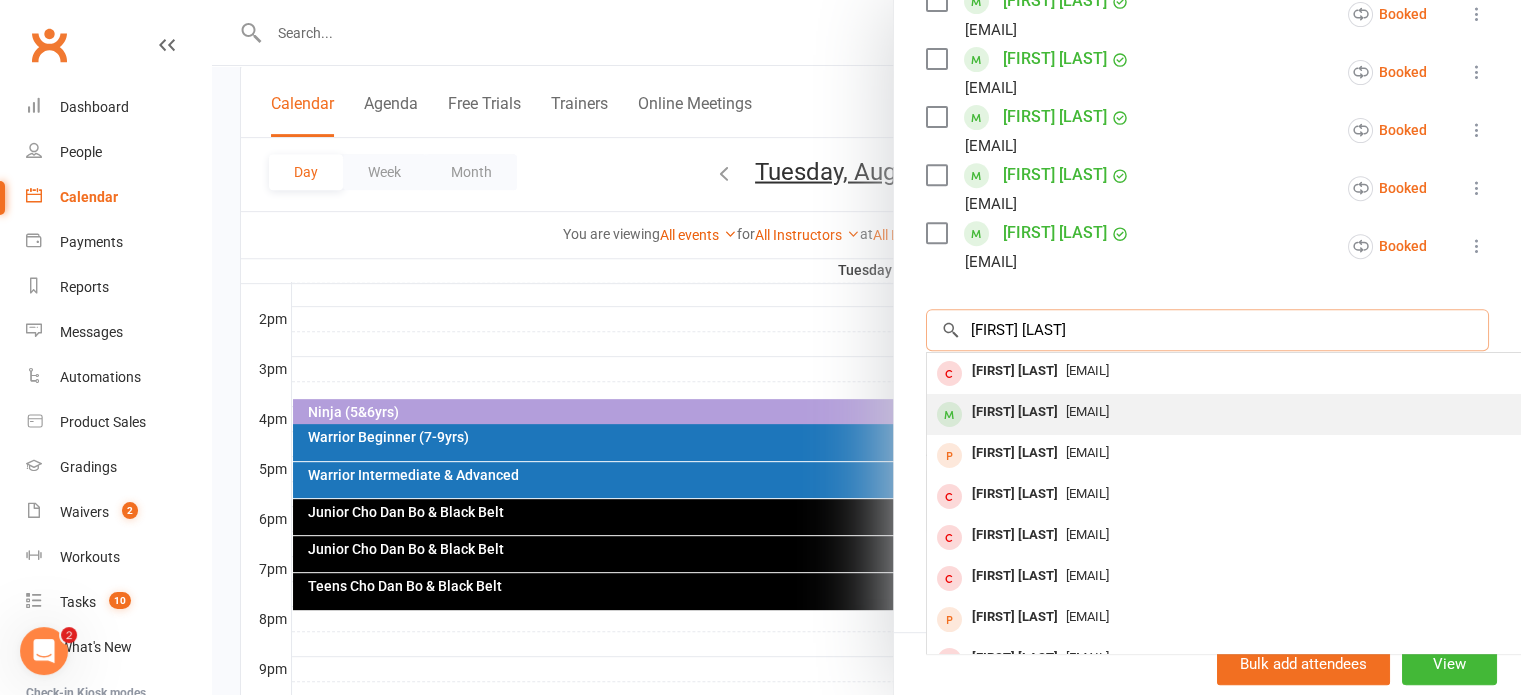 type on "alessio afr" 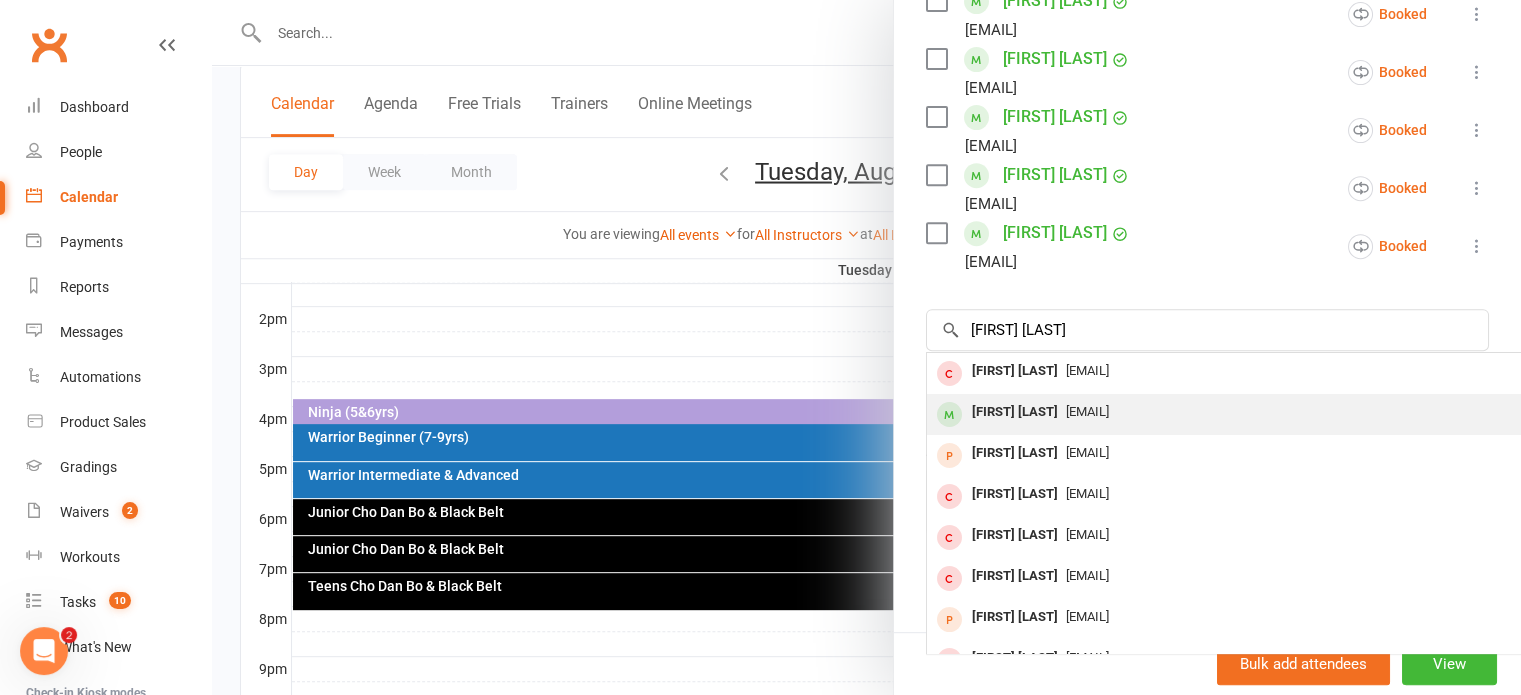 click on "[FIRST] [LAST]" at bounding box center (1015, 412) 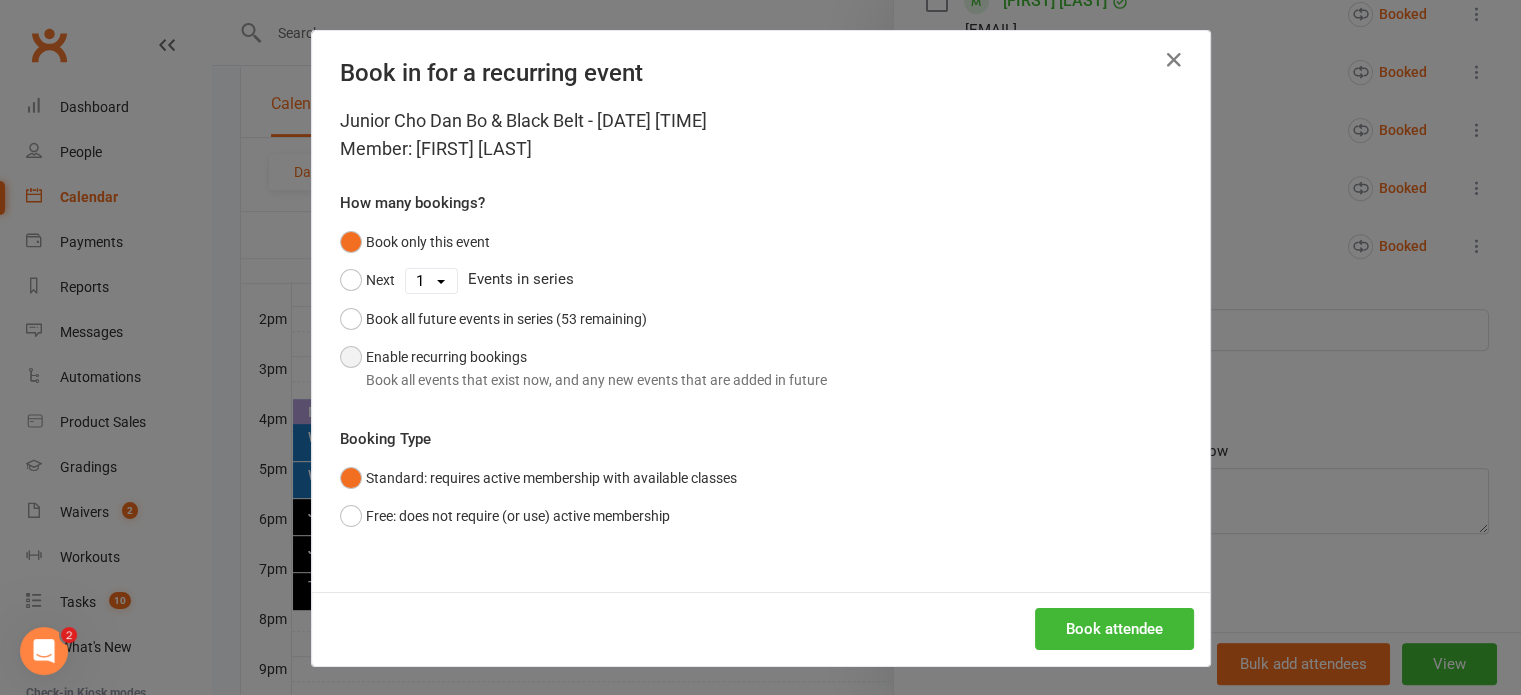 click on "Enable recurring bookings Book all events that exist now, and any new events that are added in future" at bounding box center (583, 368) 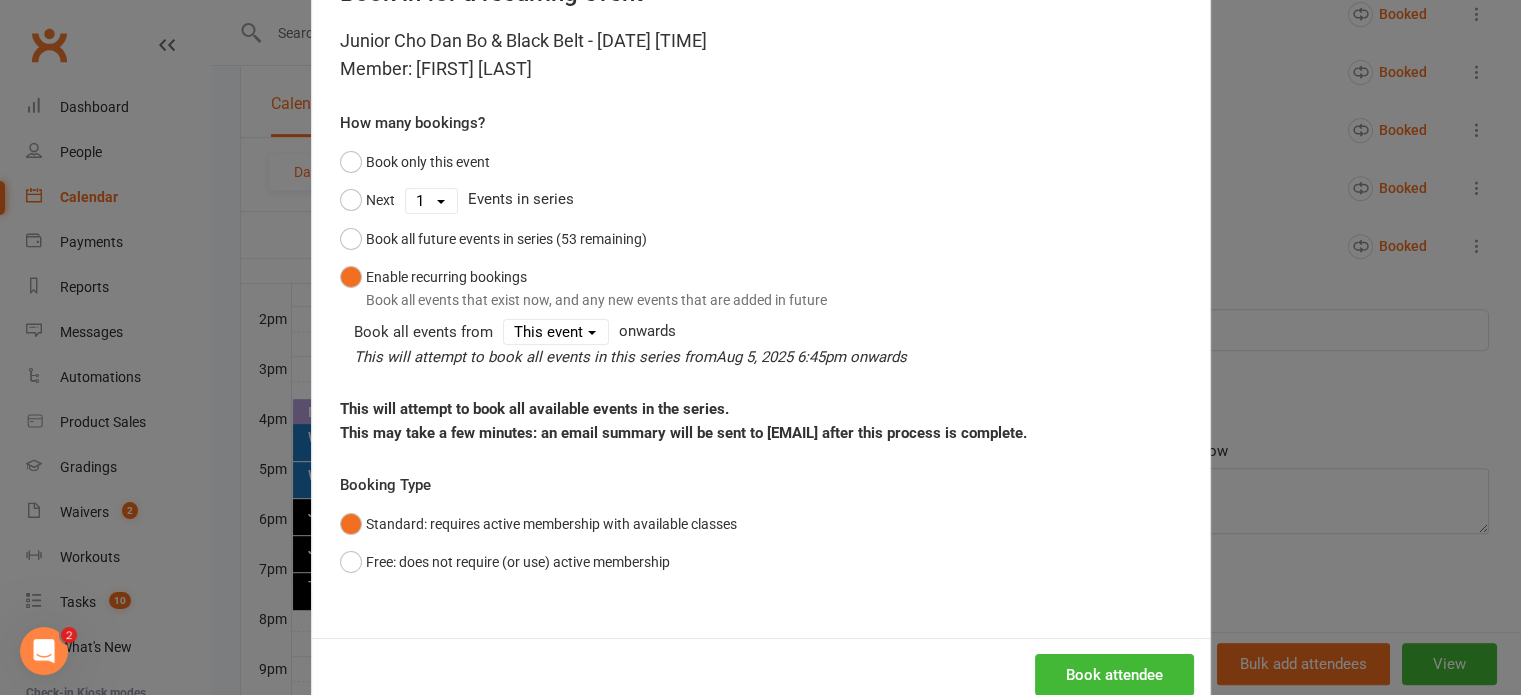scroll, scrollTop: 150, scrollLeft: 0, axis: vertical 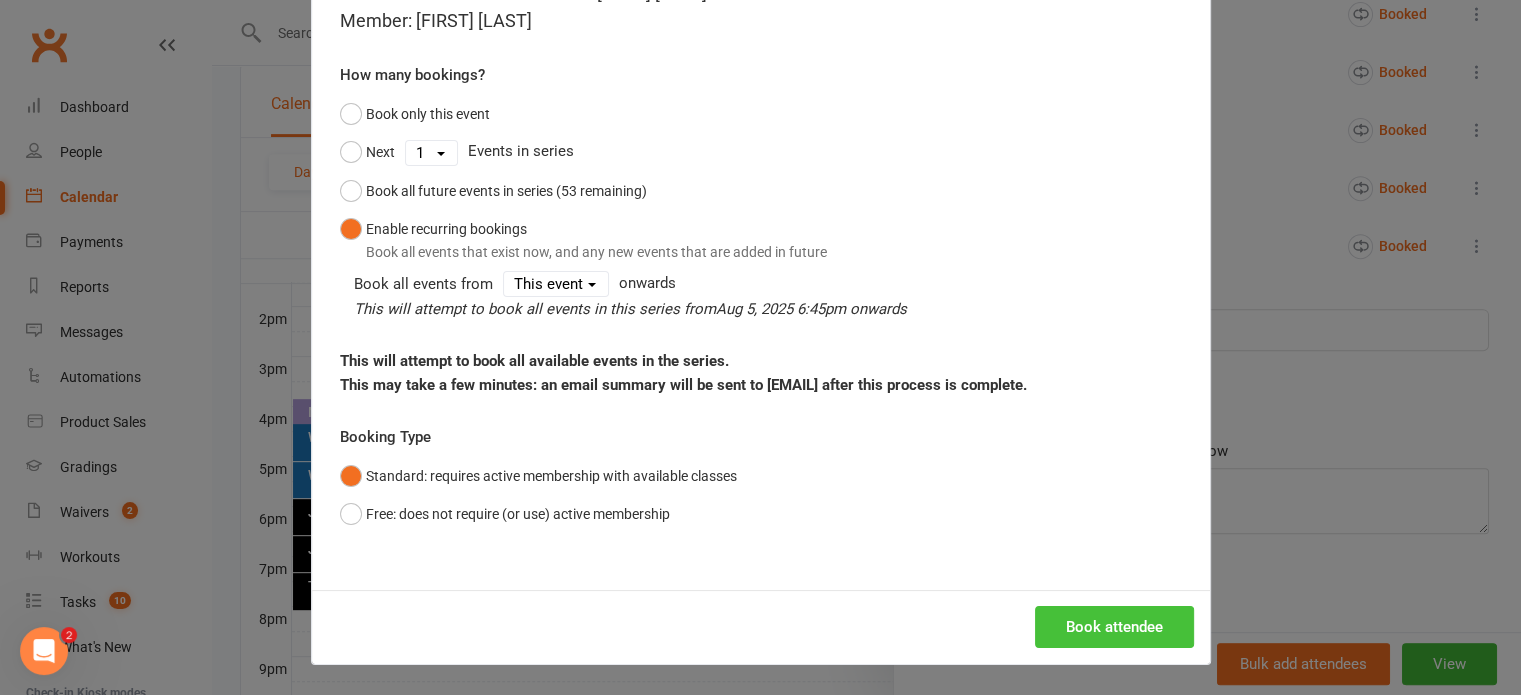 click on "Book attendee" at bounding box center (1114, 627) 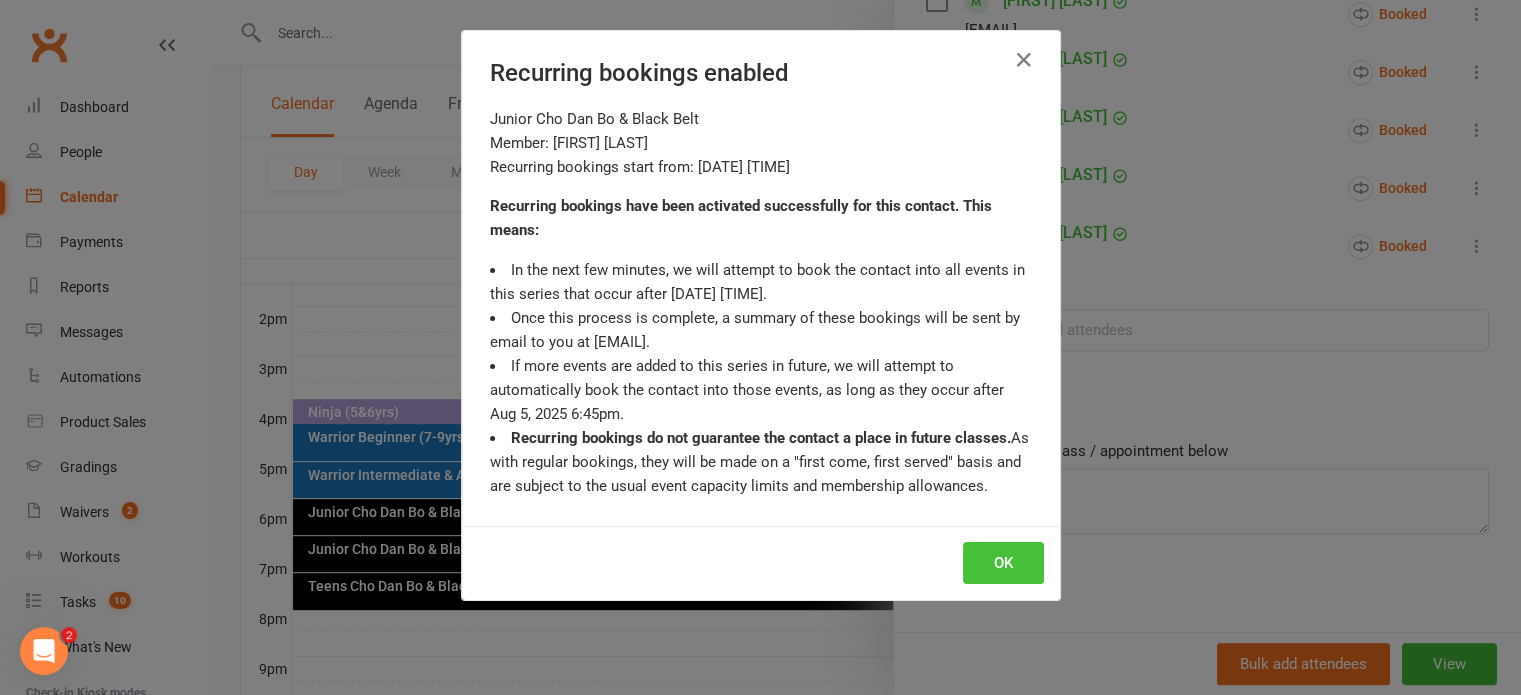 scroll, scrollTop: 851, scrollLeft: 0, axis: vertical 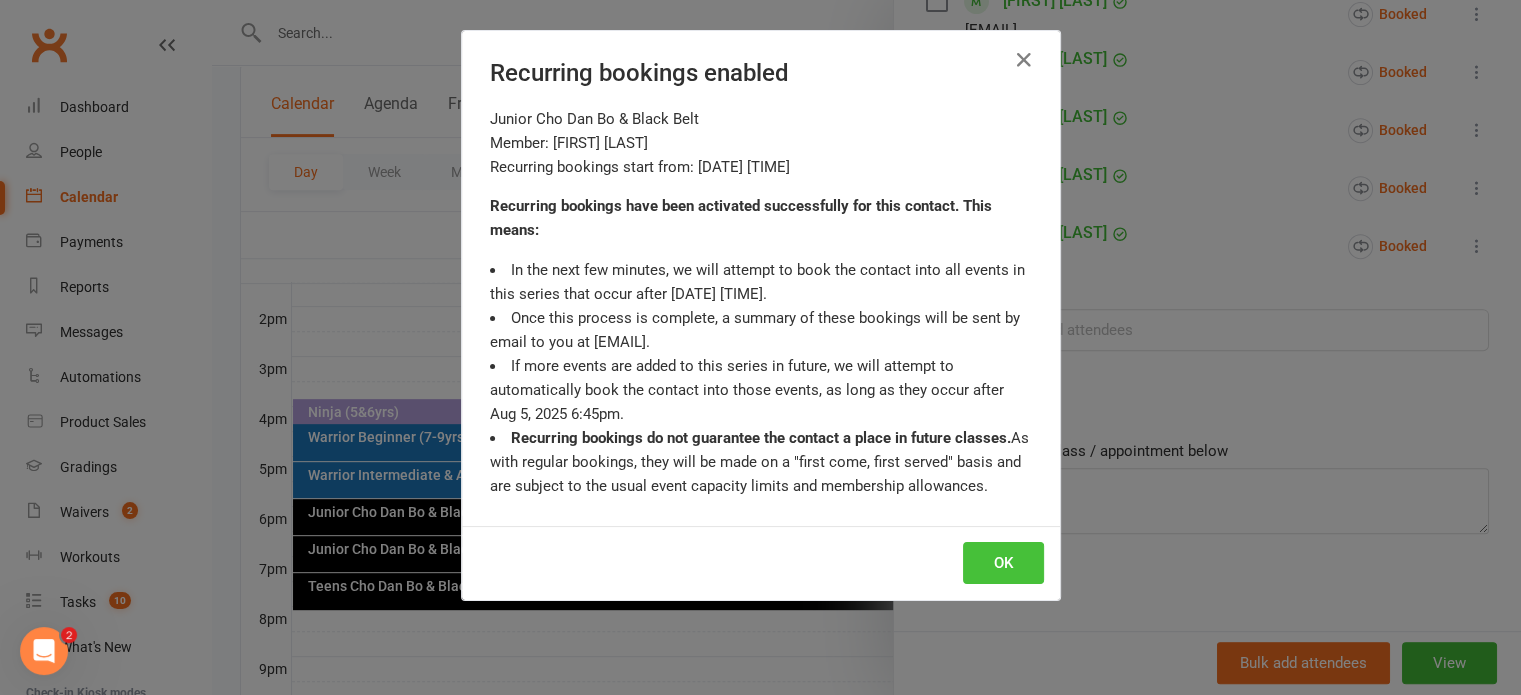 click on "OK" at bounding box center (1003, 563) 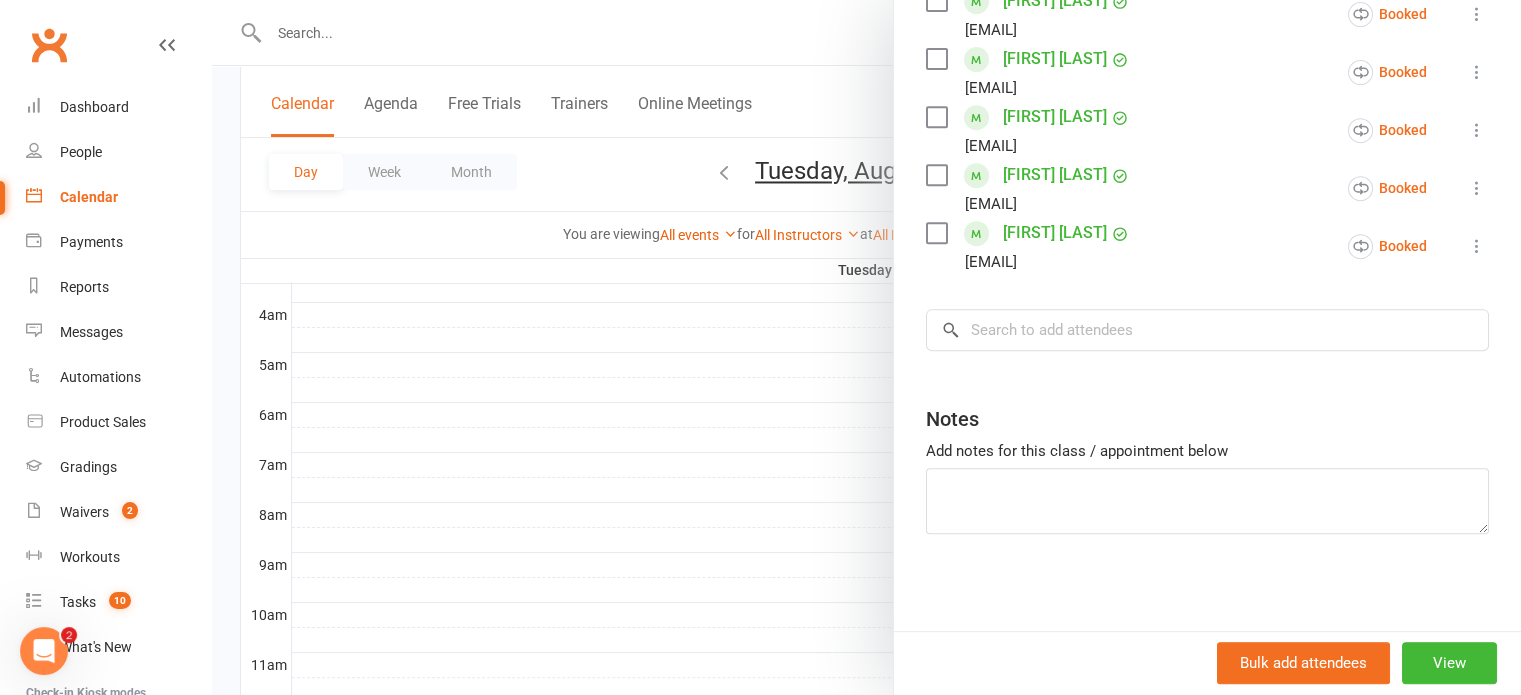 scroll, scrollTop: 300, scrollLeft: 0, axis: vertical 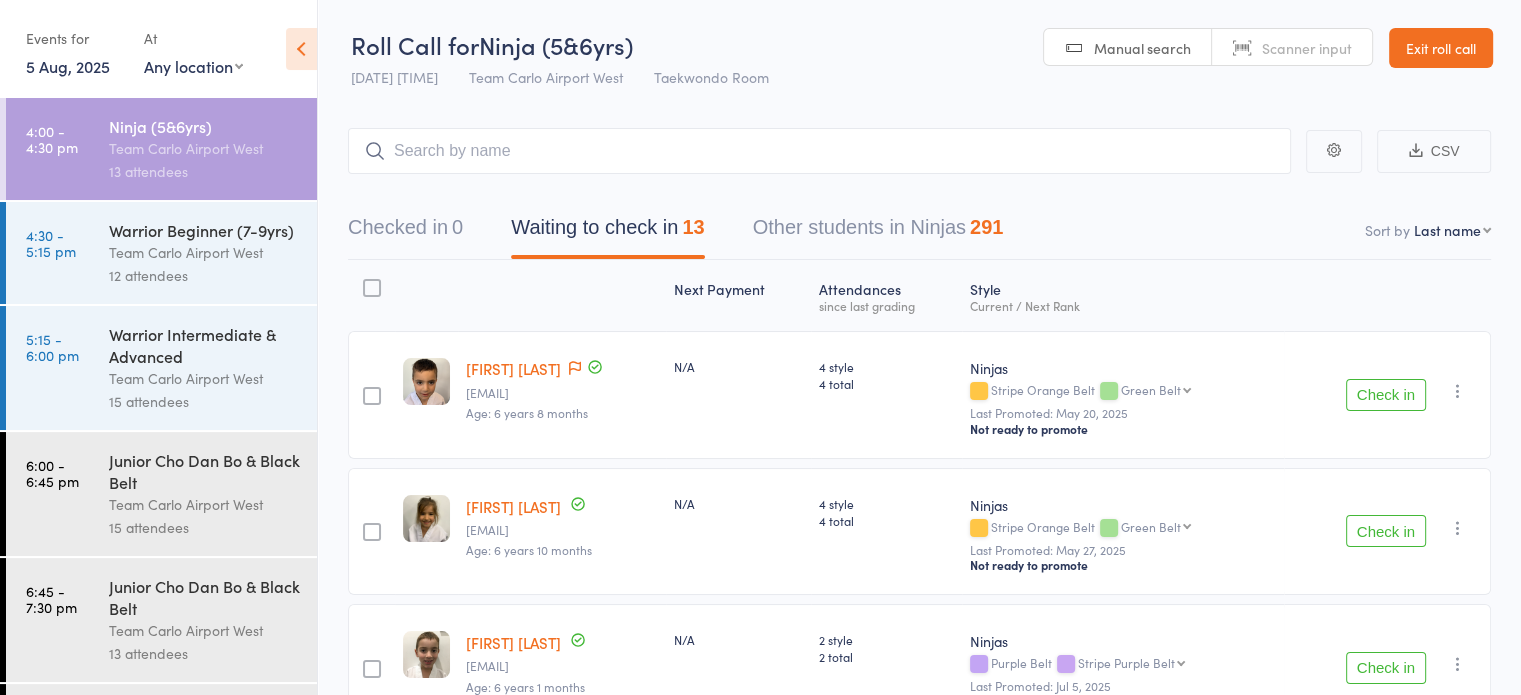 click on "First name Last name Birthday today? Behind on payments? Check in time Next payment date Next payment amount Membership name Membership expires Ready to grade Style and Rank Style attendance count All attendance count Last Promoted" at bounding box center [1452, 230] 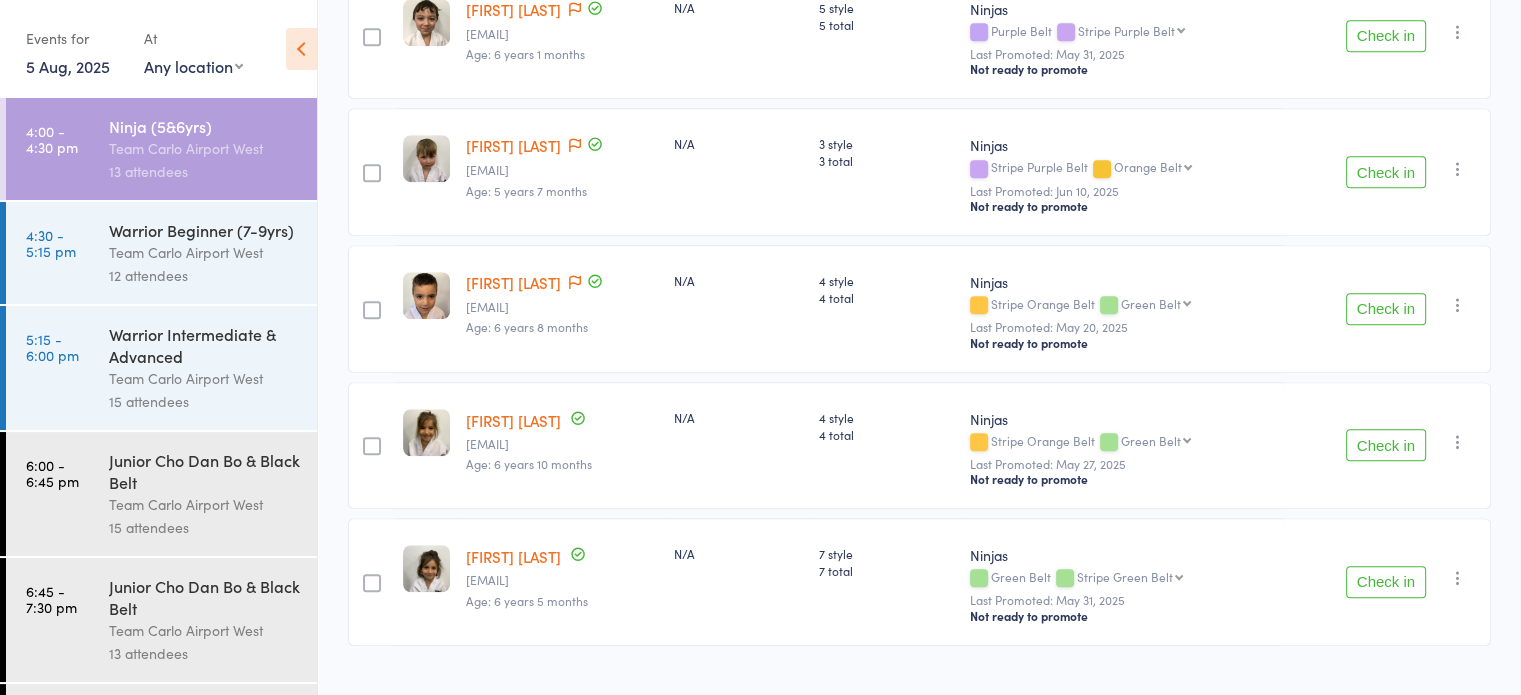 scroll, scrollTop: 1483, scrollLeft: 0, axis: vertical 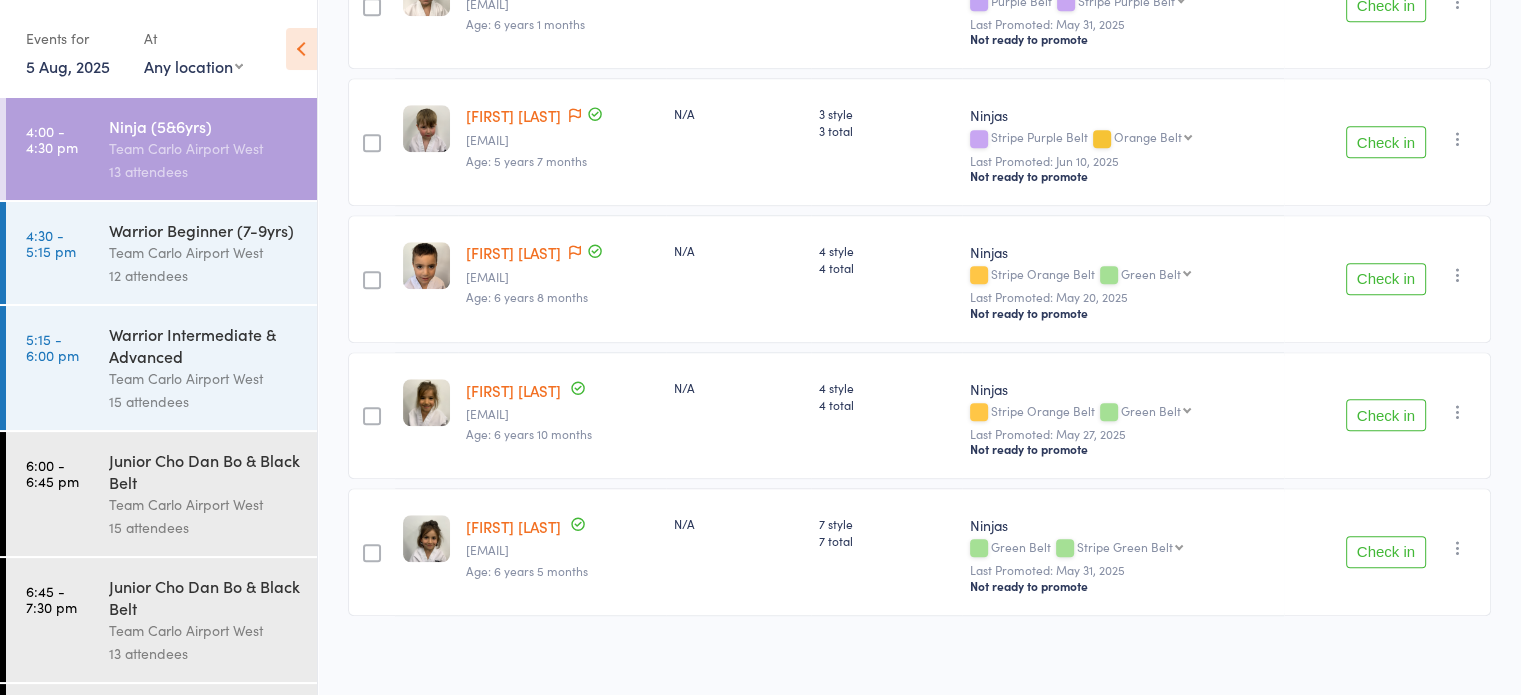 click on "Team Carlo Airport West" at bounding box center [204, 252] 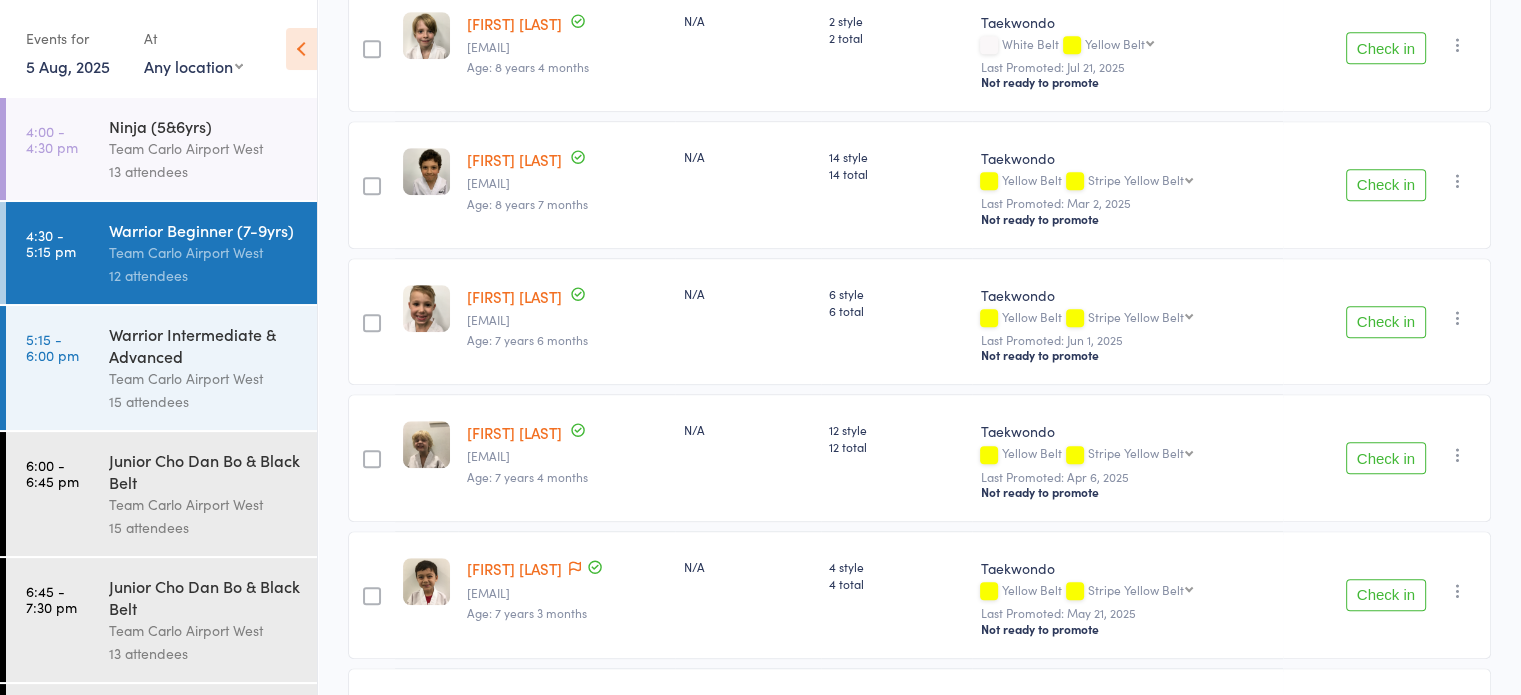scroll, scrollTop: 1200, scrollLeft: 0, axis: vertical 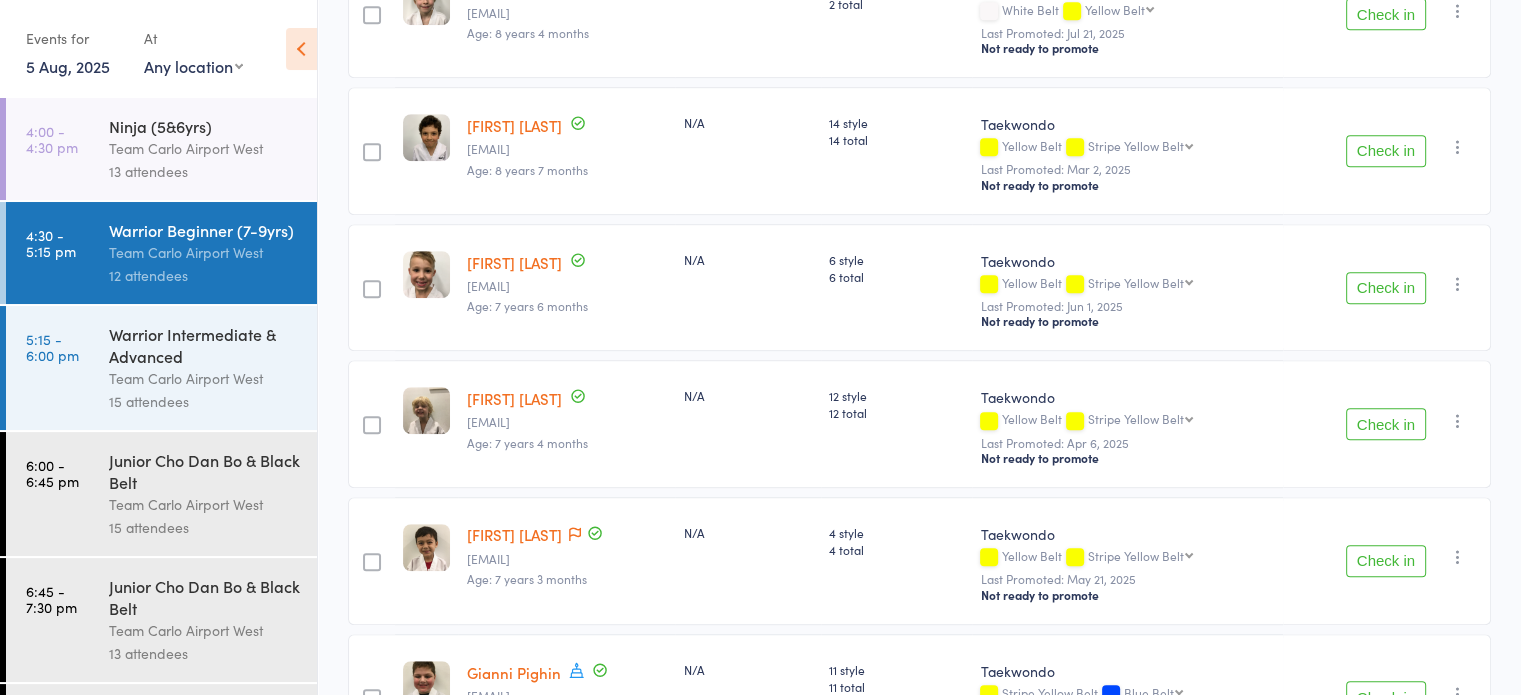 click on "Contact has been flagged" at bounding box center [584, 535] 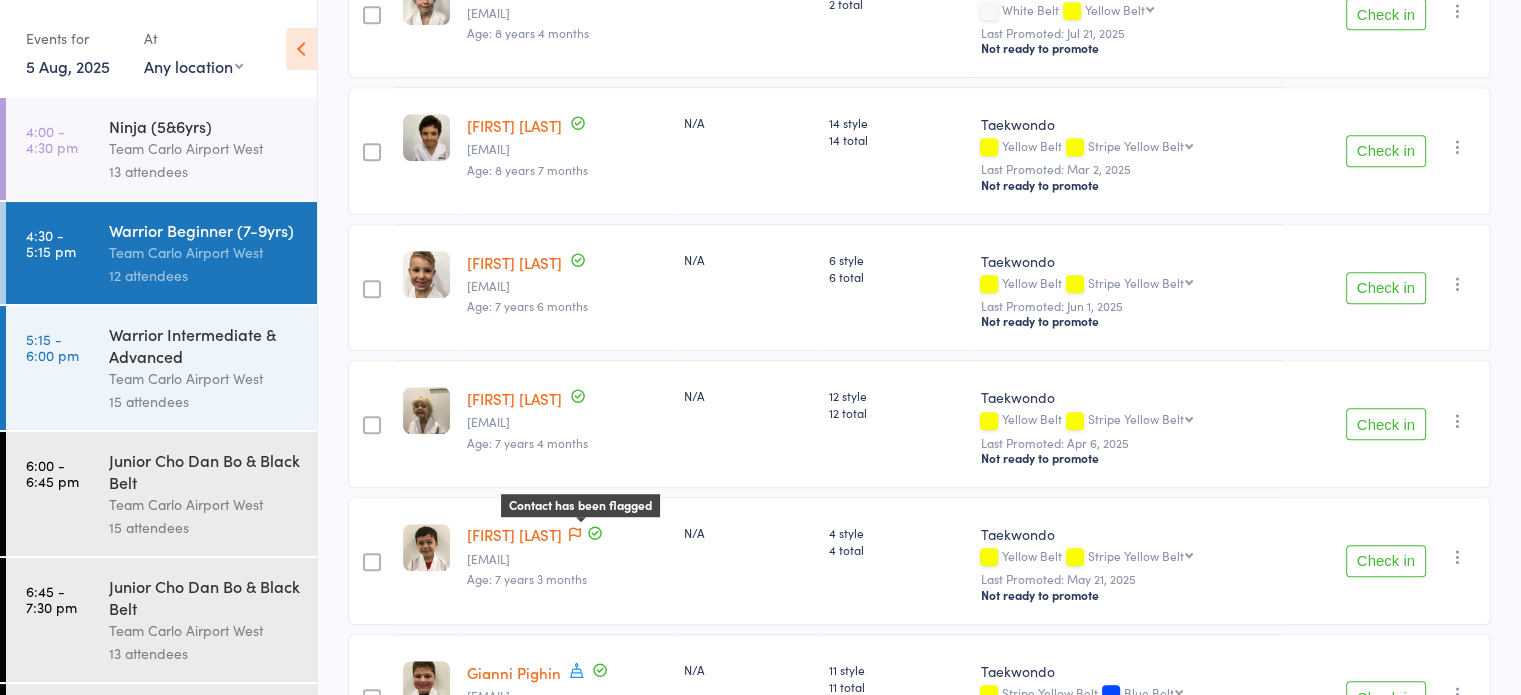 click 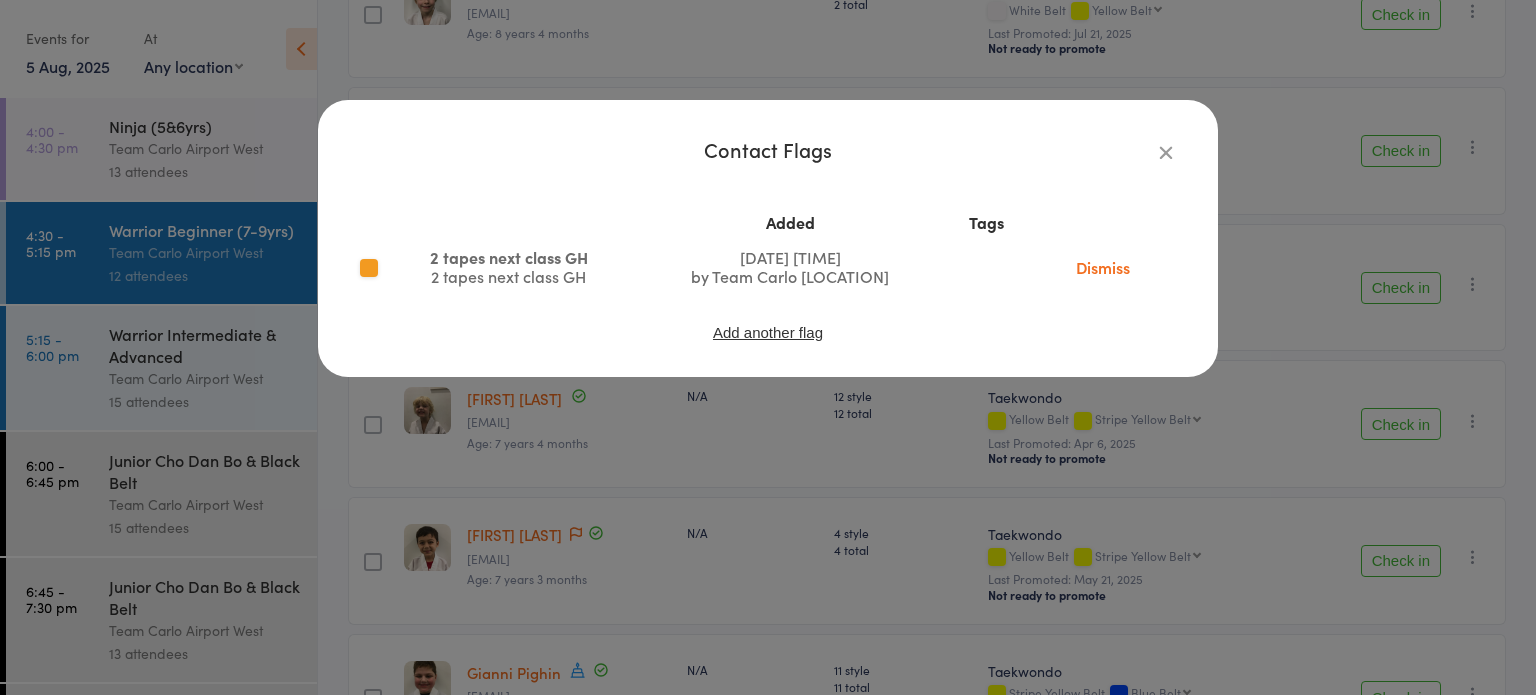 click at bounding box center [1166, 152] 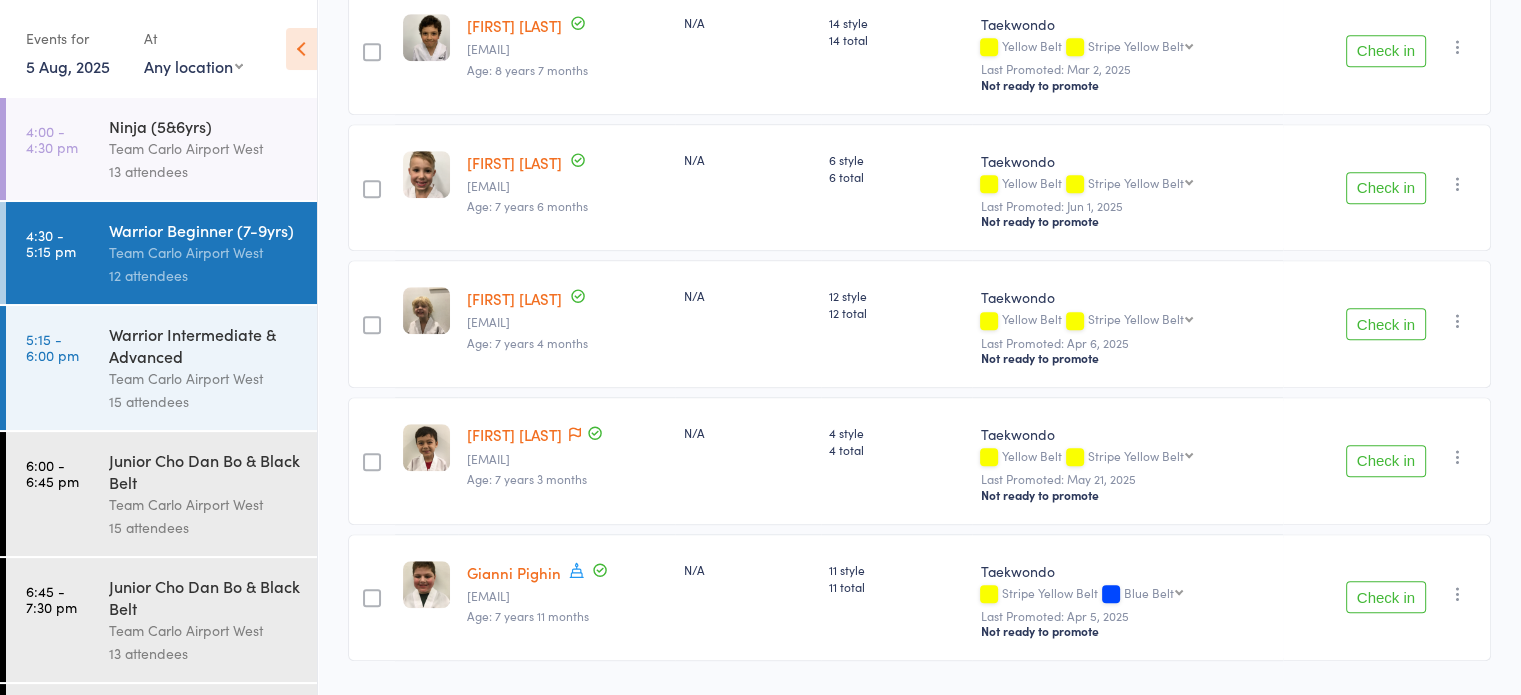 scroll, scrollTop: 1347, scrollLeft: 0, axis: vertical 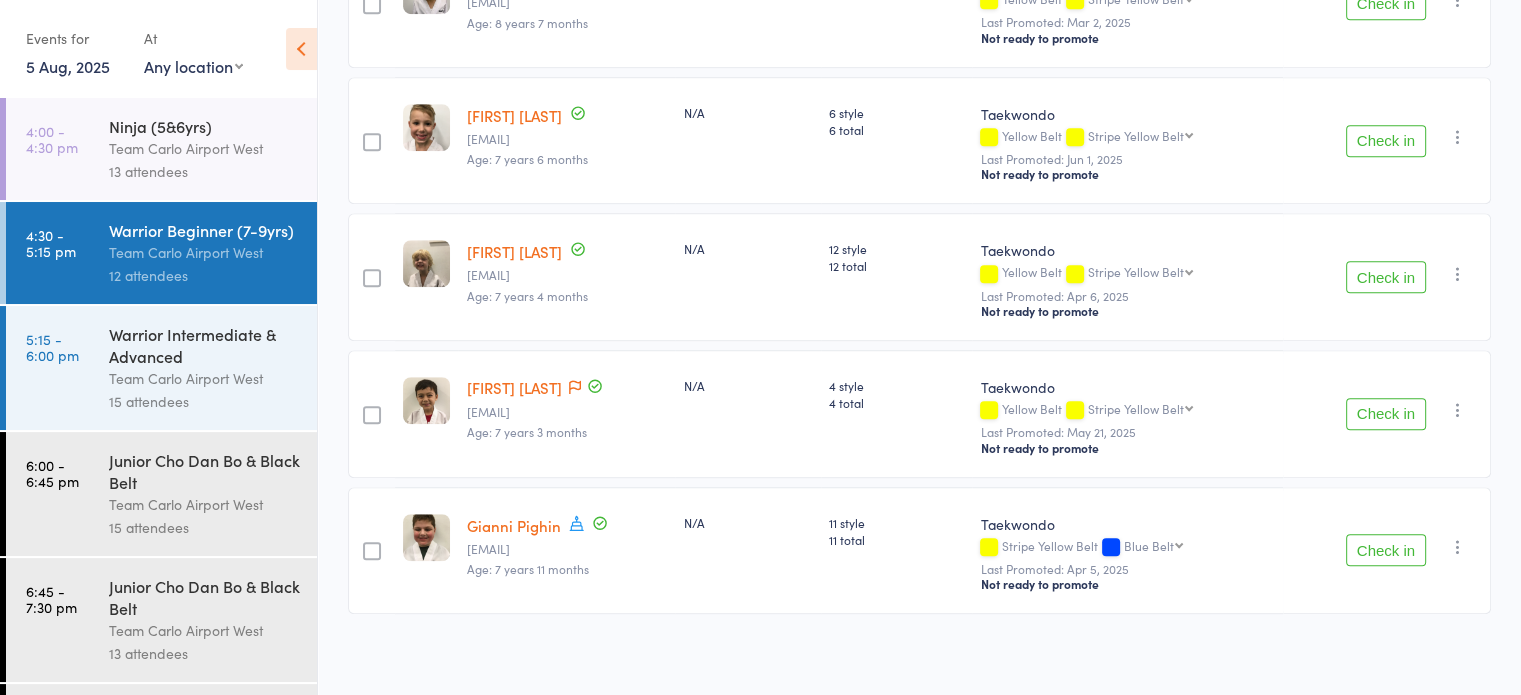 click on "15 attendees" at bounding box center [204, 401] 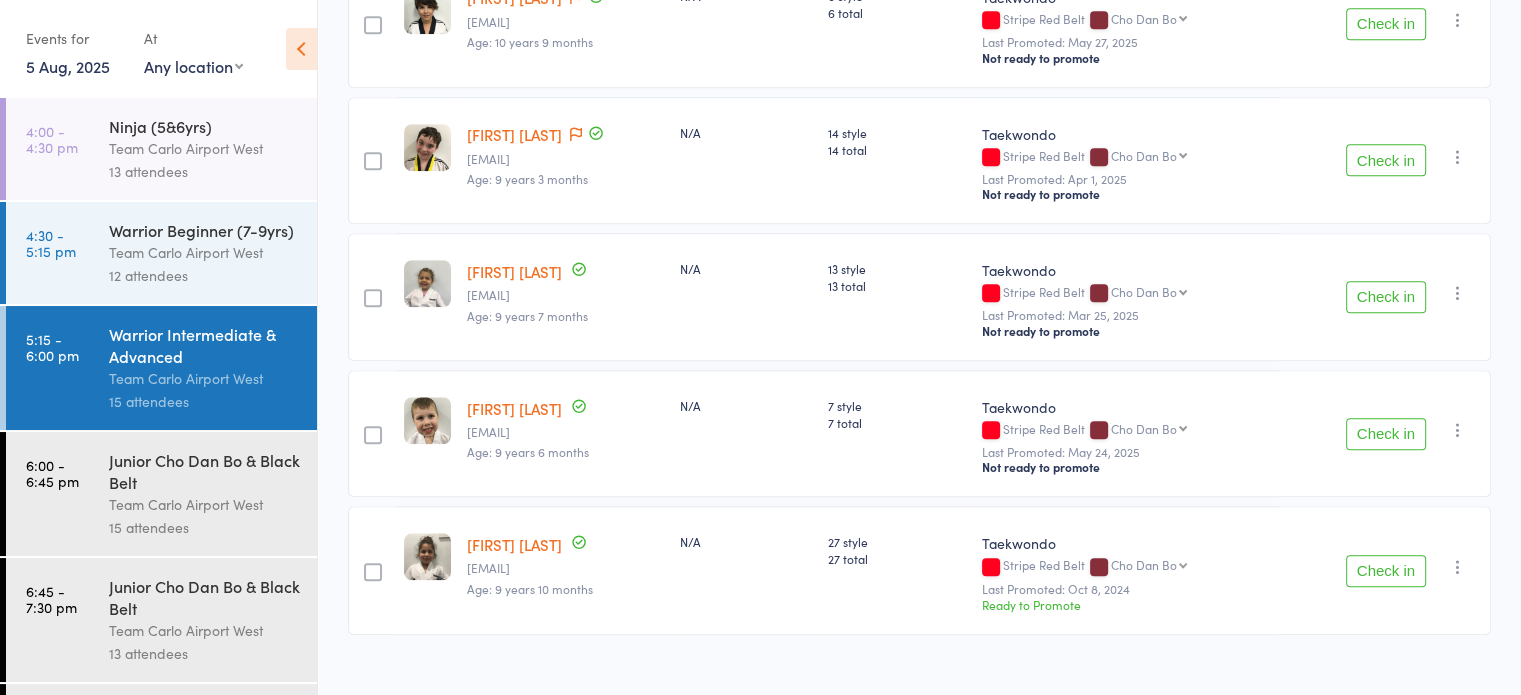scroll, scrollTop: 1755, scrollLeft: 0, axis: vertical 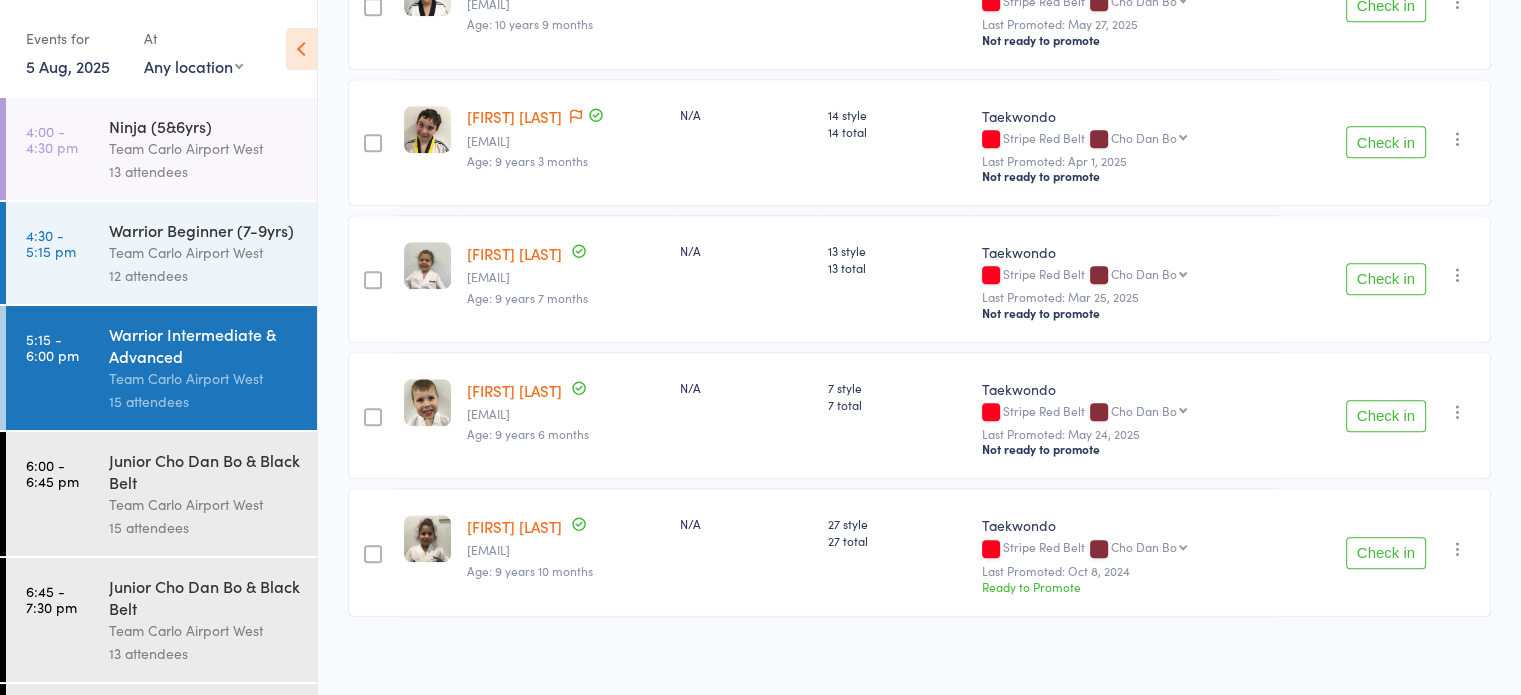 click on "Junior Cho Dan Bo & Black Belt" at bounding box center (204, 471) 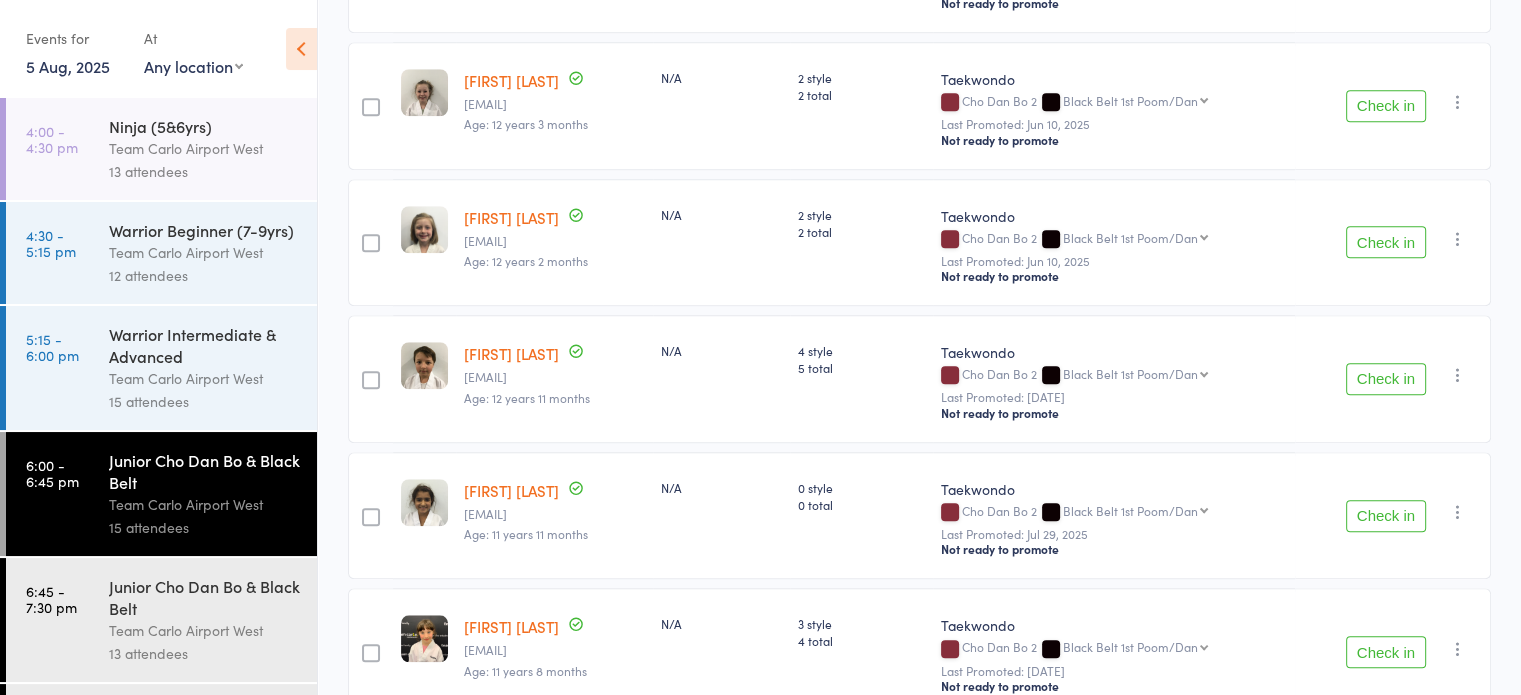 scroll, scrollTop: 1755, scrollLeft: 0, axis: vertical 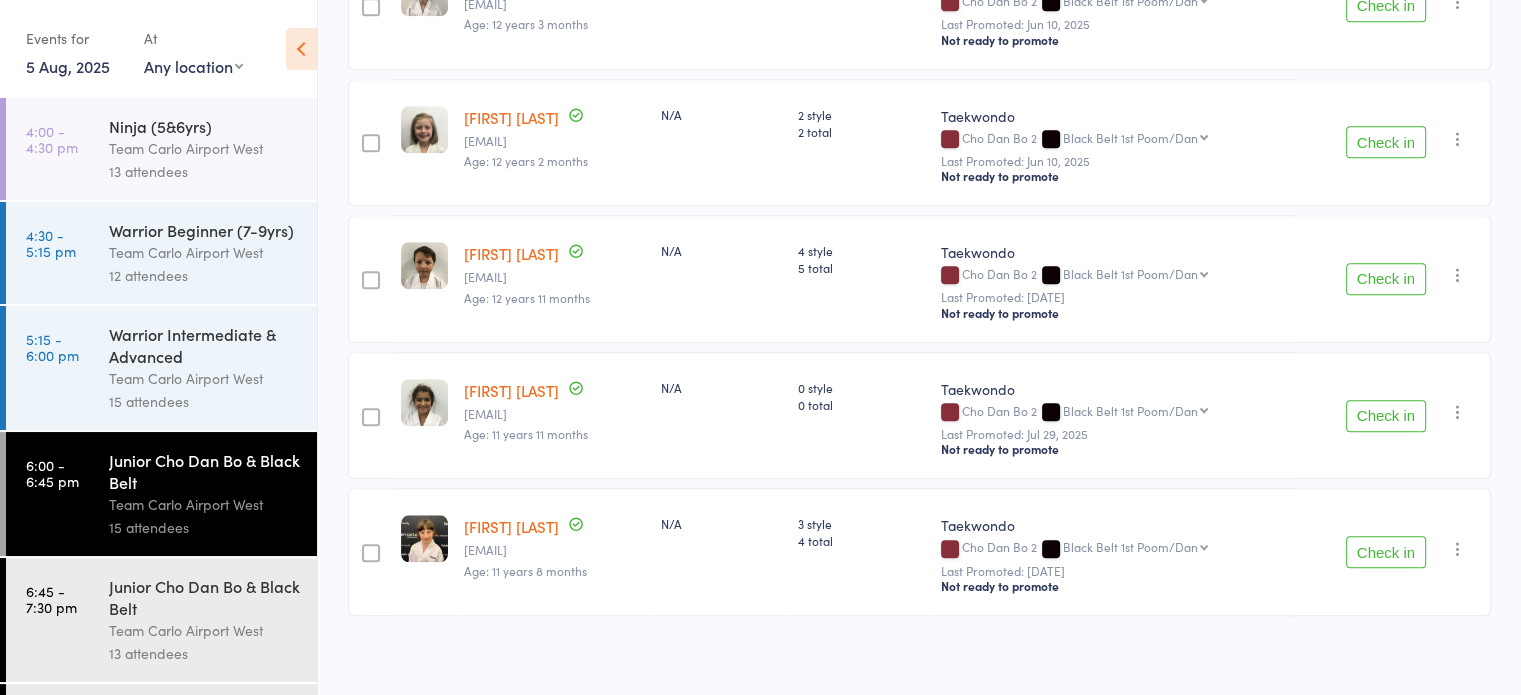 click on "Junior Cho Dan Bo & Black Belt" at bounding box center (204, 597) 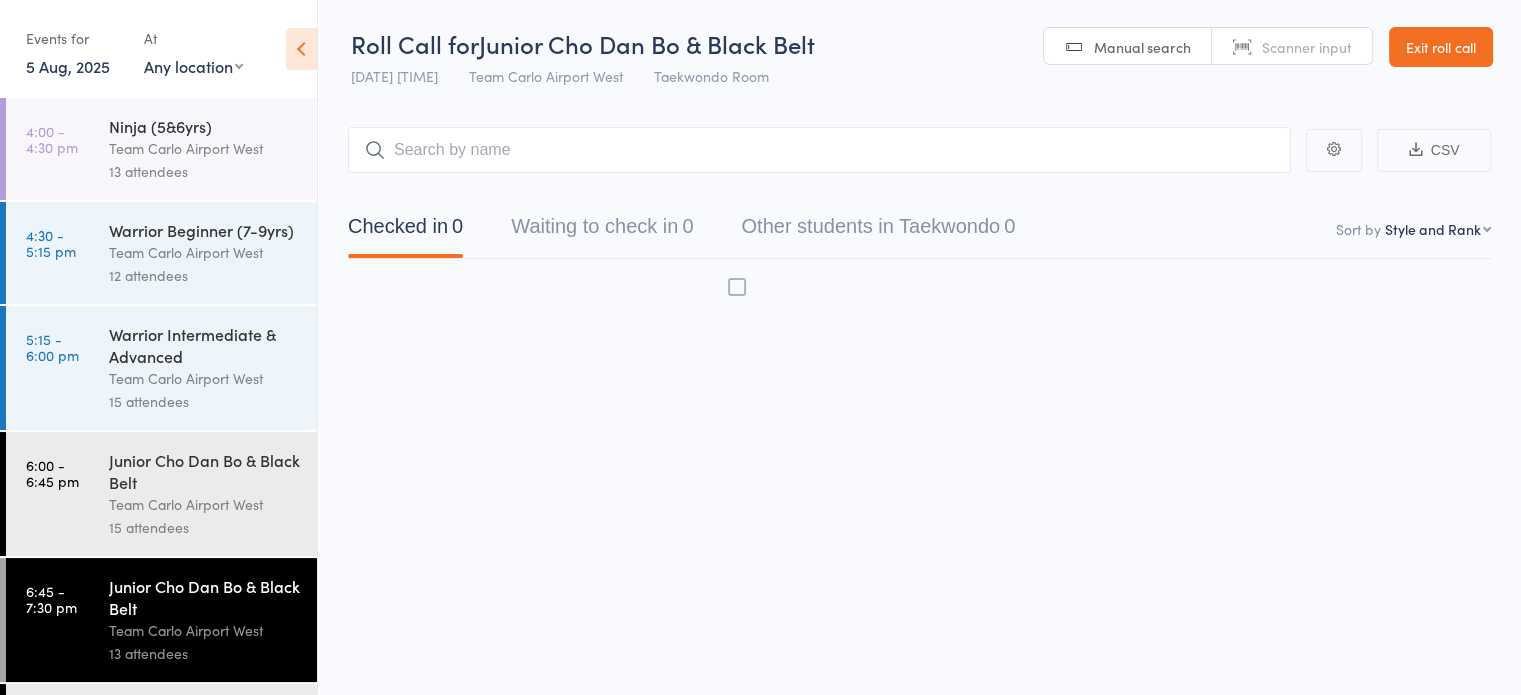 scroll, scrollTop: 0, scrollLeft: 0, axis: both 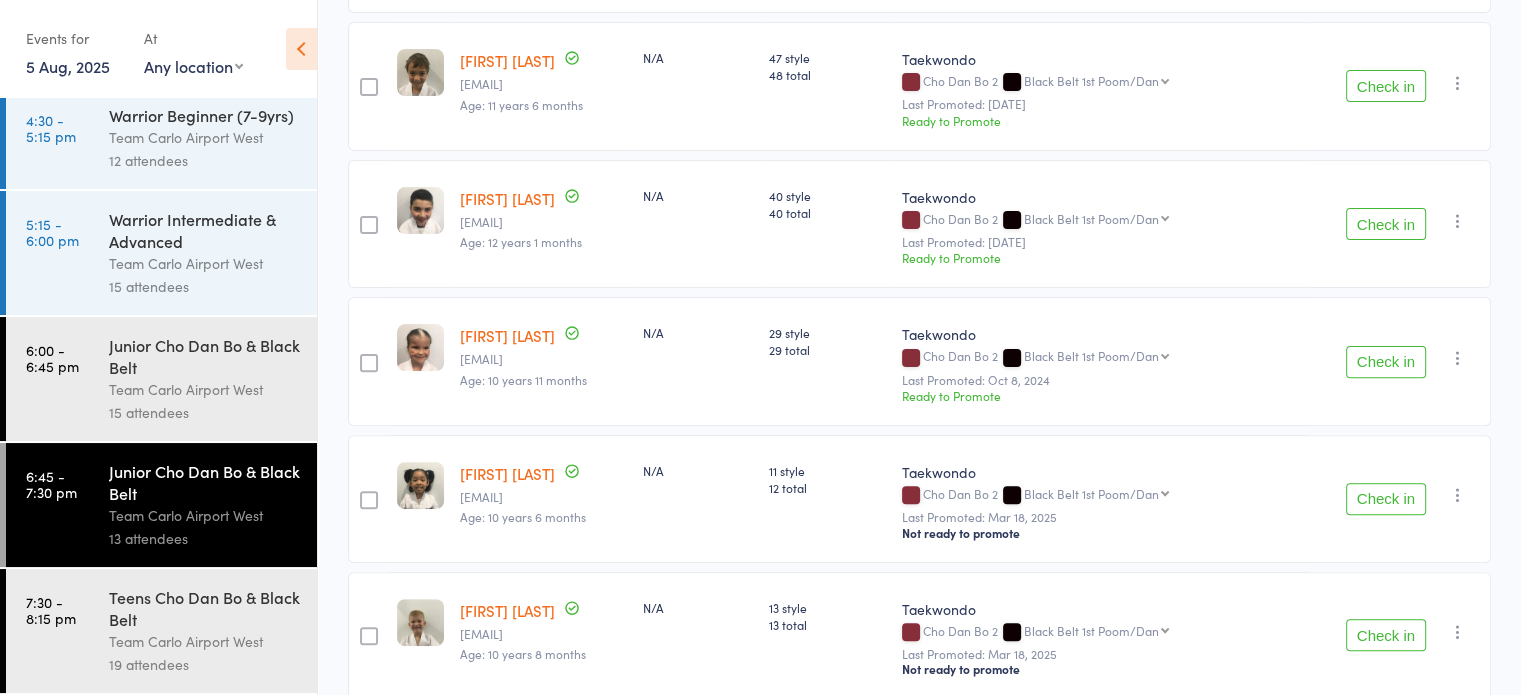 click on "Teens Cho Dan Bo & Black Belt" at bounding box center [204, 608] 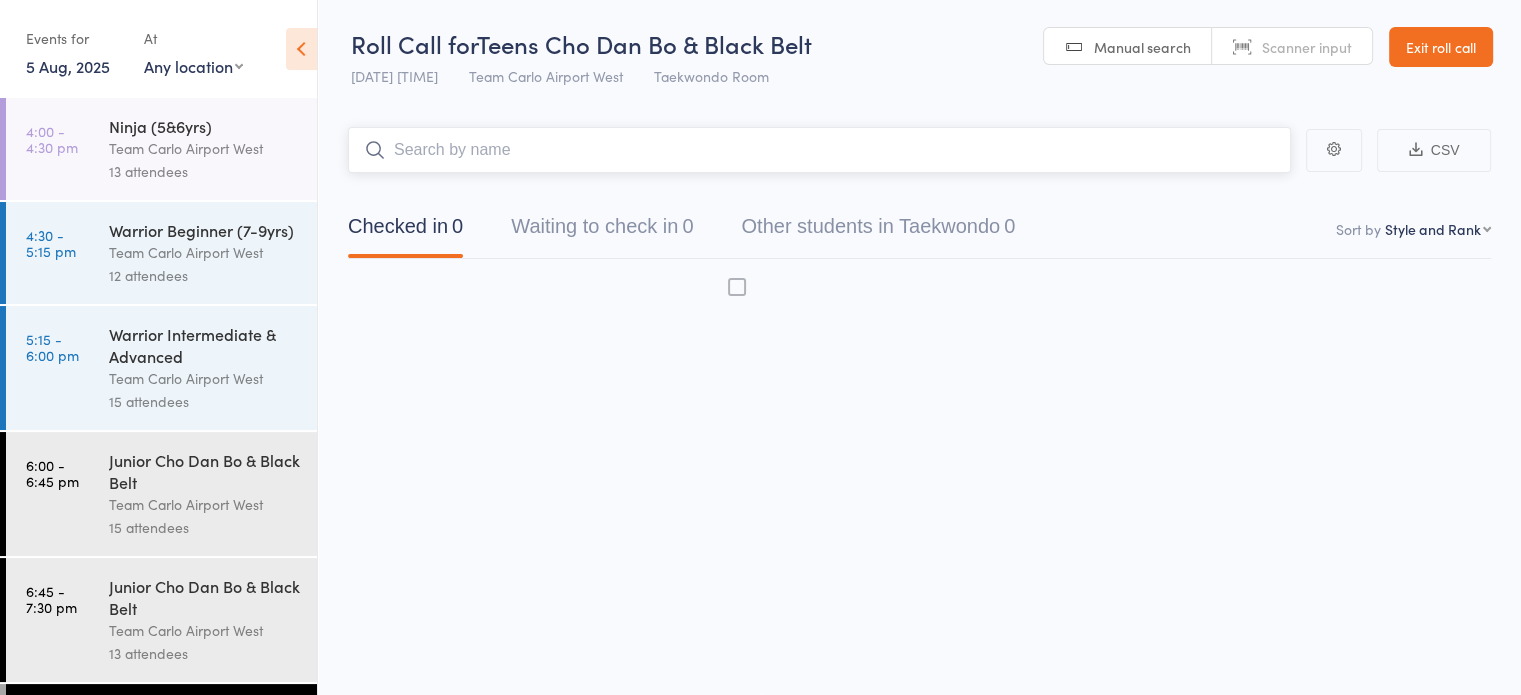 scroll, scrollTop: 0, scrollLeft: 0, axis: both 